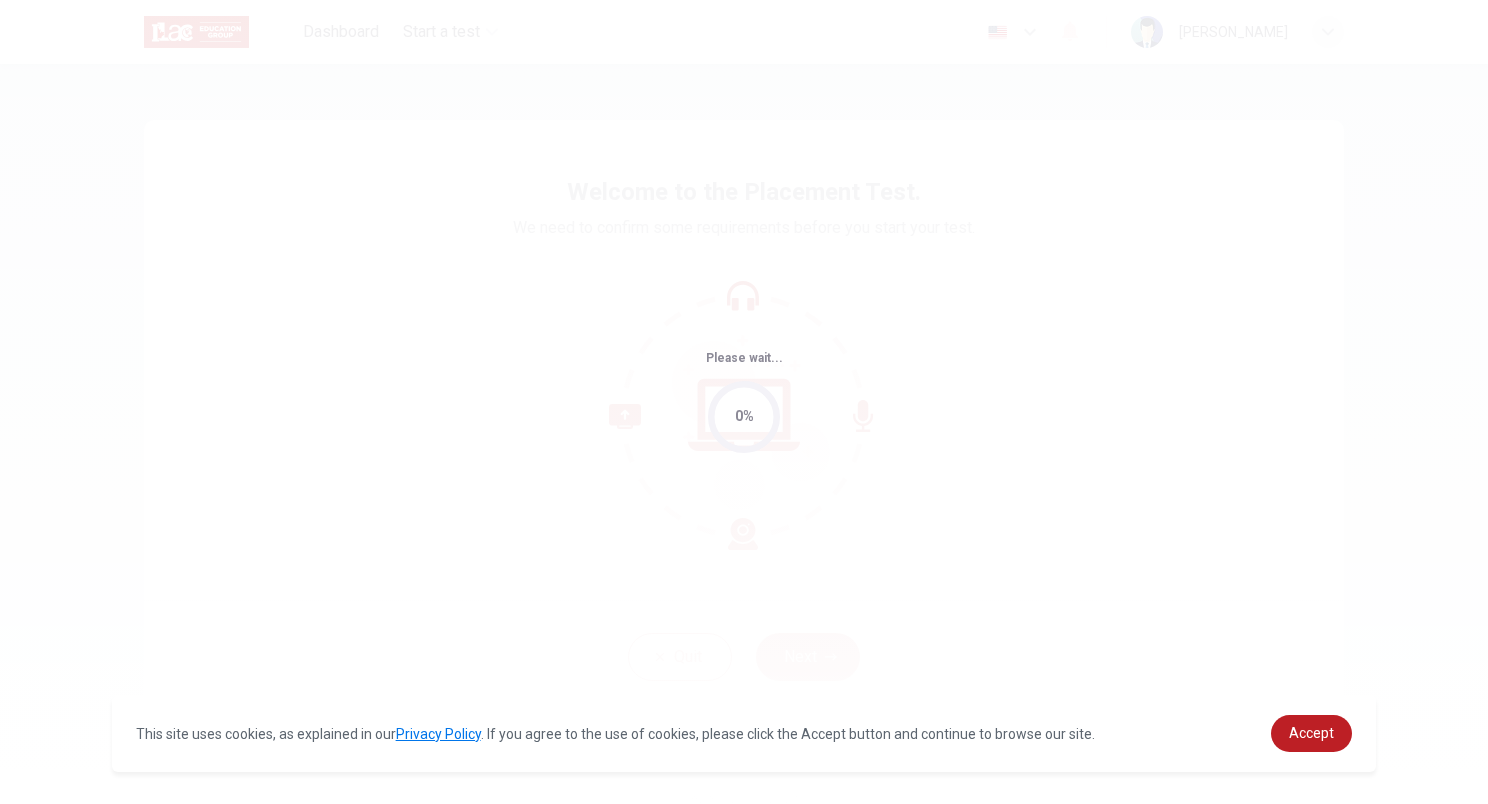 scroll, scrollTop: 0, scrollLeft: 0, axis: both 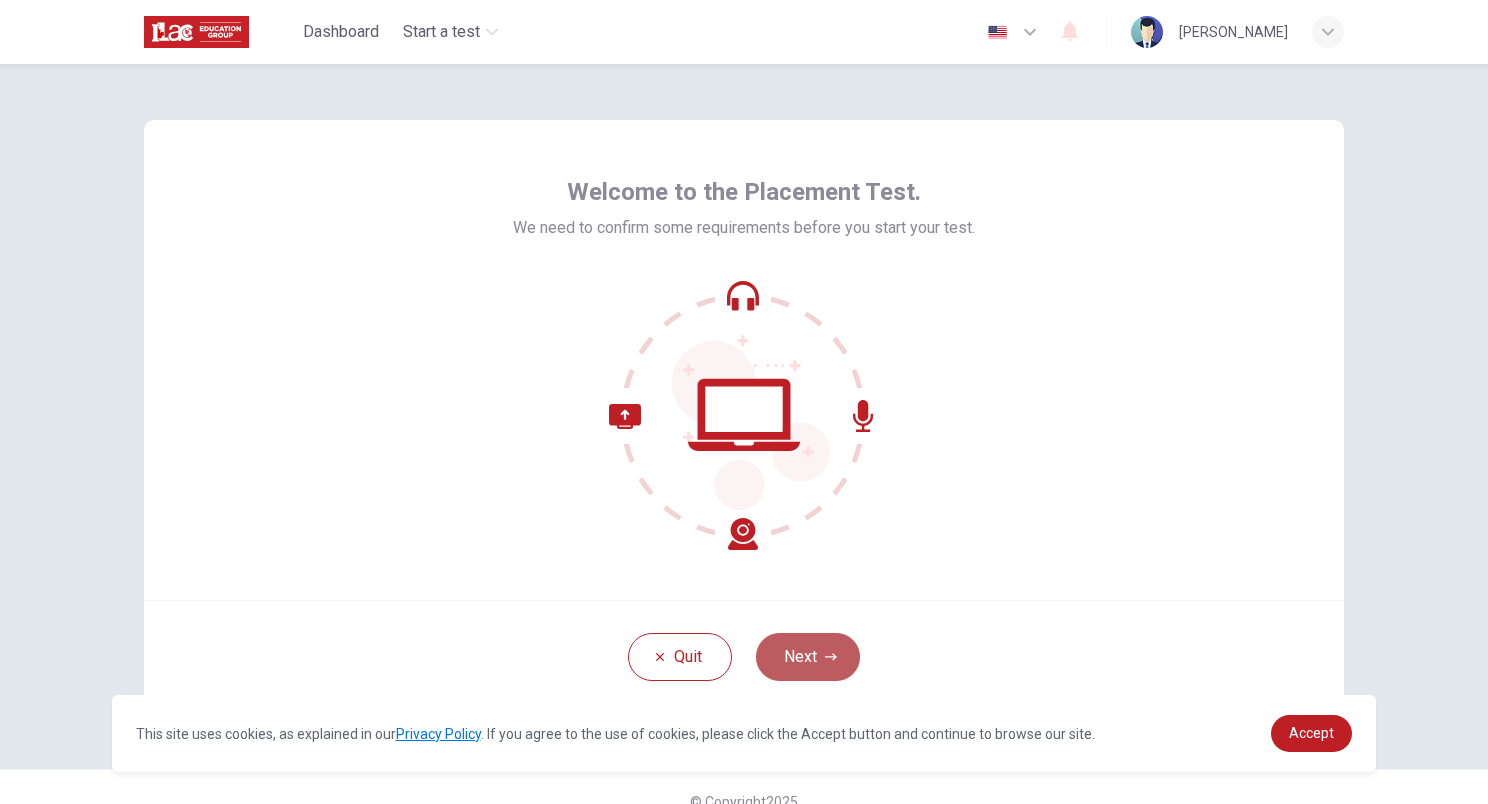 click on "Next" at bounding box center (808, 657) 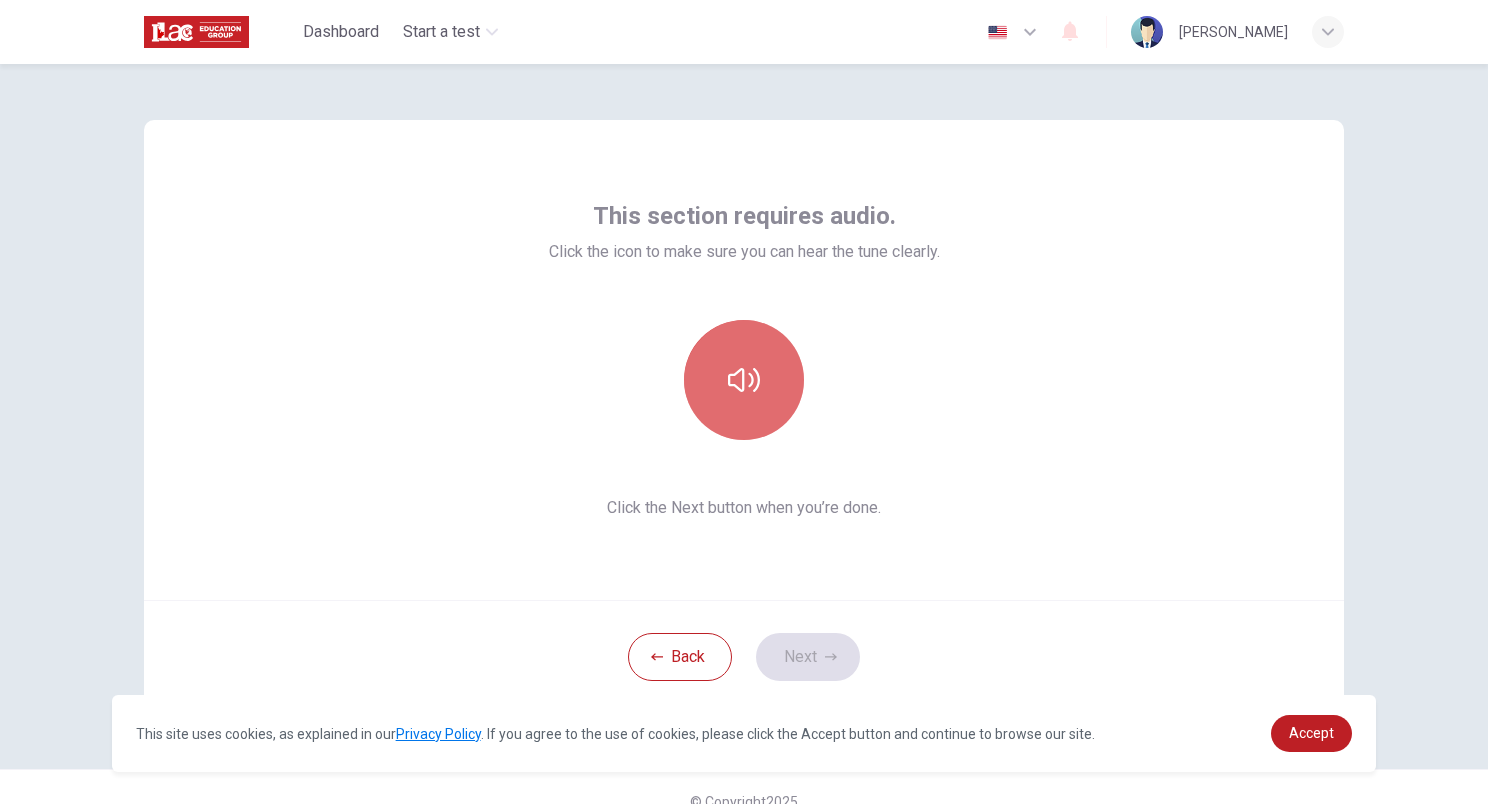 click at bounding box center [744, 380] 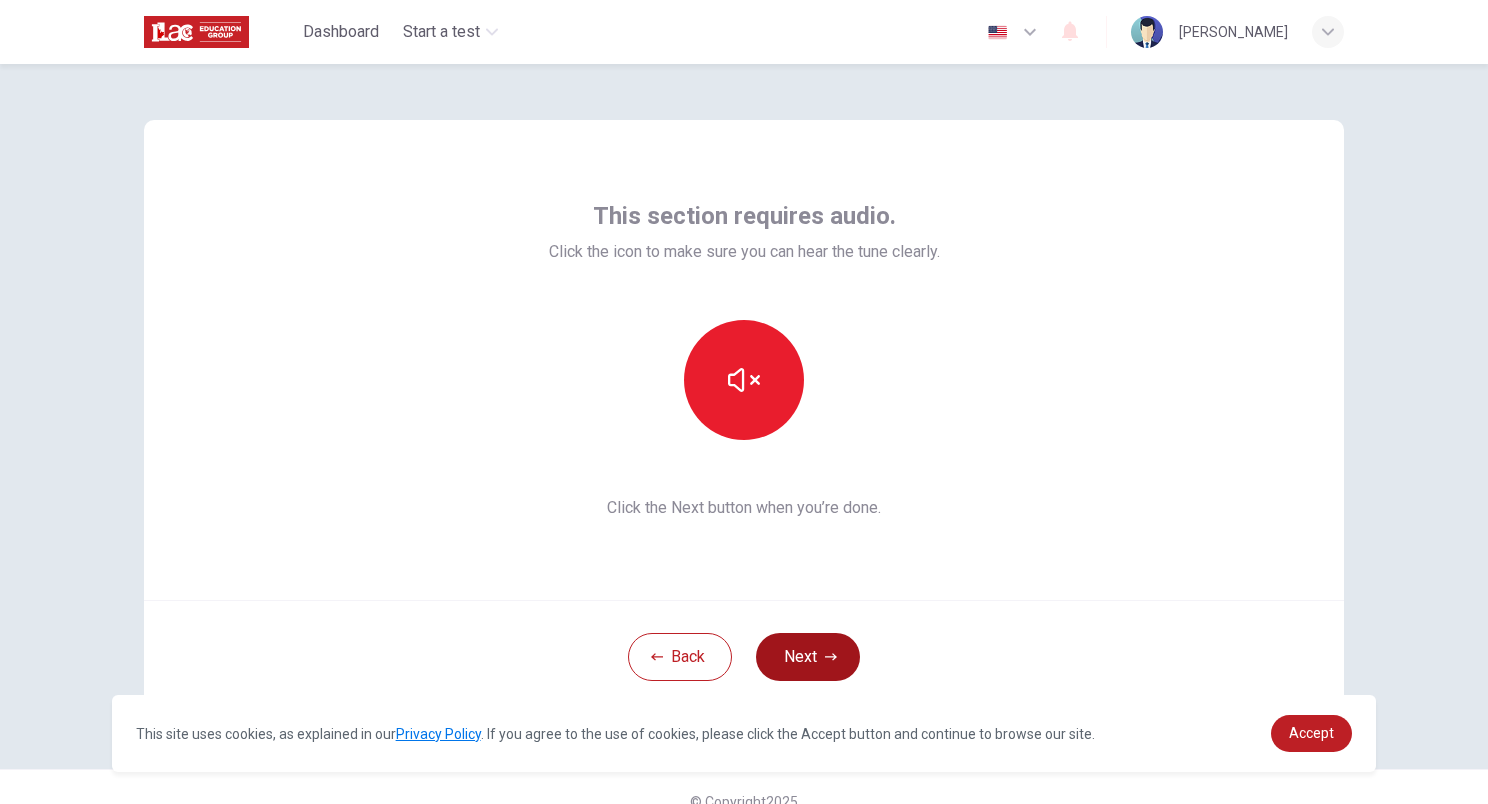 click on "Next" at bounding box center (808, 657) 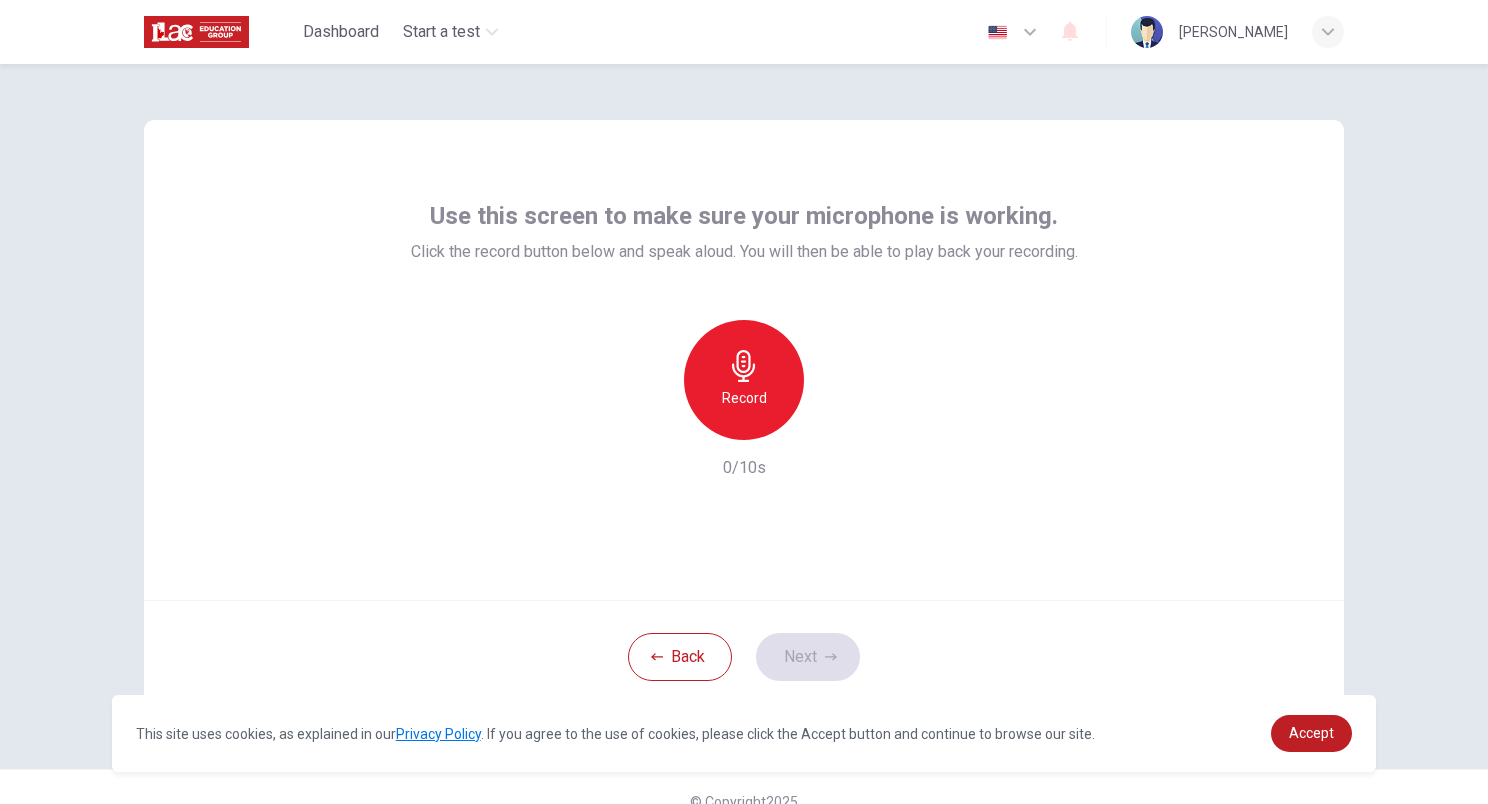 click on "Record" at bounding box center (744, 380) 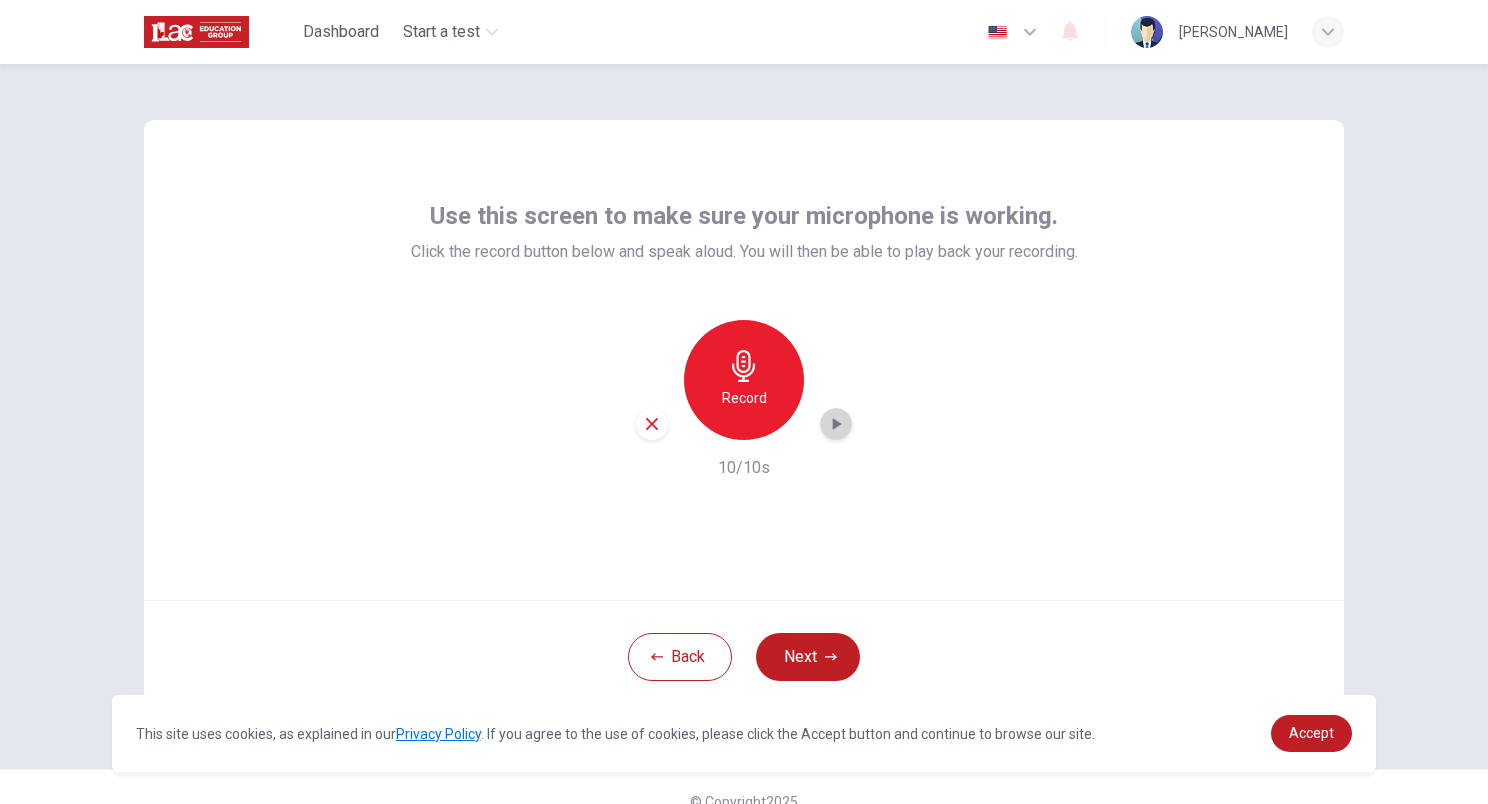 click 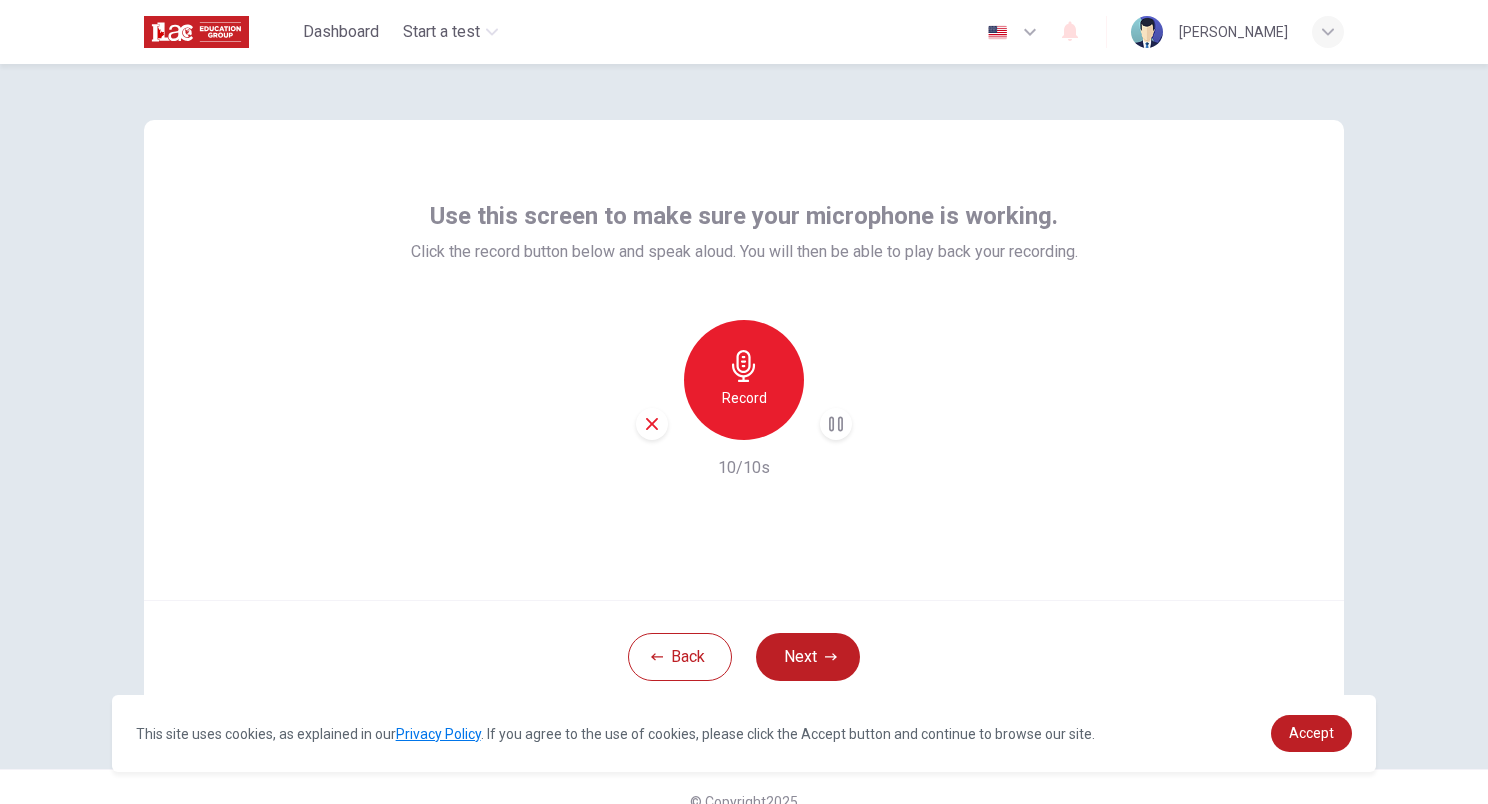 drag, startPoint x: 664, startPoint y: 421, endPoint x: 649, endPoint y: 426, distance: 15.811388 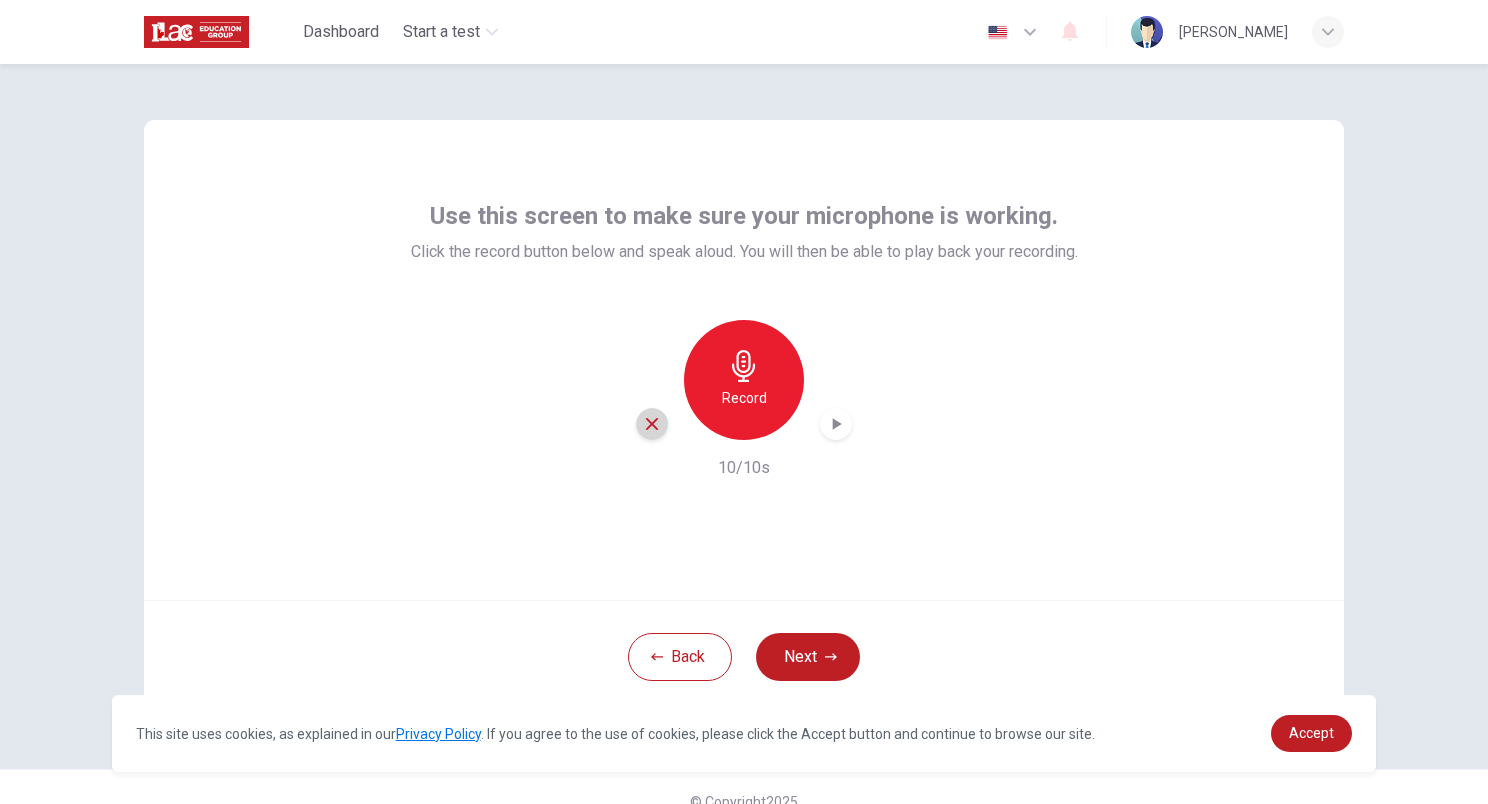 click 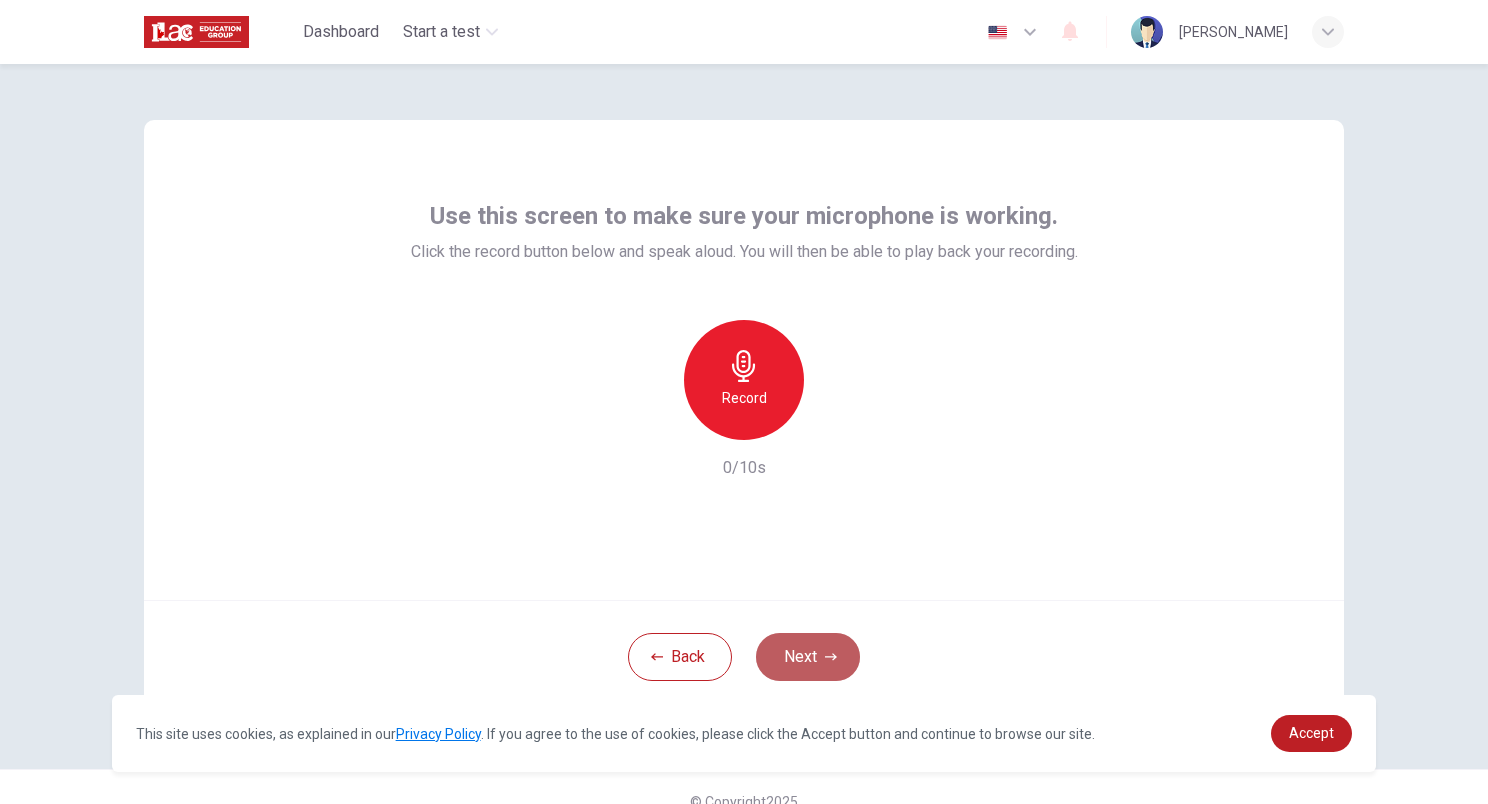 click on "Next" at bounding box center (808, 657) 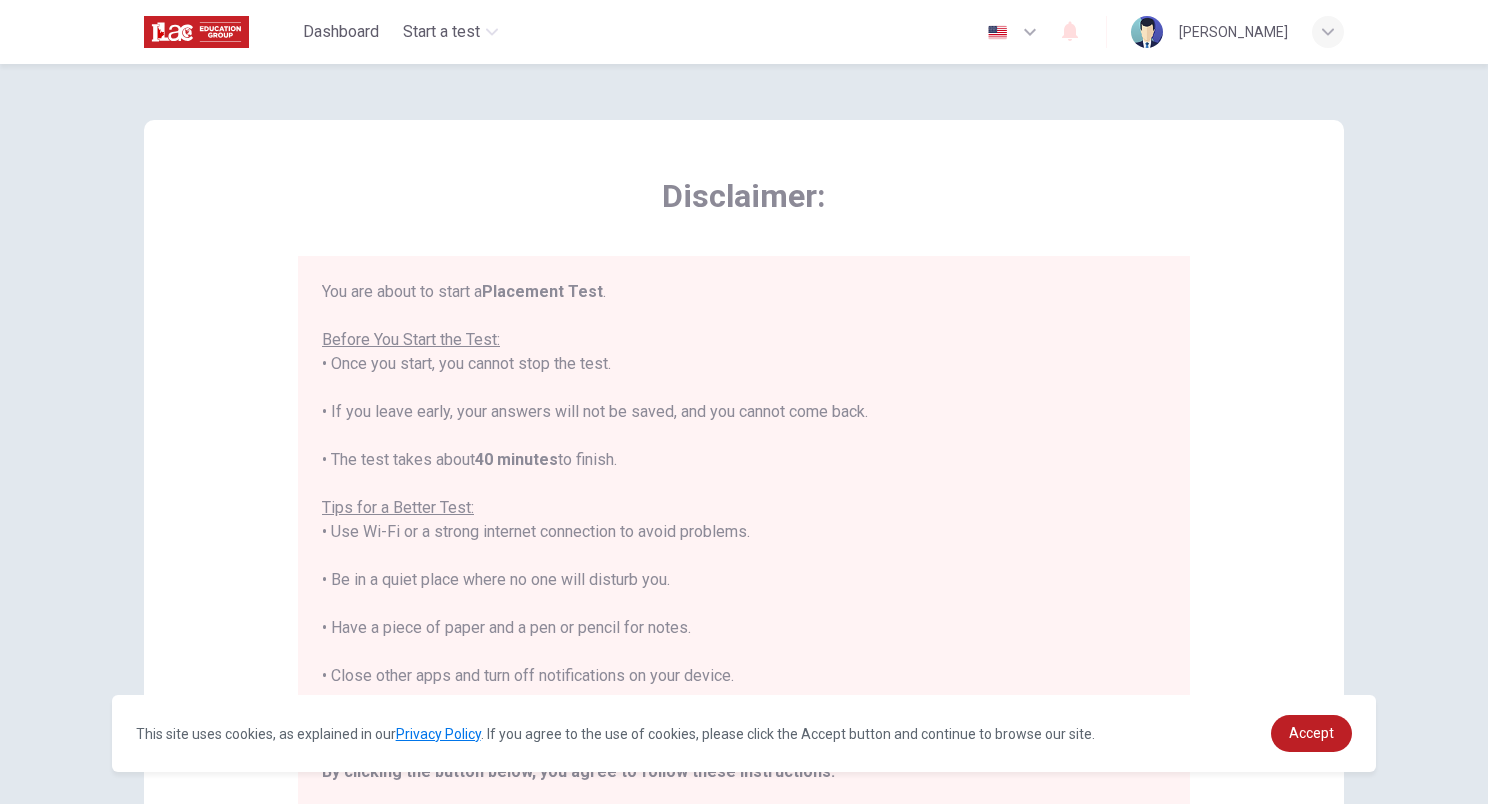 scroll, scrollTop: 23, scrollLeft: 0, axis: vertical 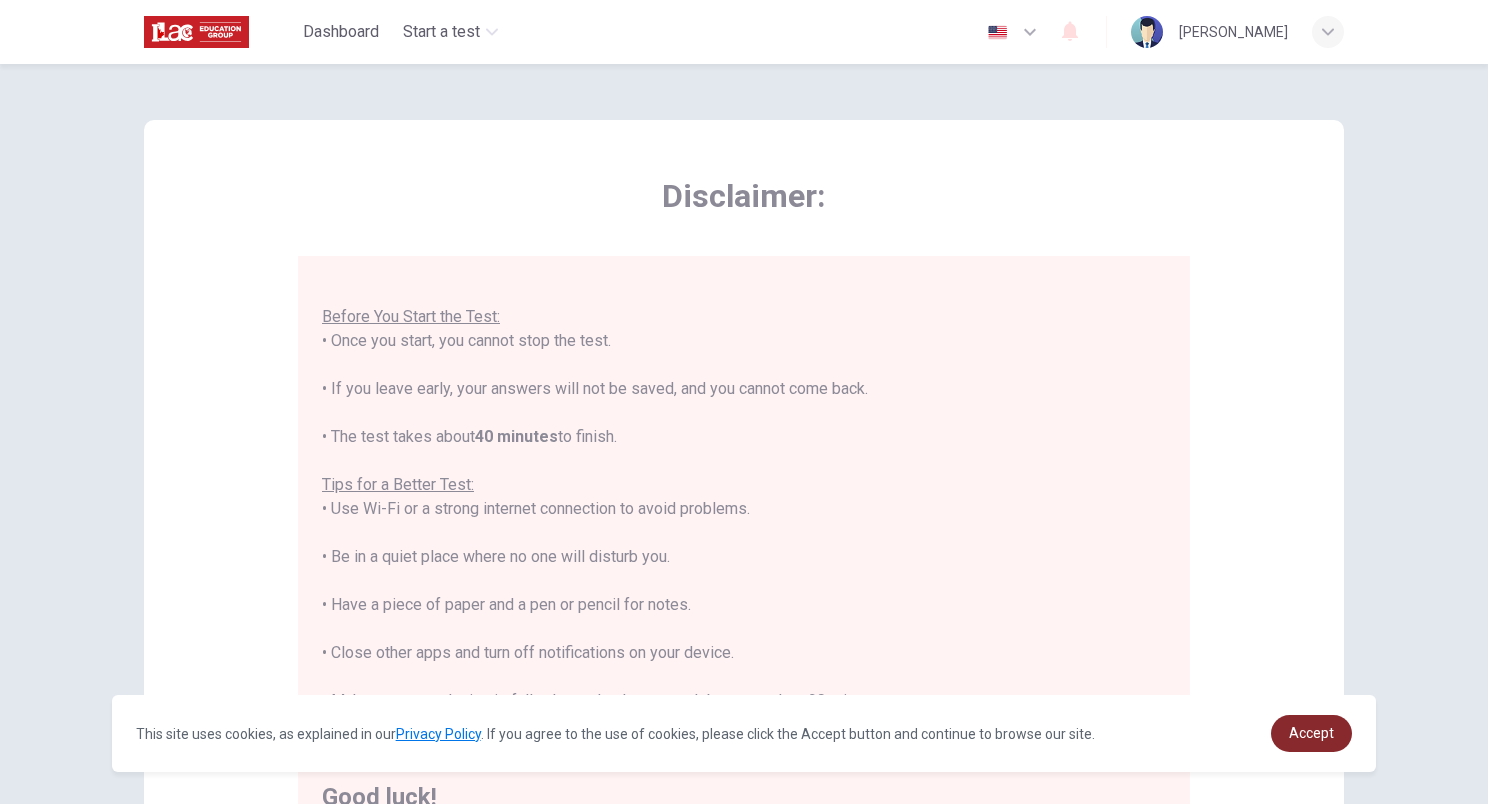 click on "Accept" at bounding box center [1311, 733] 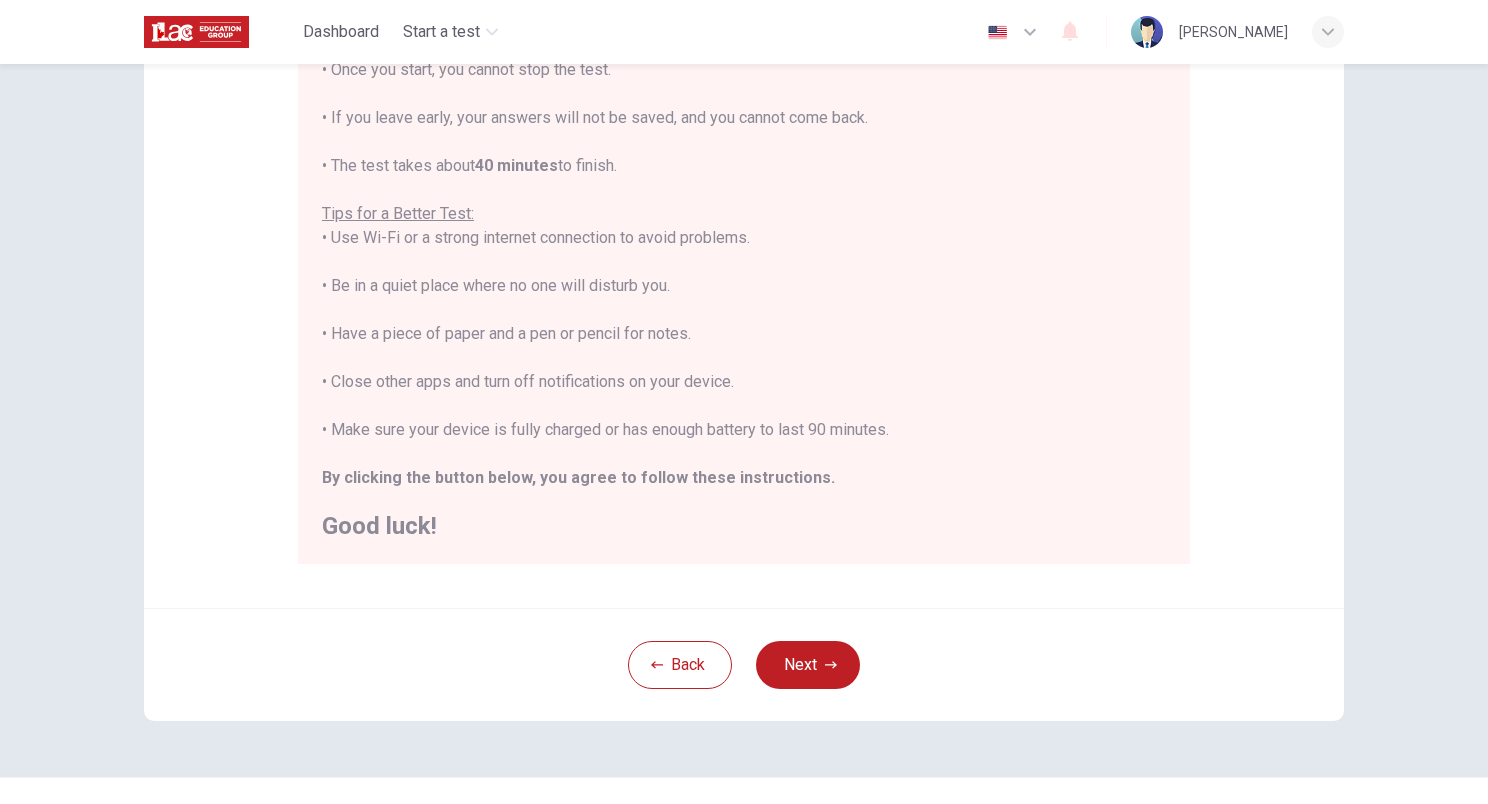 scroll, scrollTop: 275, scrollLeft: 0, axis: vertical 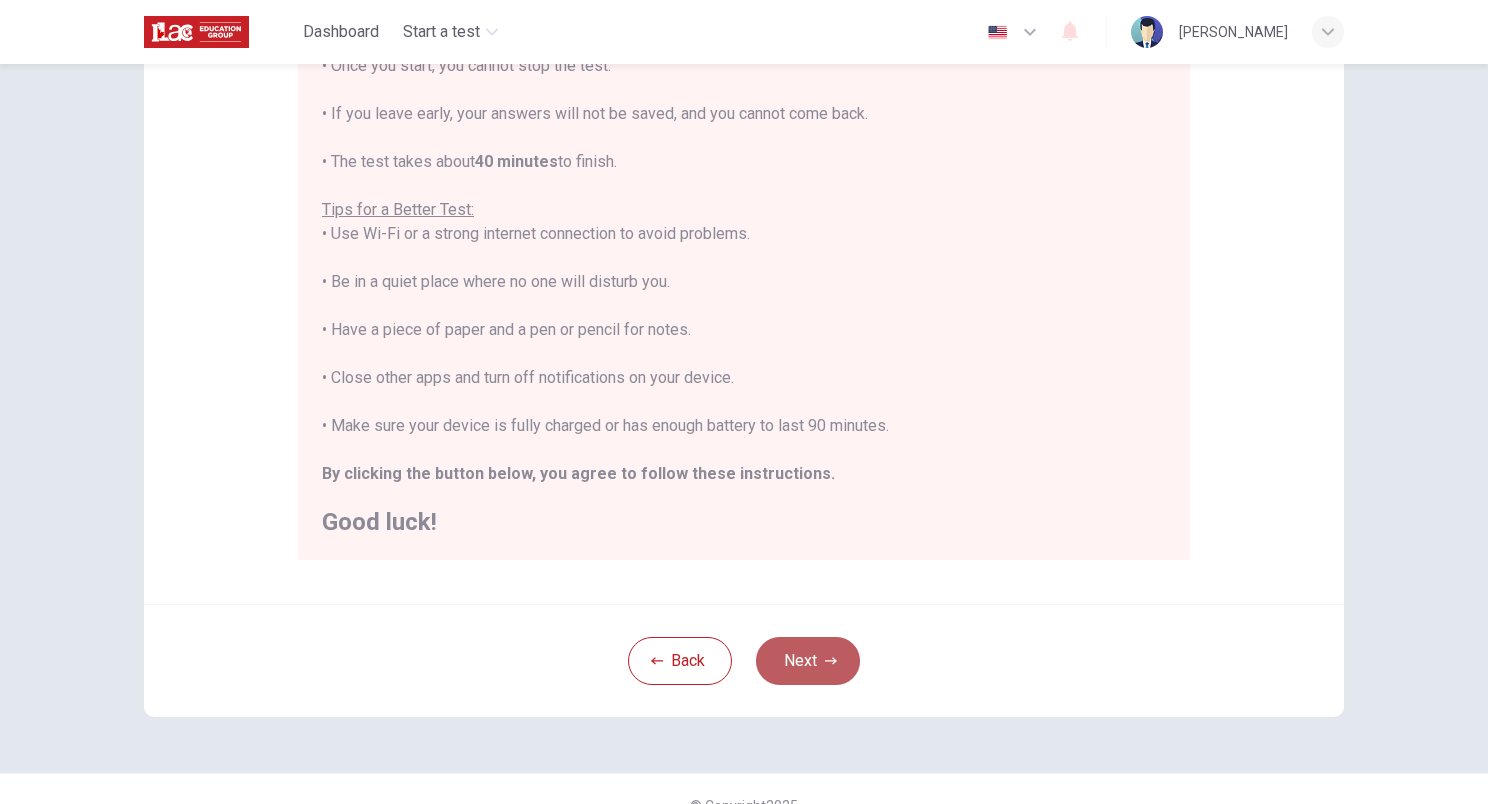 click on "Next" at bounding box center (808, 661) 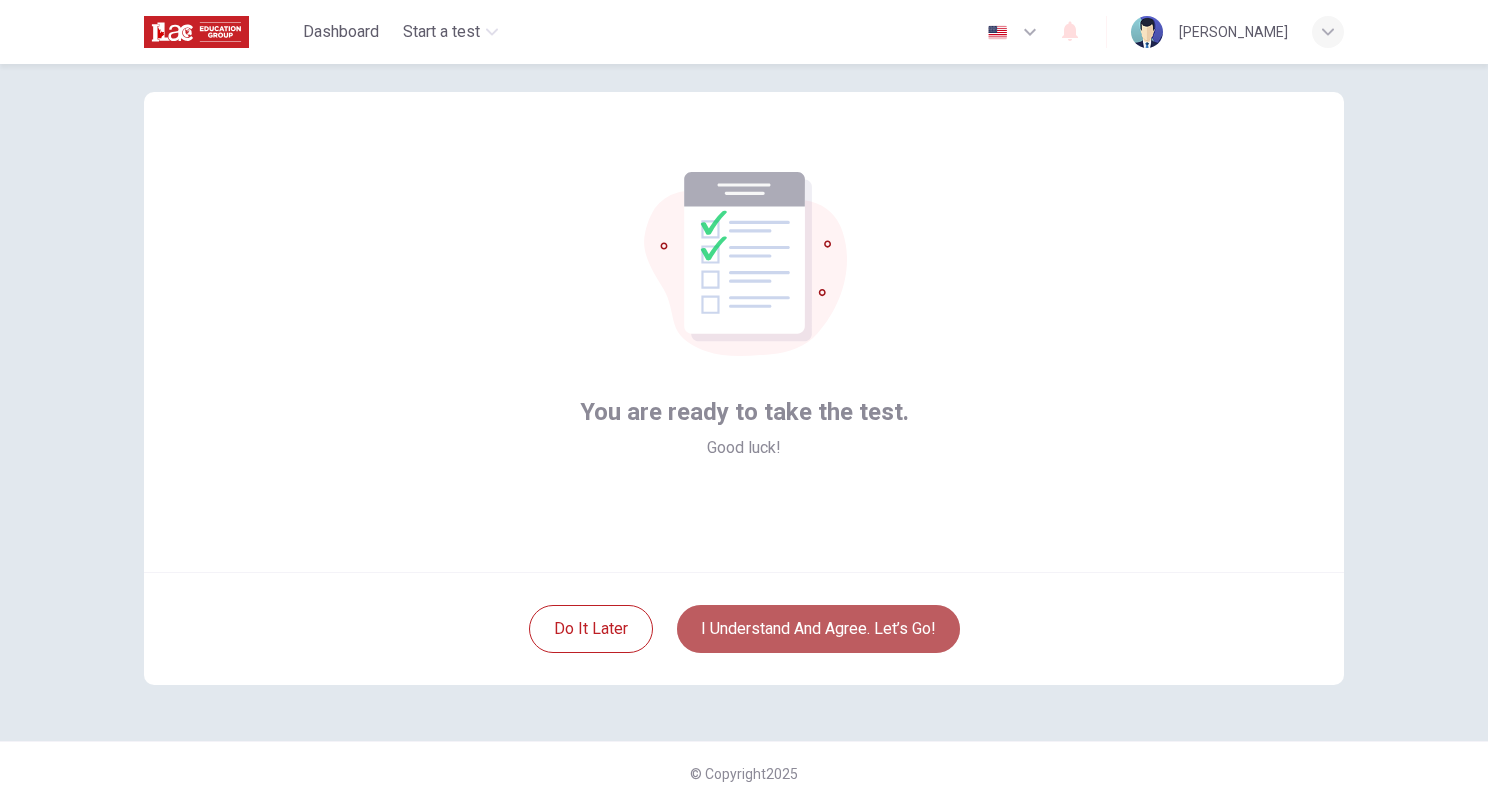 click on "I understand and agree. Let’s go!" at bounding box center (818, 629) 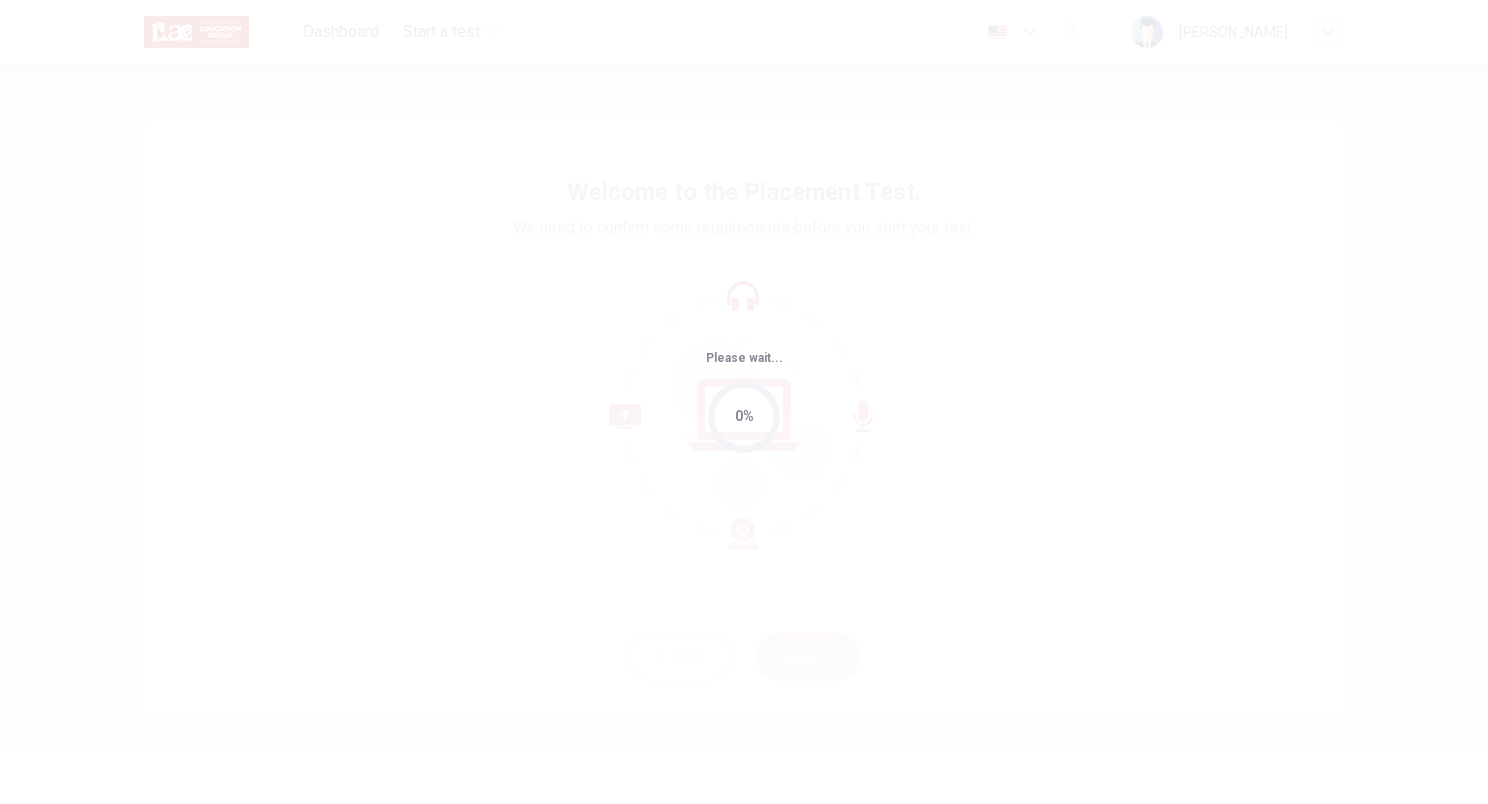 scroll, scrollTop: 0, scrollLeft: 0, axis: both 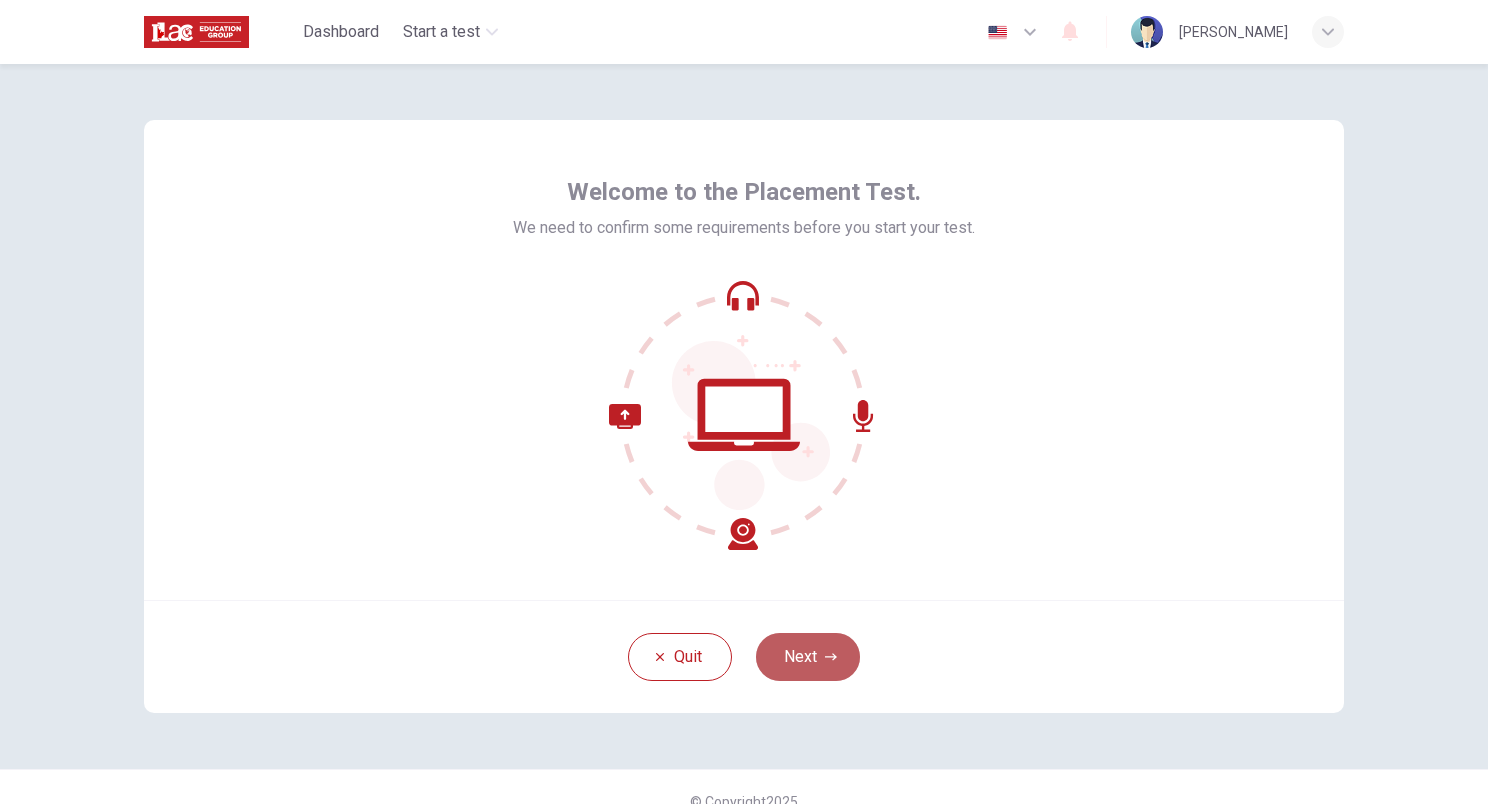 click on "Next" at bounding box center [808, 657] 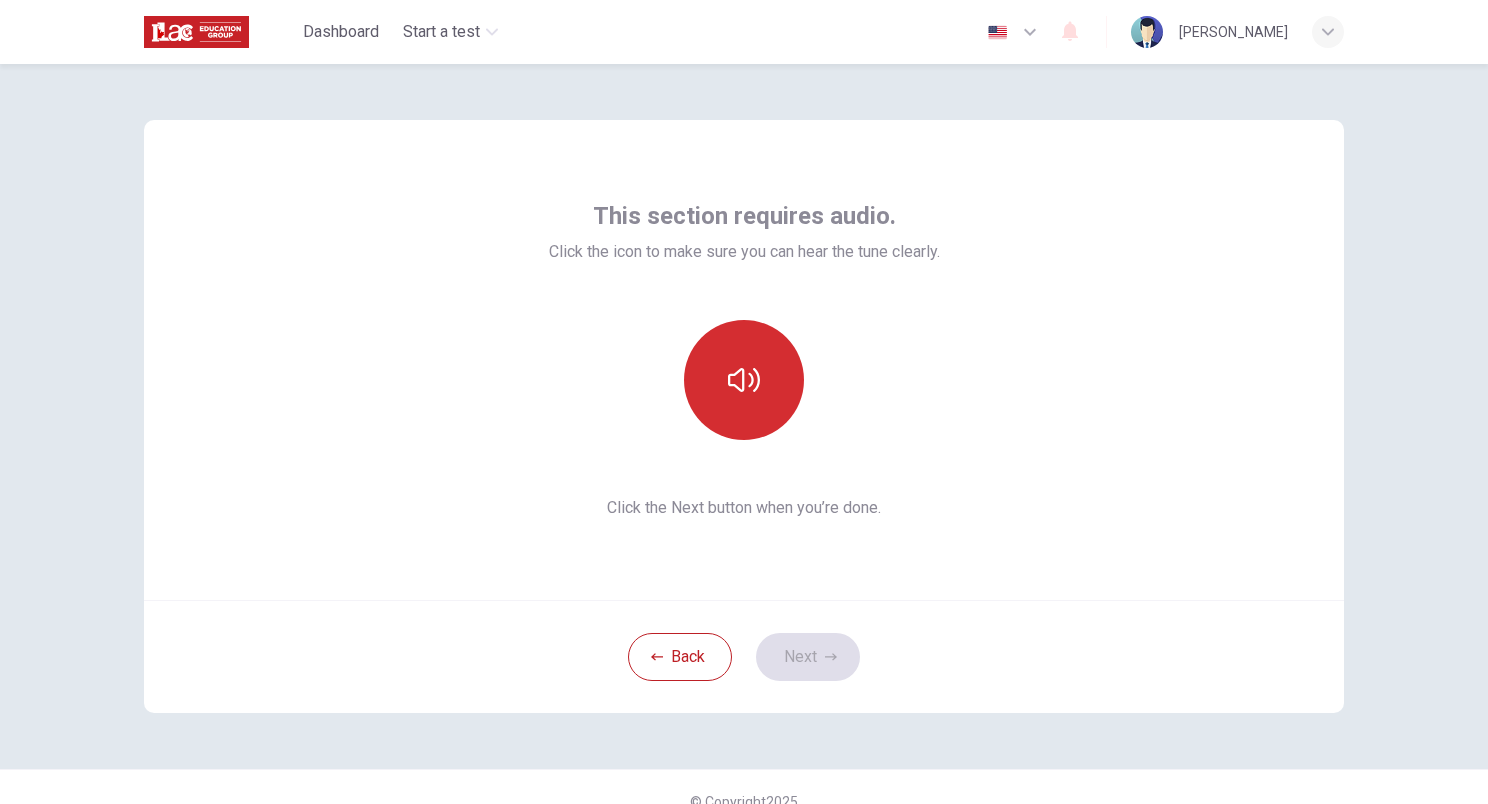 click 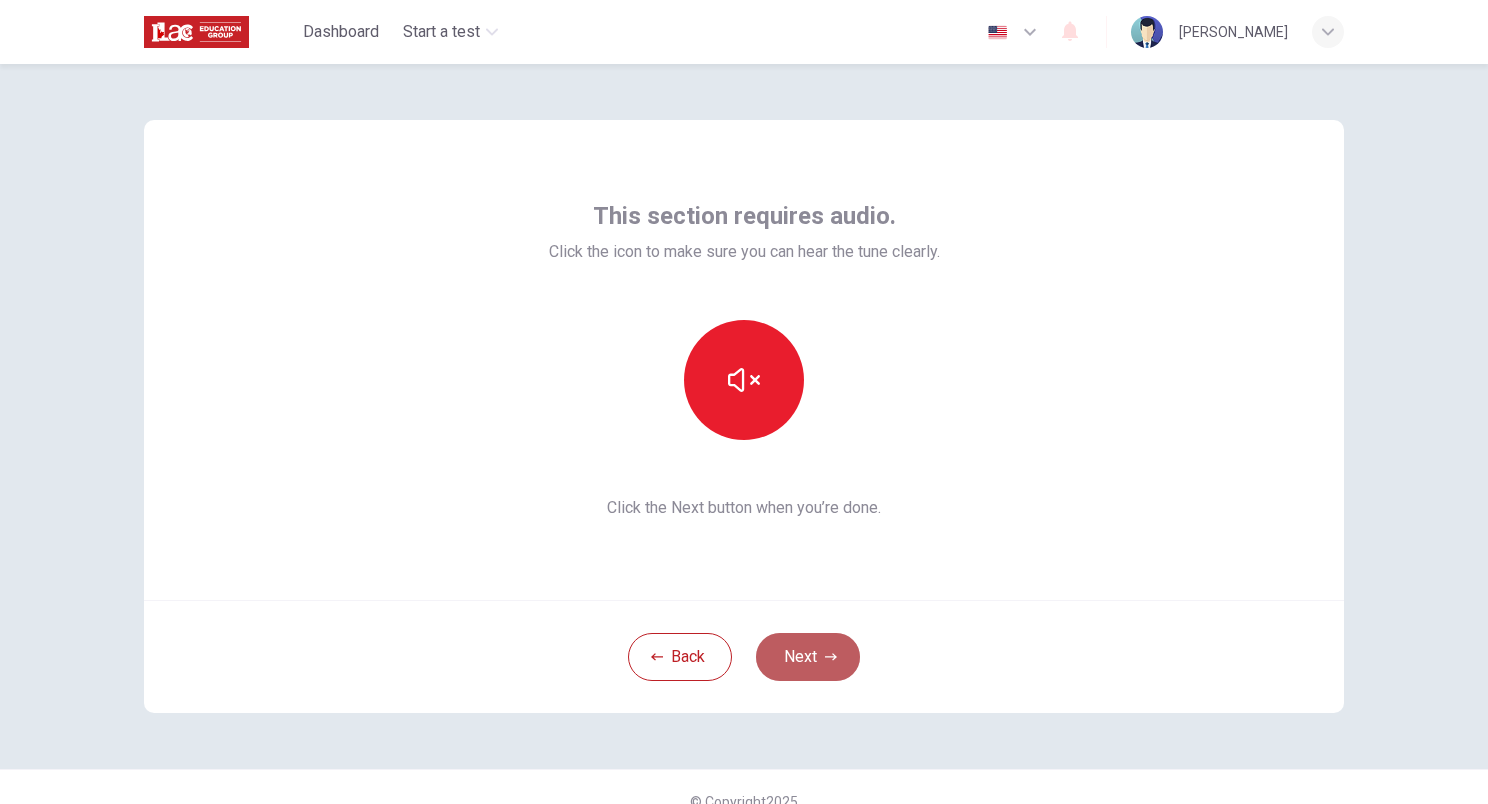 click on "Next" at bounding box center [808, 657] 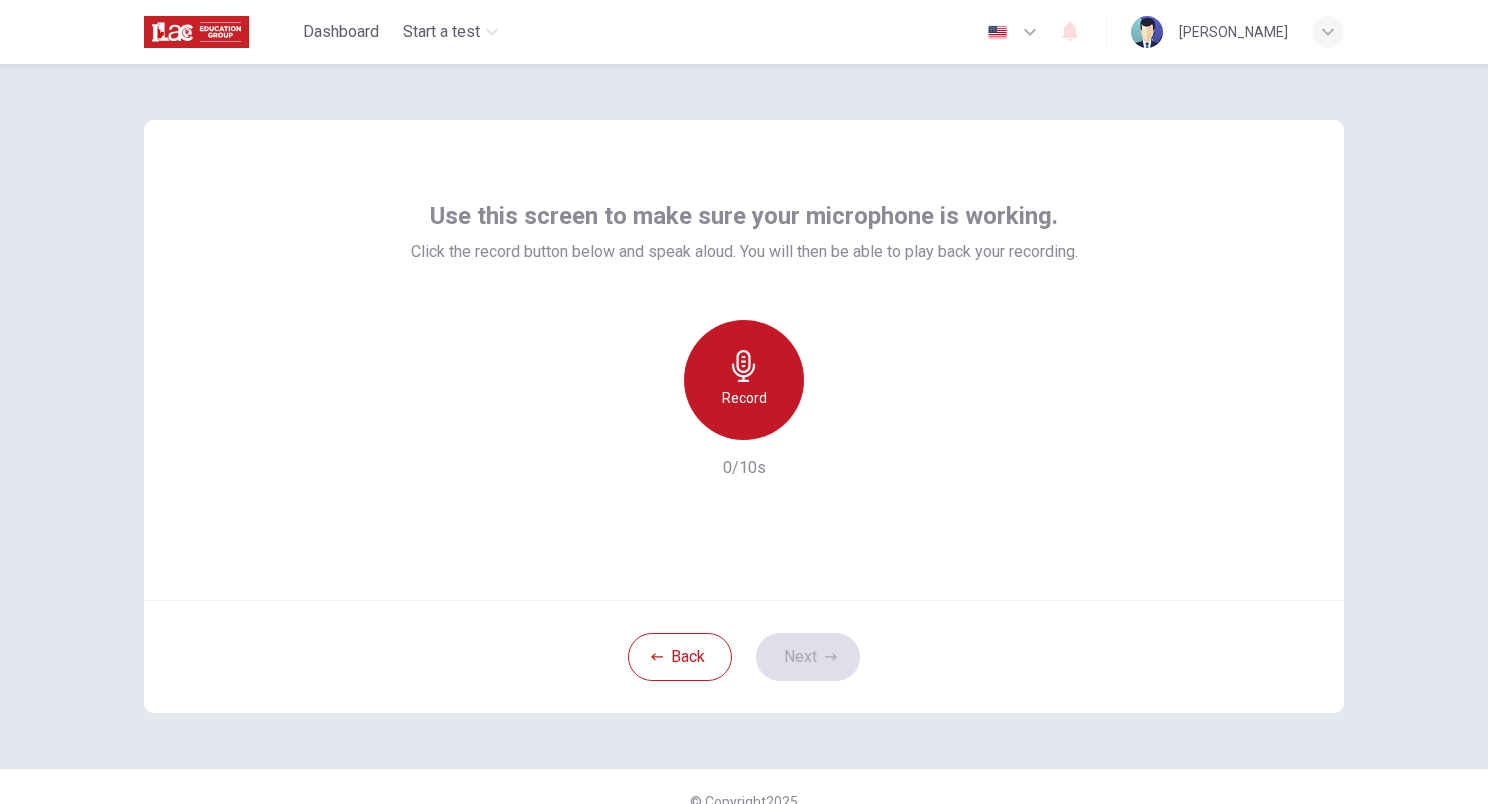 click on "Record" at bounding box center [744, 380] 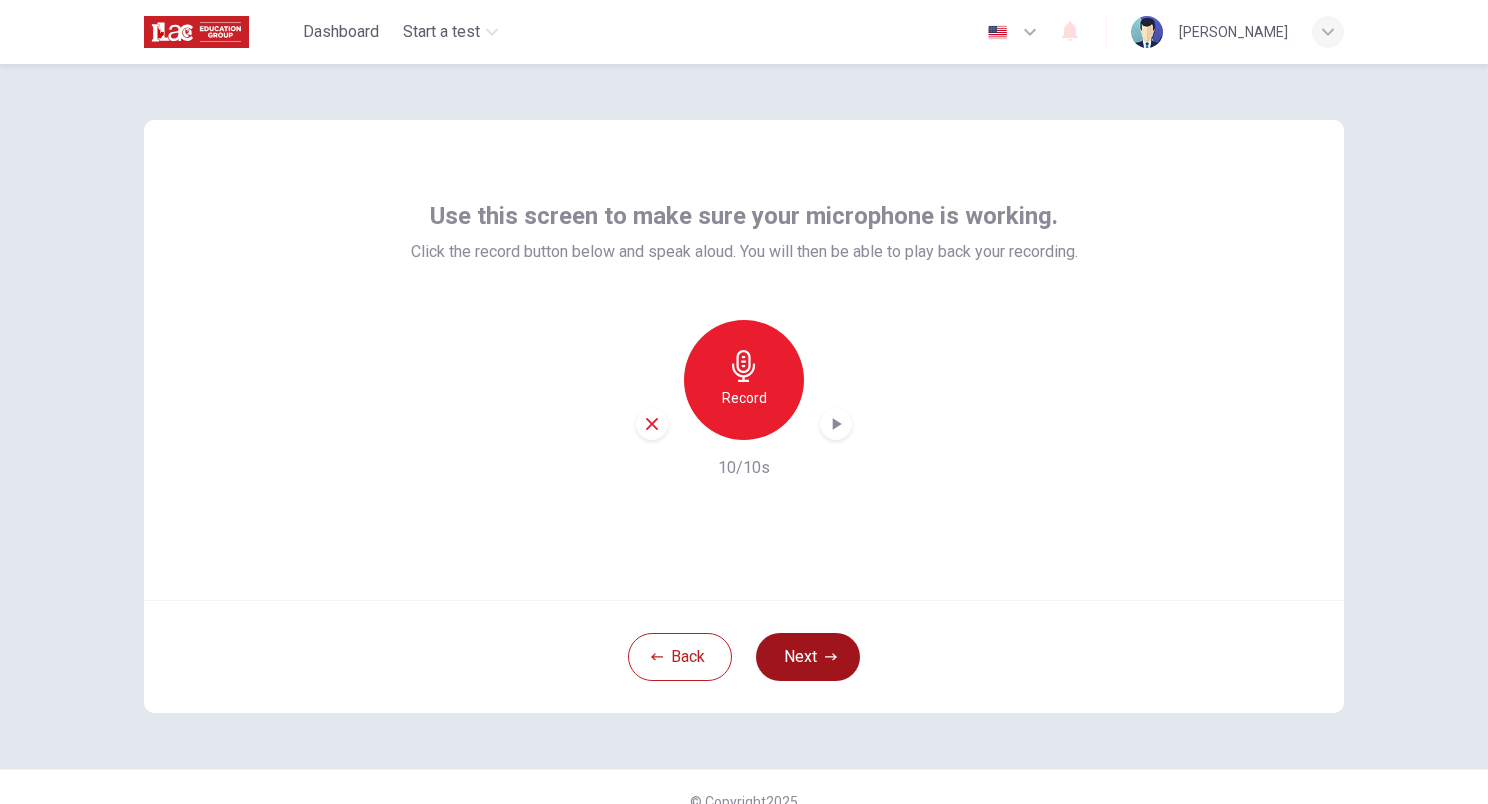 click on "Next" at bounding box center (808, 657) 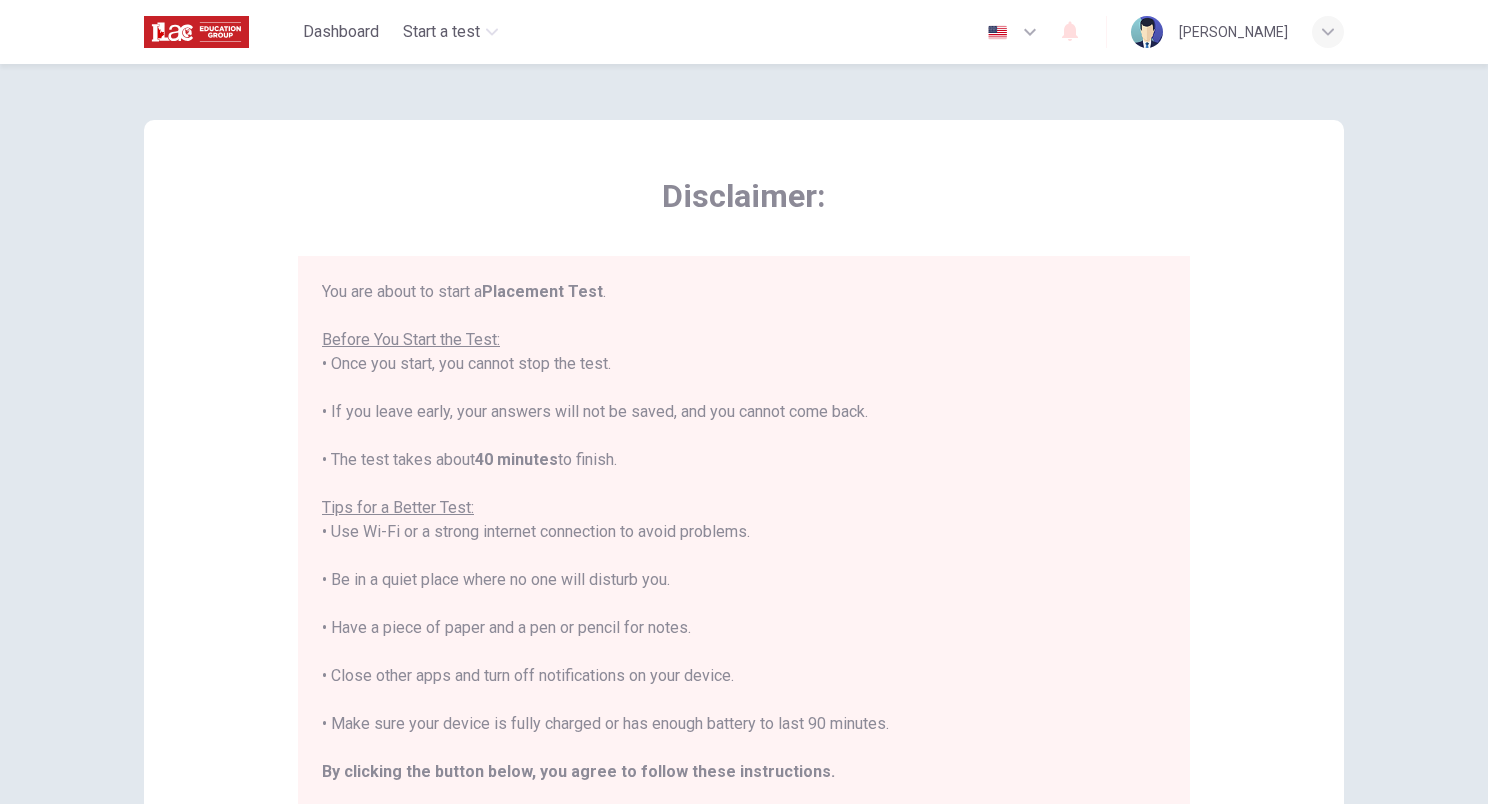 drag, startPoint x: 1153, startPoint y: 537, endPoint x: 1171, endPoint y: 716, distance: 179.90276 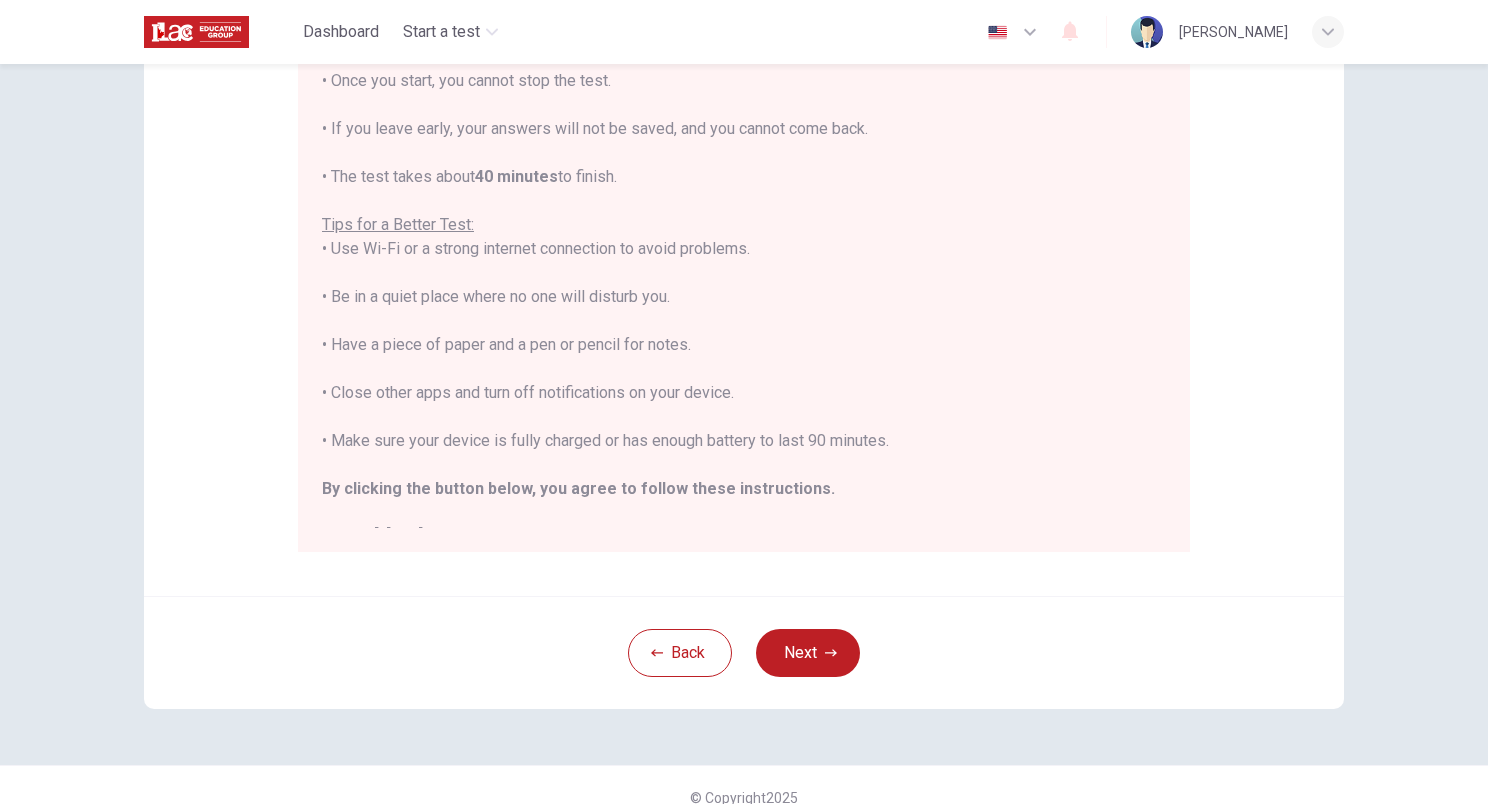 scroll, scrollTop: 293, scrollLeft: 0, axis: vertical 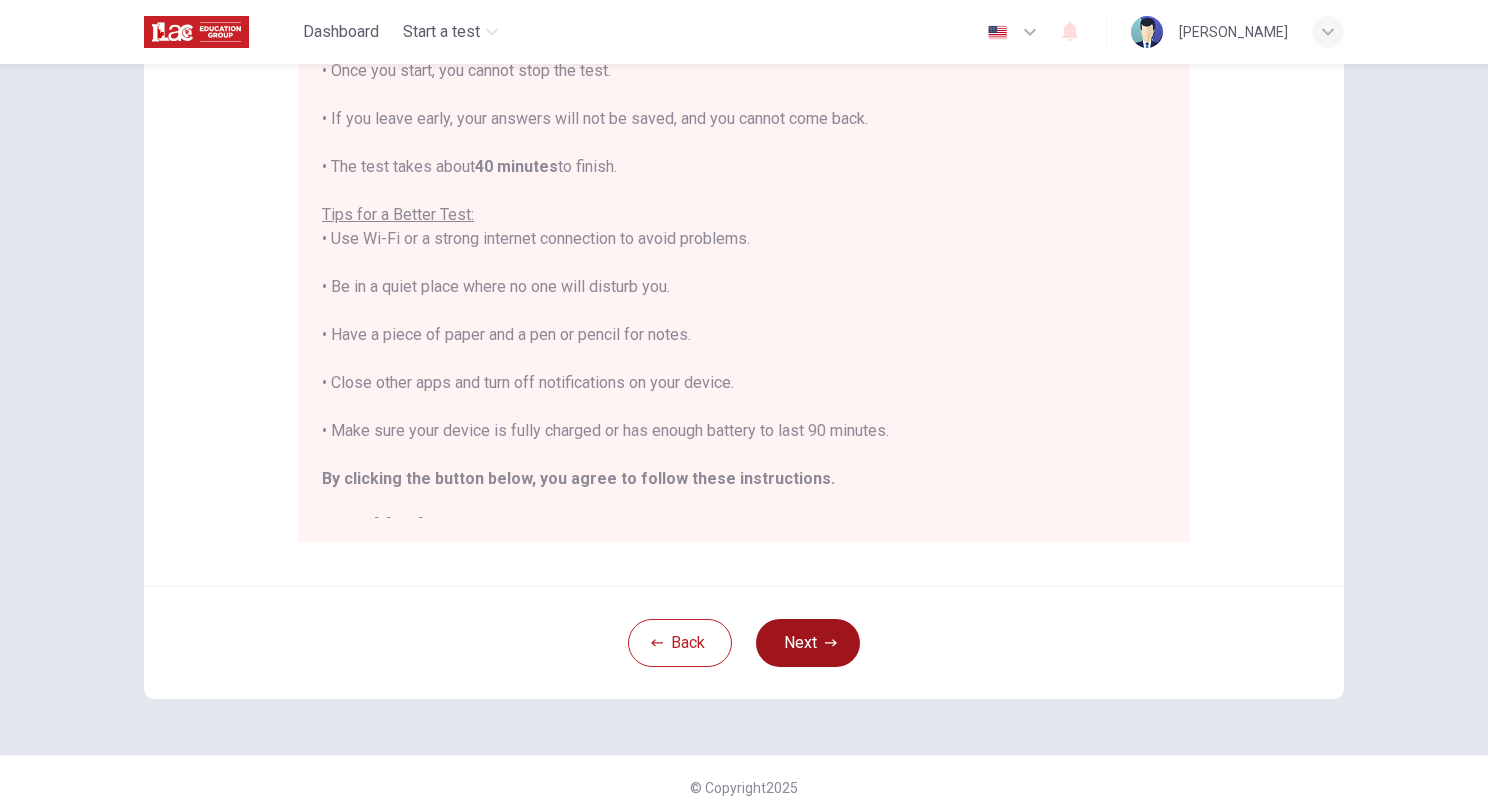 click on "Next" at bounding box center (808, 643) 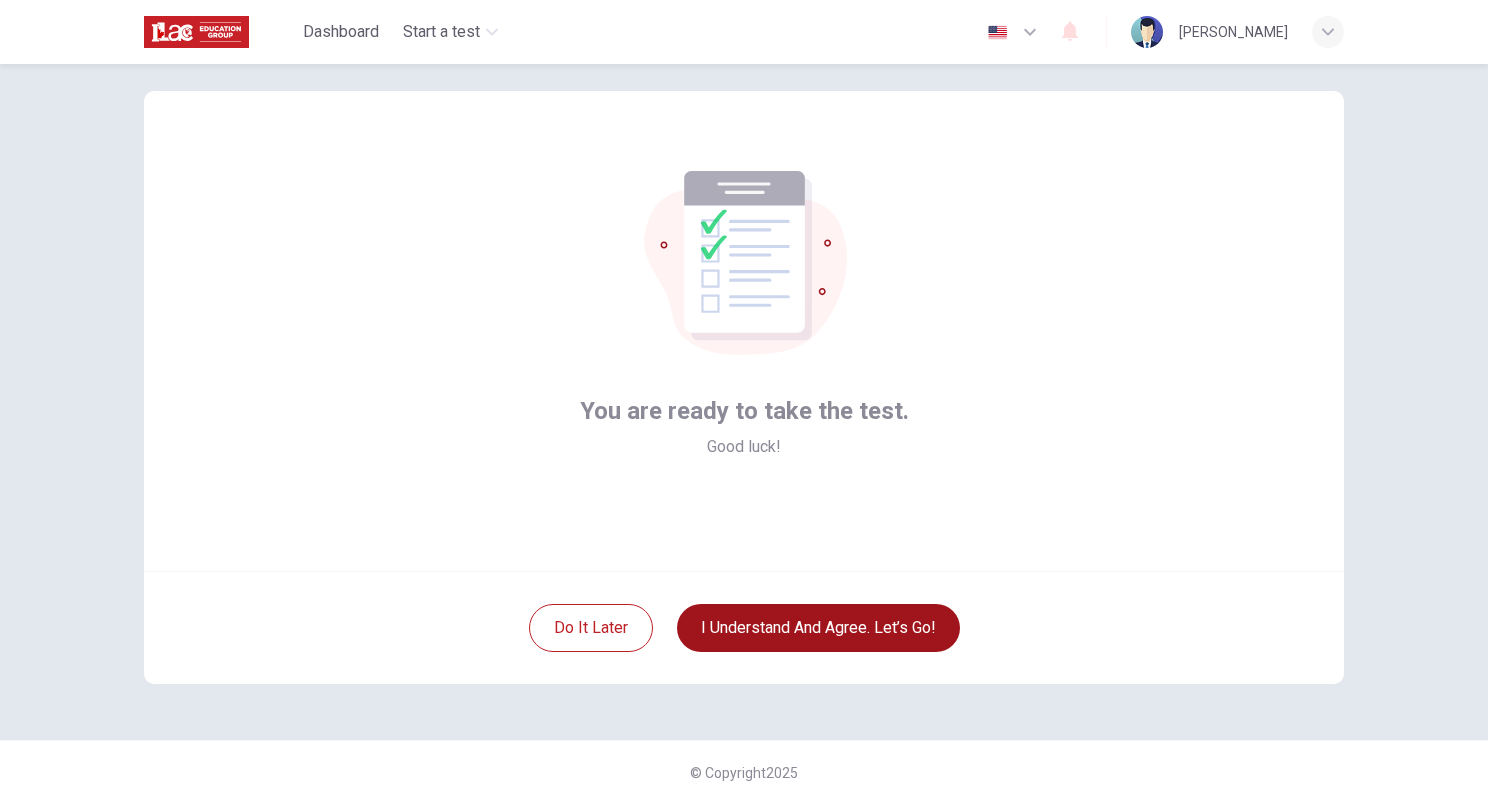 scroll, scrollTop: 28, scrollLeft: 0, axis: vertical 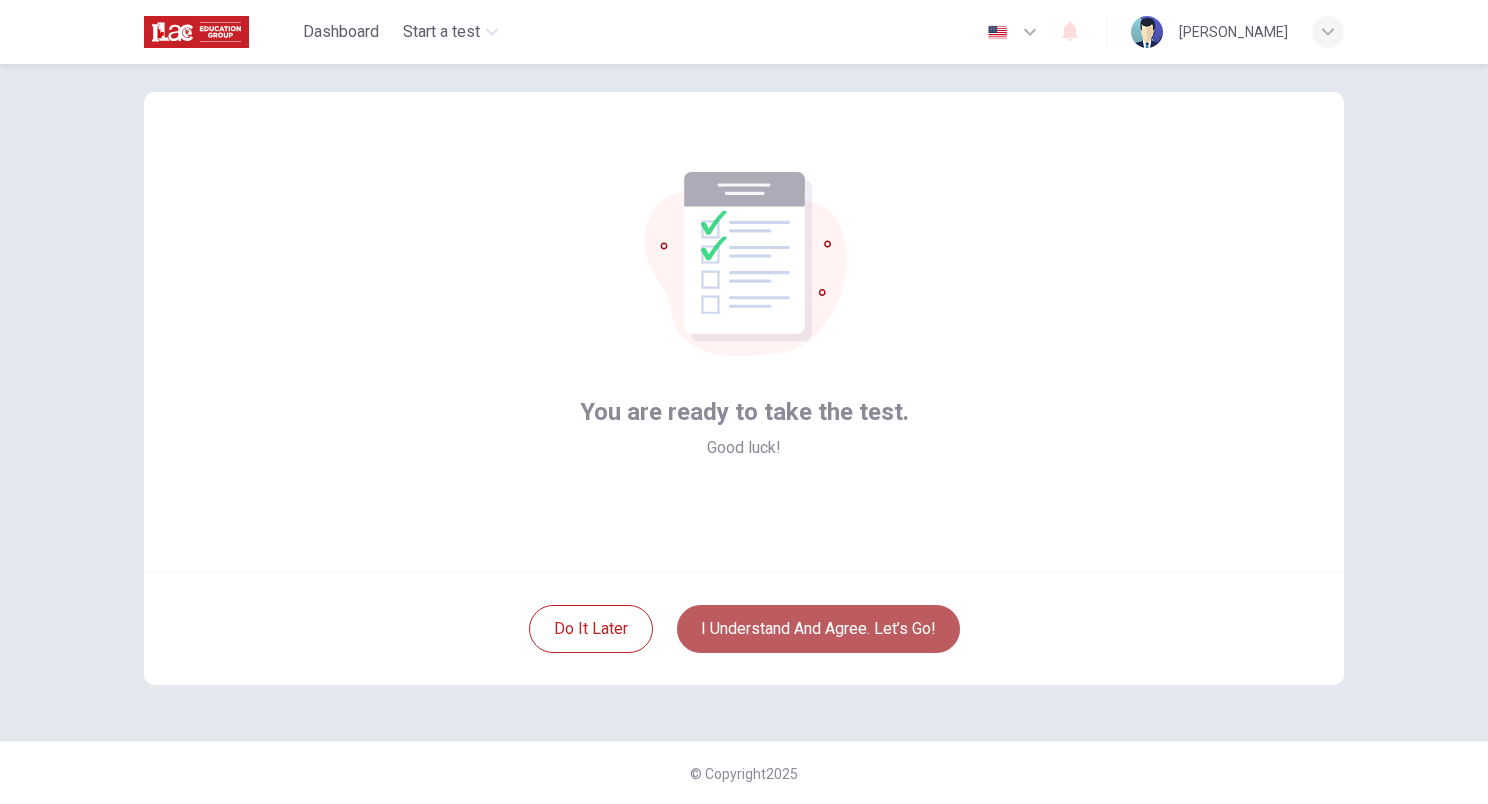 click on "I understand and agree. Let’s go!" at bounding box center (818, 629) 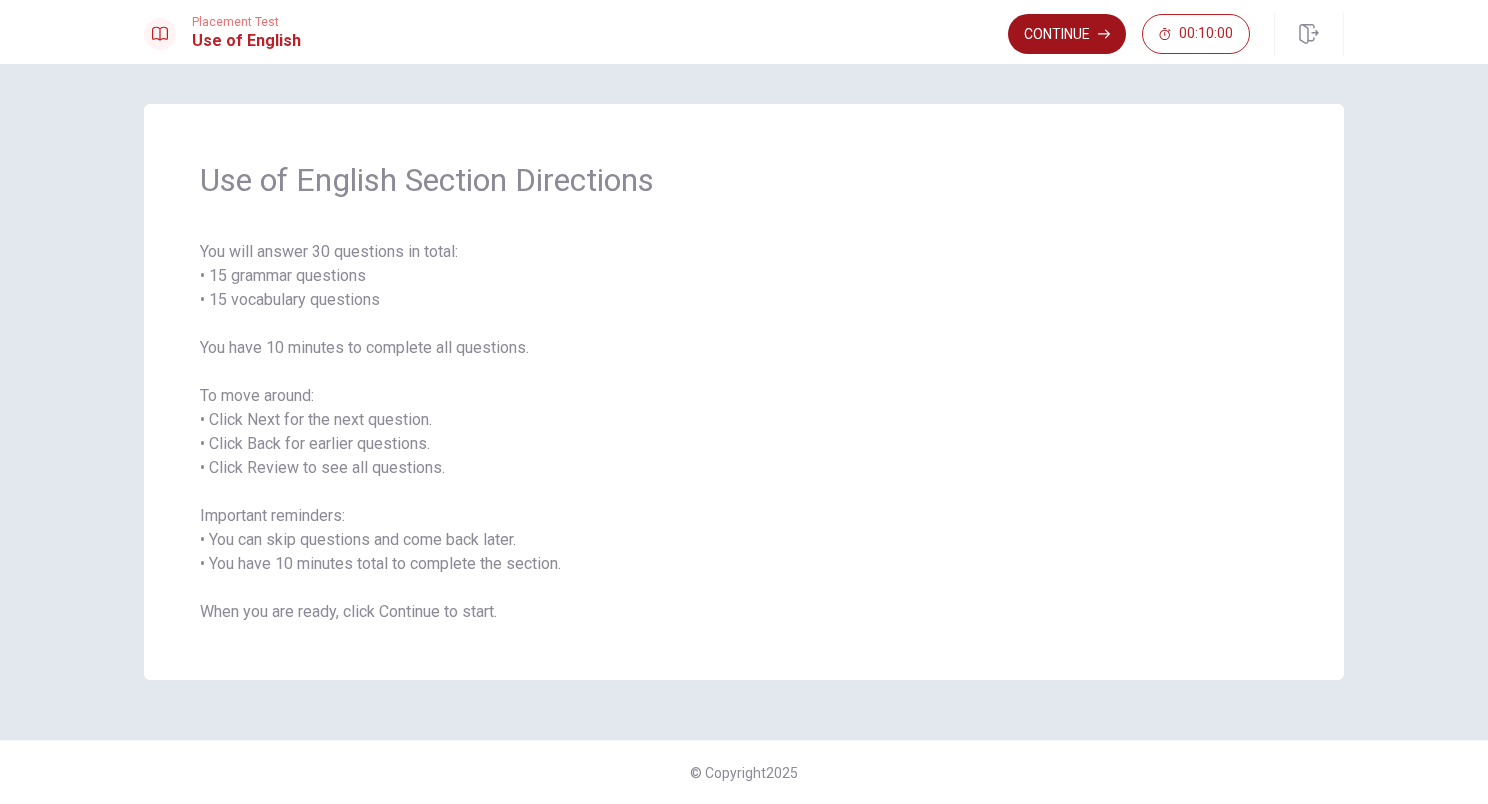 click 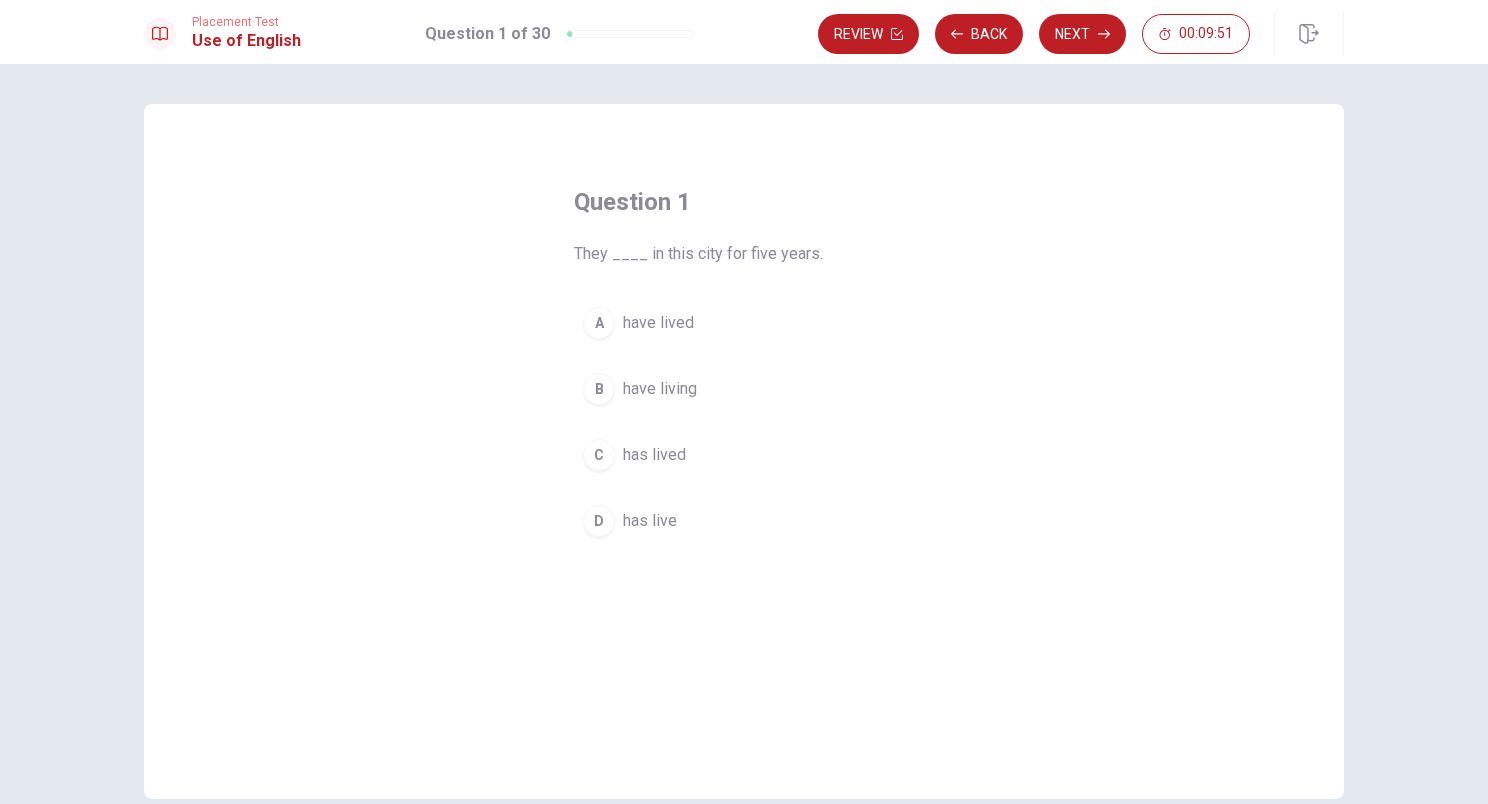click on "A" at bounding box center [599, 323] 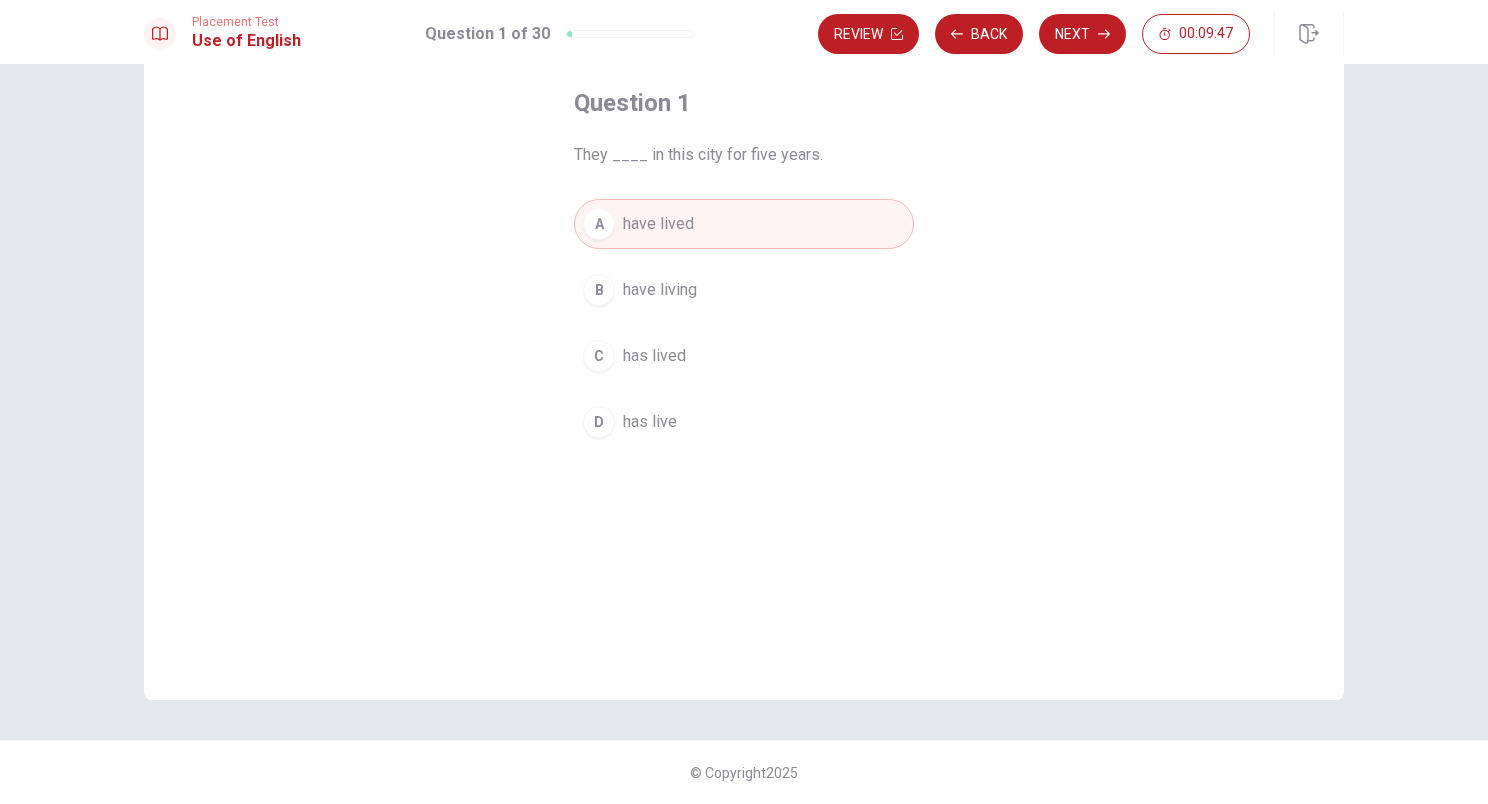 scroll, scrollTop: 0, scrollLeft: 0, axis: both 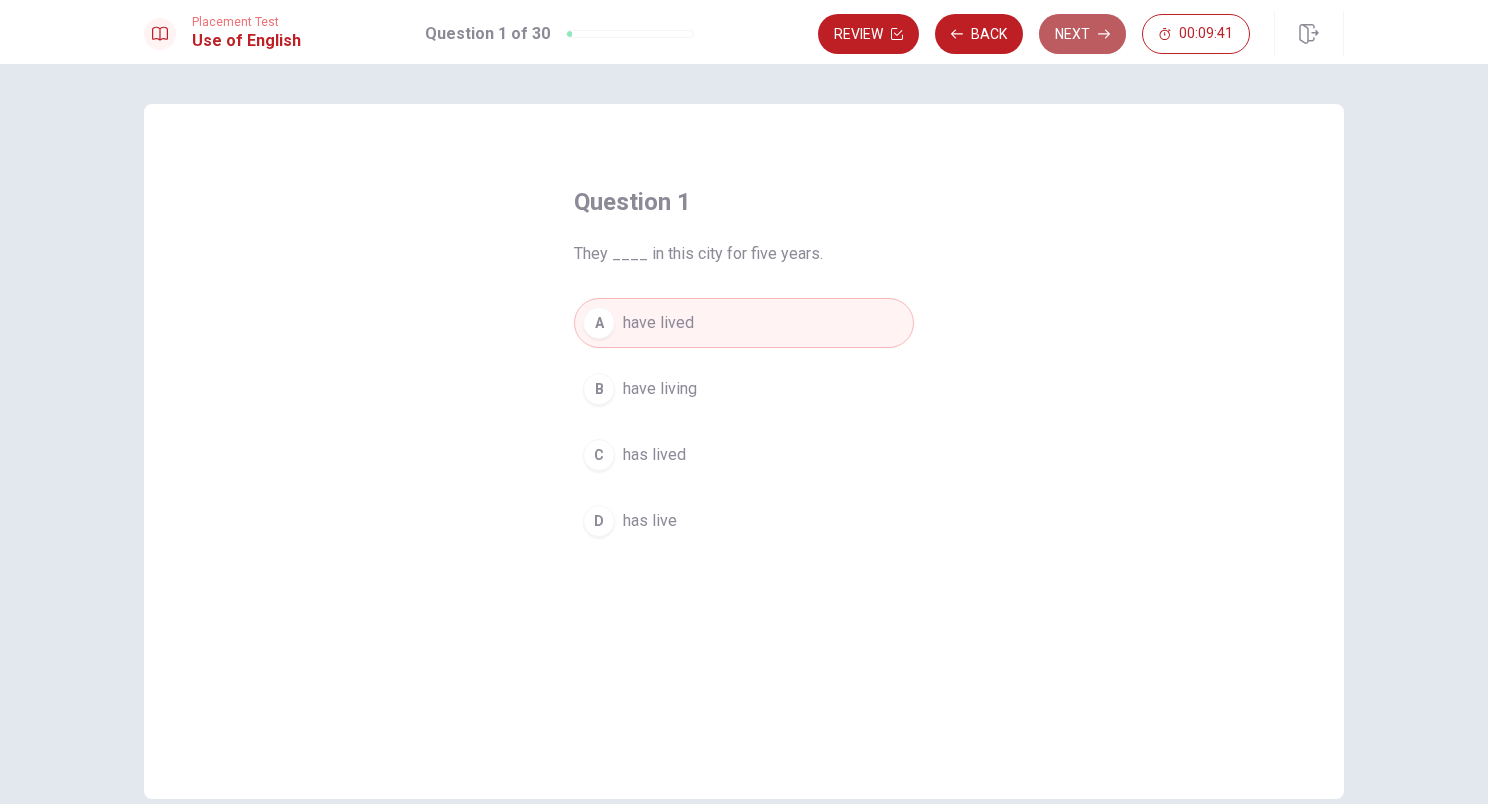 click on "Next" at bounding box center [1082, 34] 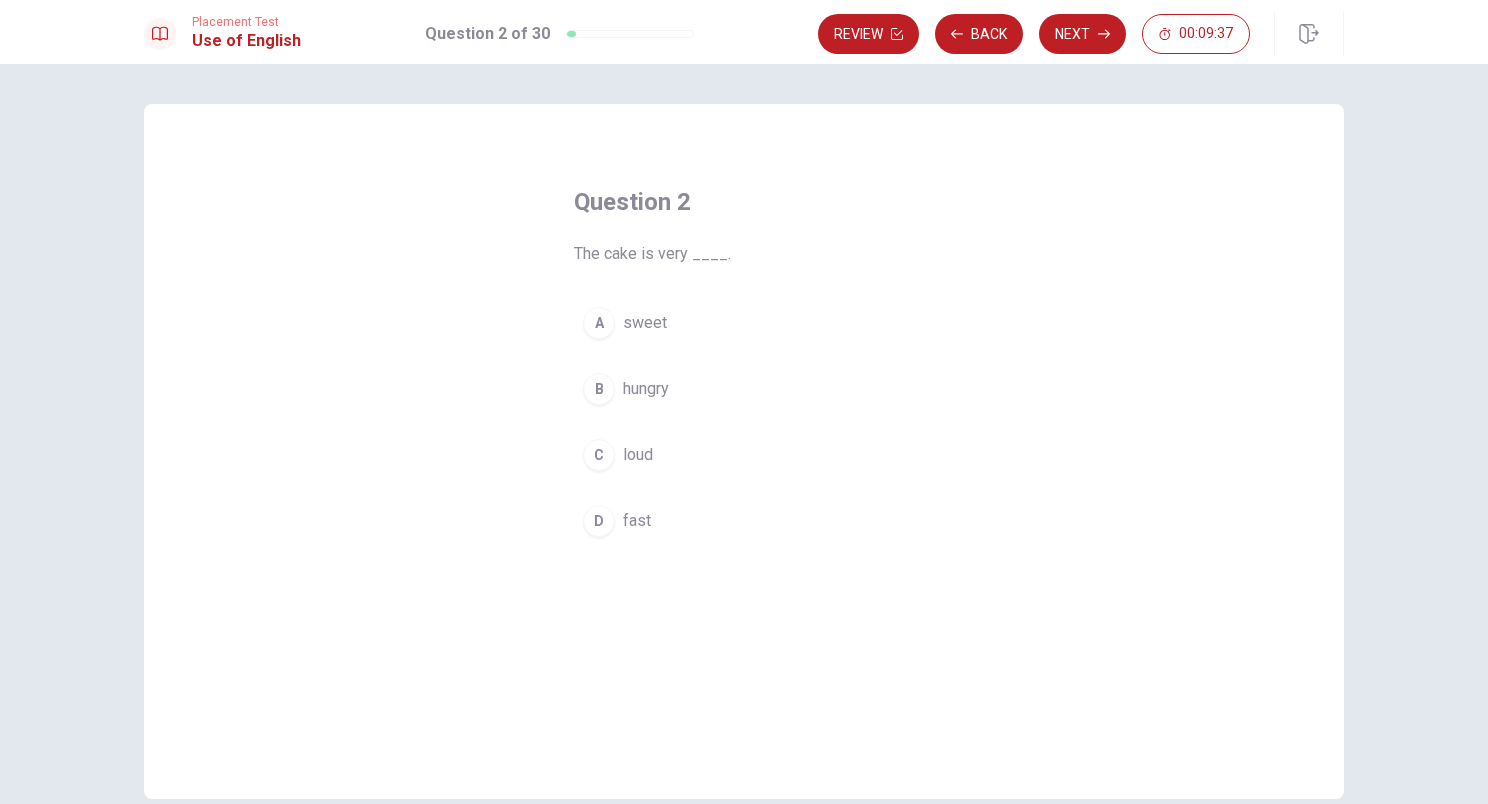 click on "A" at bounding box center (599, 323) 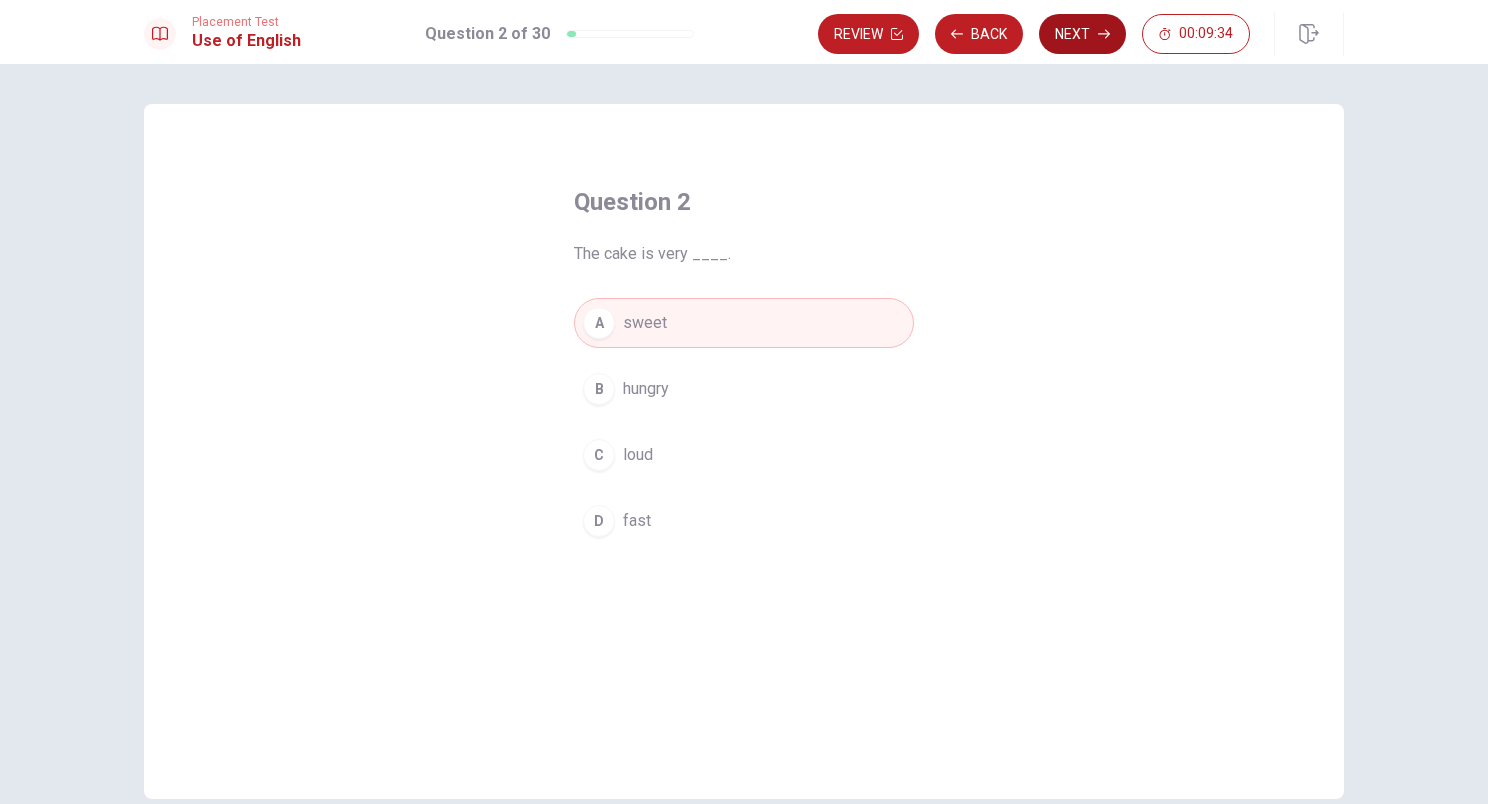 click on "Next" at bounding box center [1082, 34] 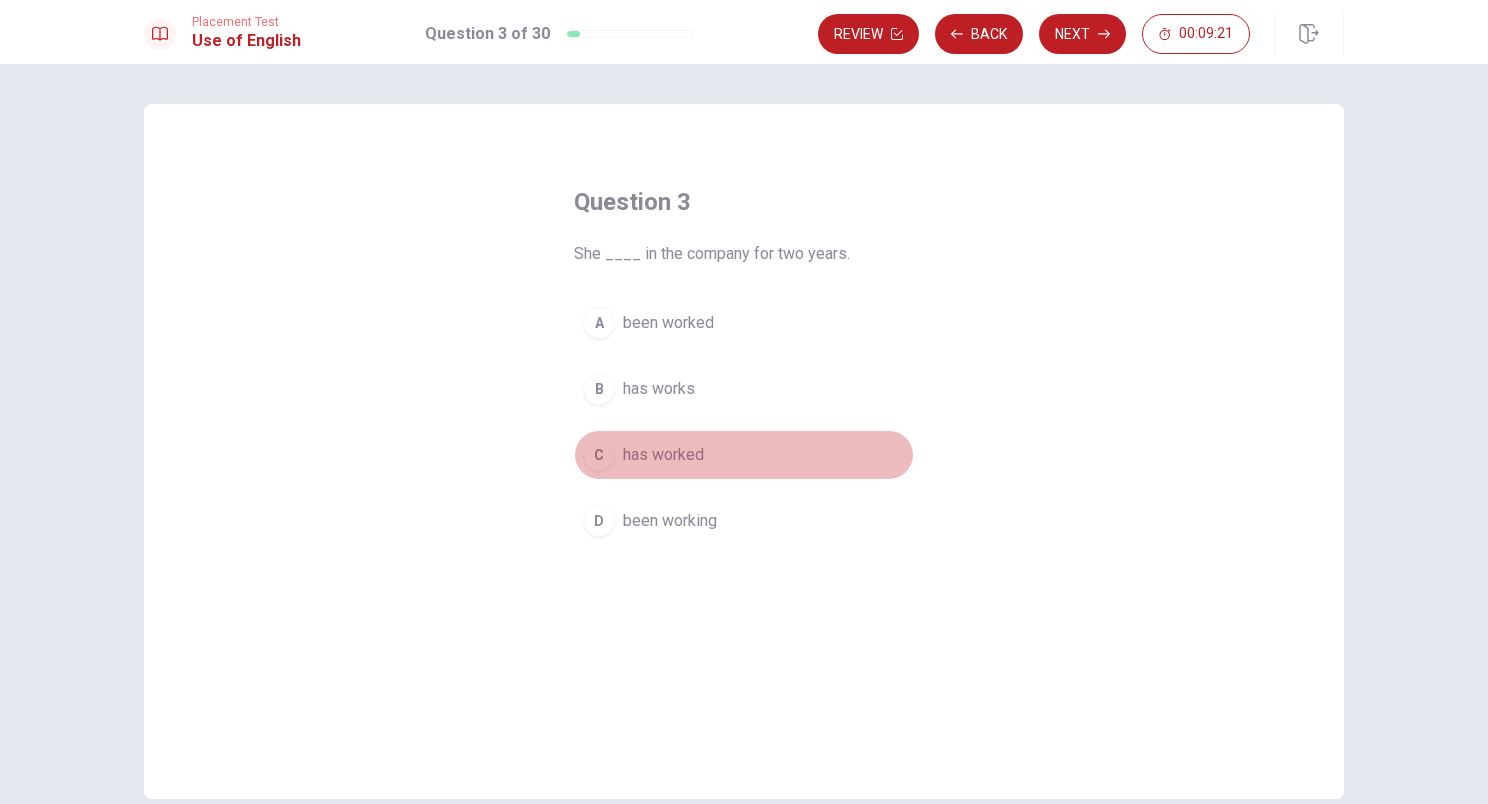 click on "C" at bounding box center [599, 455] 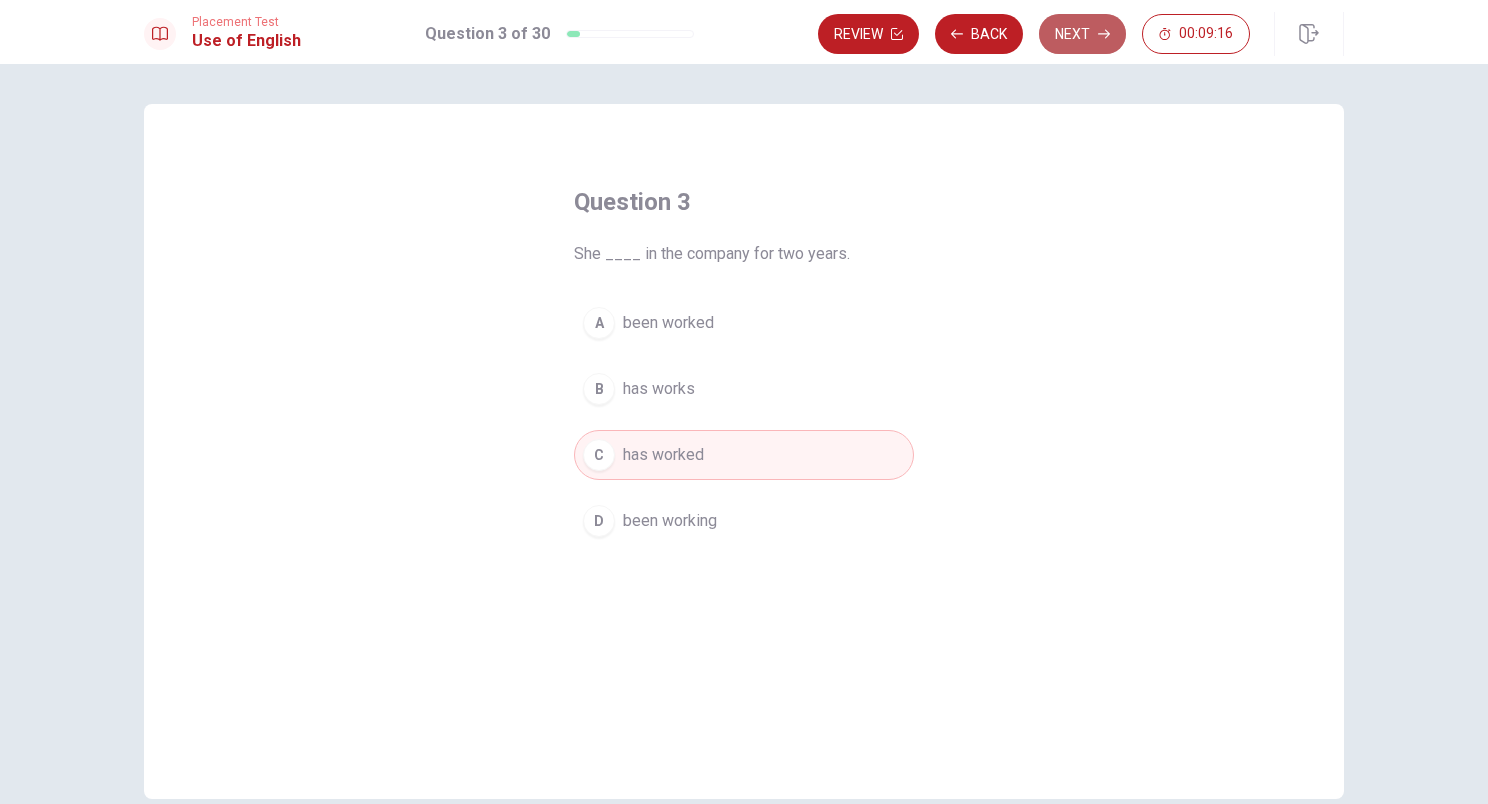 click on "Next" at bounding box center [1082, 34] 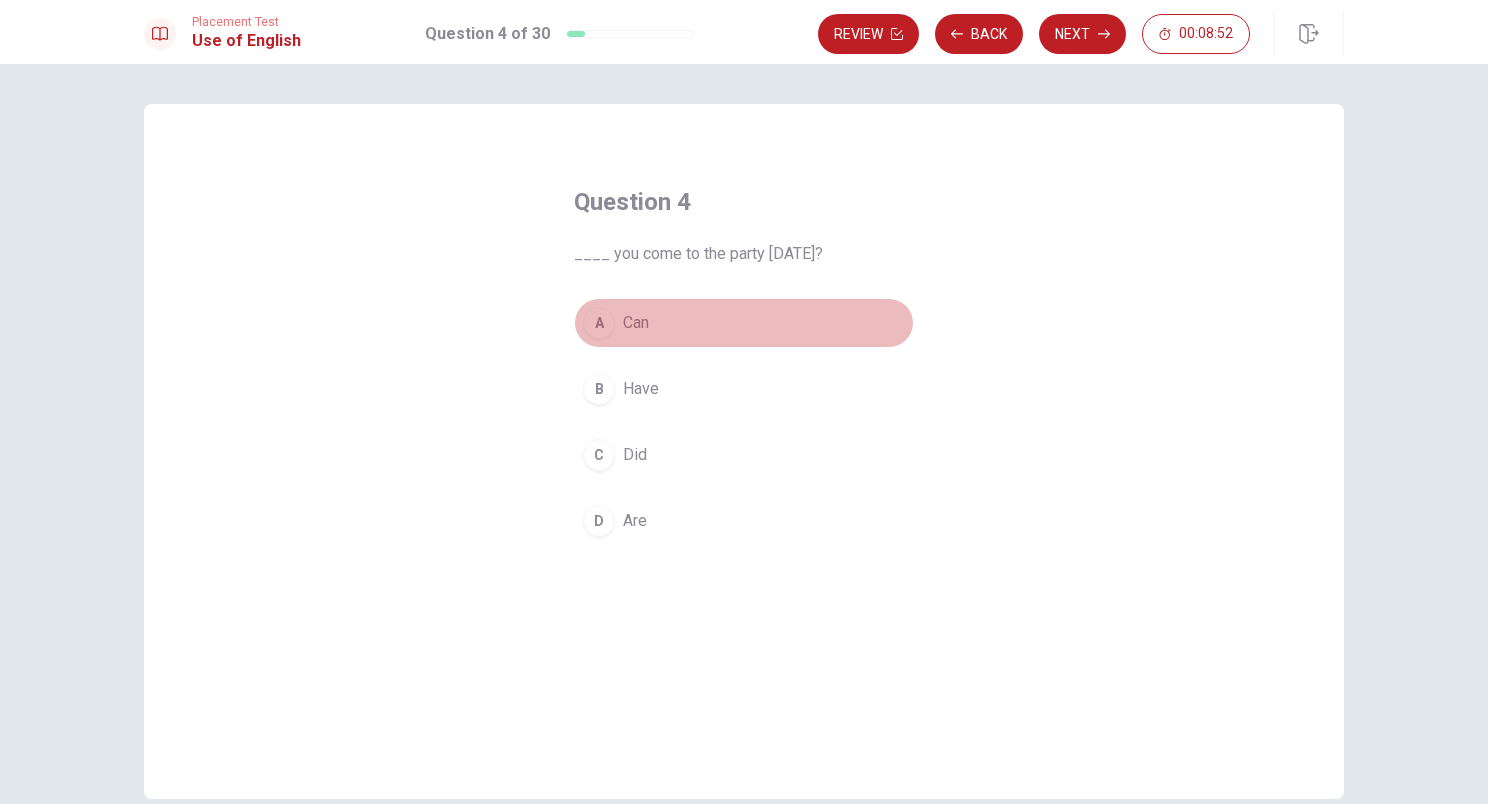 click on "A" at bounding box center (599, 323) 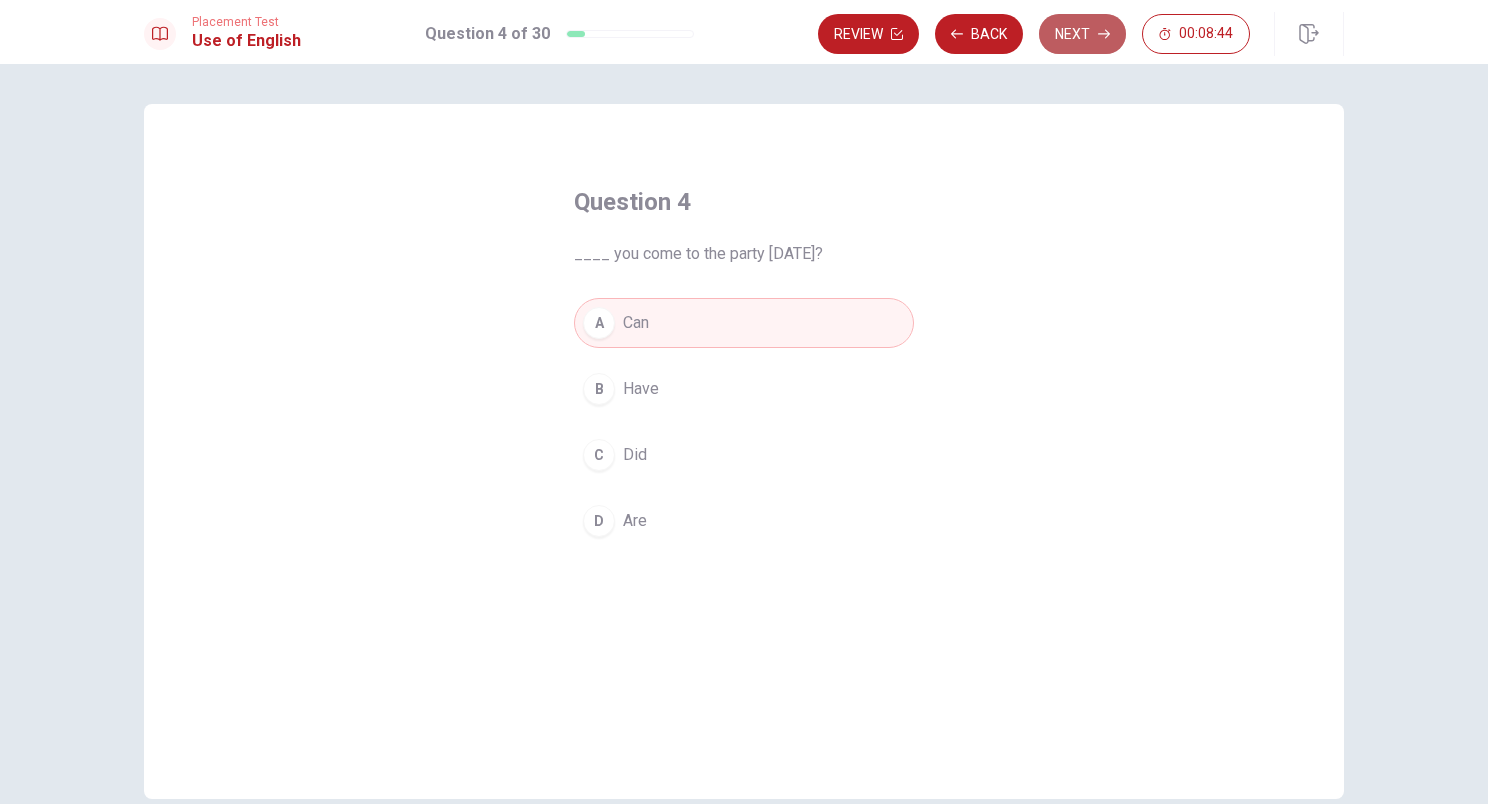 click on "Next" at bounding box center [1082, 34] 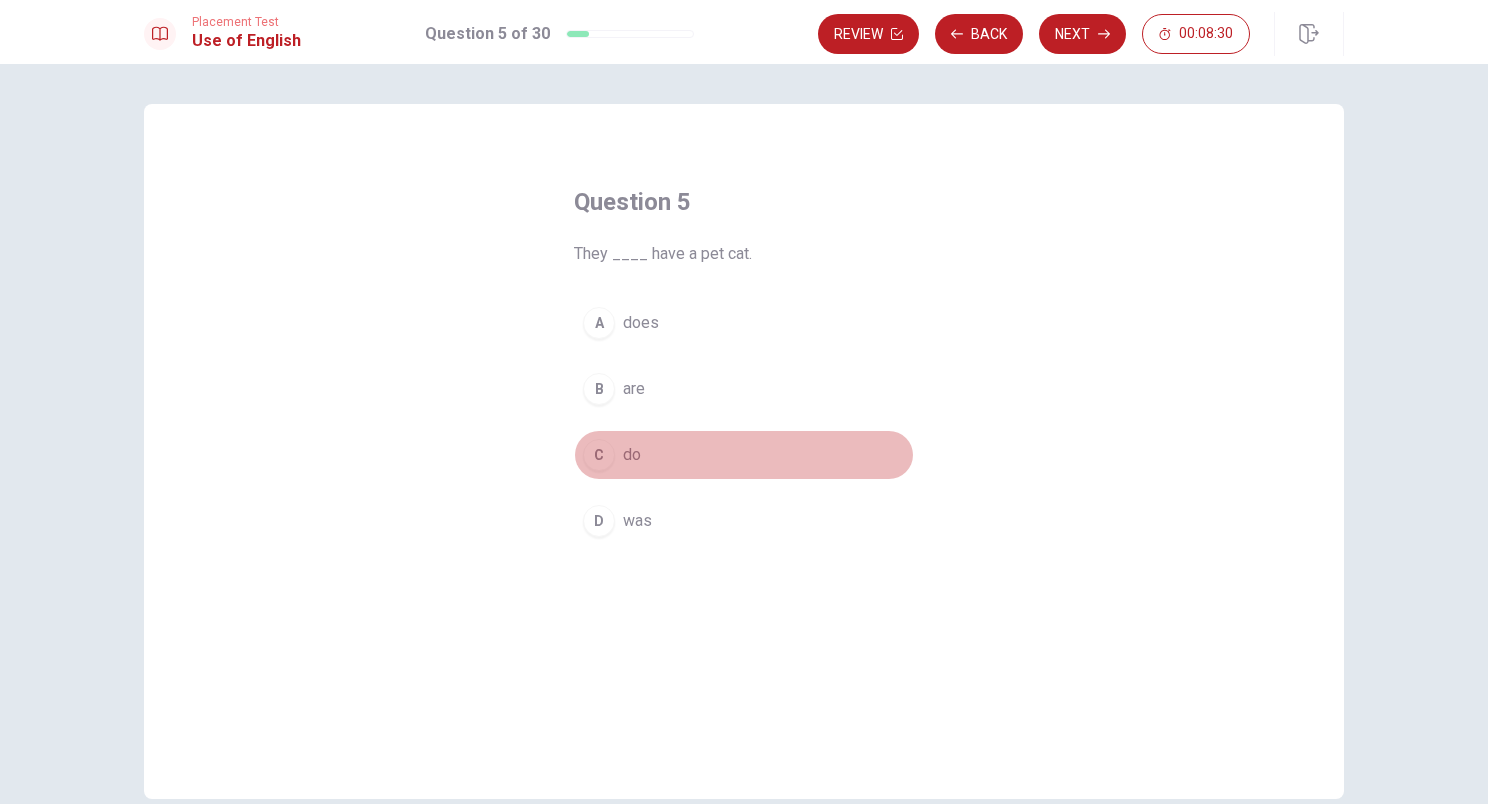click on "C" at bounding box center [599, 455] 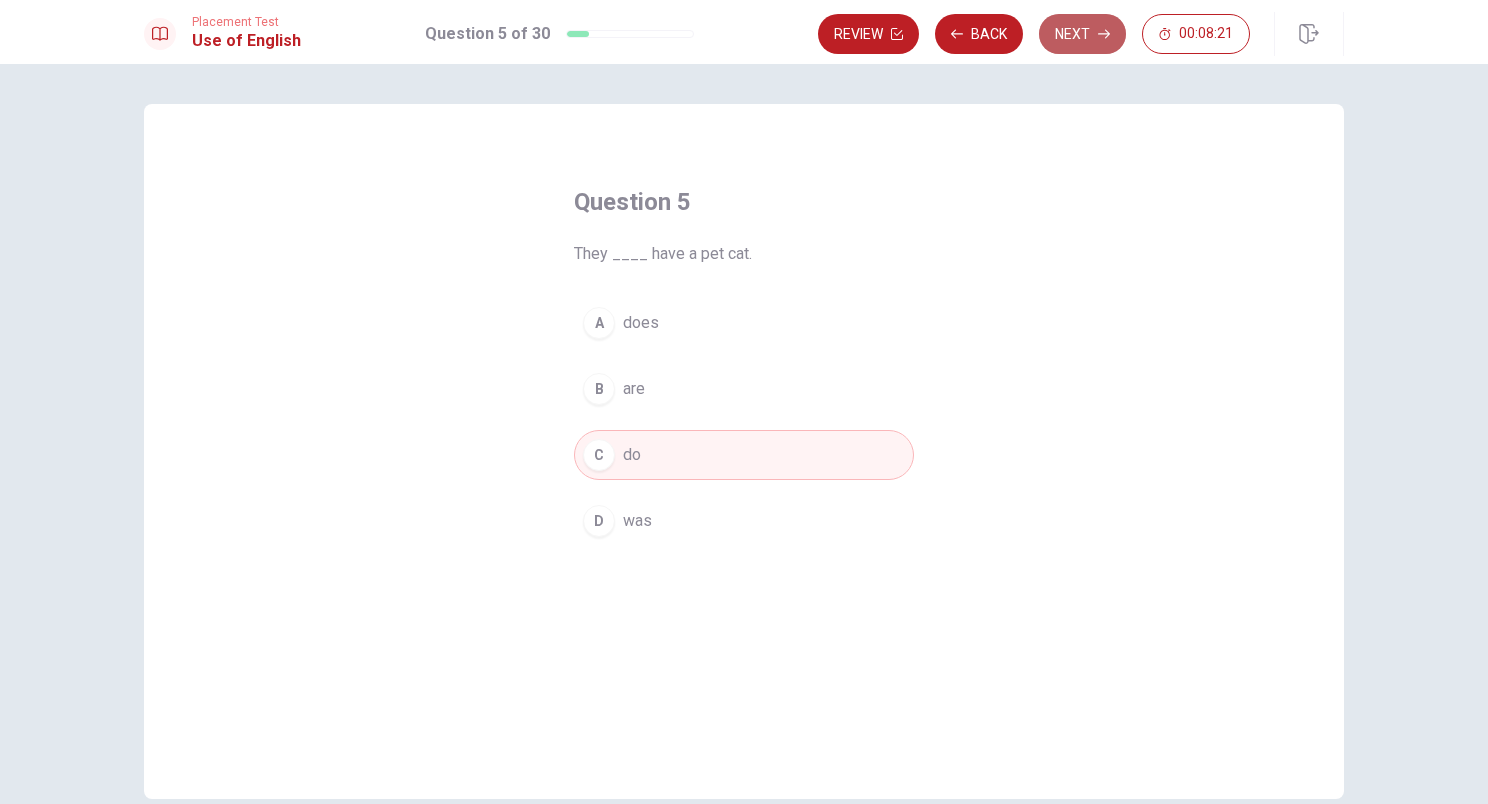 click on "Next" at bounding box center (1082, 34) 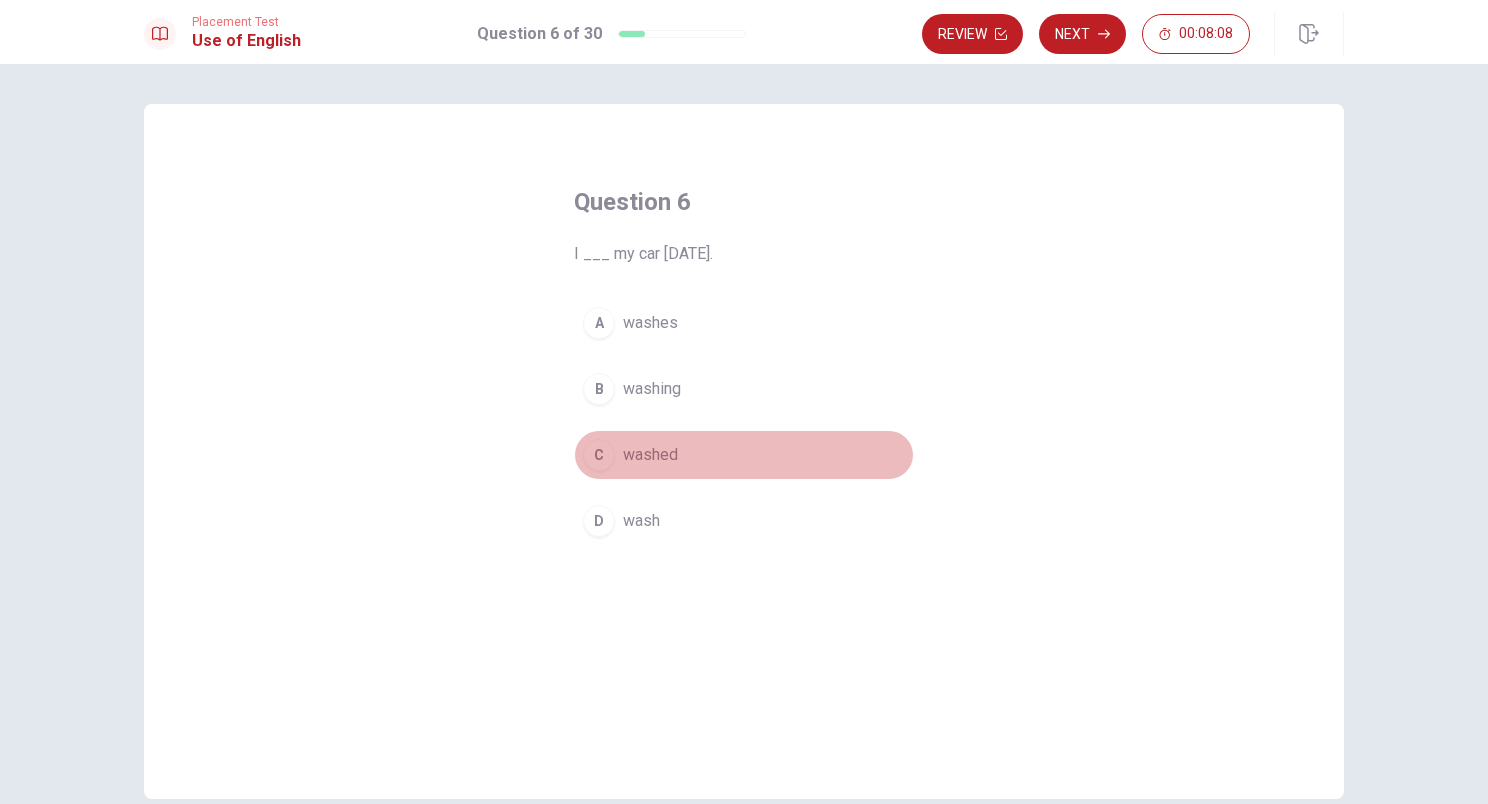 click on "C" at bounding box center [599, 455] 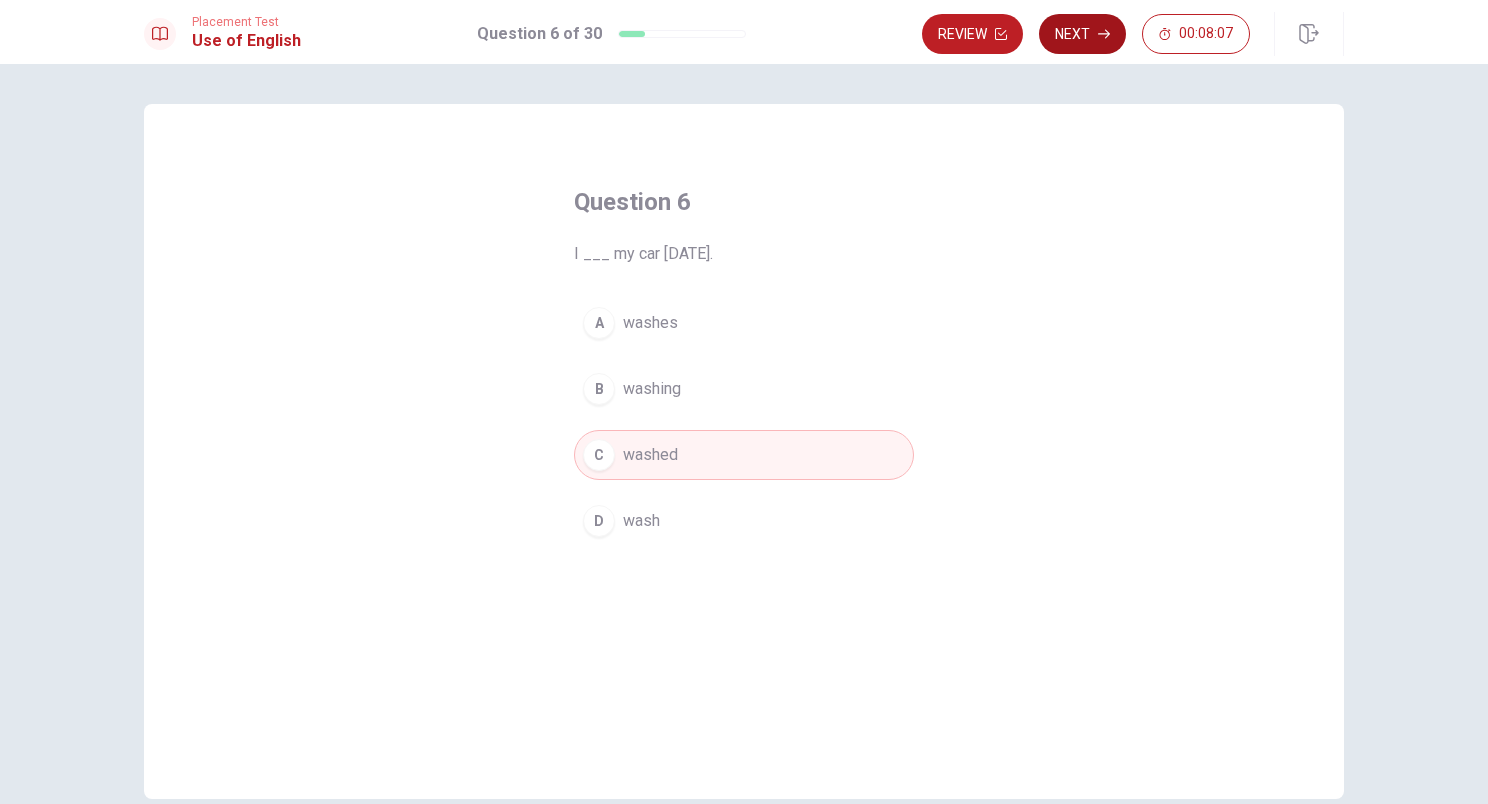 click on "Next" at bounding box center (1082, 34) 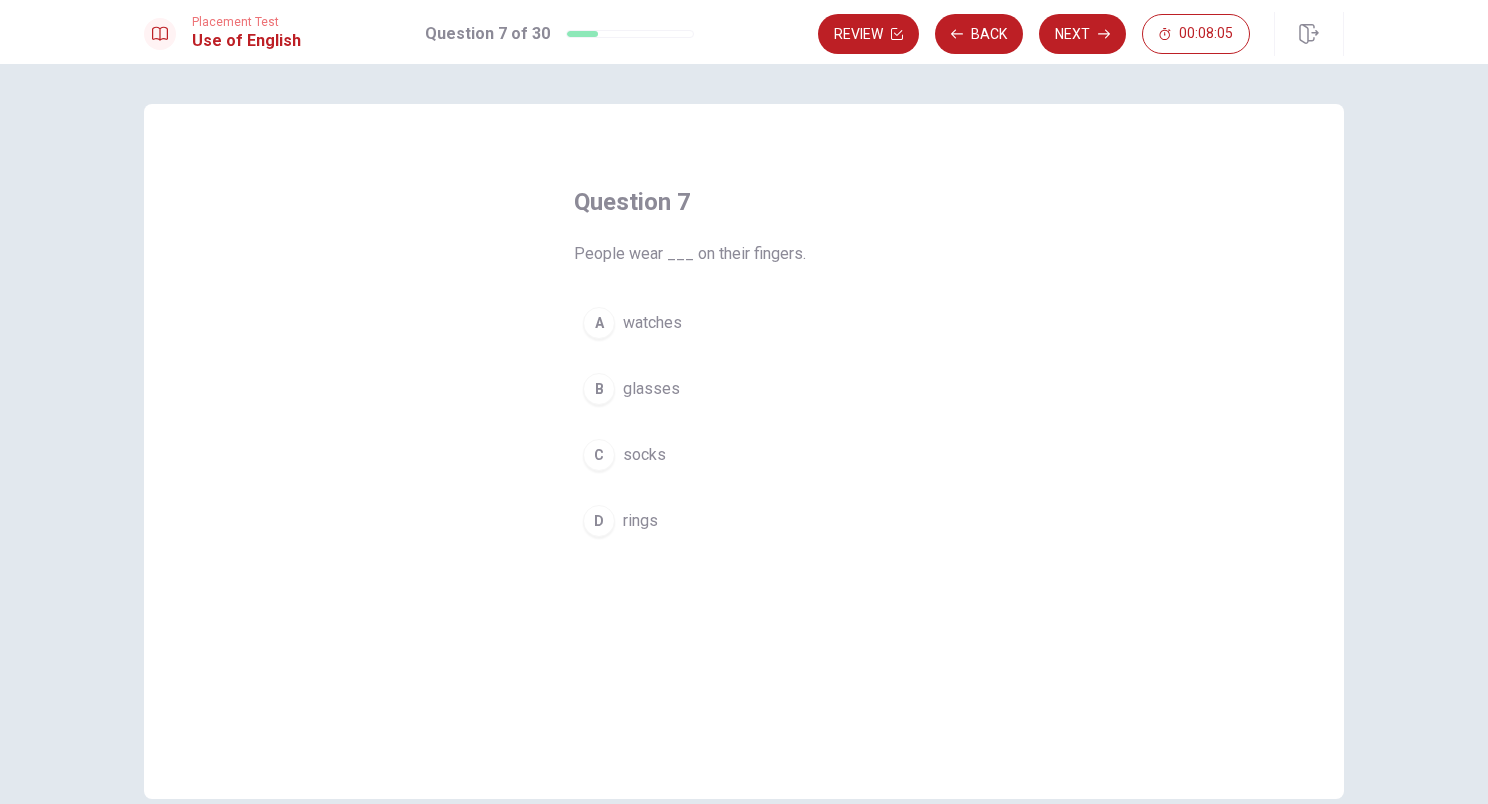 click on "Question 7 People wear ___ on their fingers. A watches B glasses
C socks
D rings" at bounding box center [744, 366] 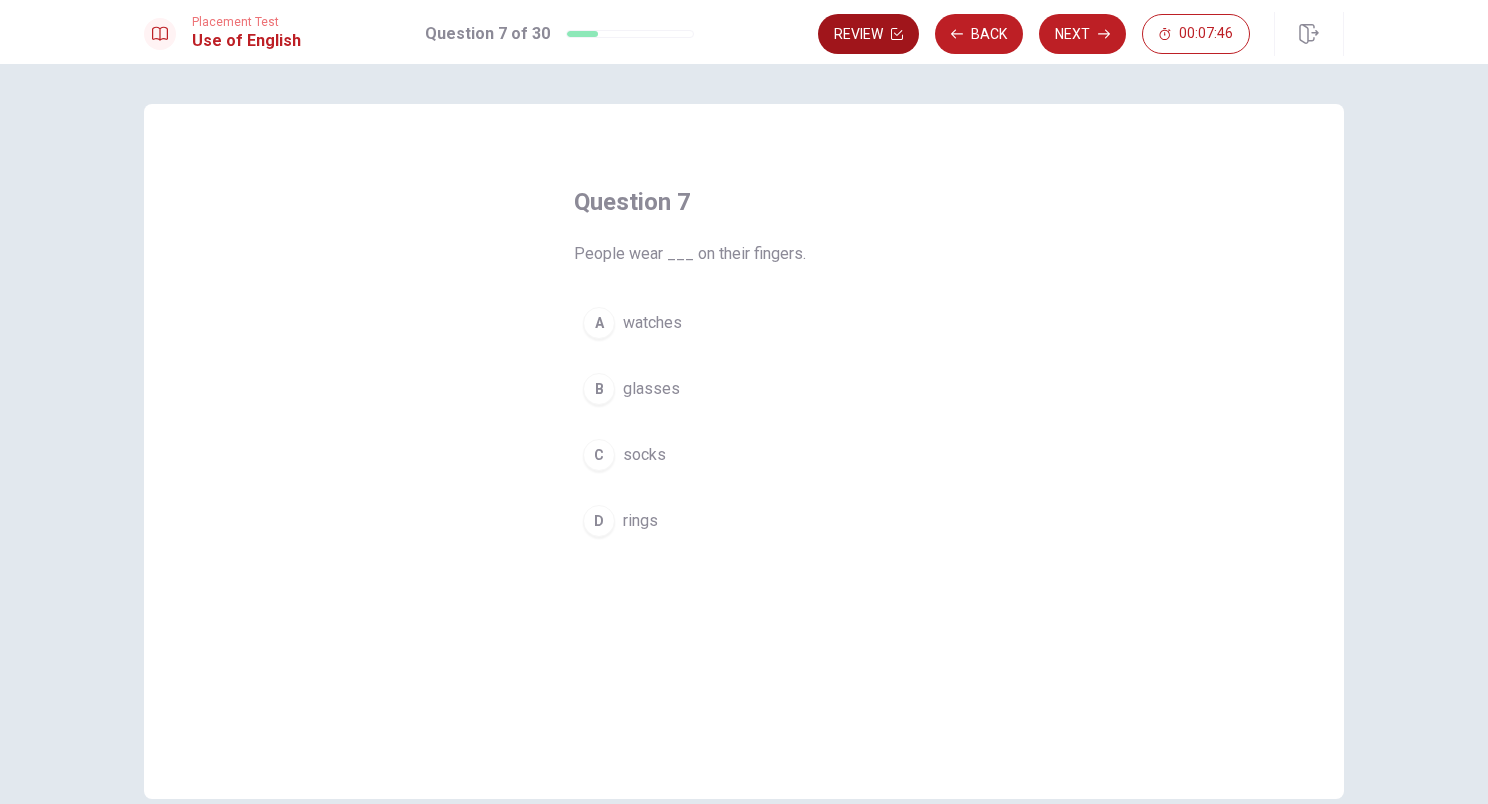 click on "Review" at bounding box center (868, 34) 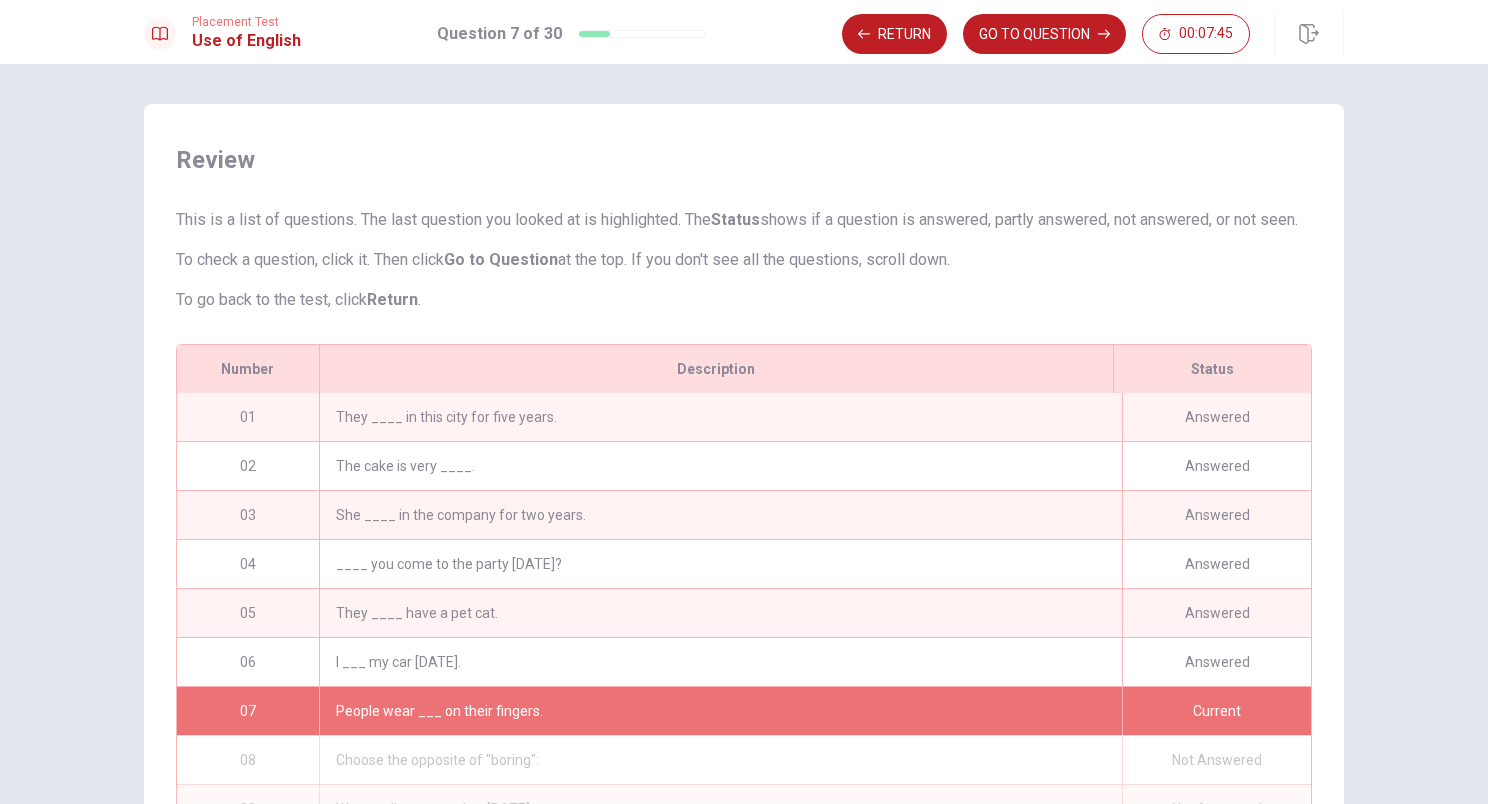 scroll, scrollTop: 124, scrollLeft: 0, axis: vertical 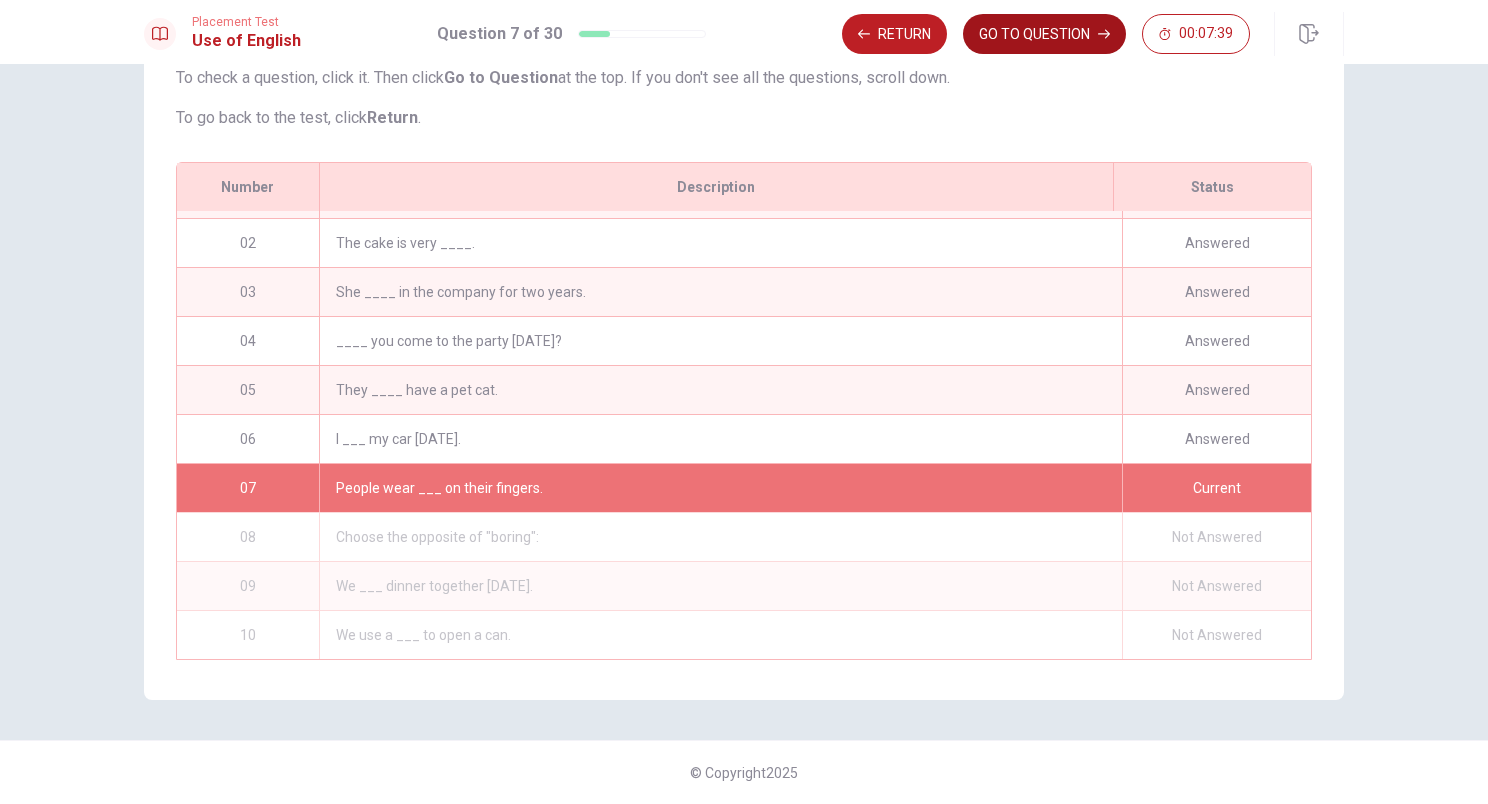 click on "GO TO QUESTION" at bounding box center [1044, 34] 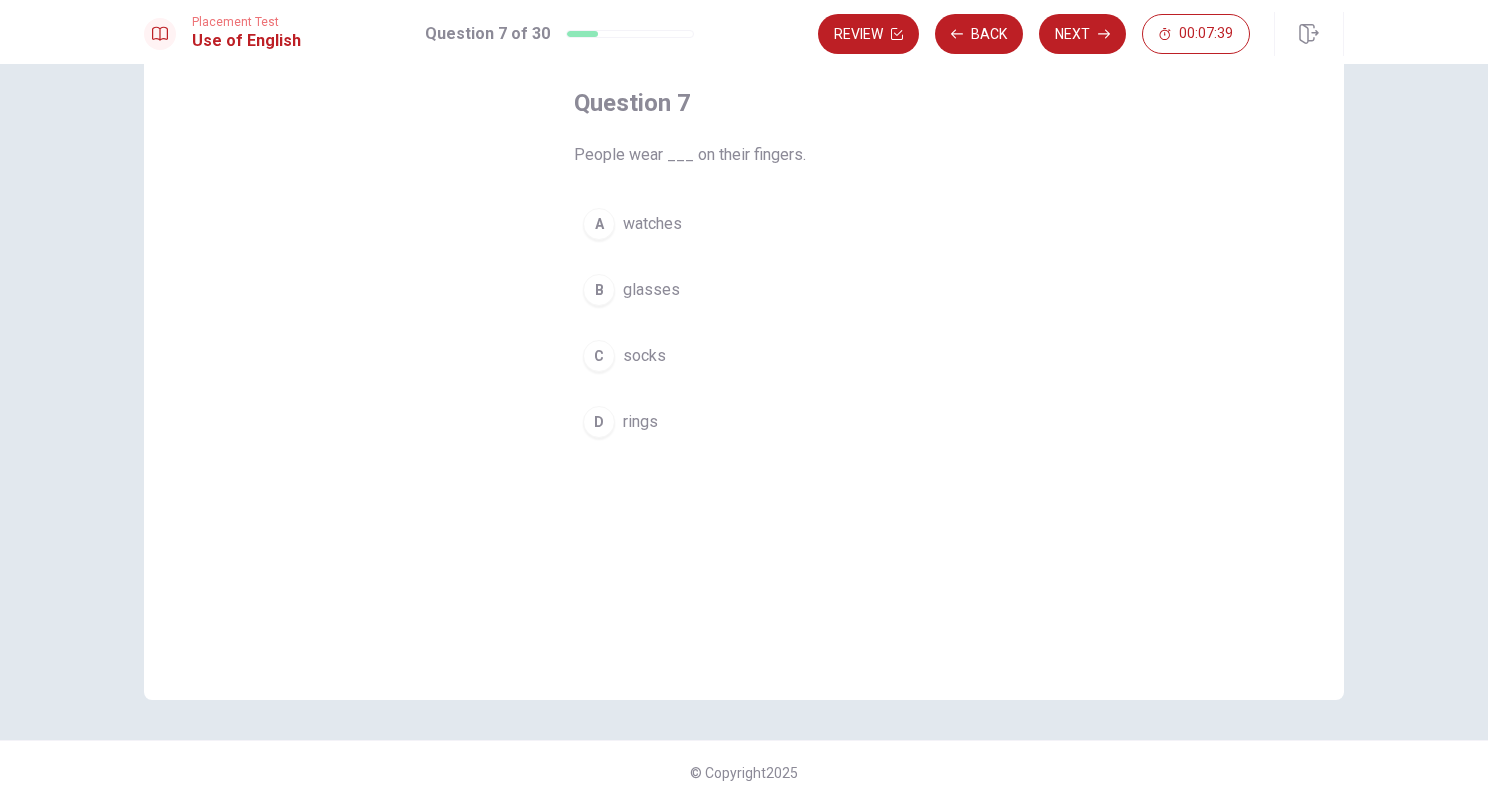 scroll, scrollTop: 99, scrollLeft: 0, axis: vertical 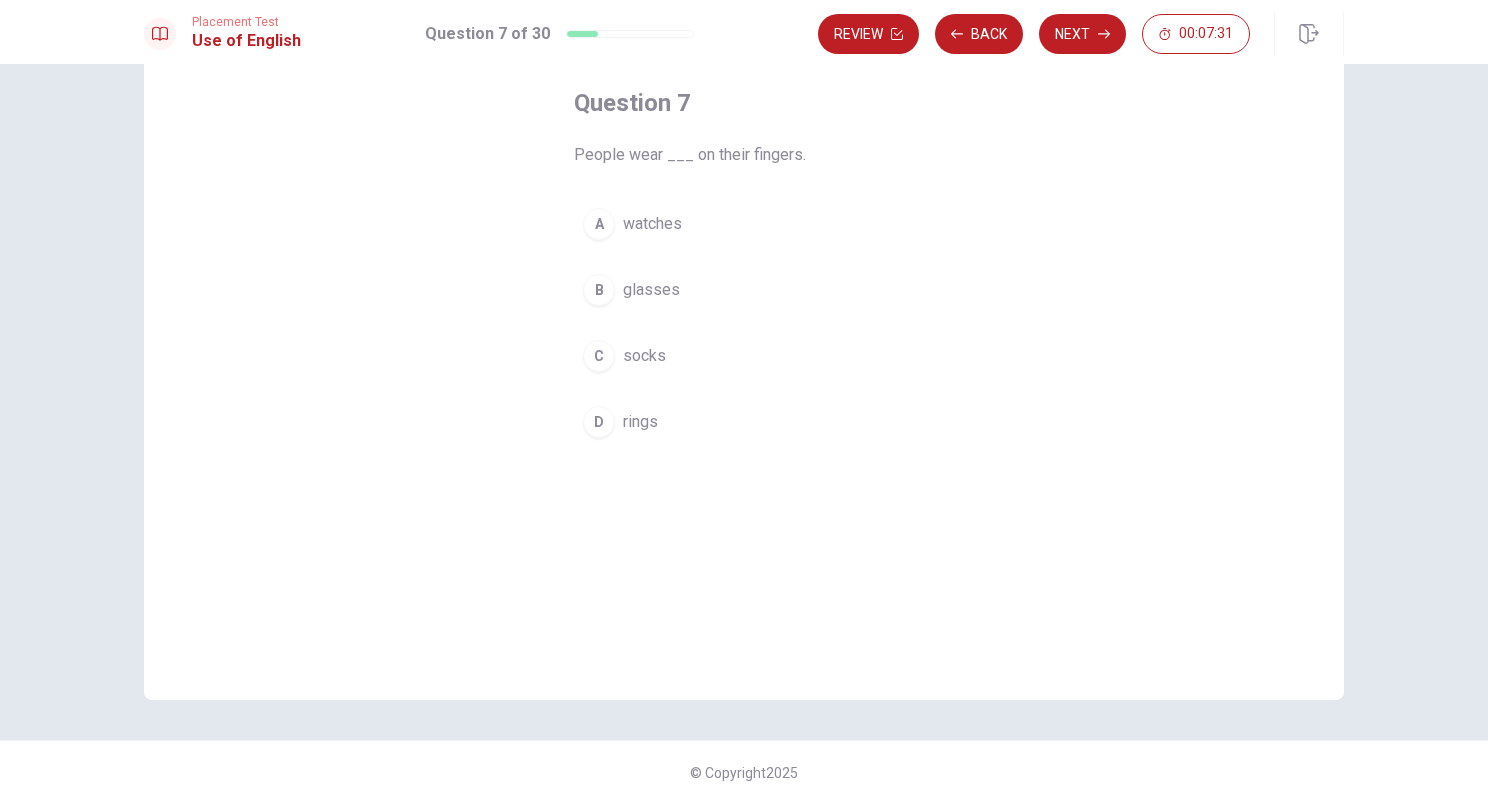 click on "D" at bounding box center [599, 422] 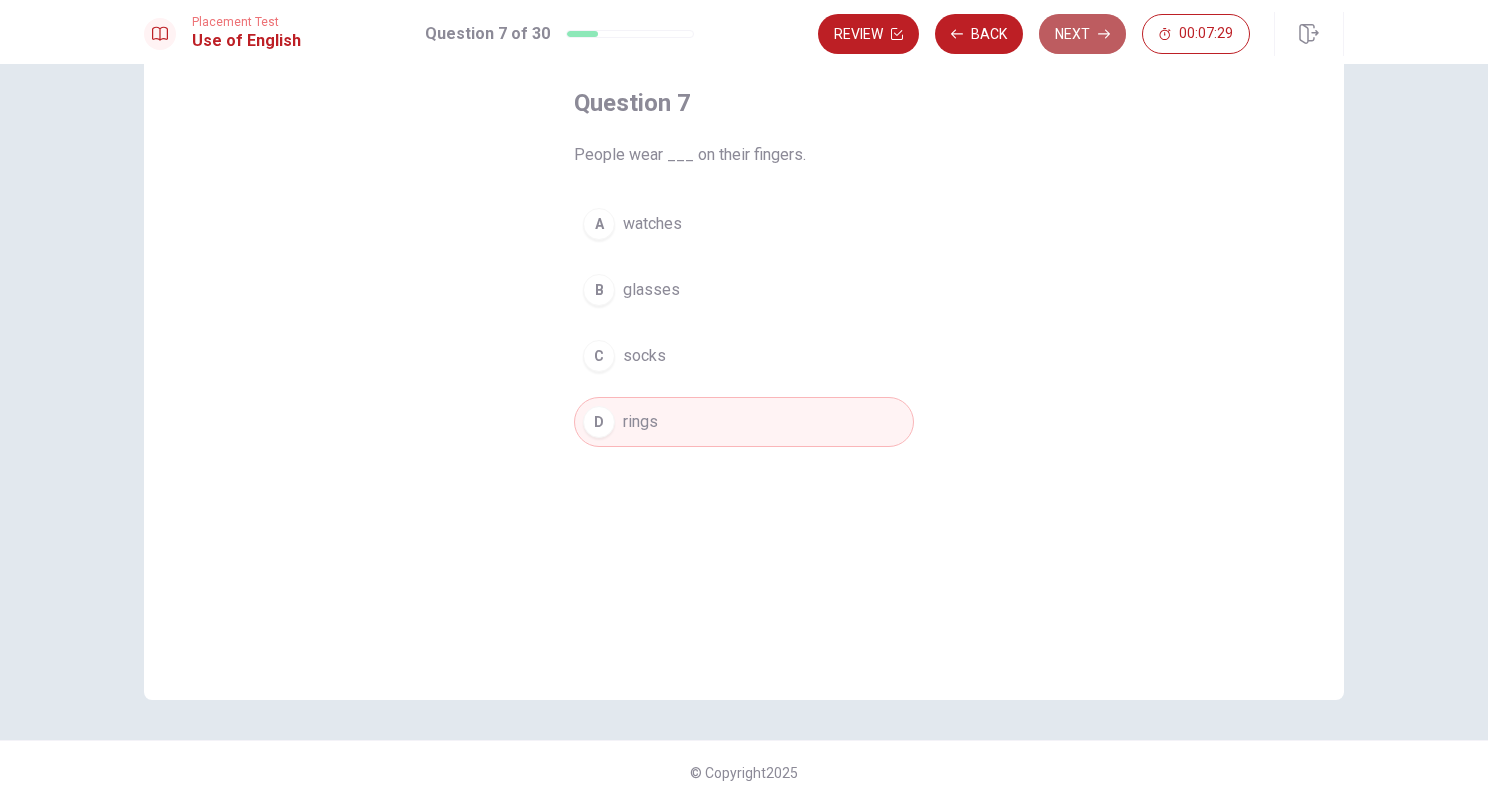 click on "Next" at bounding box center (1082, 34) 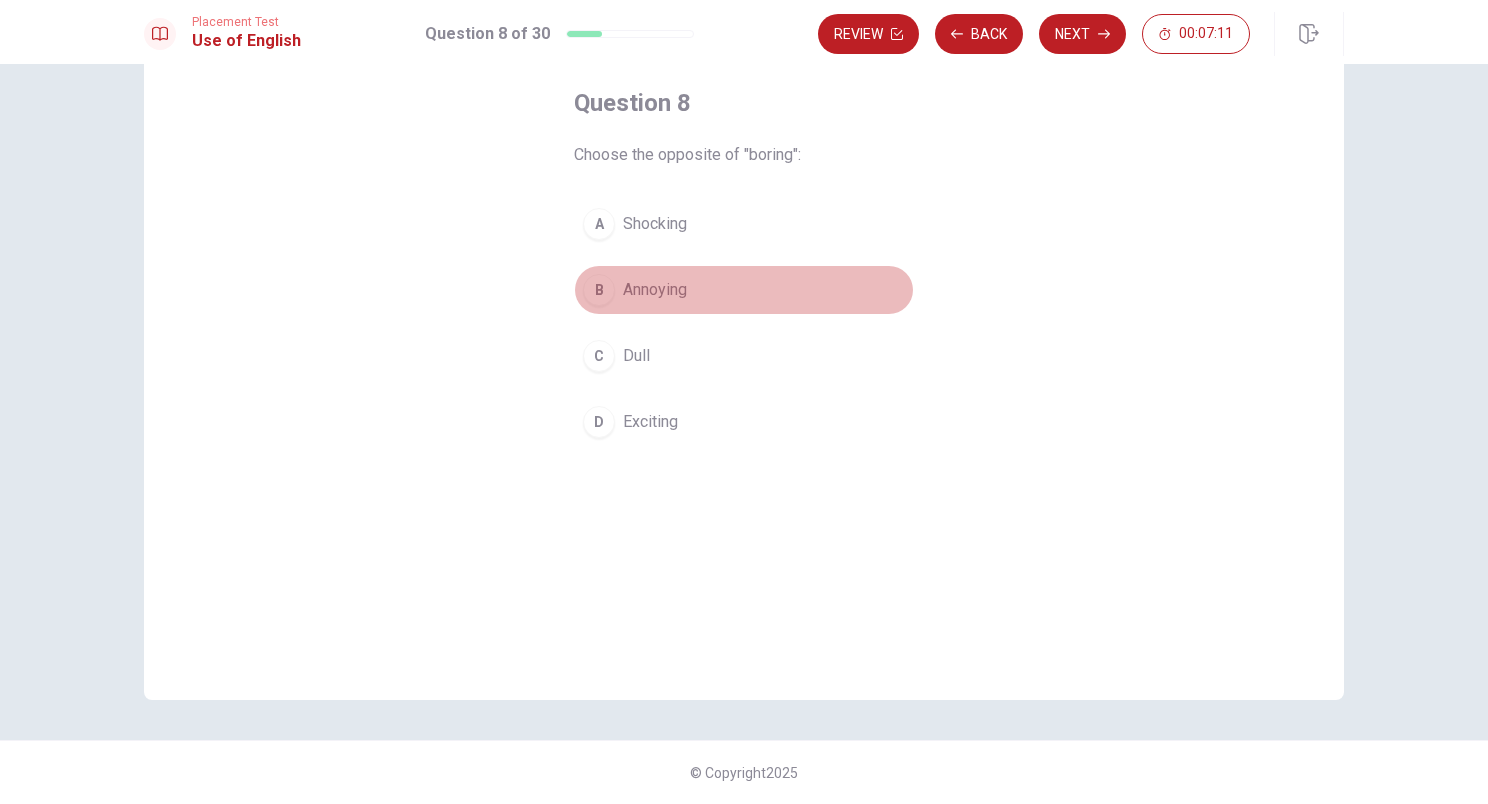 click on "B" at bounding box center (599, 290) 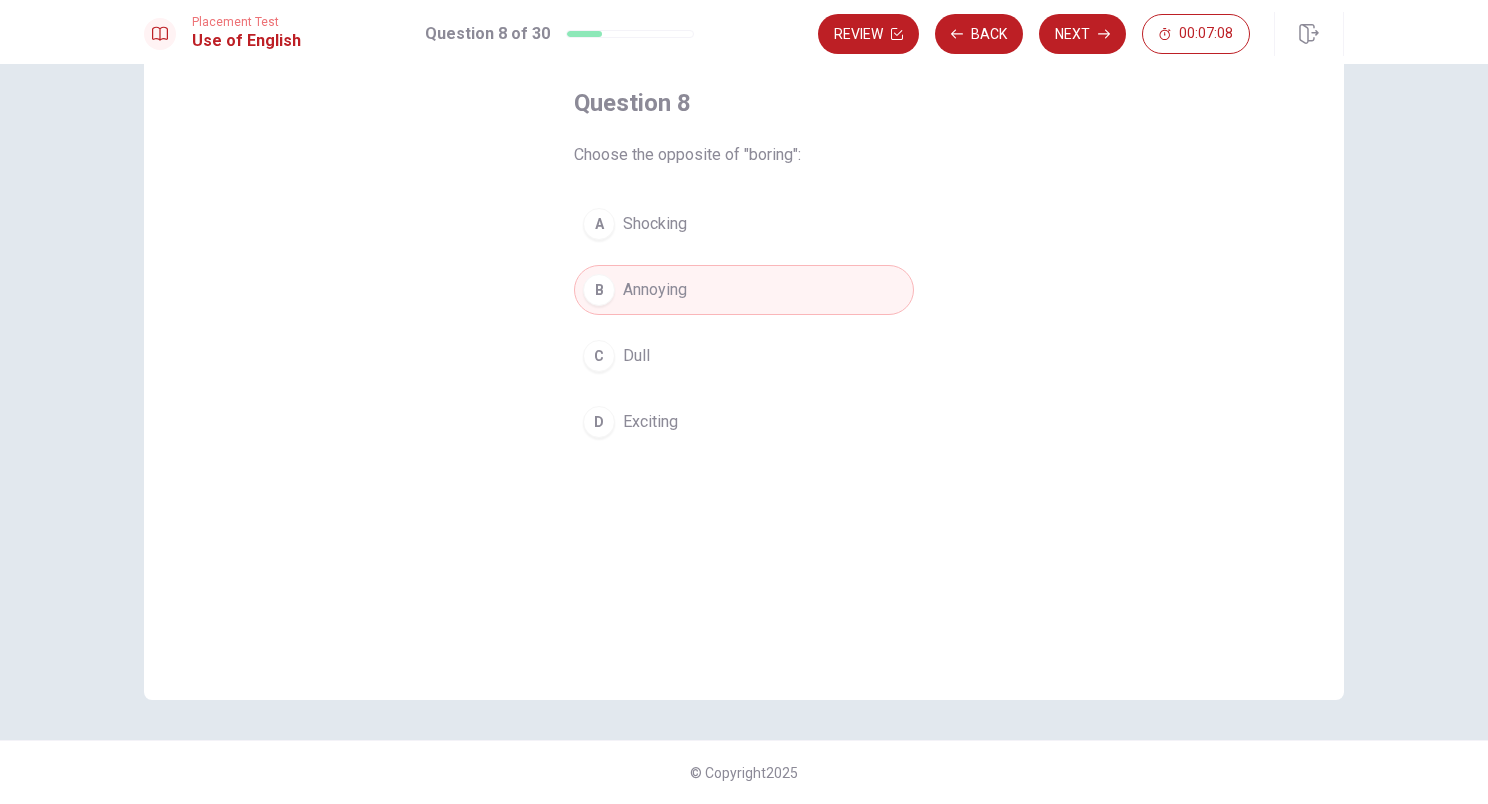 click on "C" at bounding box center (599, 356) 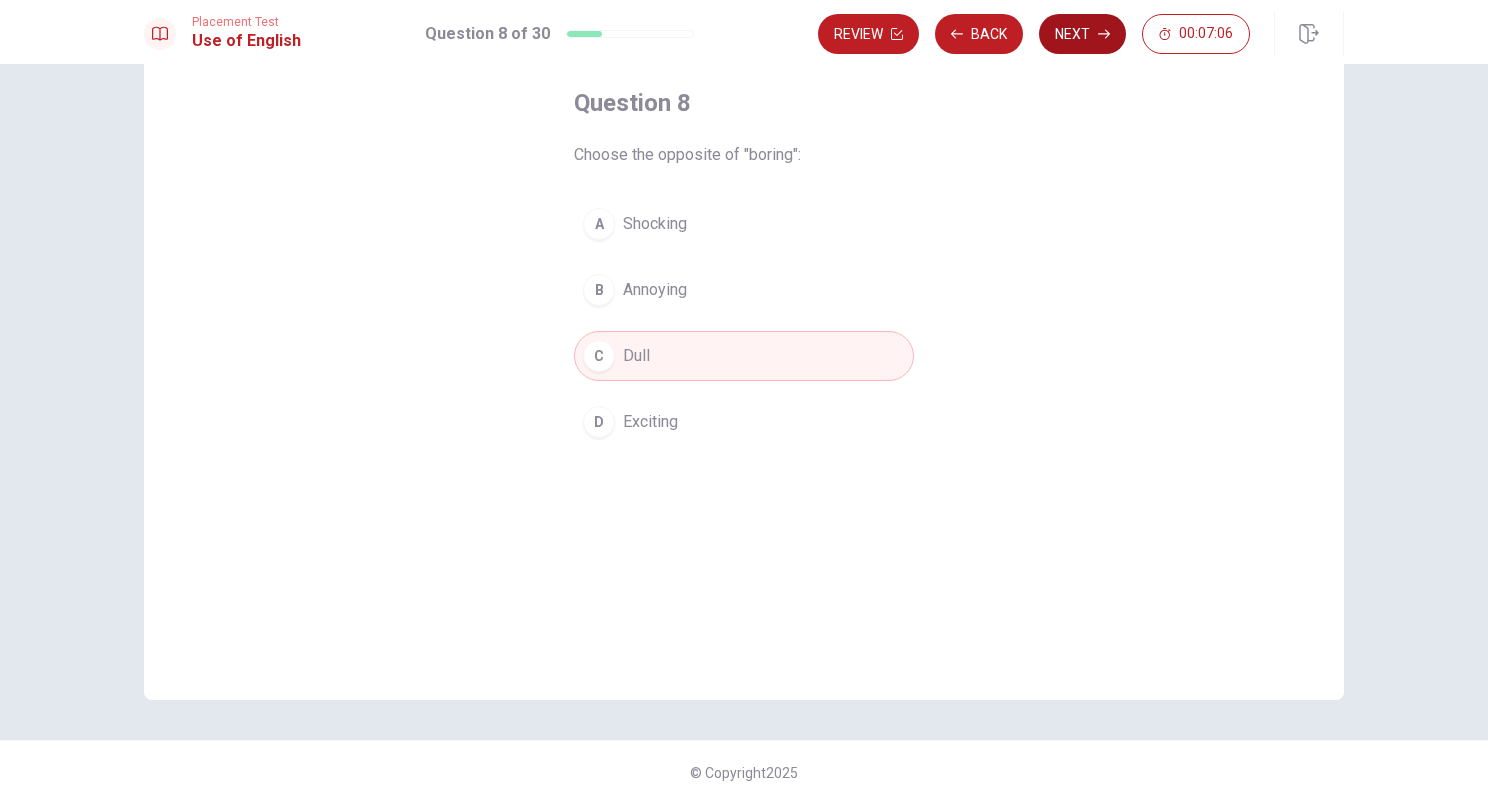 click on "Next" at bounding box center [1082, 34] 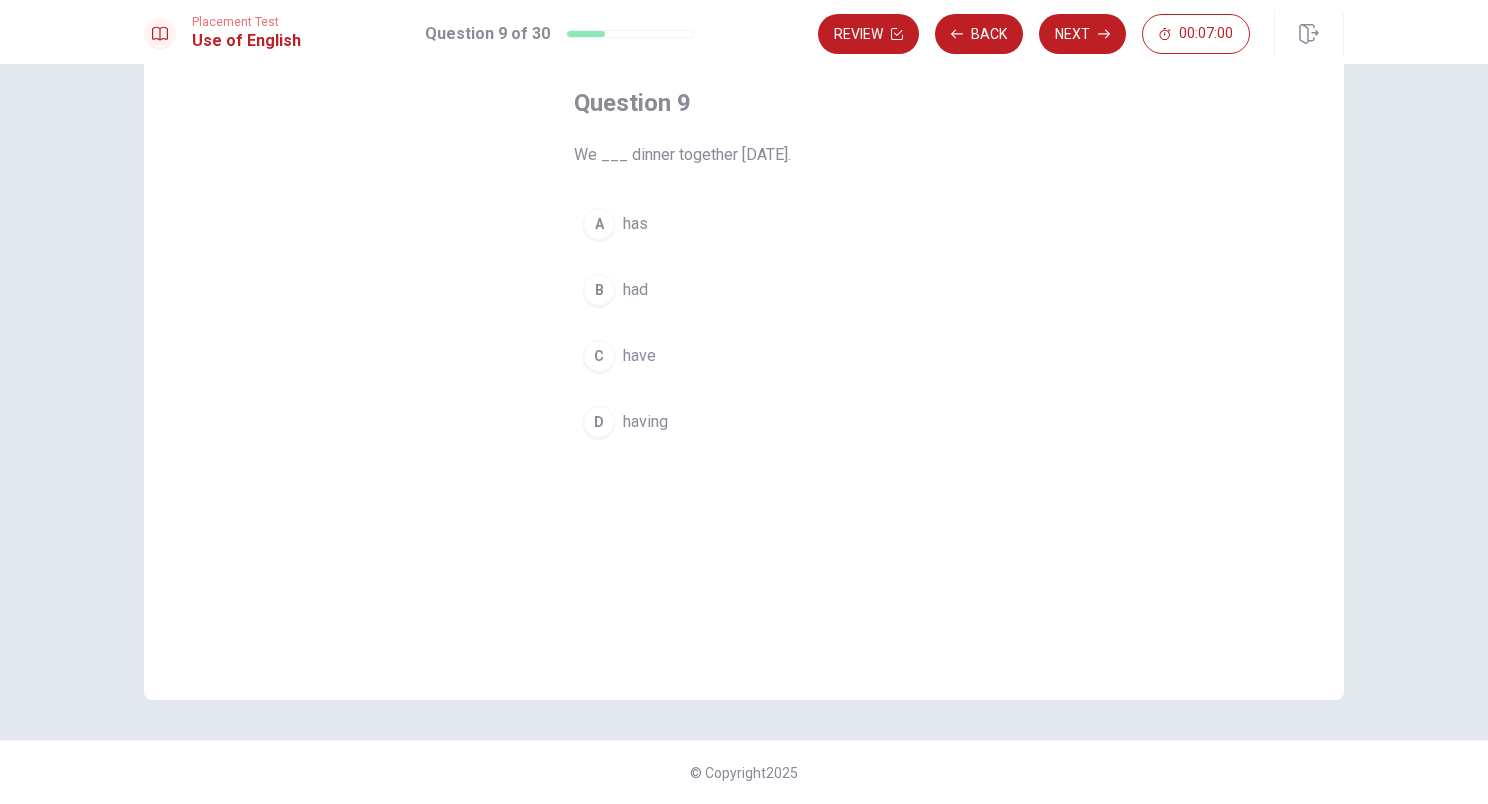 click on "B" at bounding box center (599, 290) 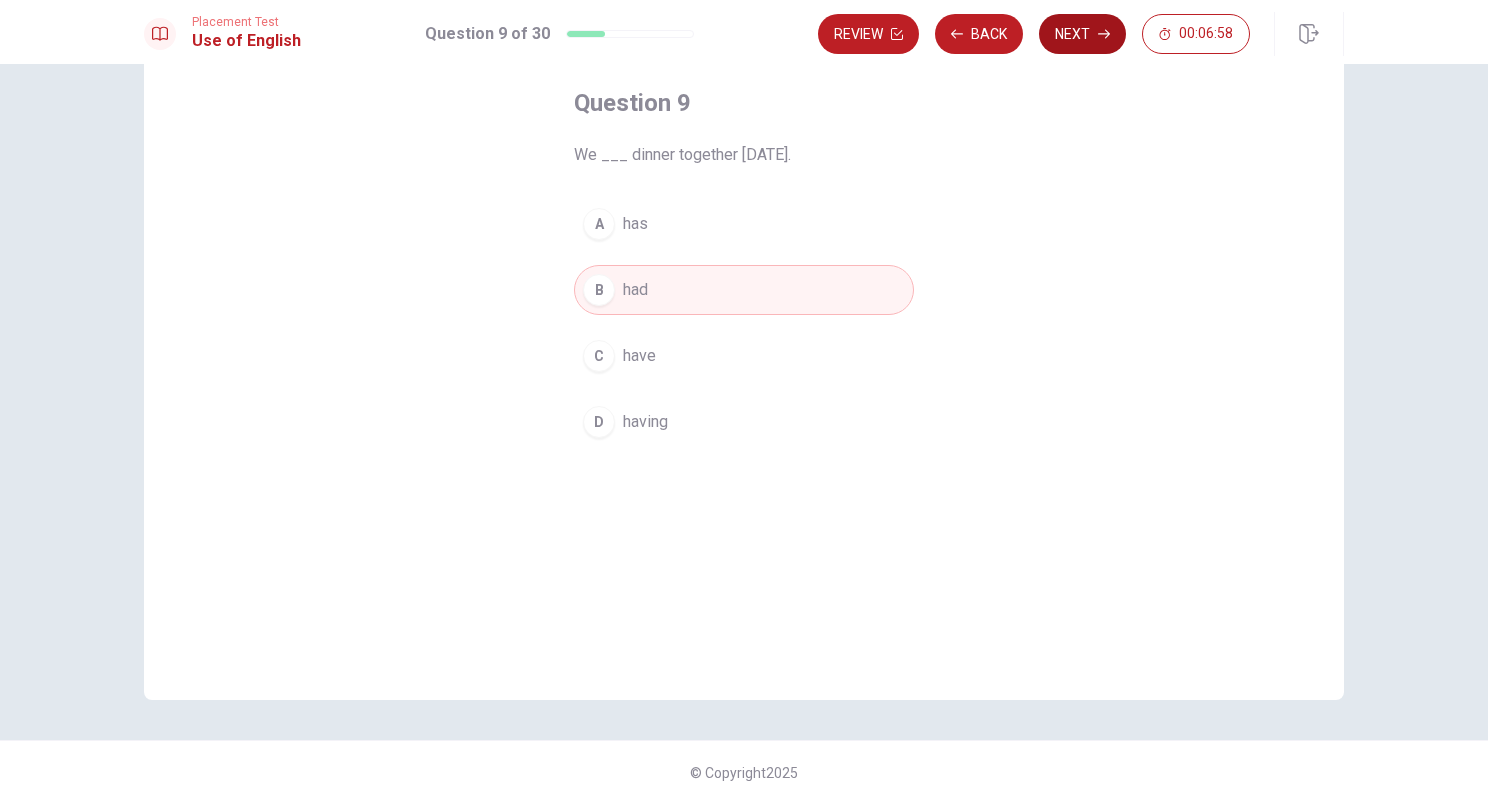 click on "Next" at bounding box center [1082, 34] 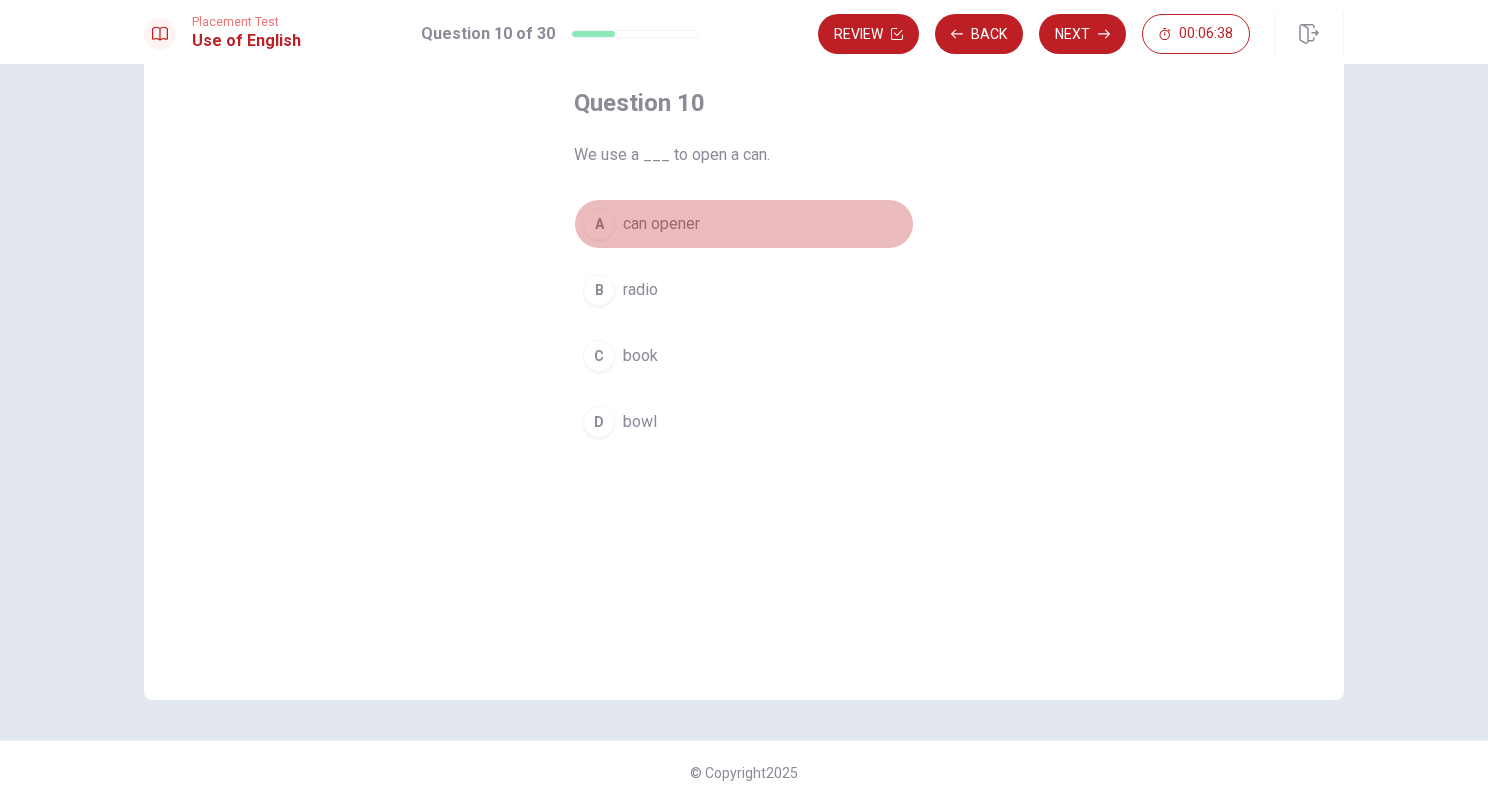 click on "A" at bounding box center [599, 224] 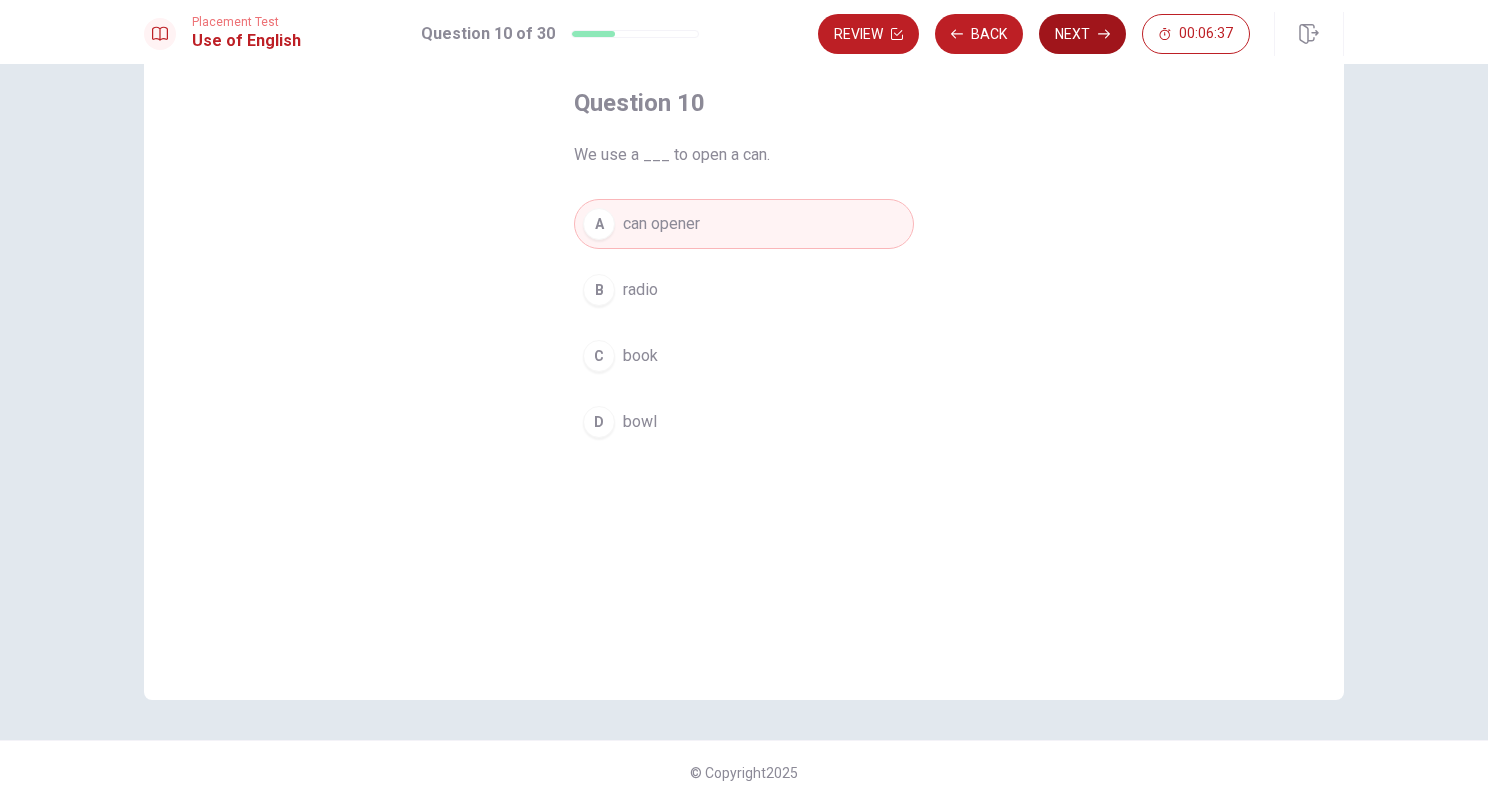 click on "Next" at bounding box center [1082, 34] 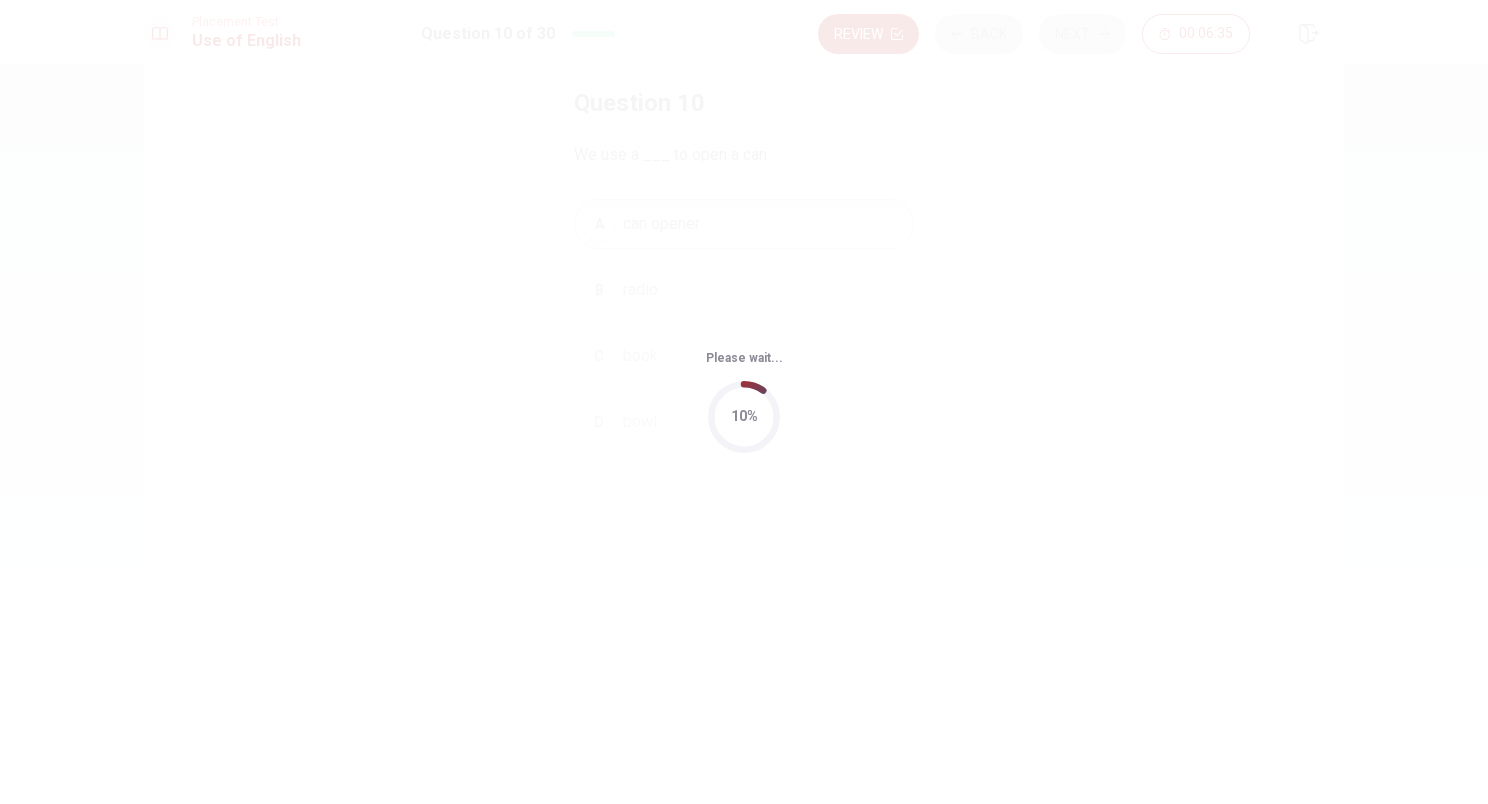 scroll, scrollTop: 0, scrollLeft: 0, axis: both 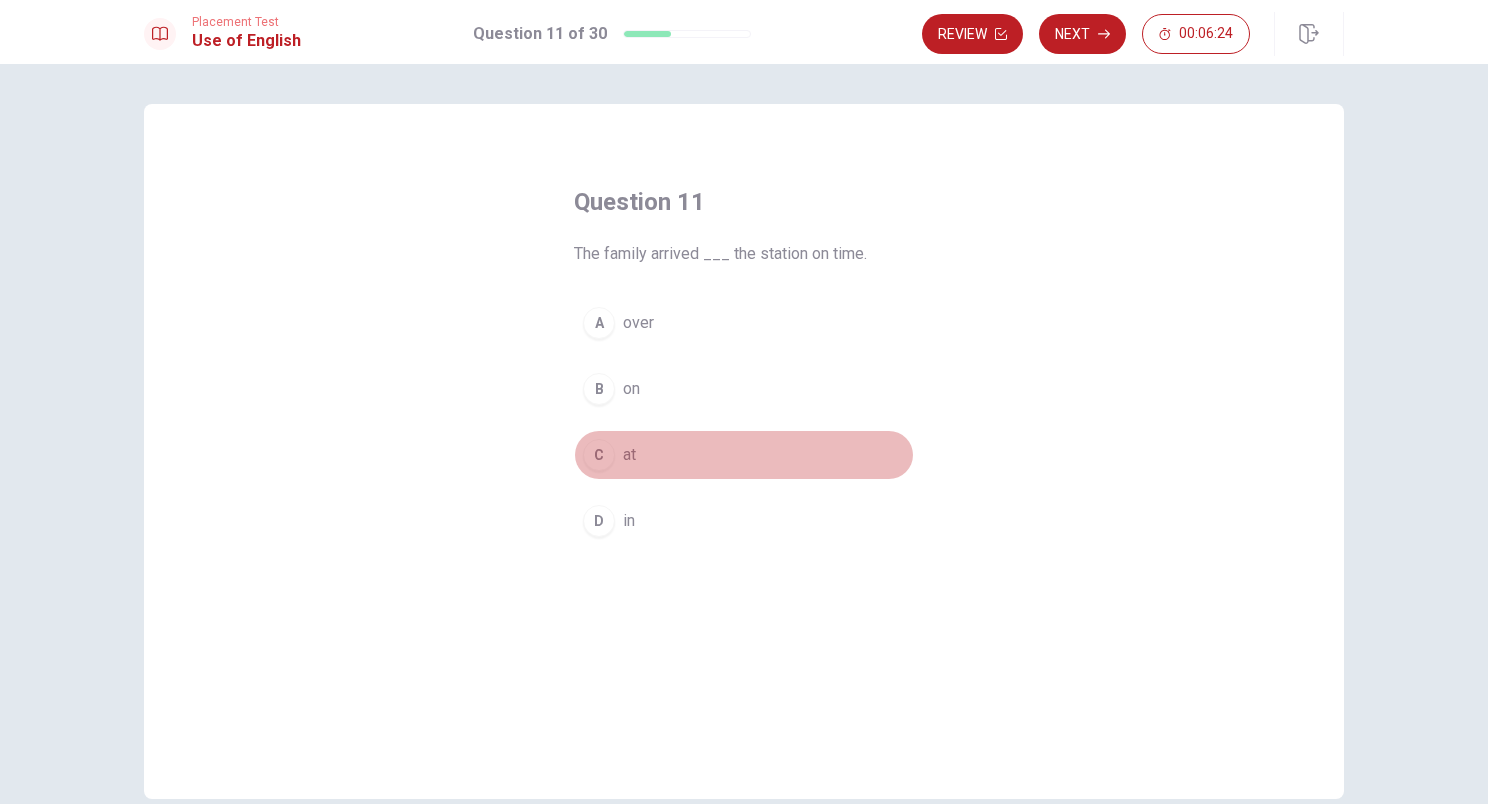 click on "C" at bounding box center [599, 455] 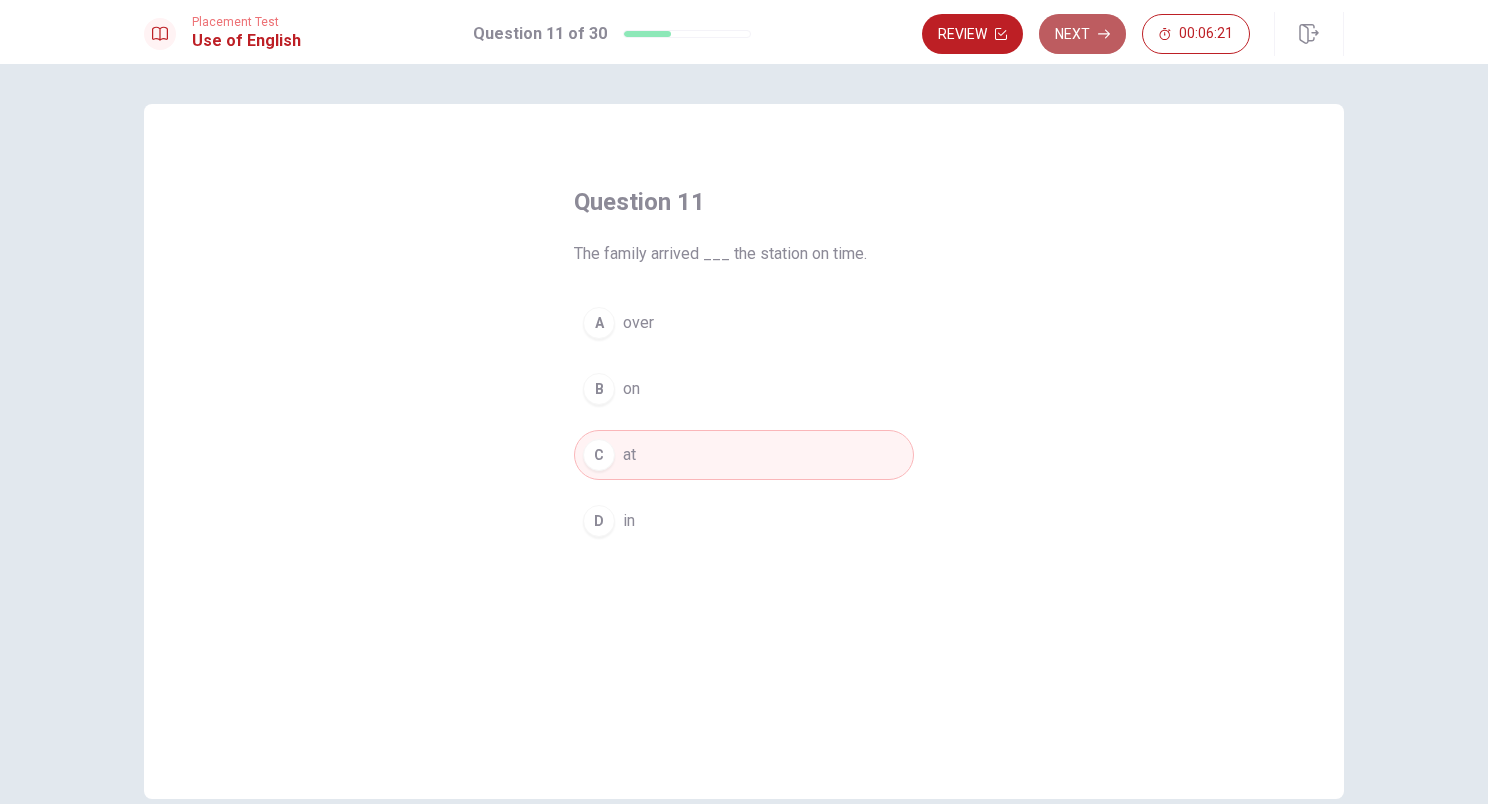 click on "Next" at bounding box center [1082, 34] 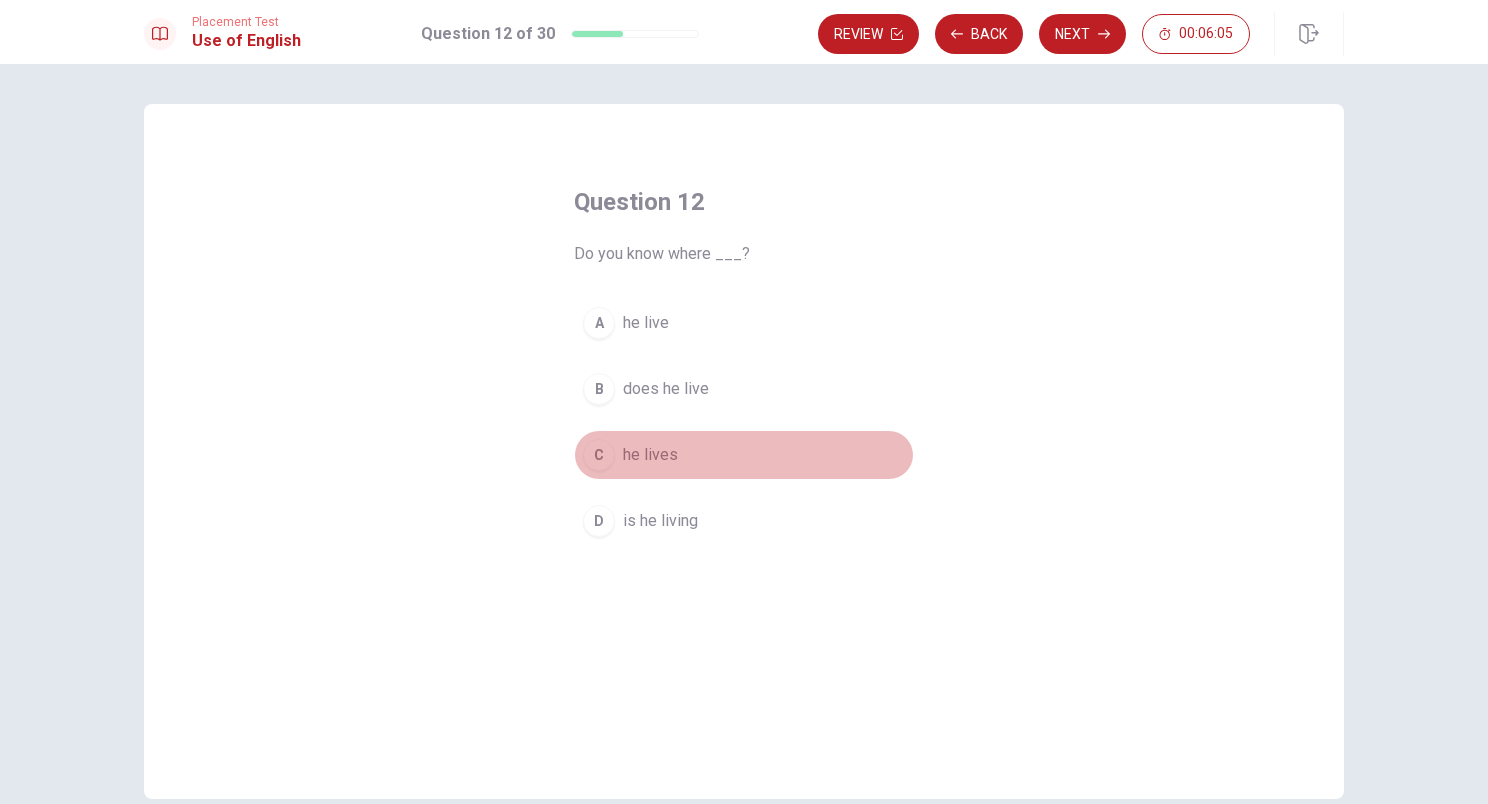 click on "C" at bounding box center (599, 455) 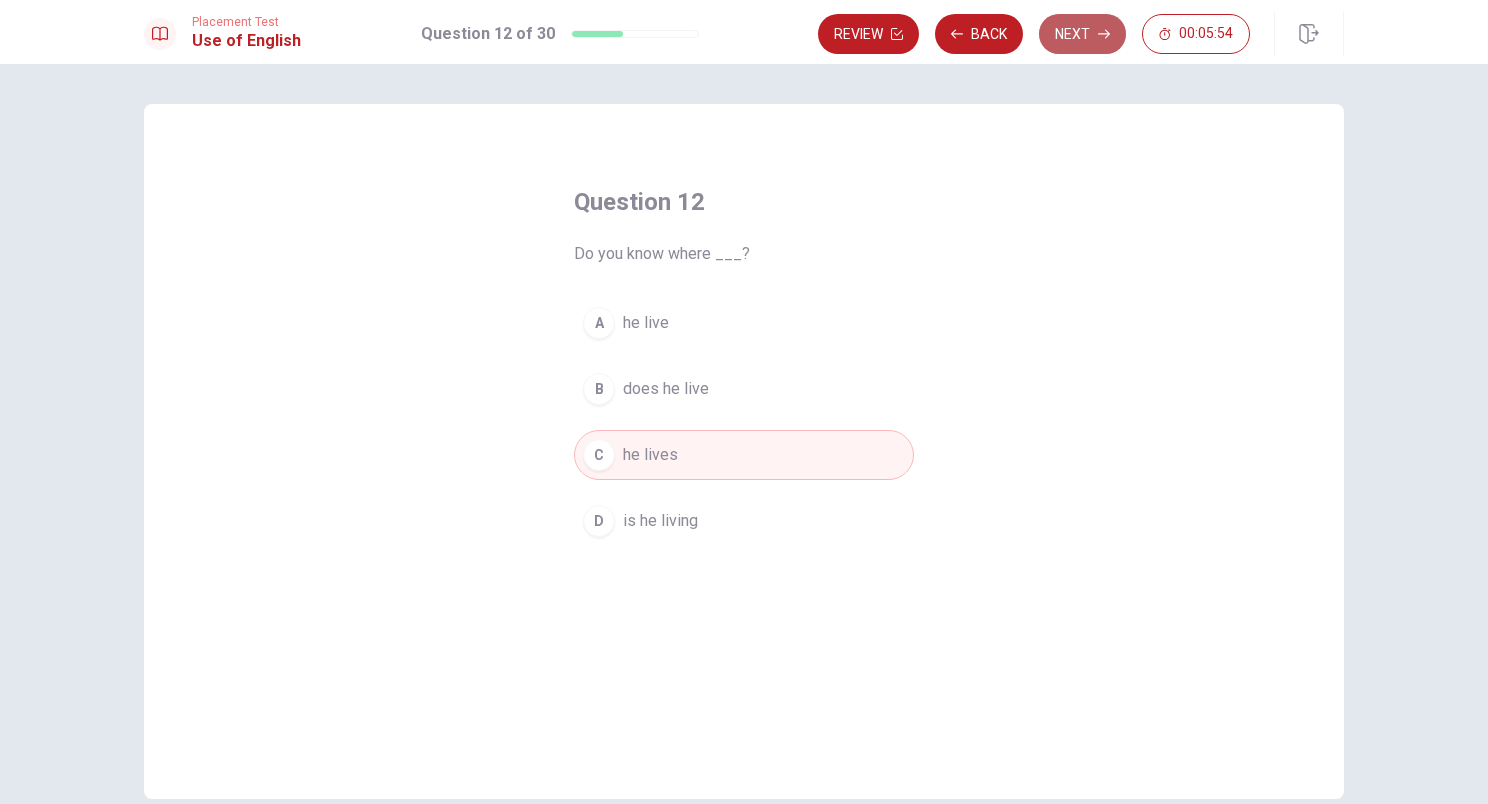 click on "Next" at bounding box center [1082, 34] 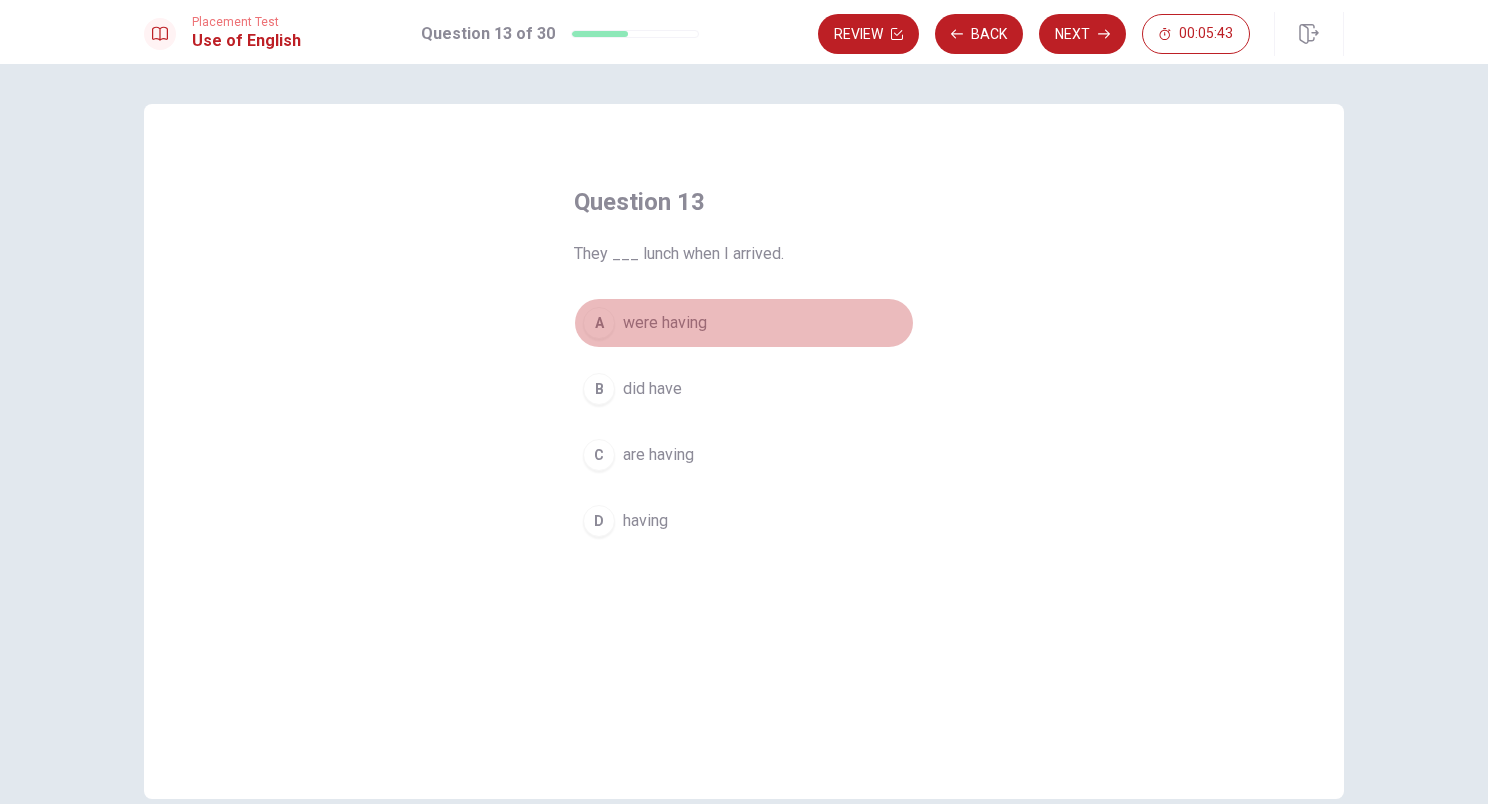 click on "A were having" at bounding box center [744, 323] 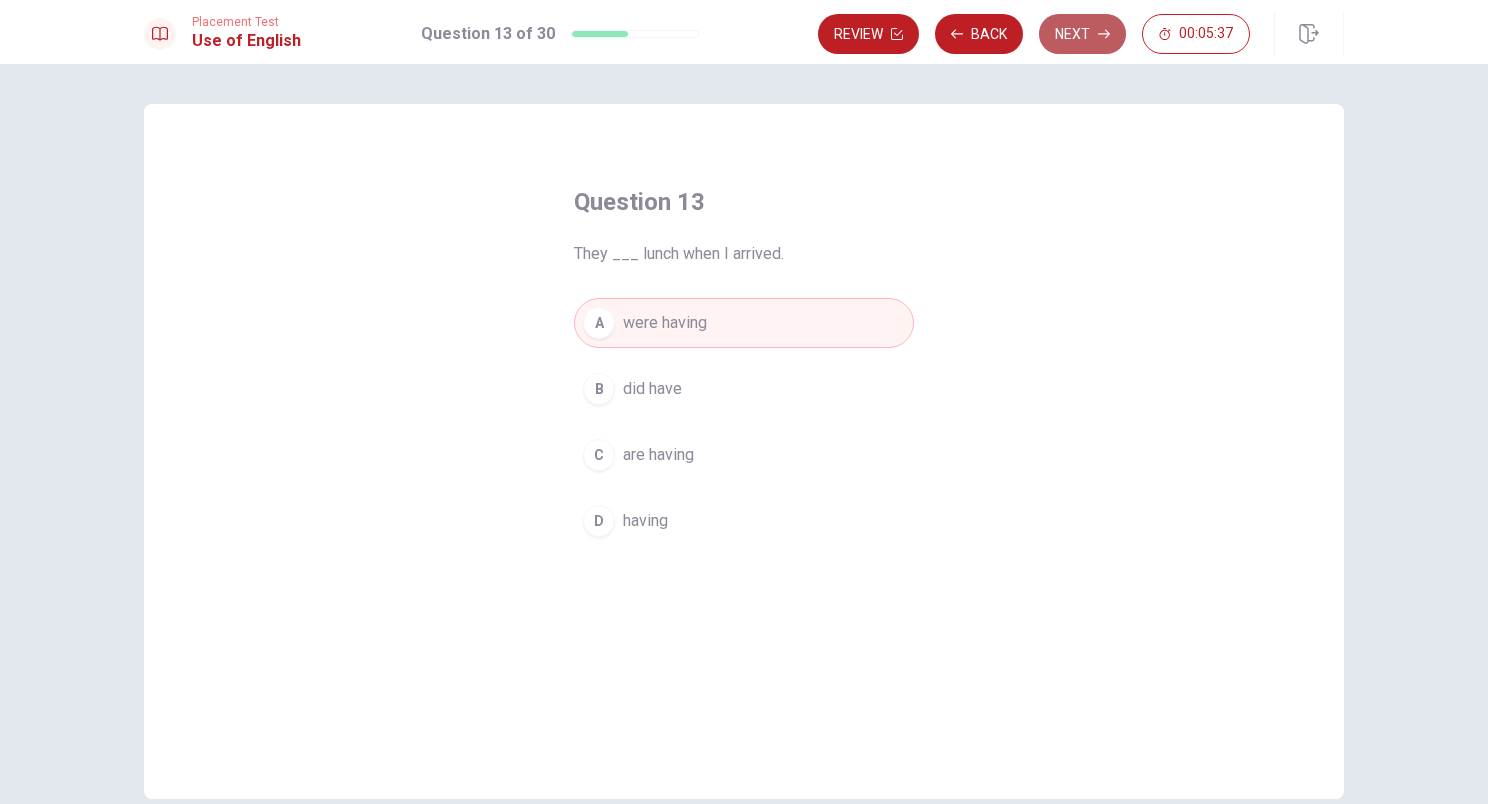 click on "Next" at bounding box center (1082, 34) 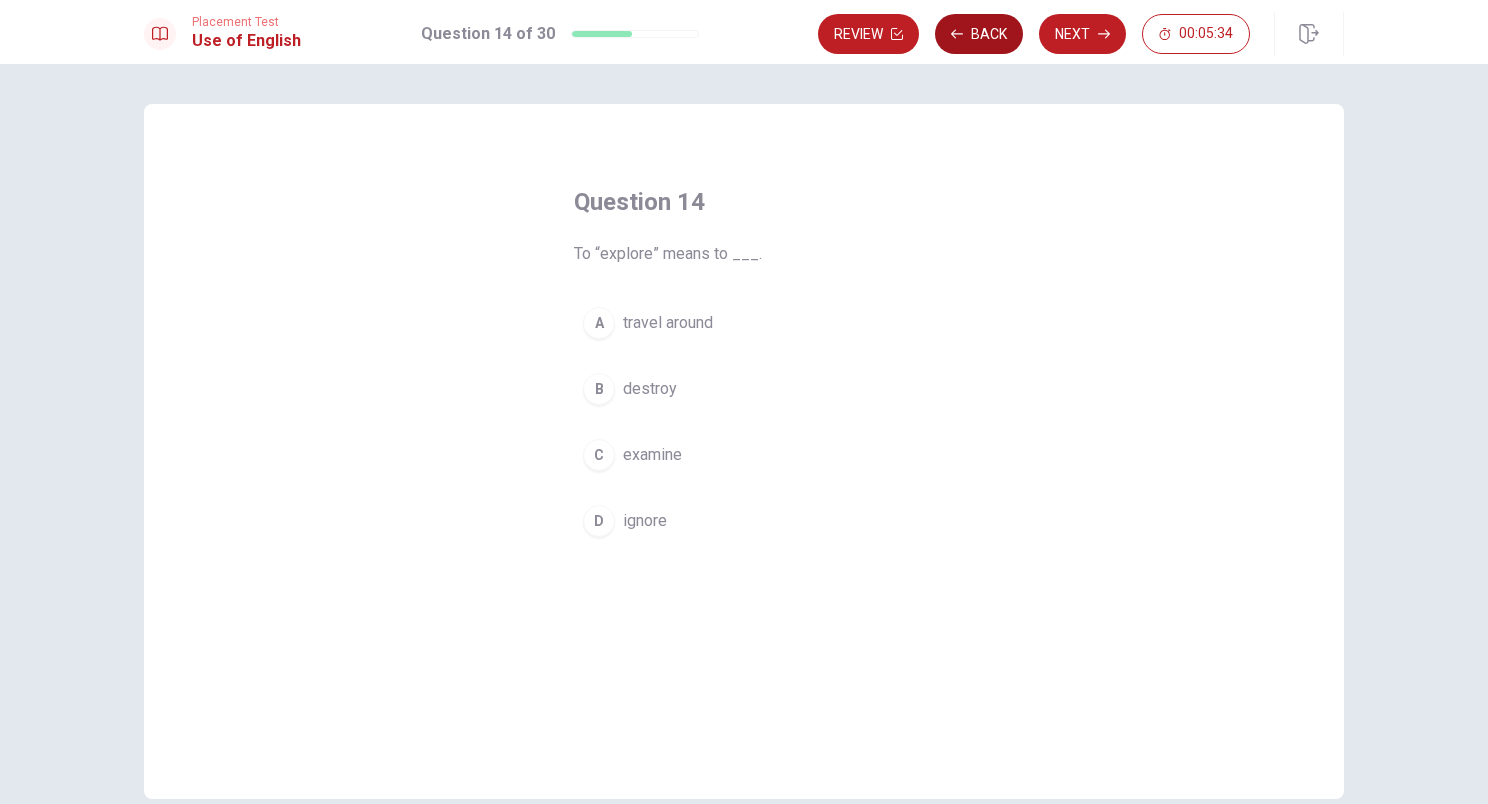 click on "Back" at bounding box center [979, 34] 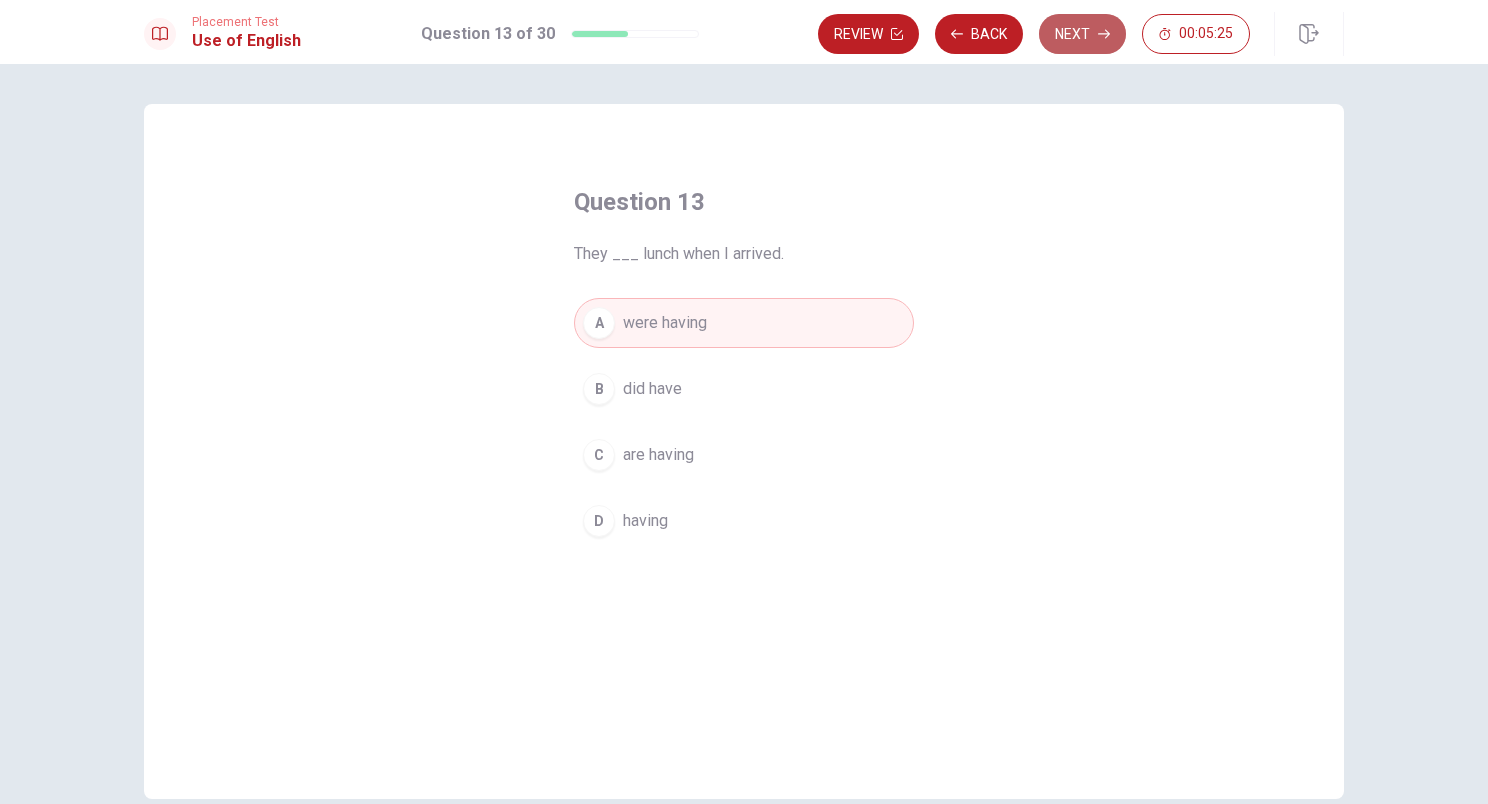 click on "Next" at bounding box center [1082, 34] 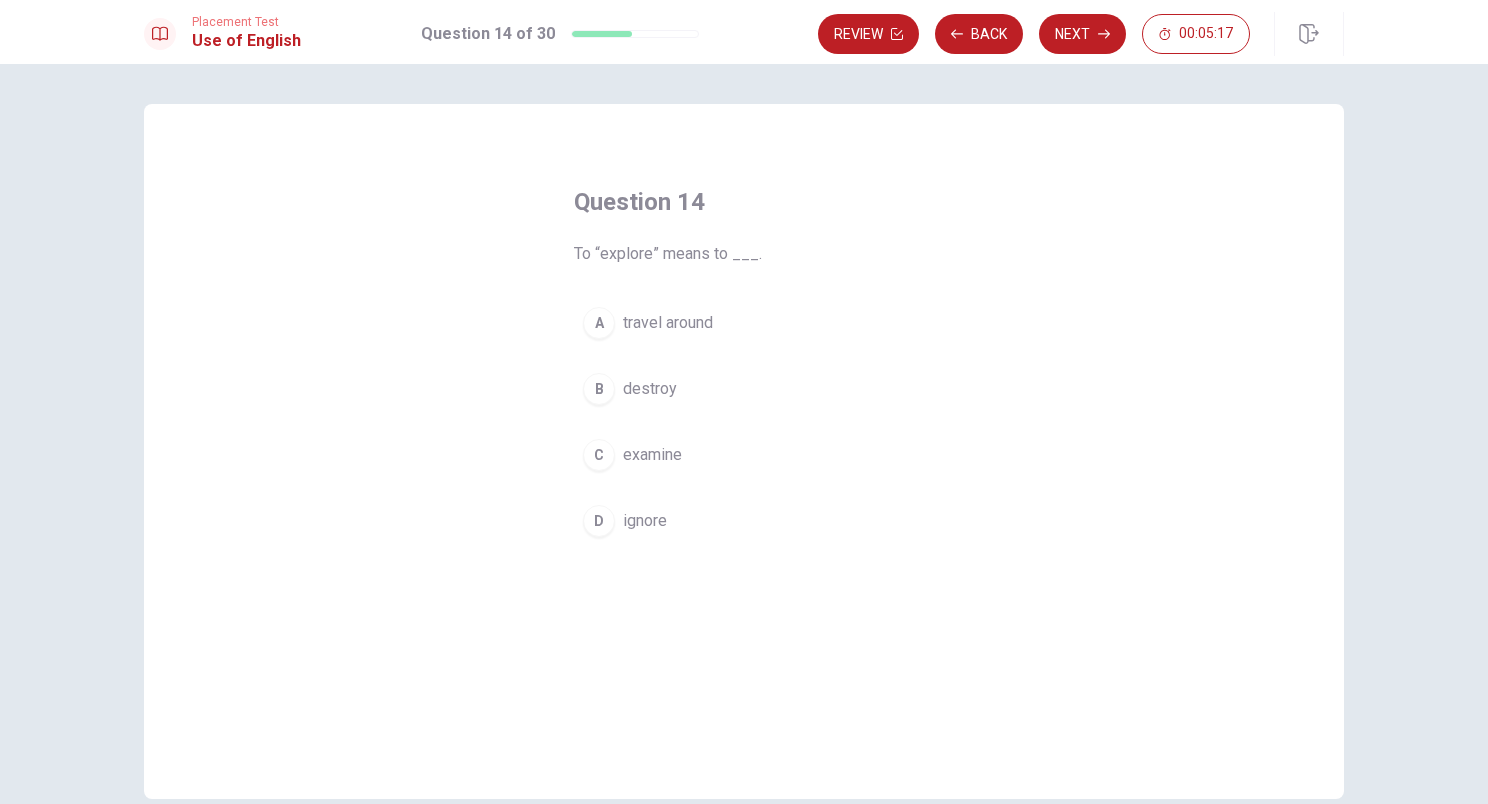 click on "B" at bounding box center (599, 389) 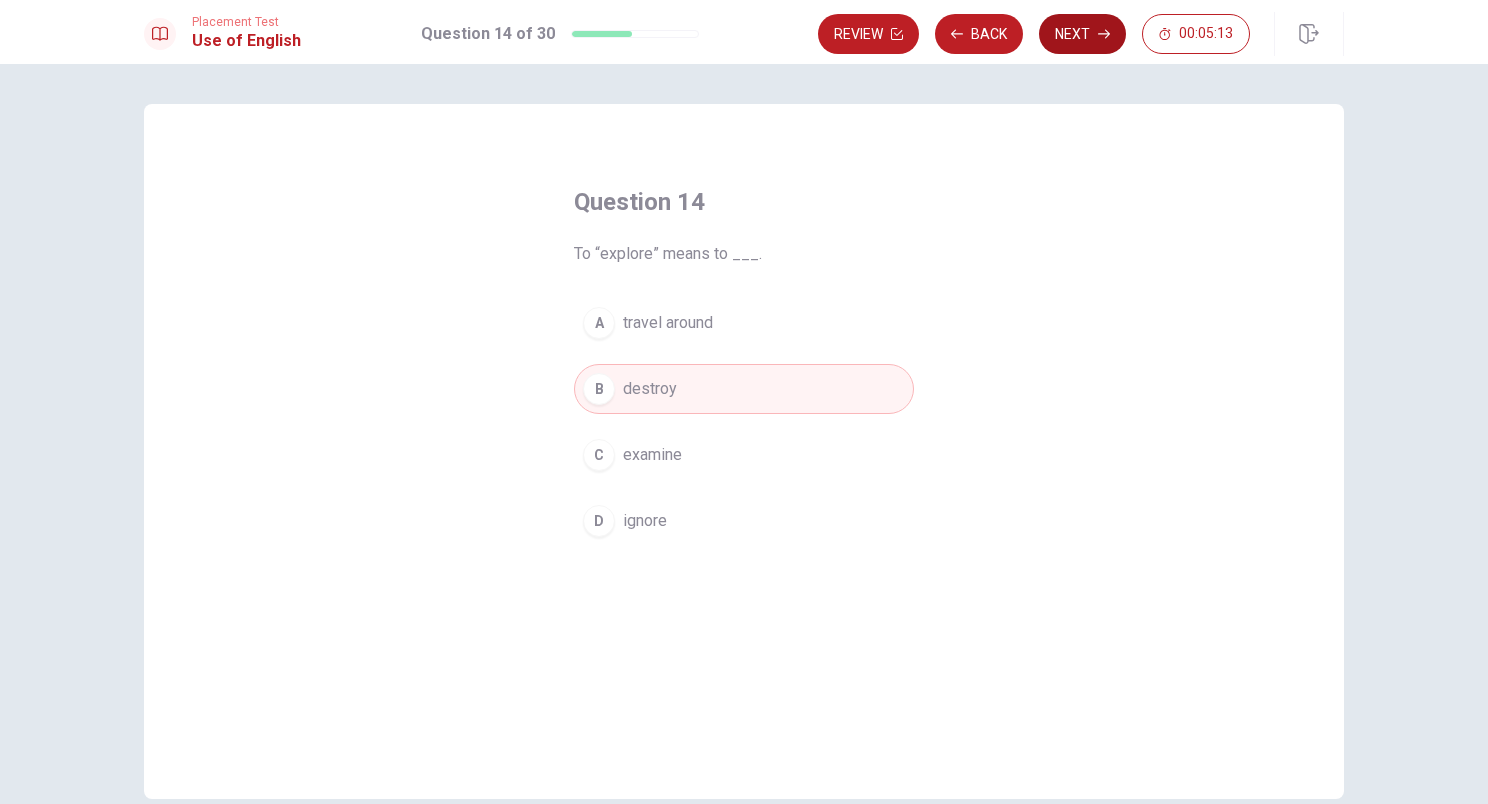 click on "Next" at bounding box center [1082, 34] 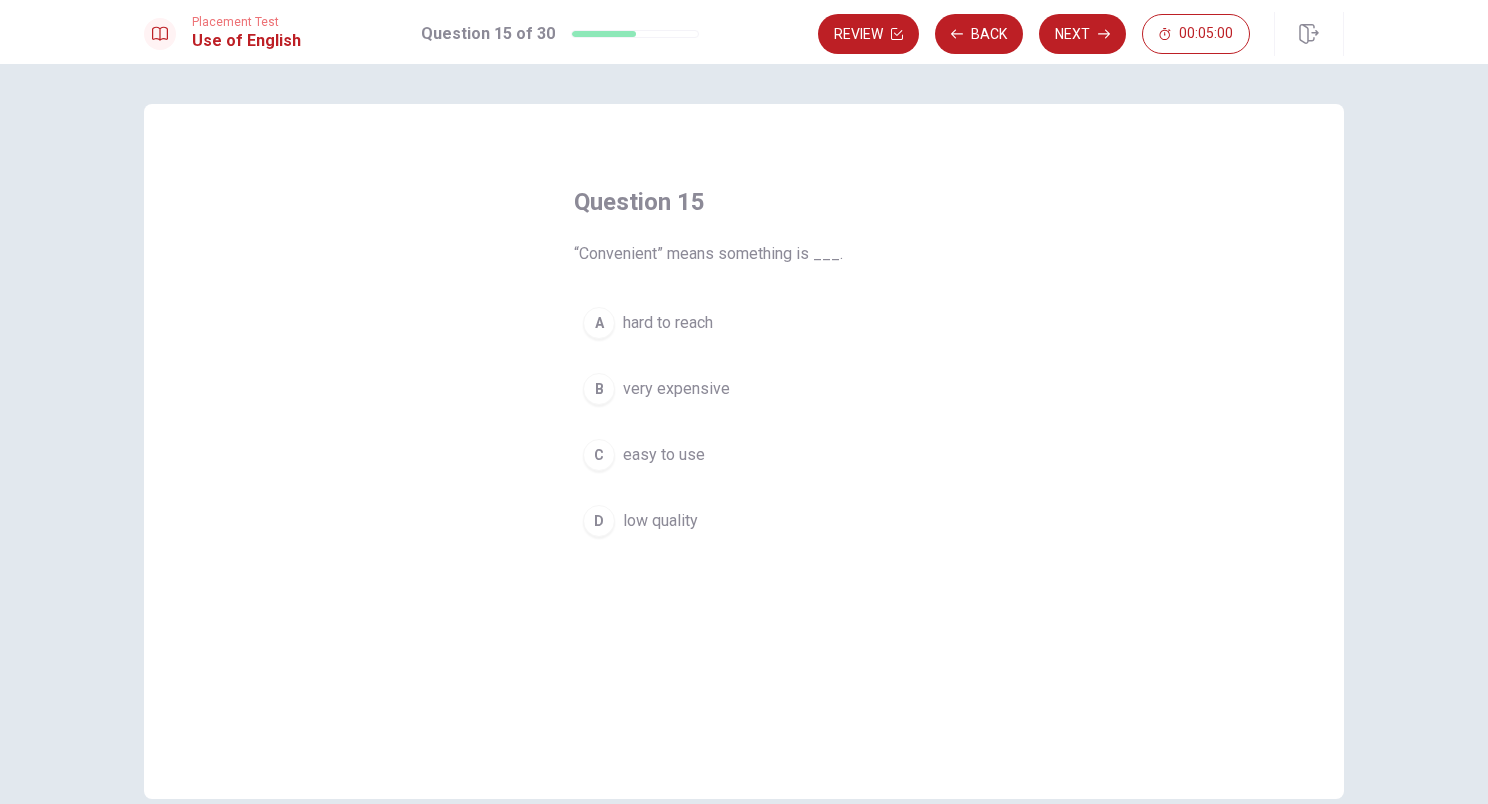 click on "C" at bounding box center (599, 455) 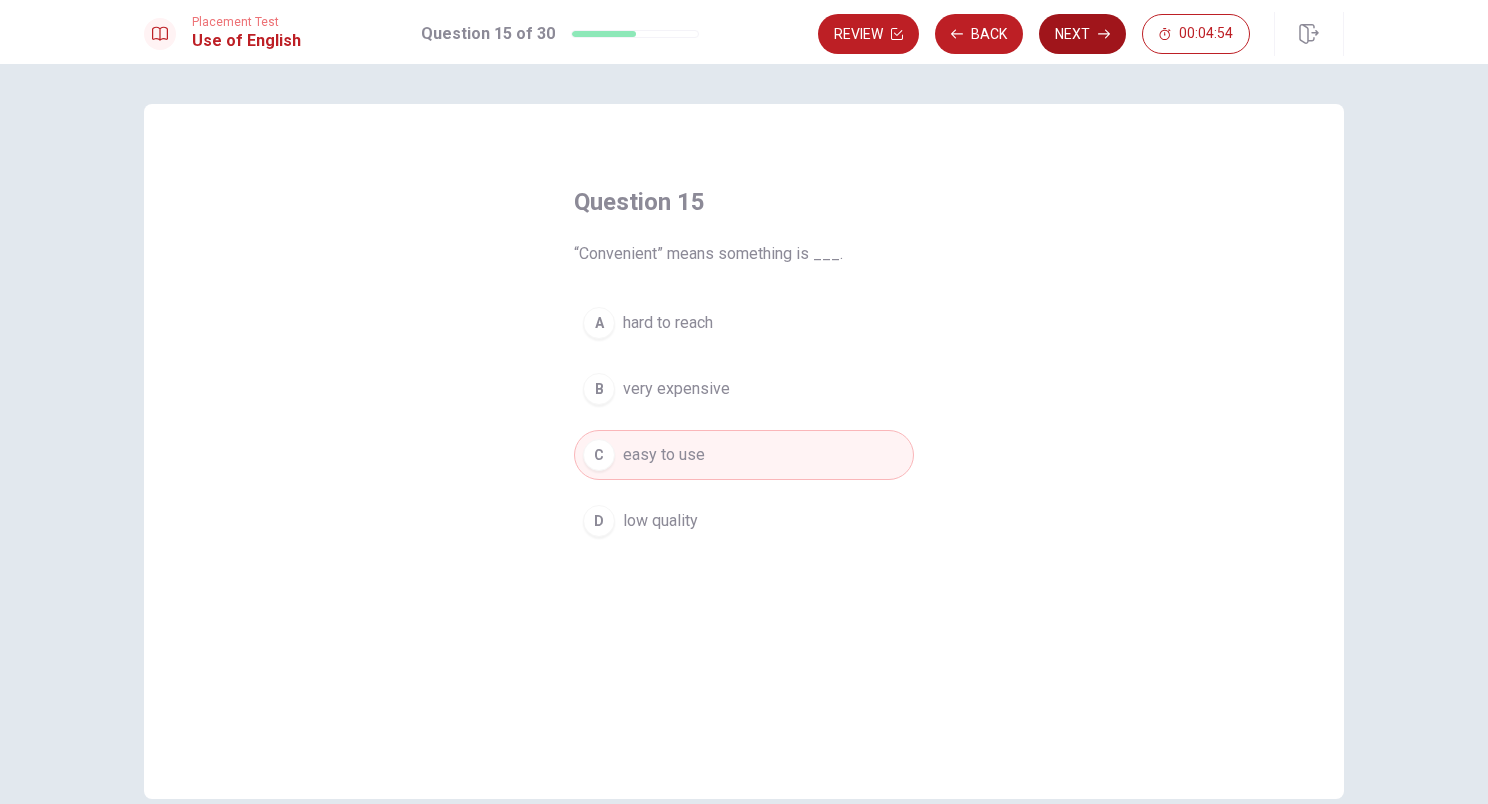 click on "Next" at bounding box center (1082, 34) 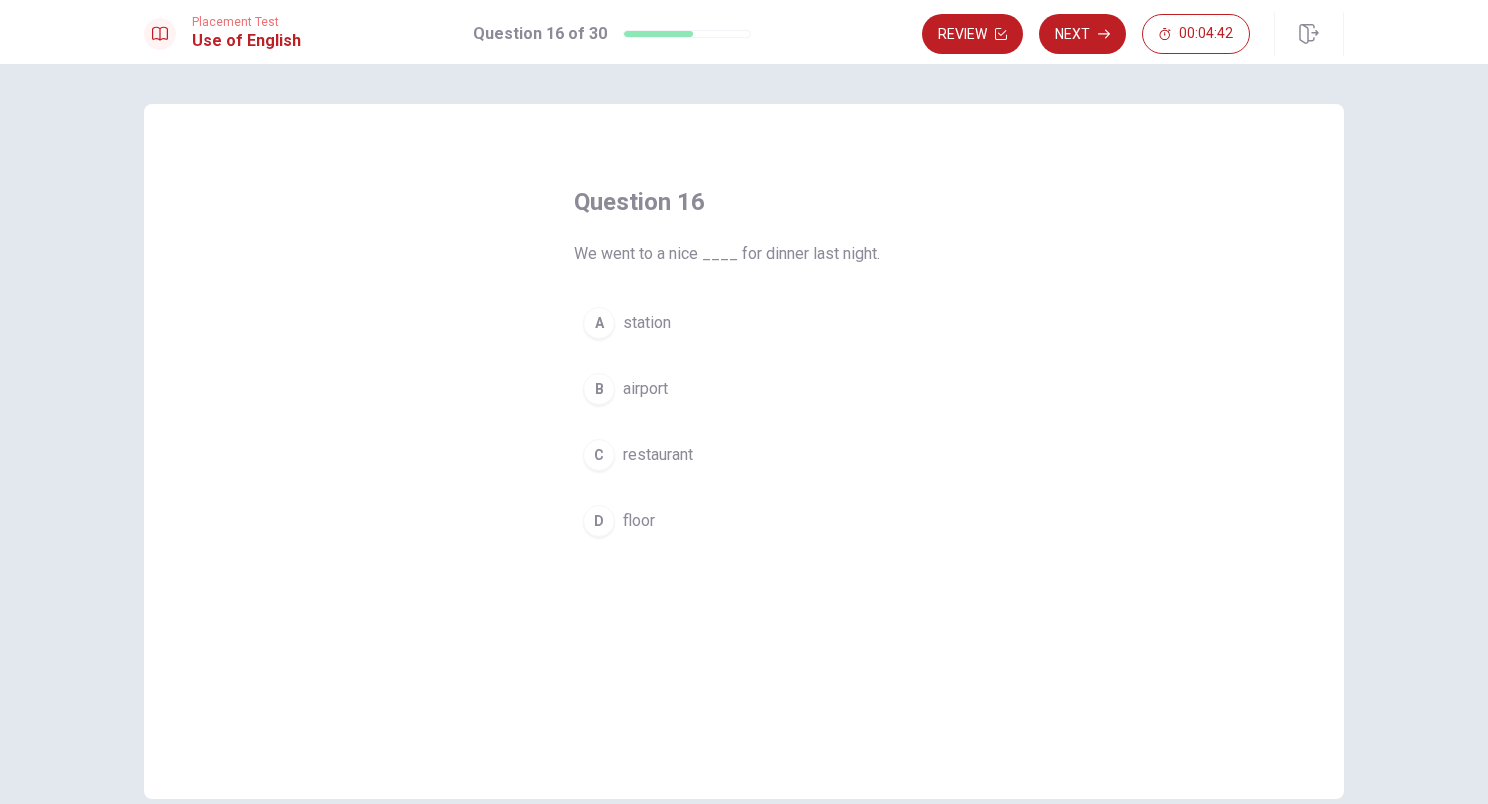 click on "C" at bounding box center [599, 455] 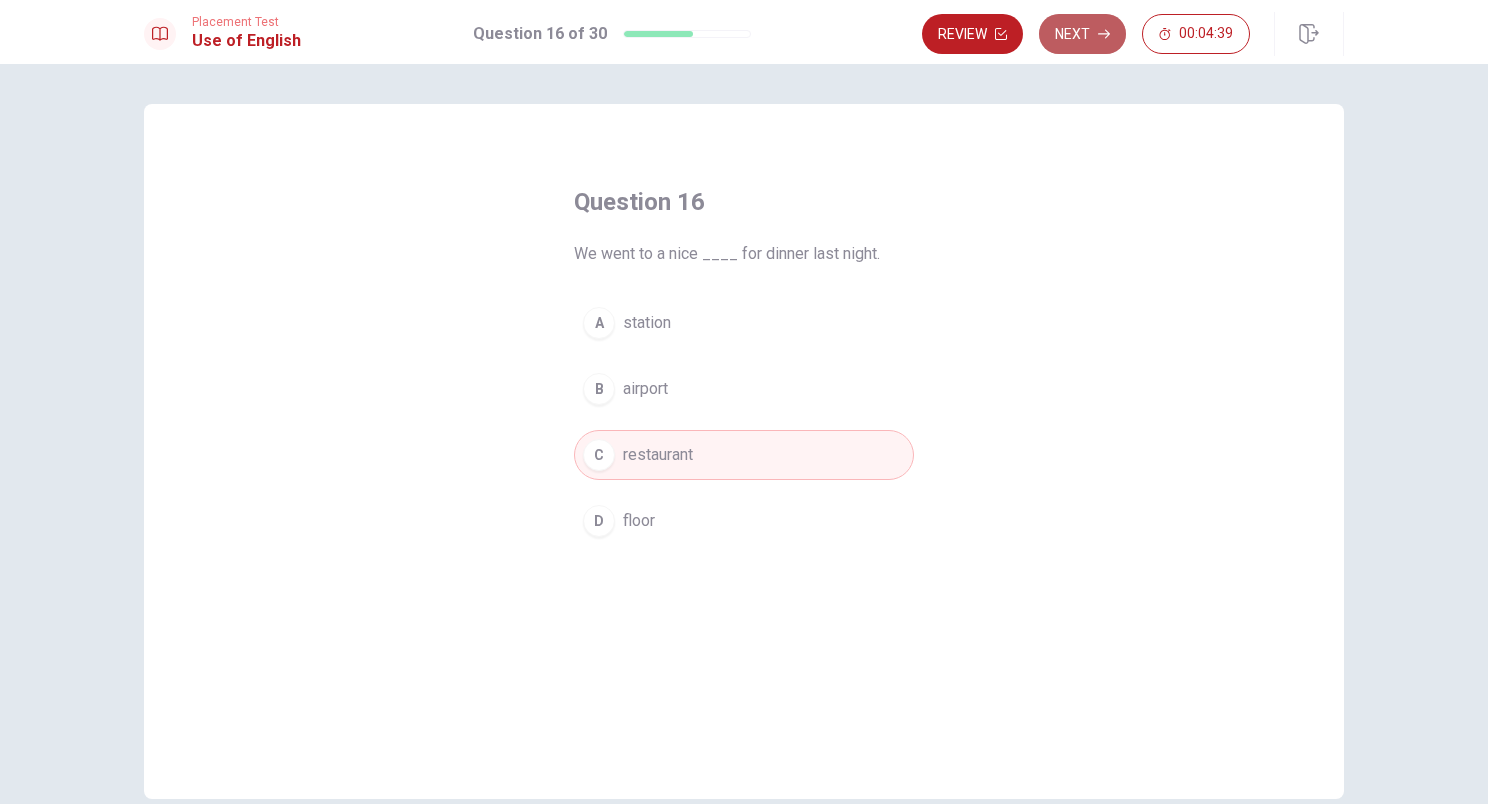 click 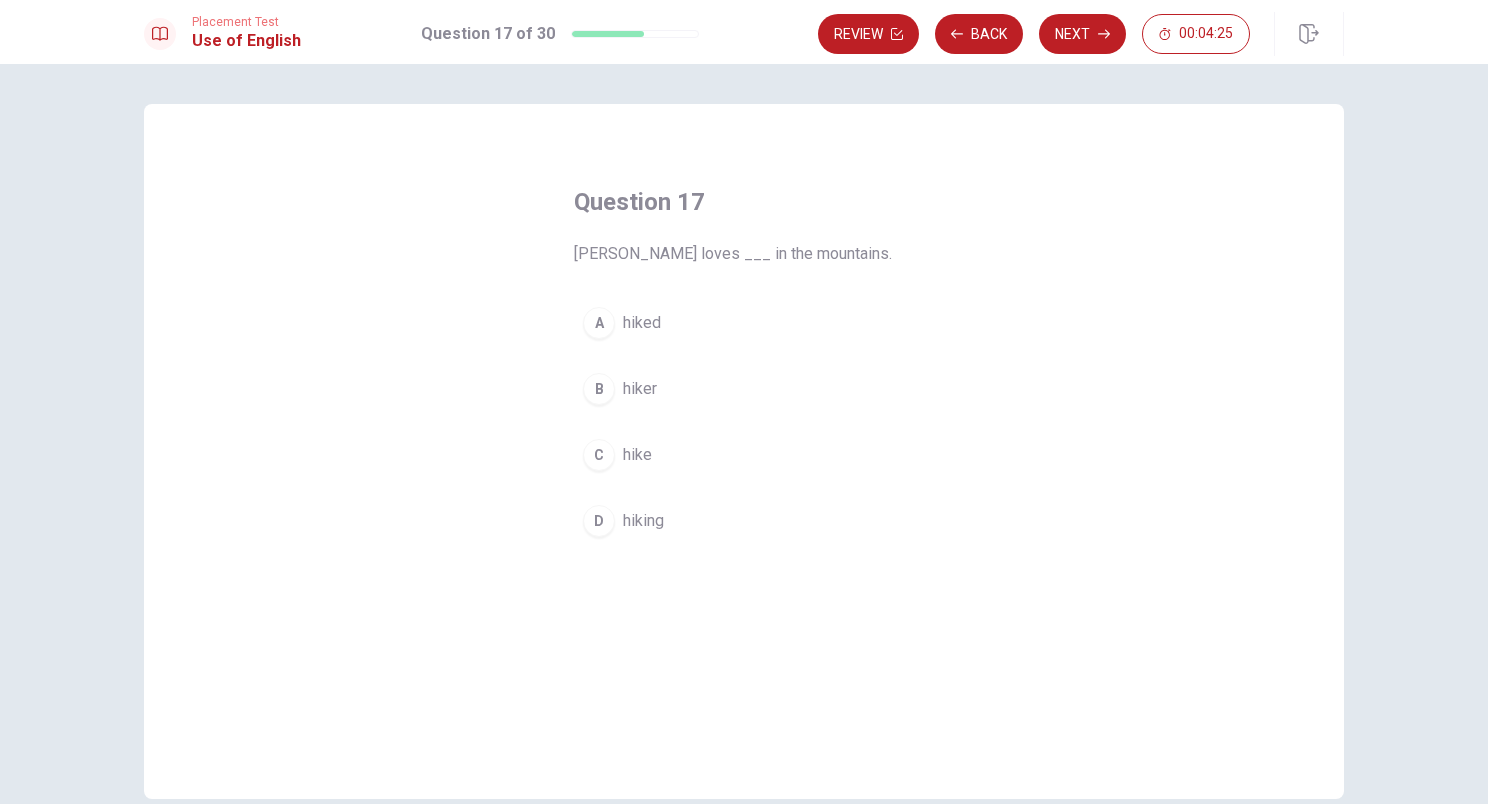 click on "D" at bounding box center (599, 521) 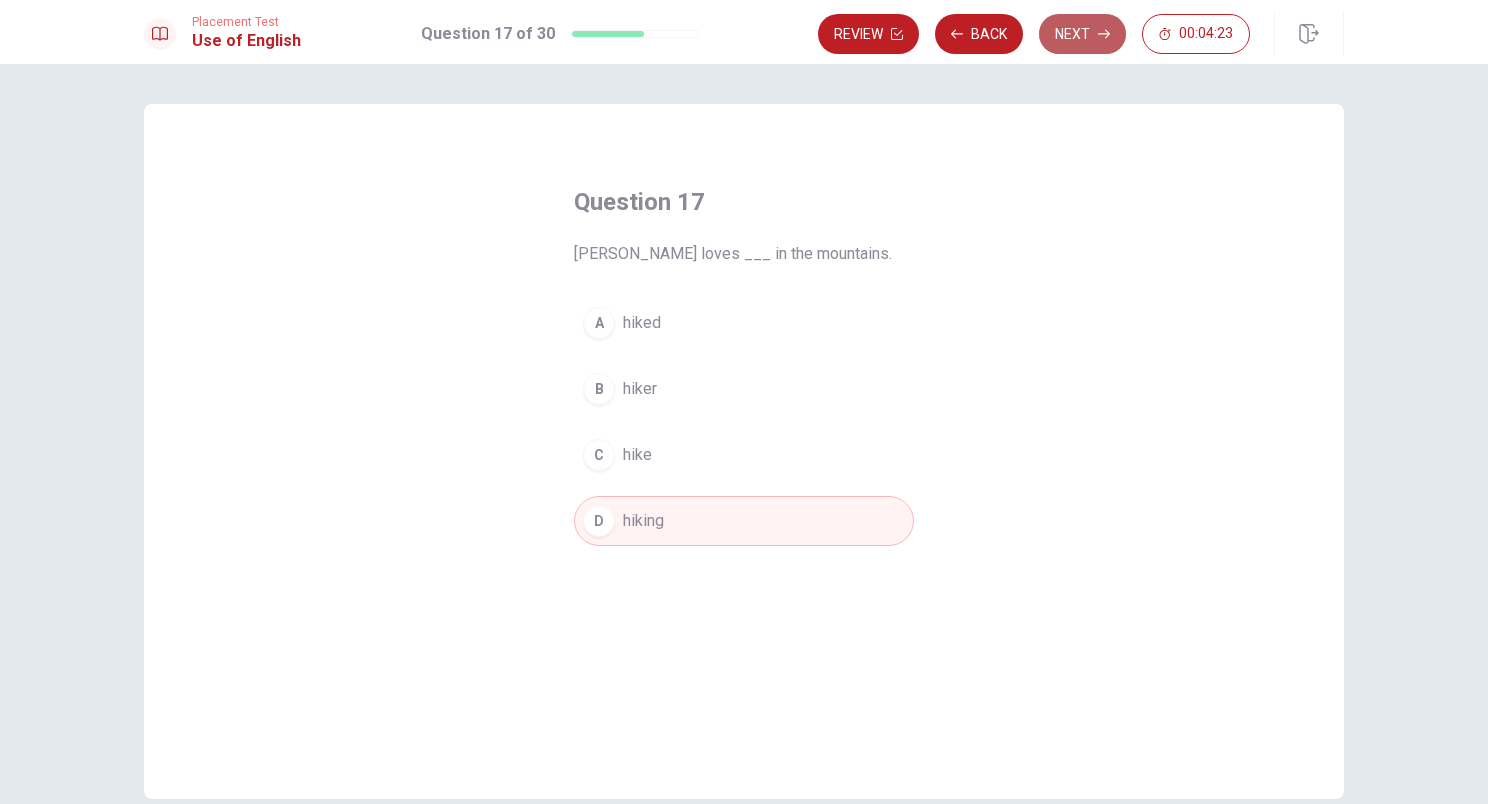 click on "Next" at bounding box center [1082, 34] 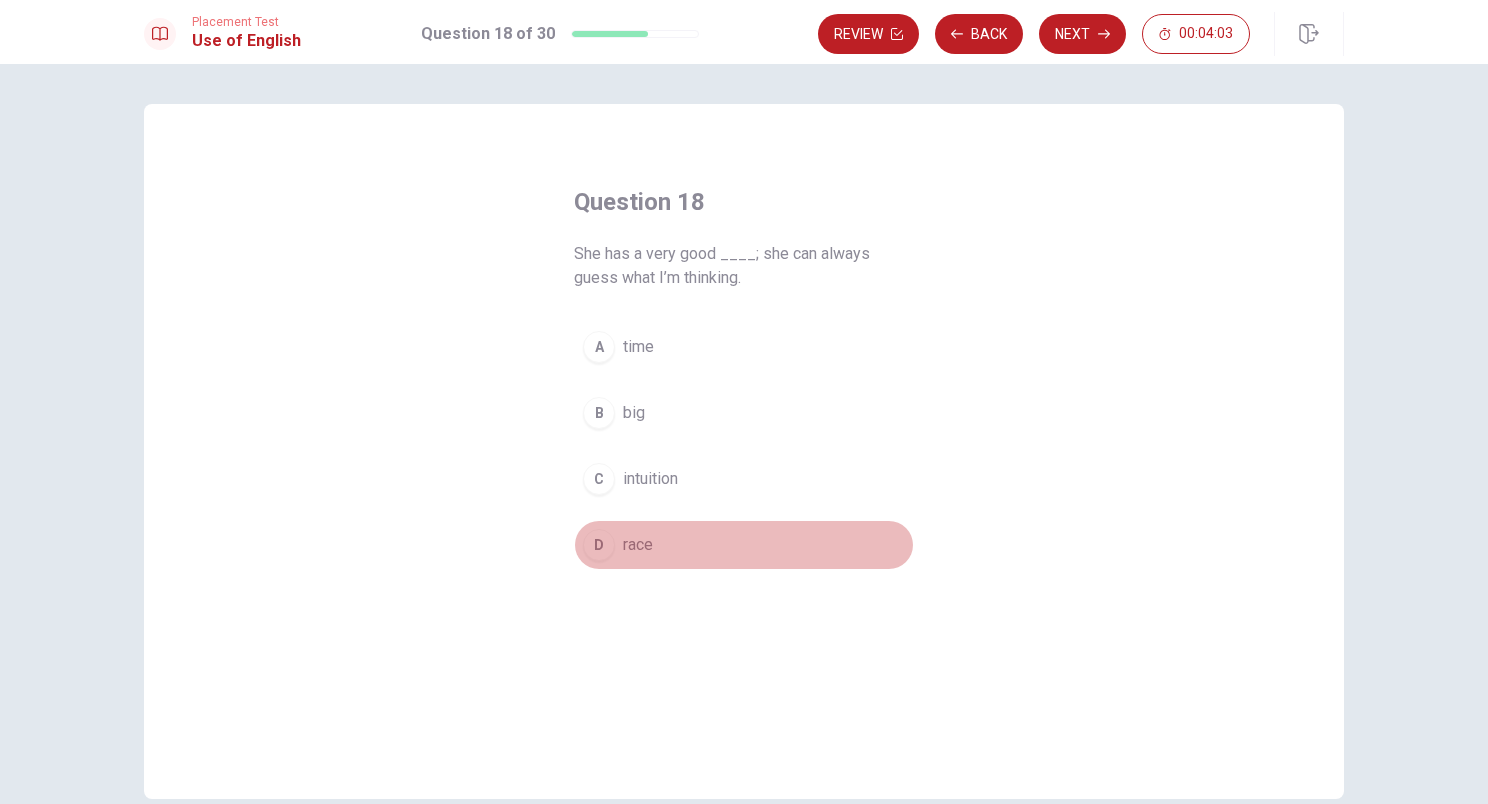click on "D" at bounding box center [599, 545] 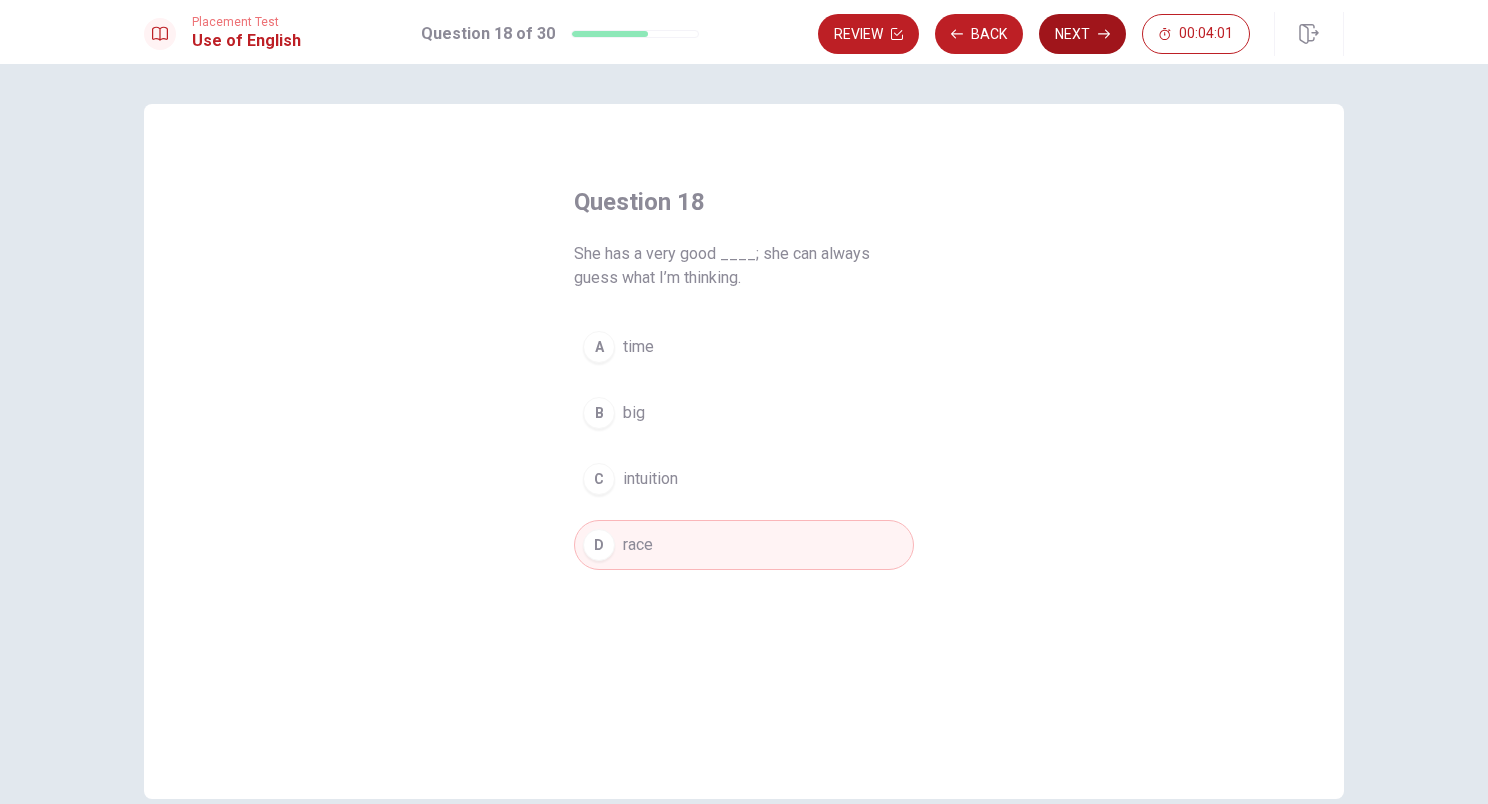 click on "Next" at bounding box center [1082, 34] 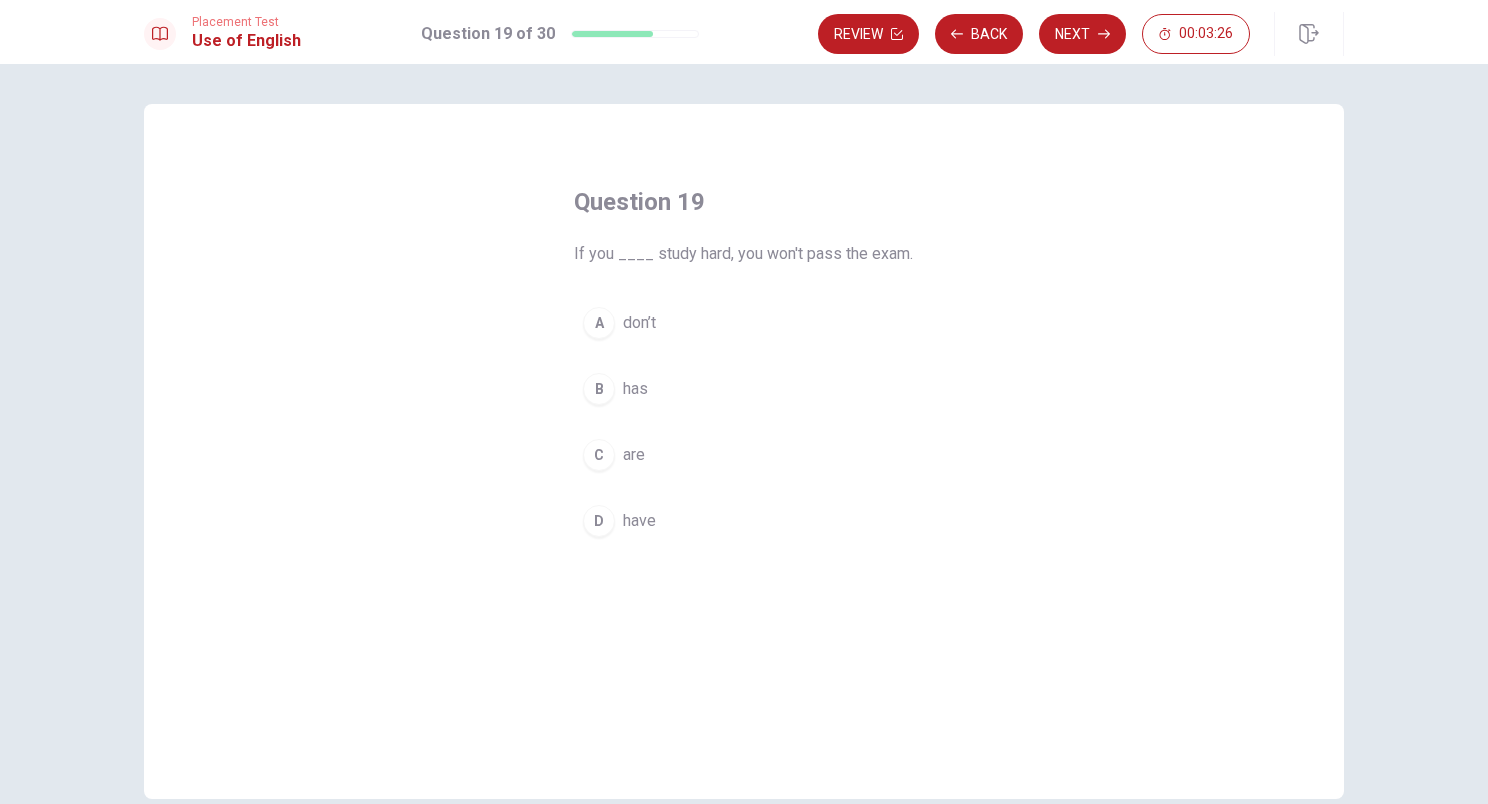 click on "D" at bounding box center [599, 521] 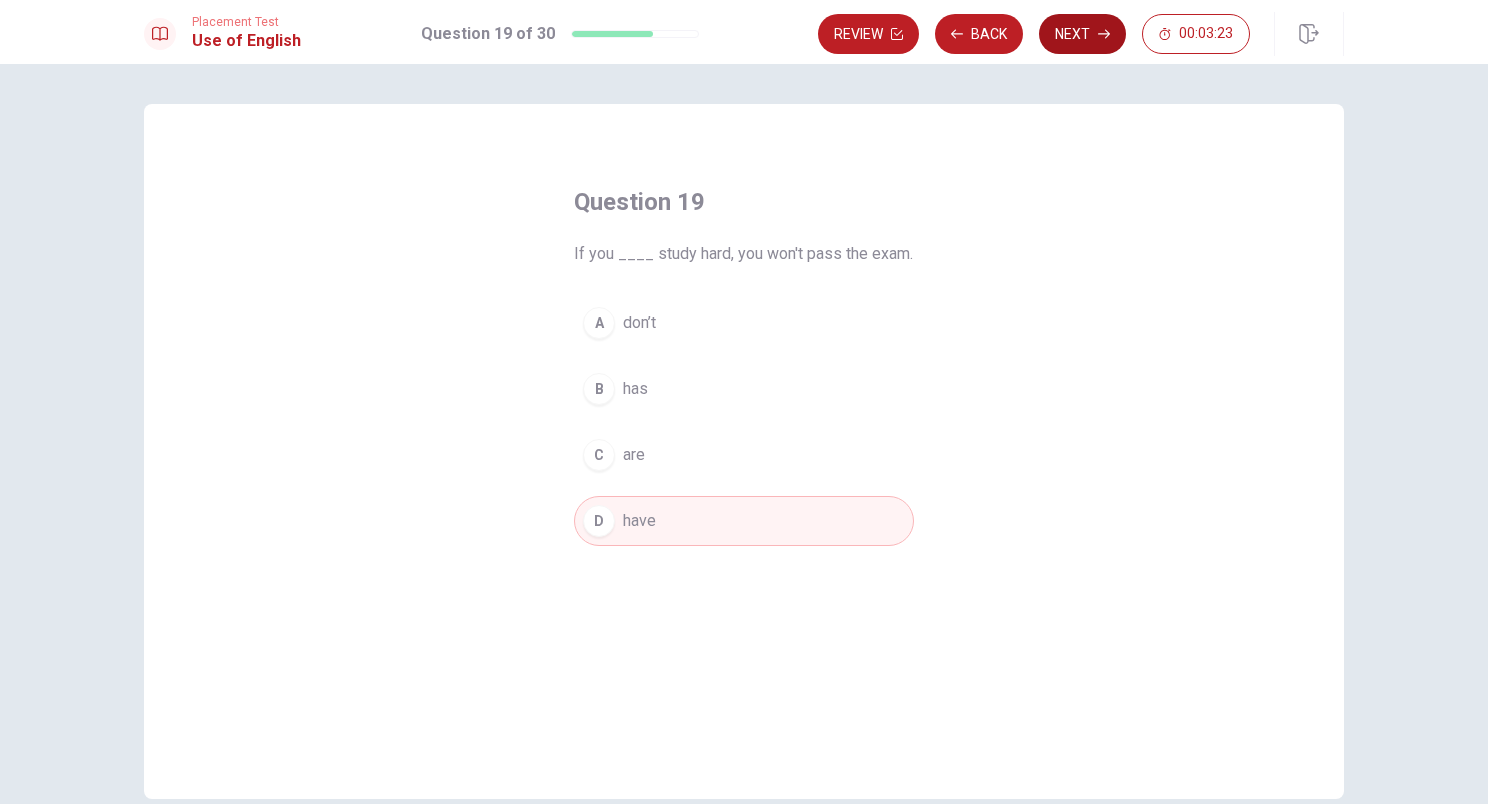 click on "Next" at bounding box center [1082, 34] 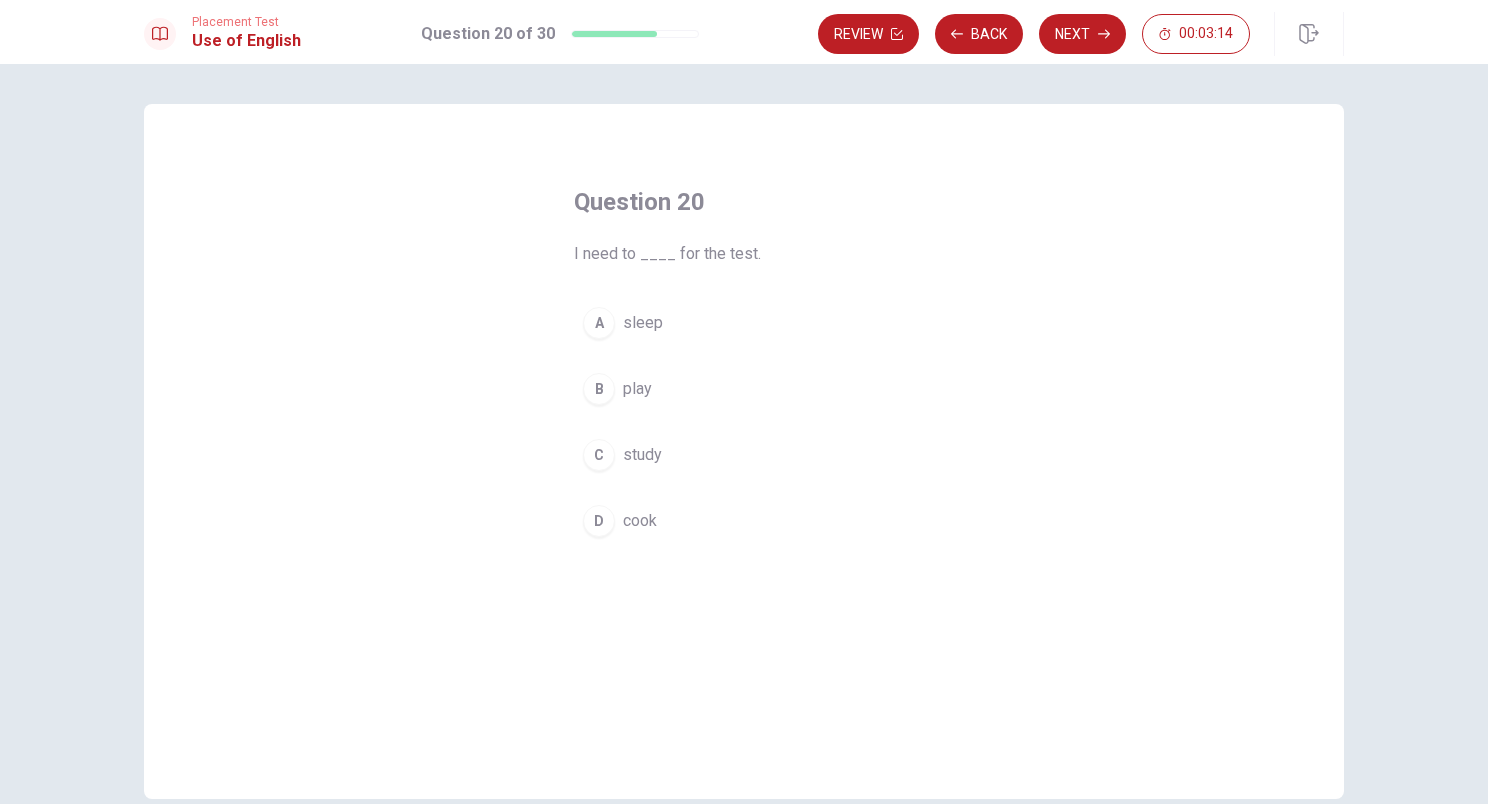 click on "C" at bounding box center [599, 455] 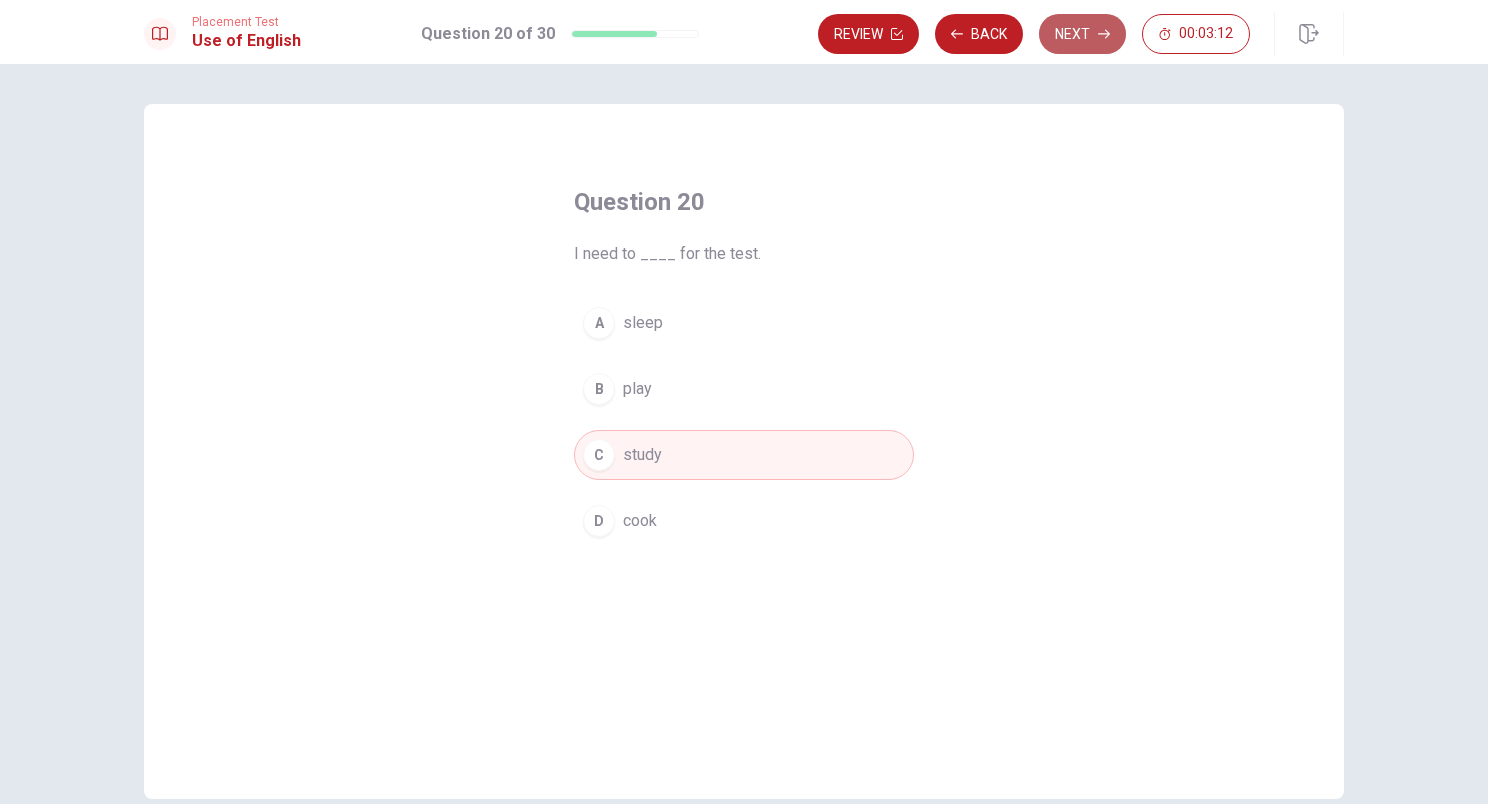 click on "Next" at bounding box center [1082, 34] 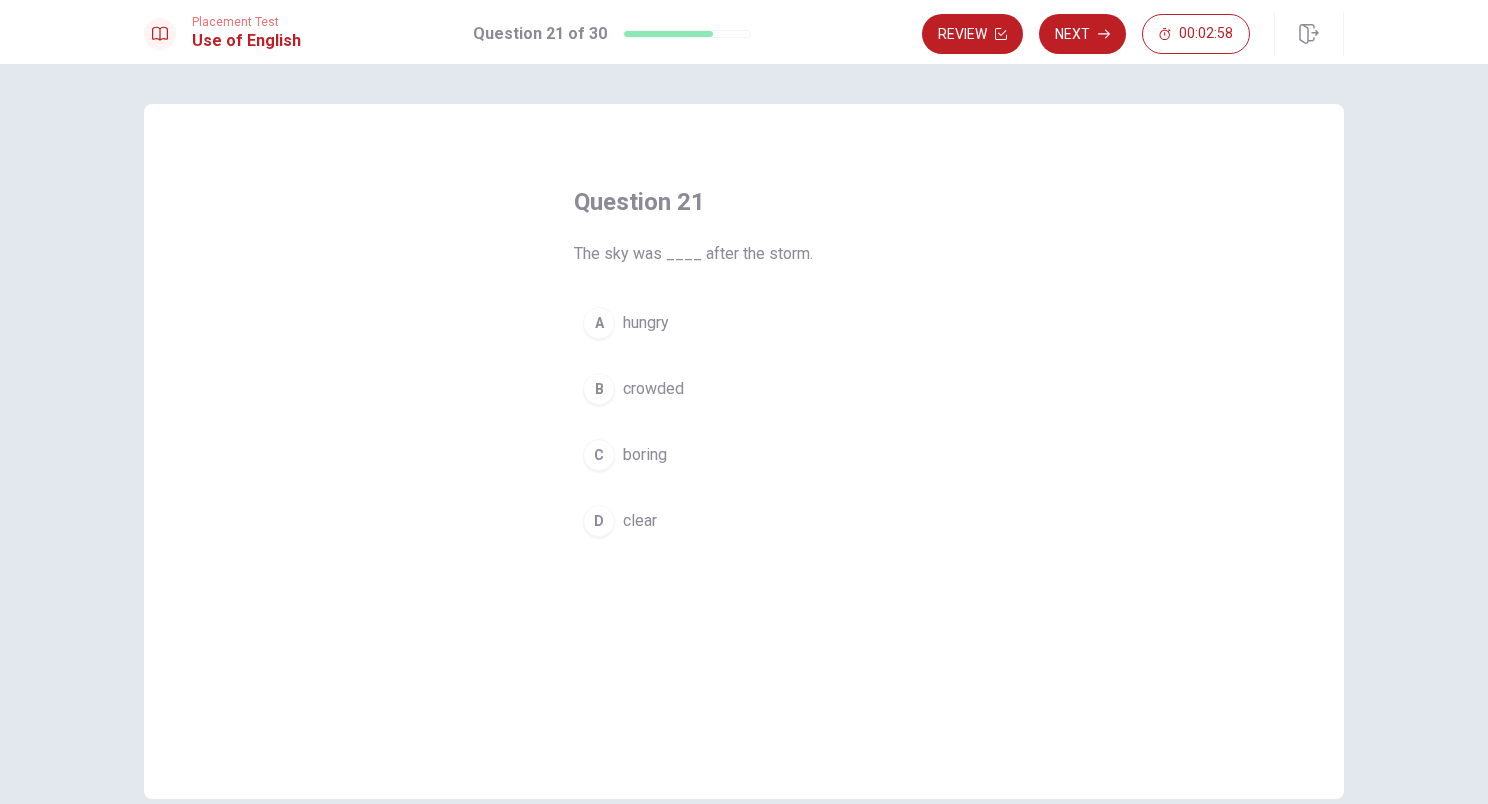 click on "D" at bounding box center [599, 521] 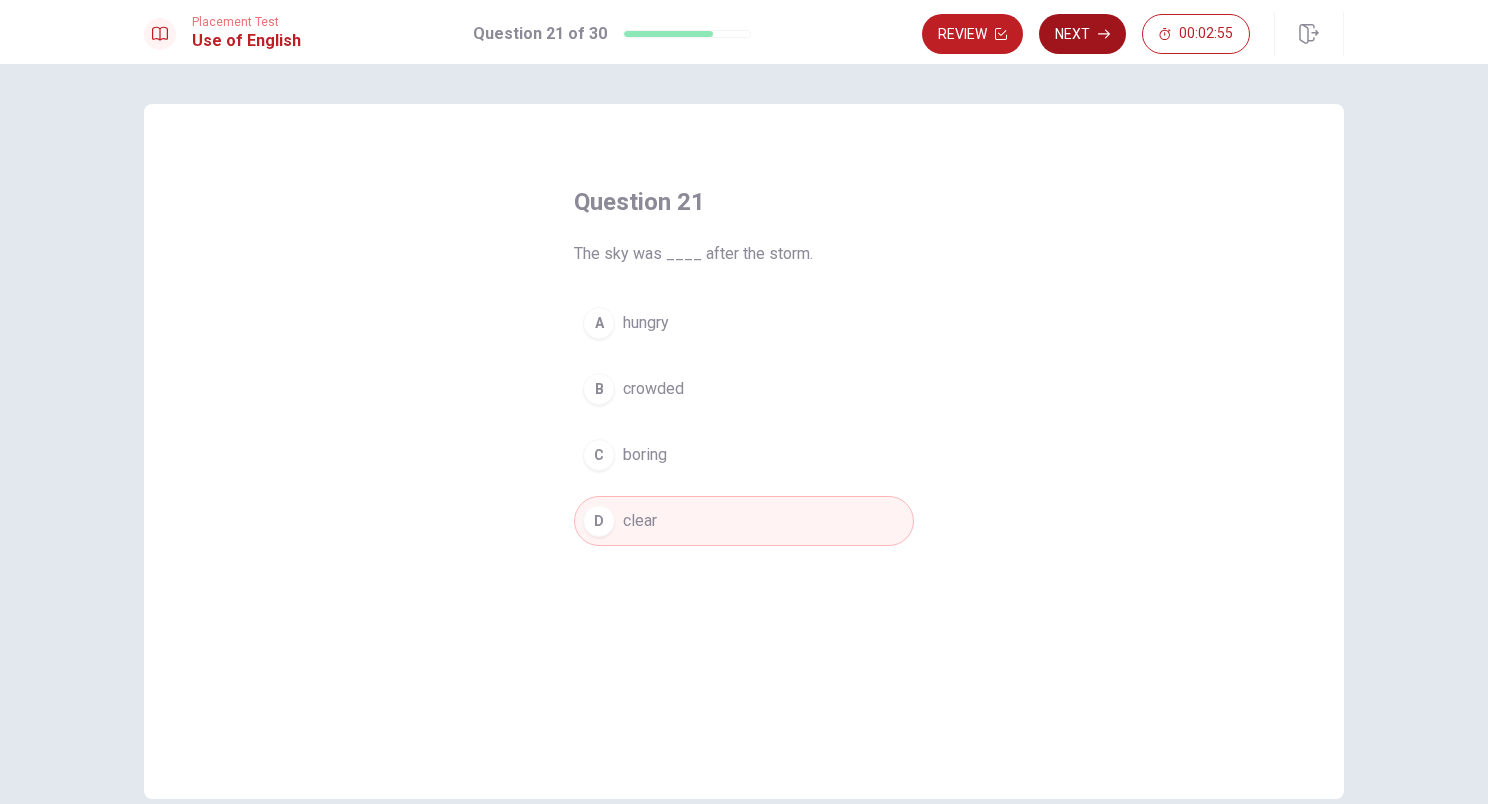 click on "Next" at bounding box center [1082, 34] 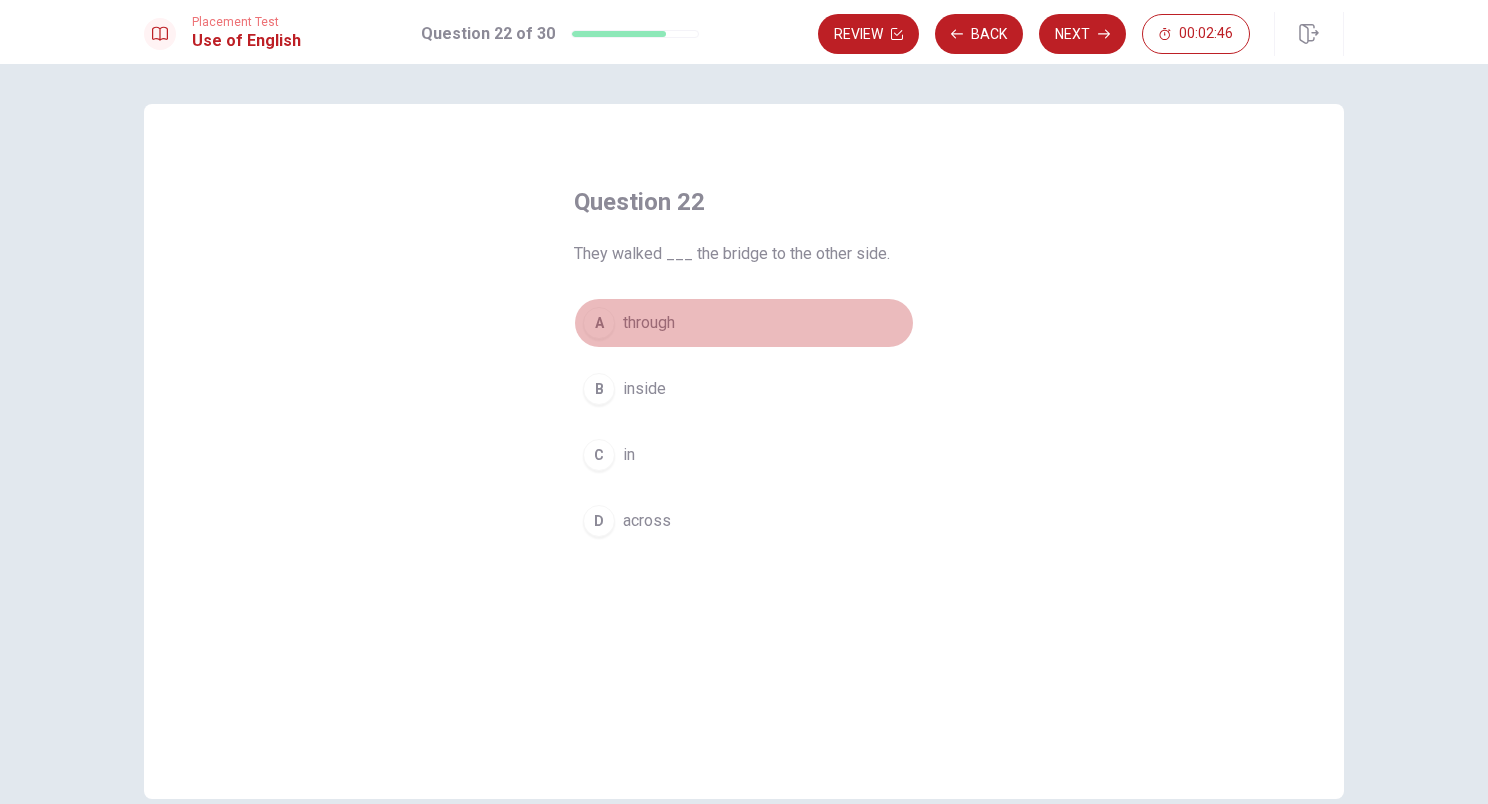 click on "A" at bounding box center (599, 323) 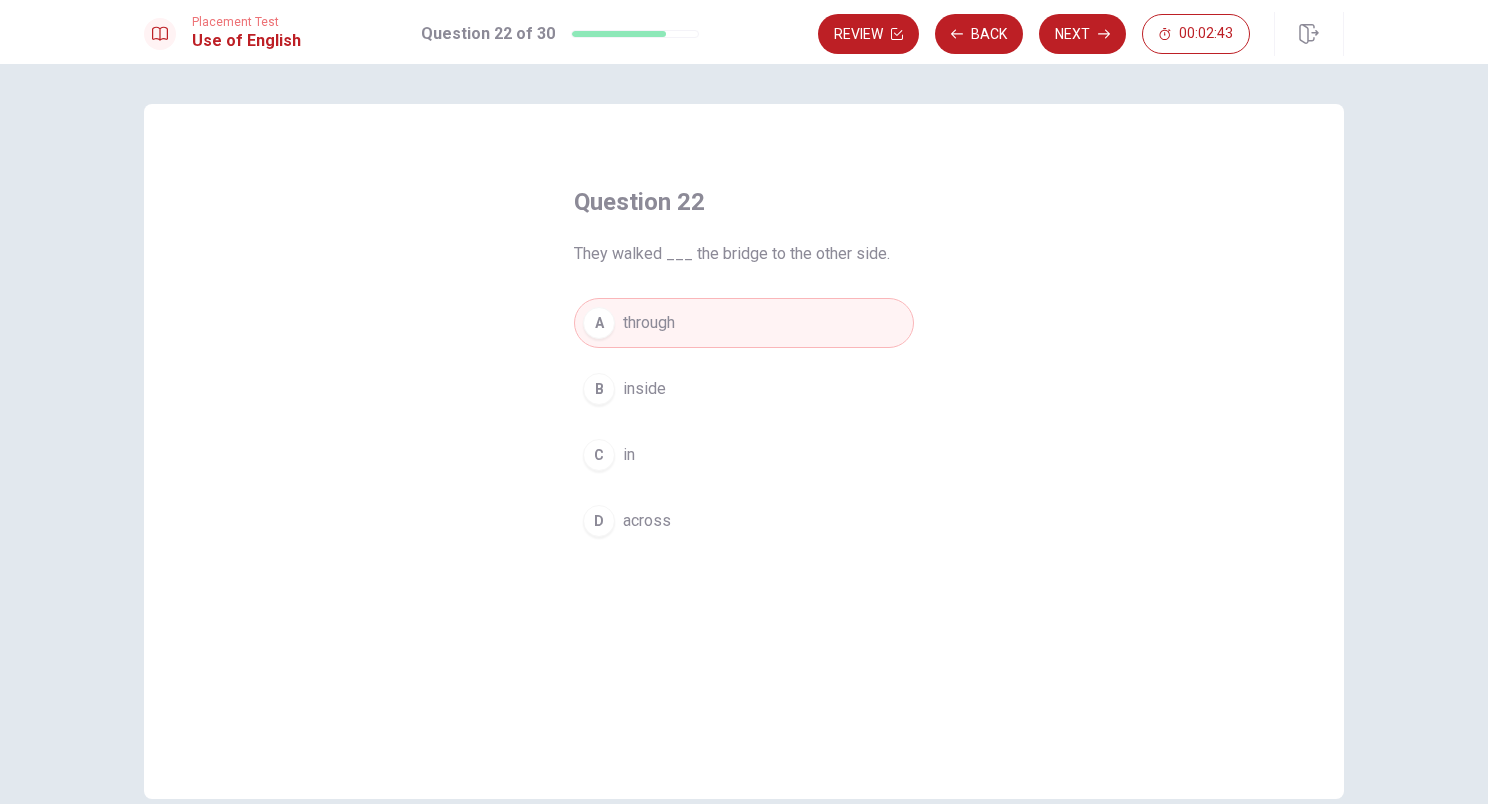click on "C in" at bounding box center [744, 455] 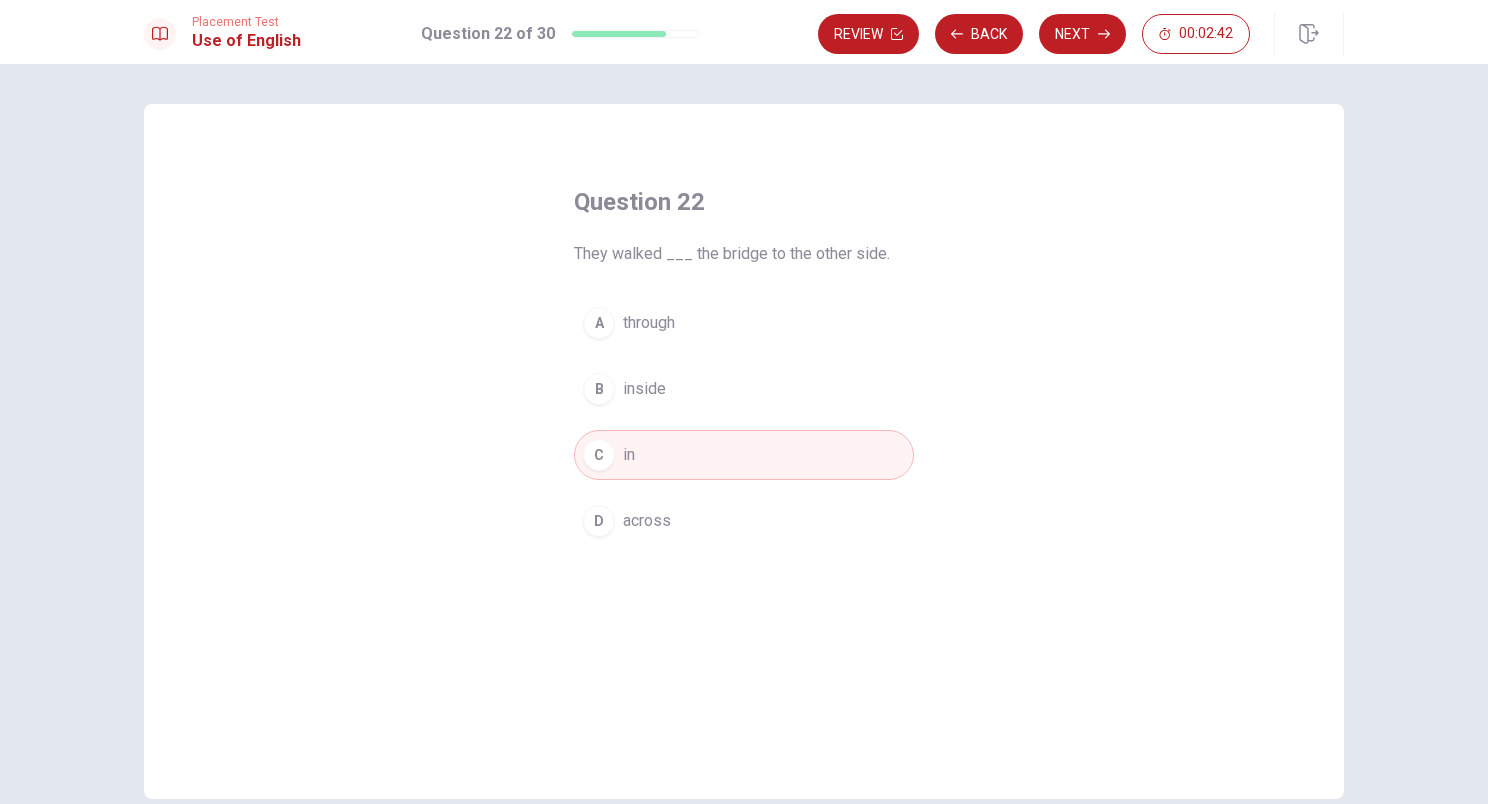 click on "D across" at bounding box center [744, 521] 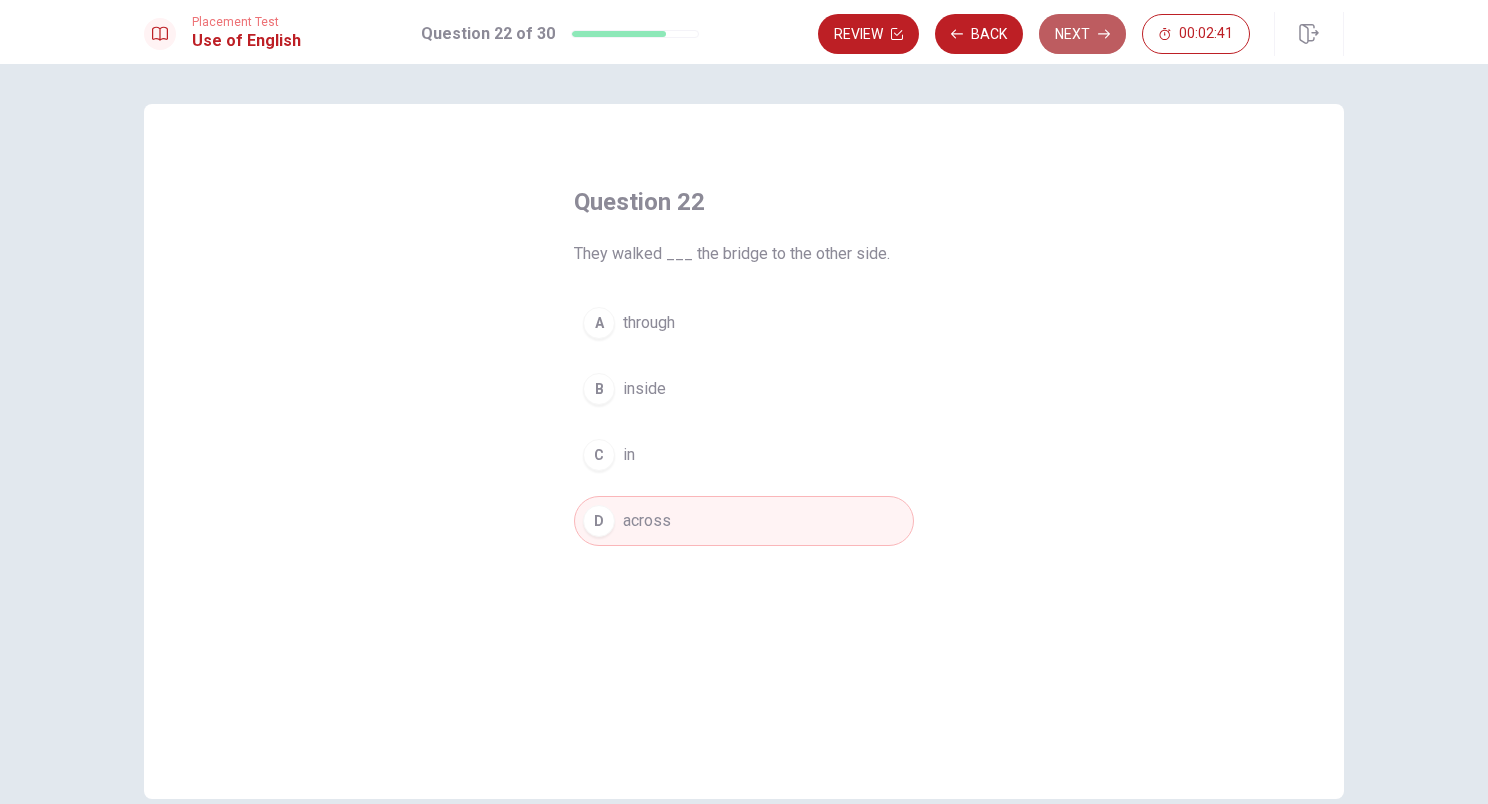 click on "Next" at bounding box center (1082, 34) 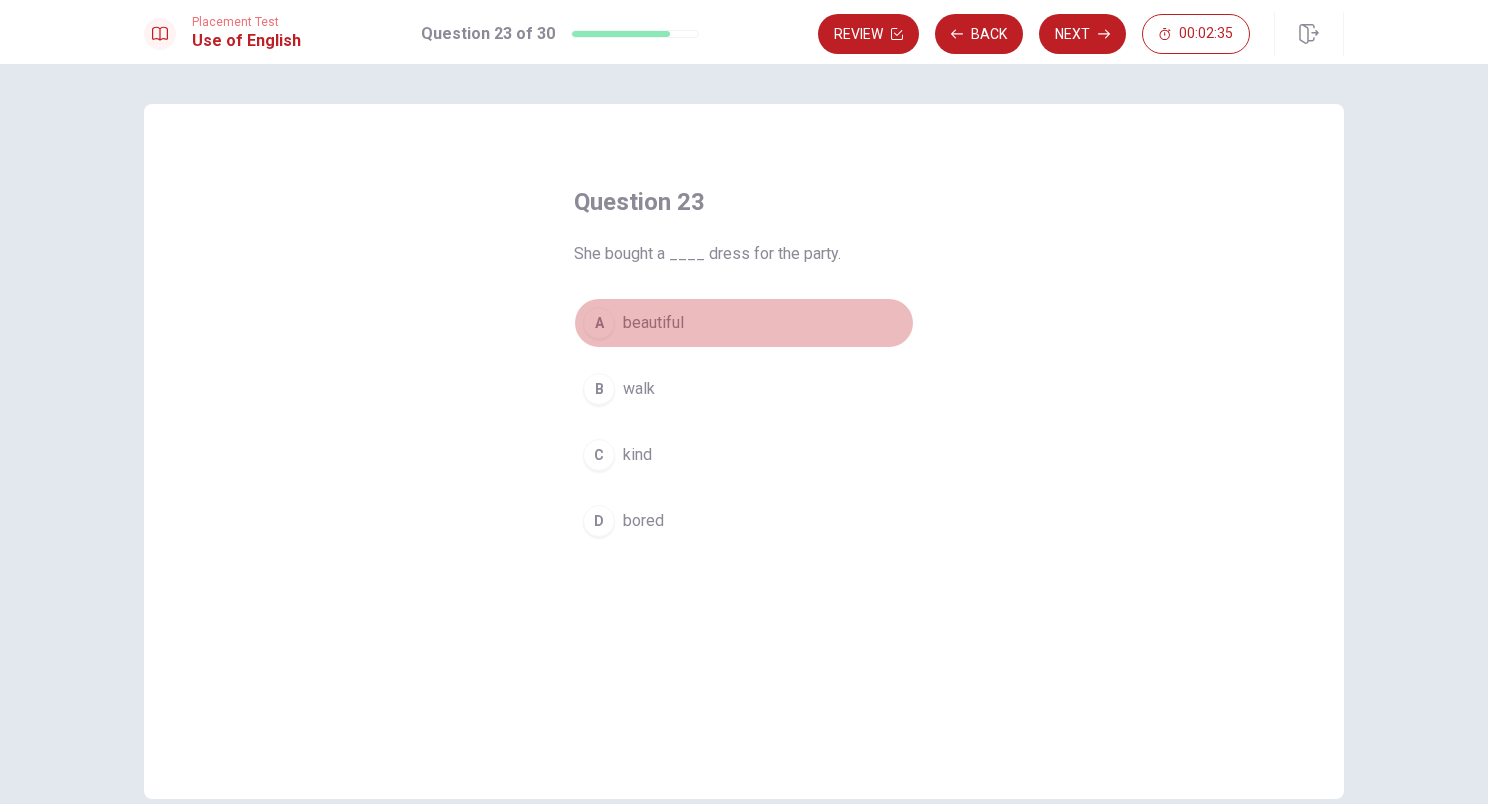 click on "A" at bounding box center (599, 323) 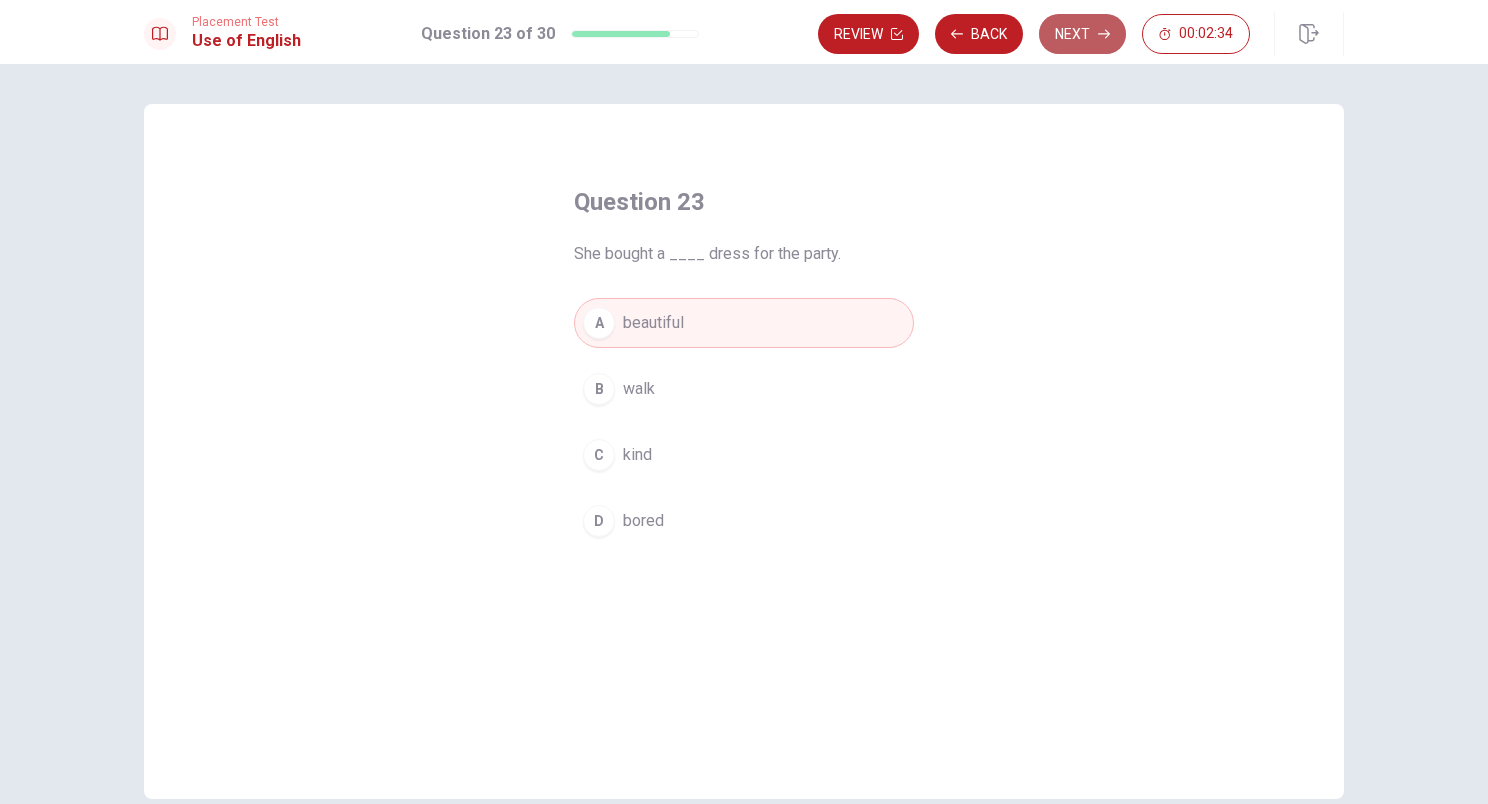 click on "Next" at bounding box center [1082, 34] 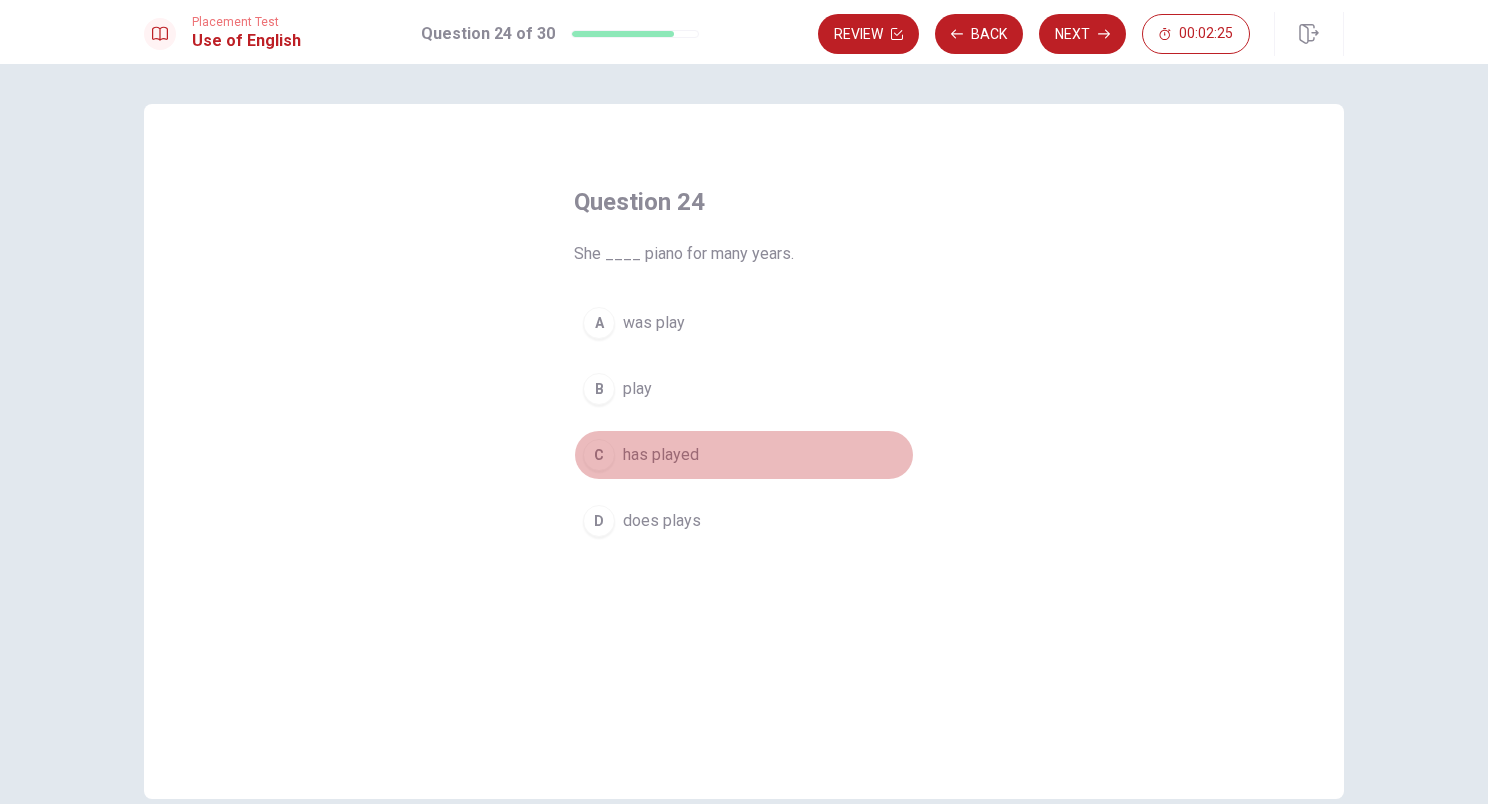 click on "C" at bounding box center (599, 455) 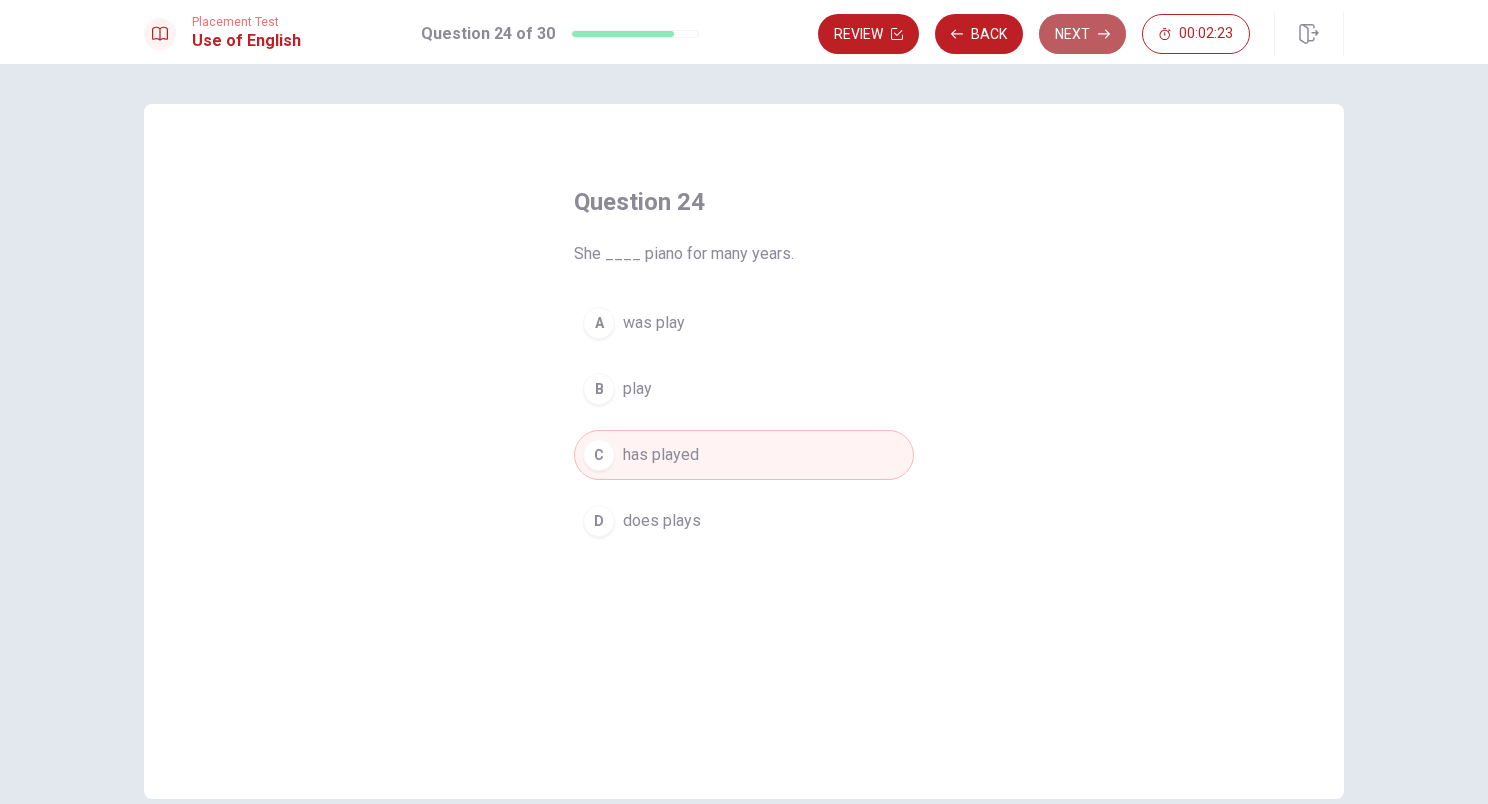 click on "Next" at bounding box center [1082, 34] 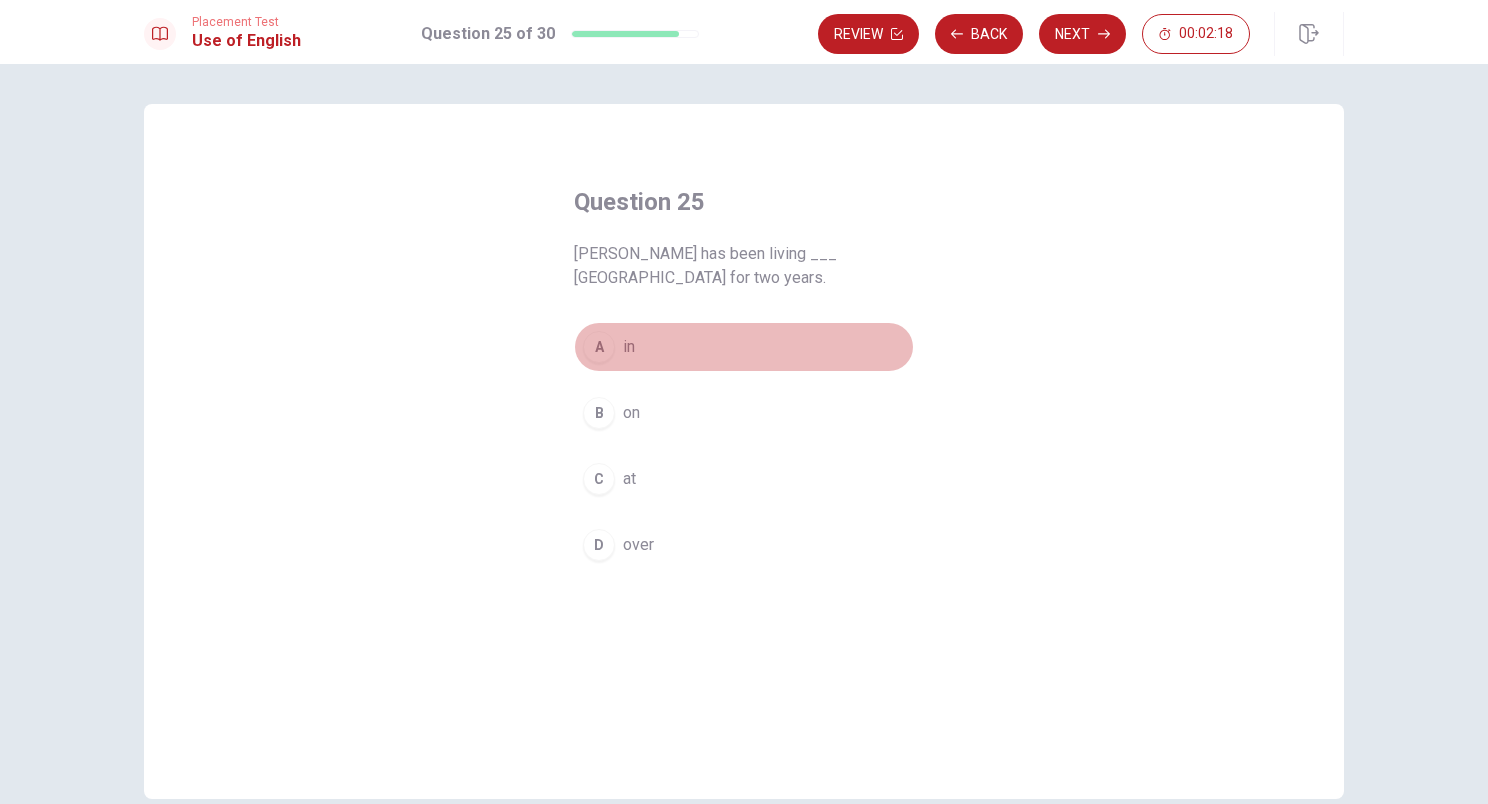 click on "A" at bounding box center [599, 347] 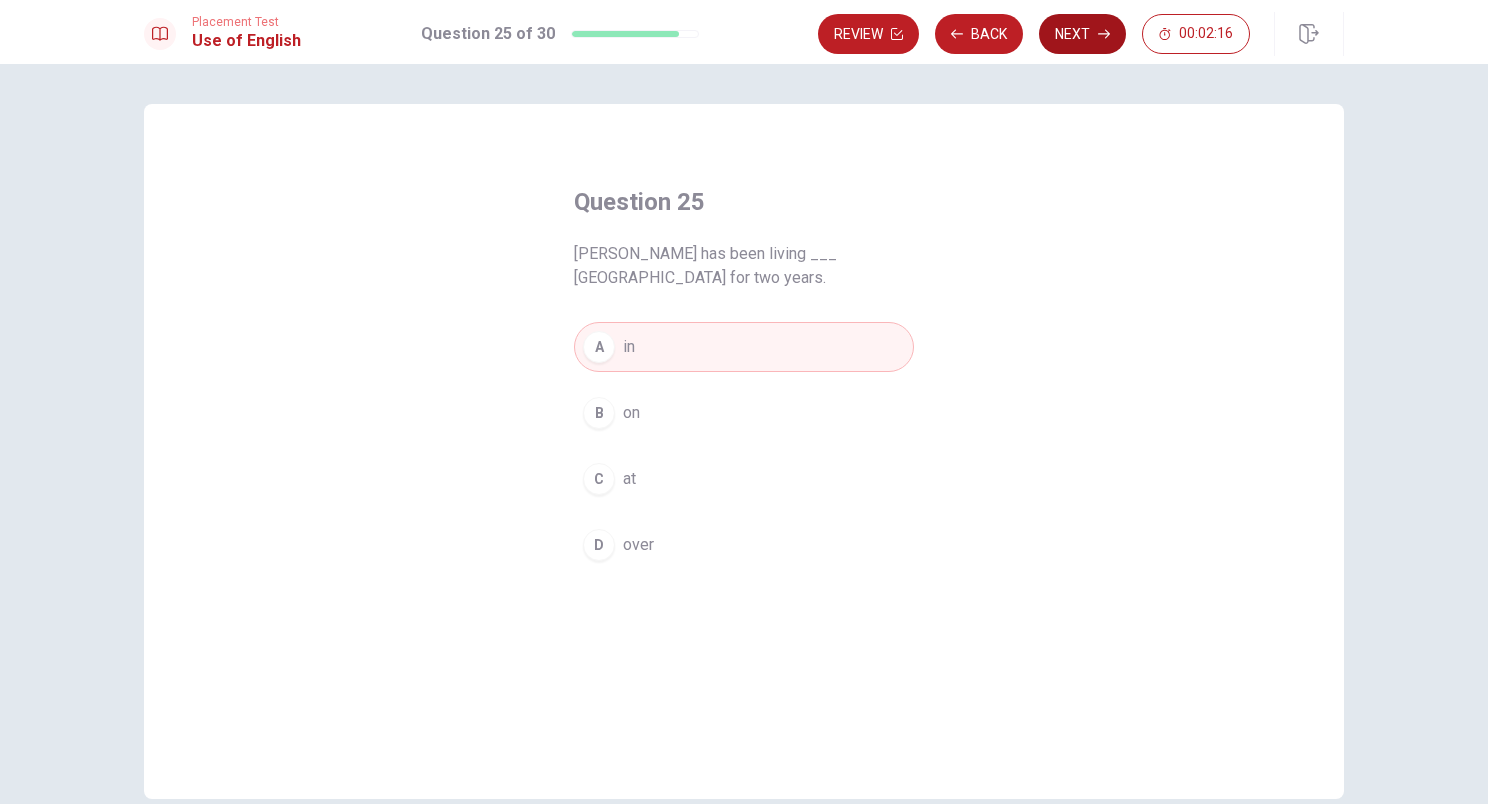 click 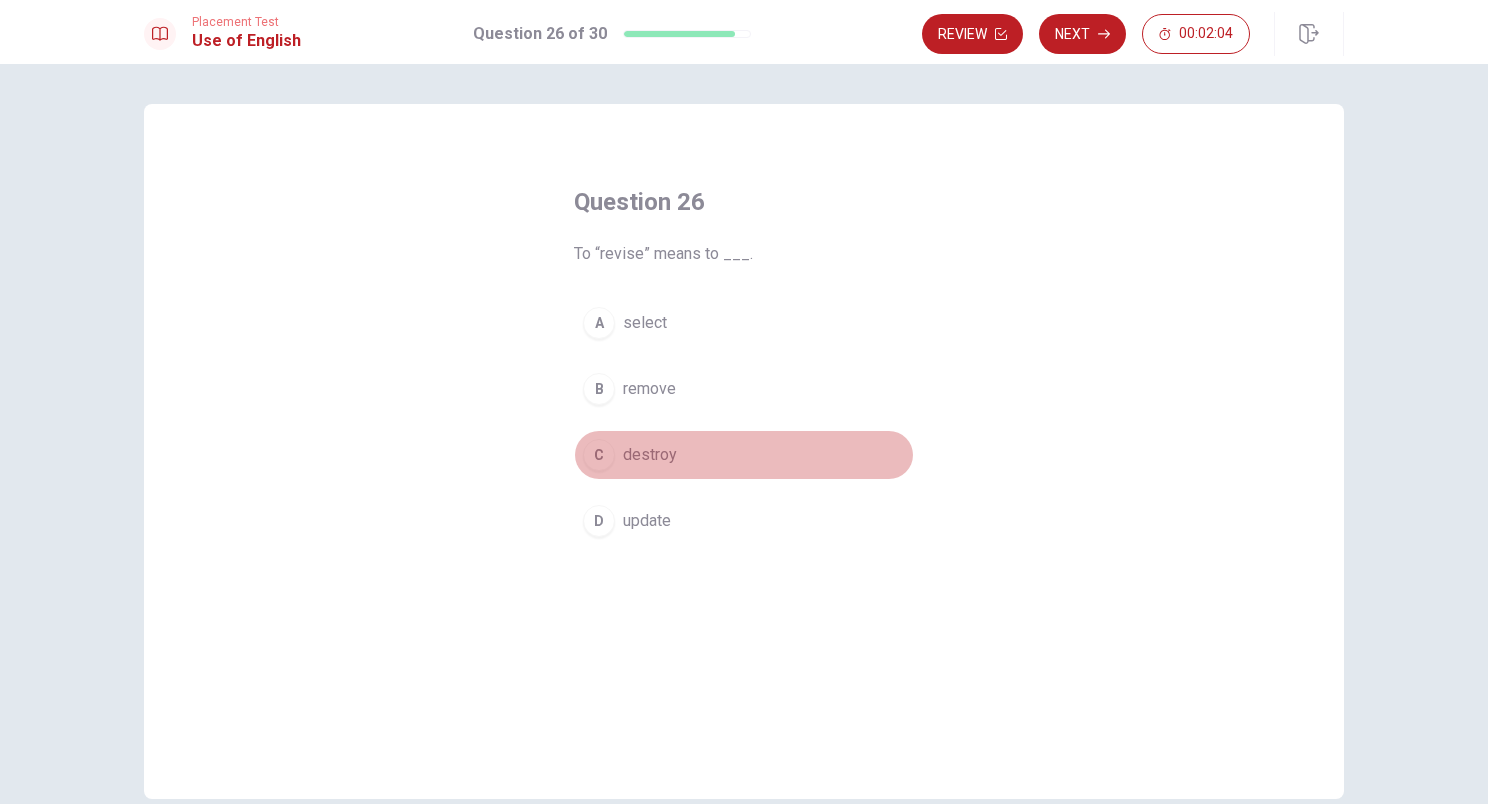 click on "C" at bounding box center [599, 455] 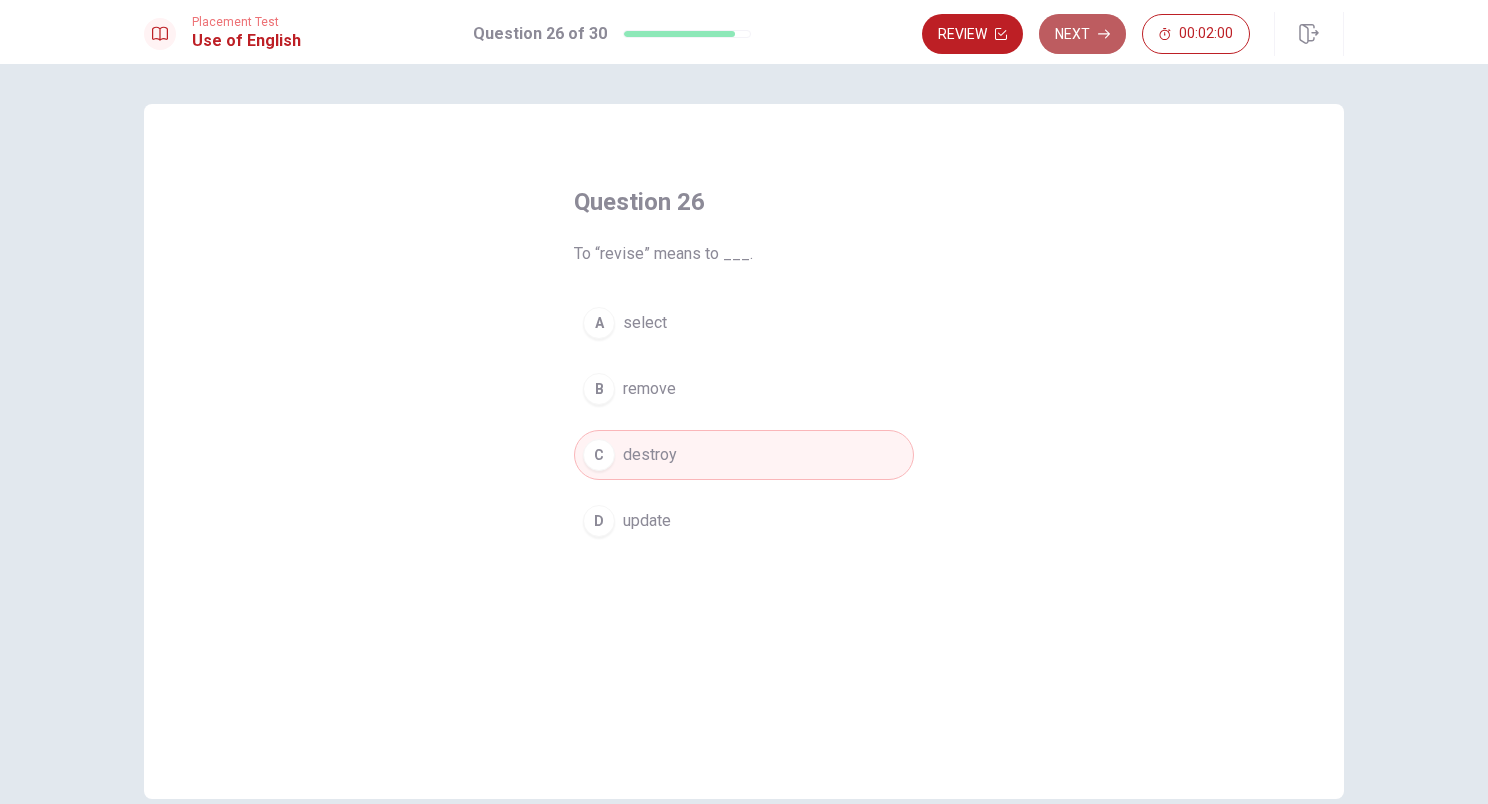 click on "Next" at bounding box center [1082, 34] 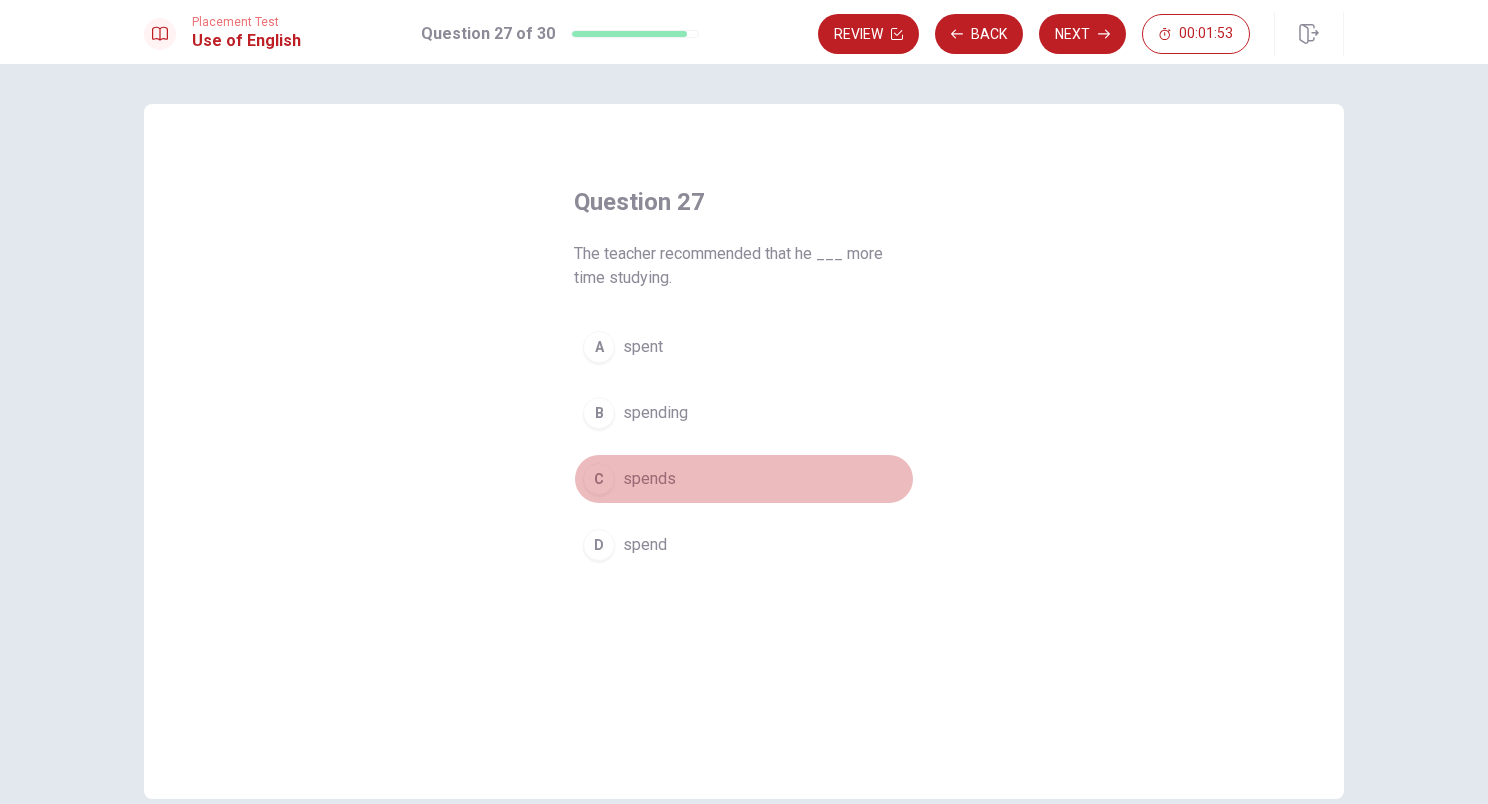 click on "C" at bounding box center (599, 479) 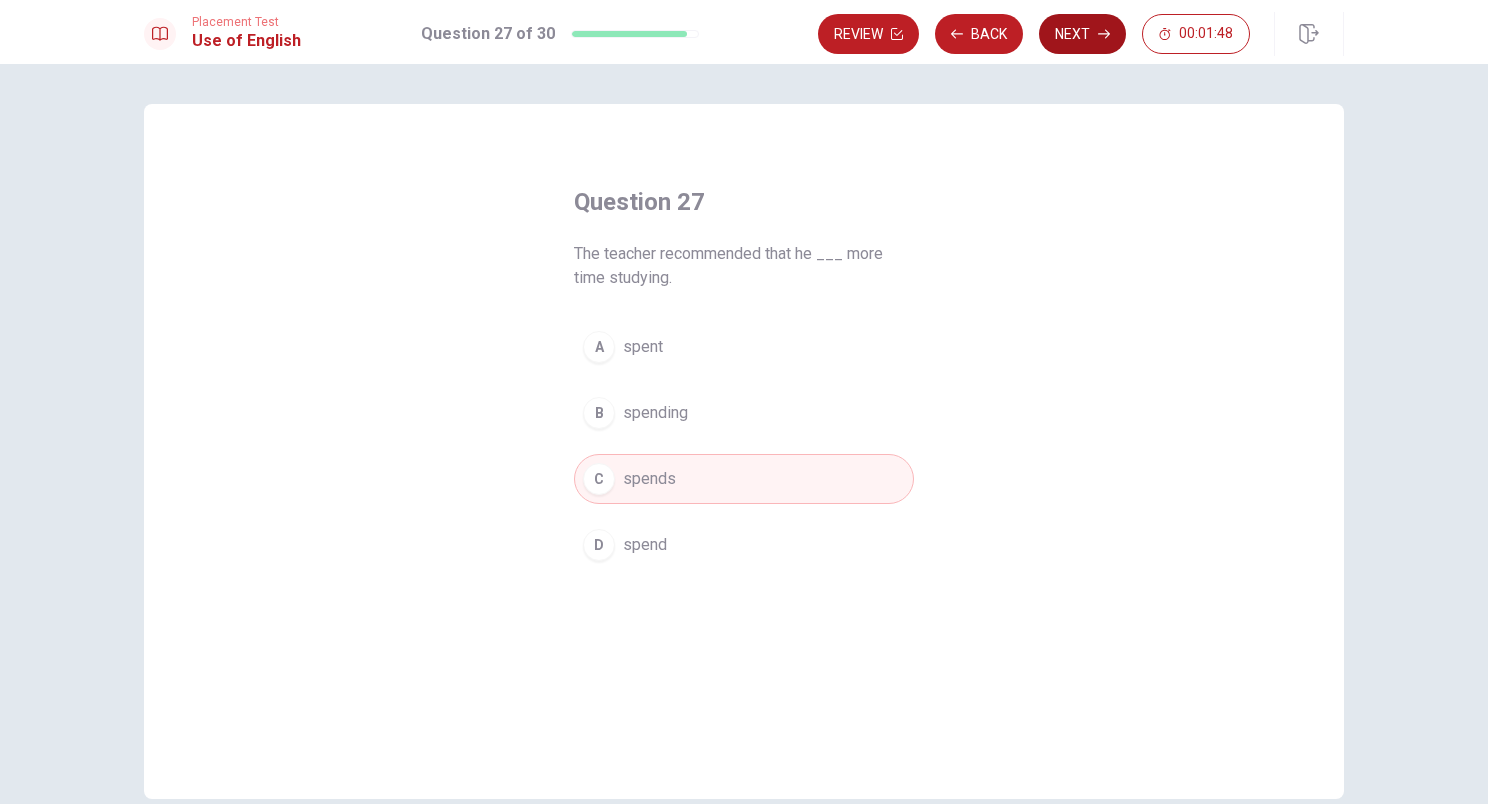click on "Next" at bounding box center [1082, 34] 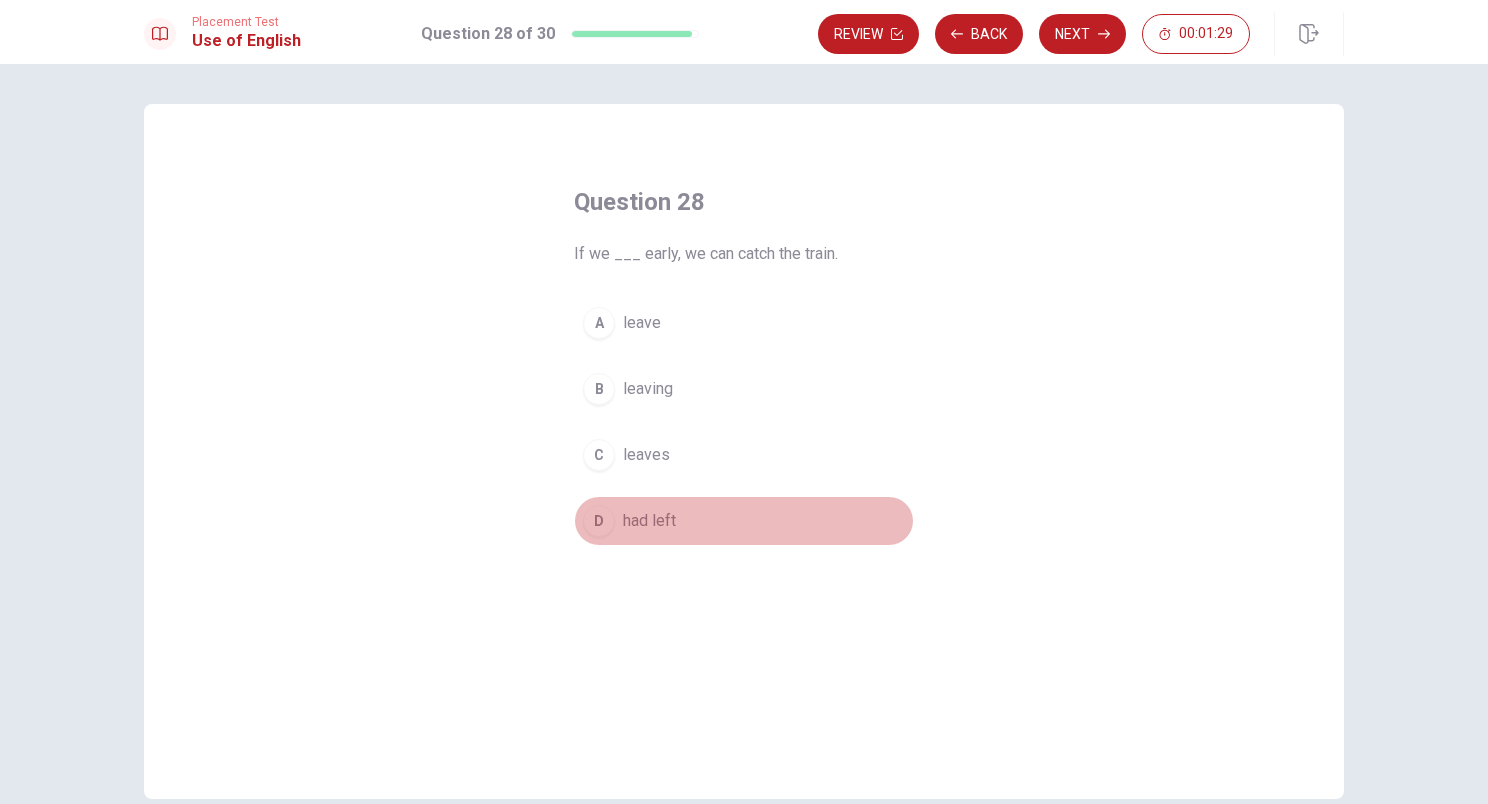 click on "D" at bounding box center (599, 521) 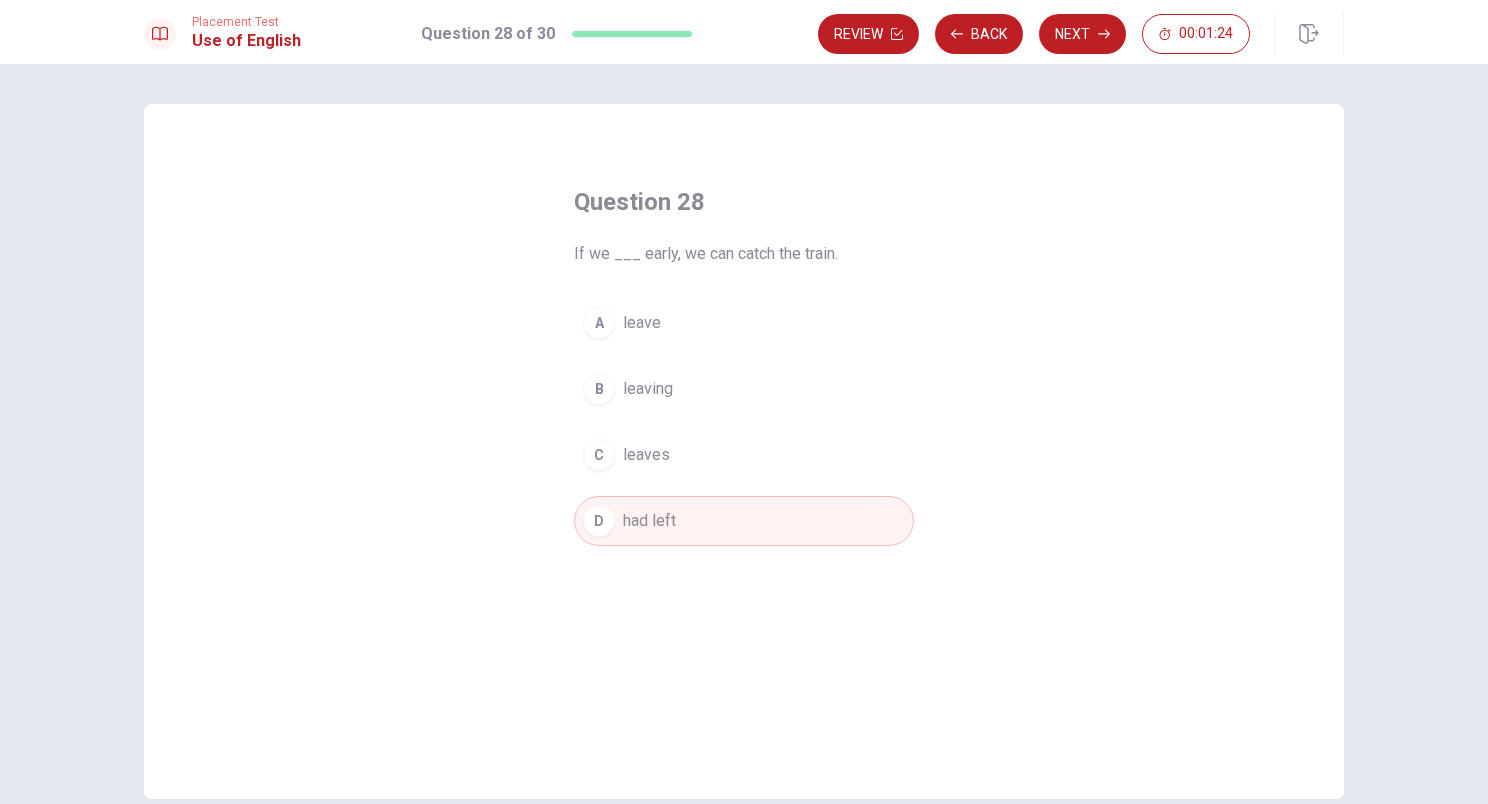 click on "A" at bounding box center [599, 323] 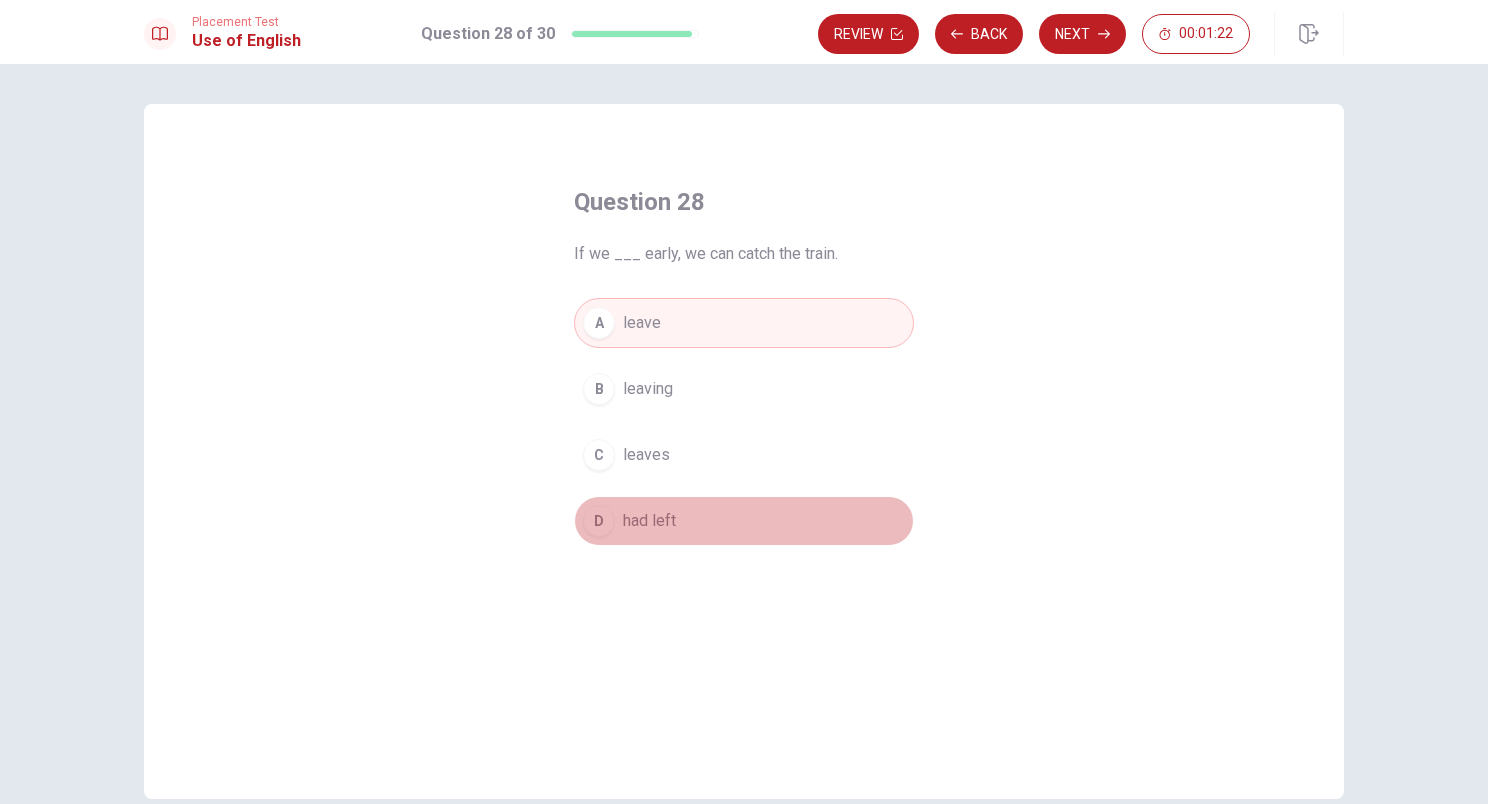 click on "D" at bounding box center (599, 521) 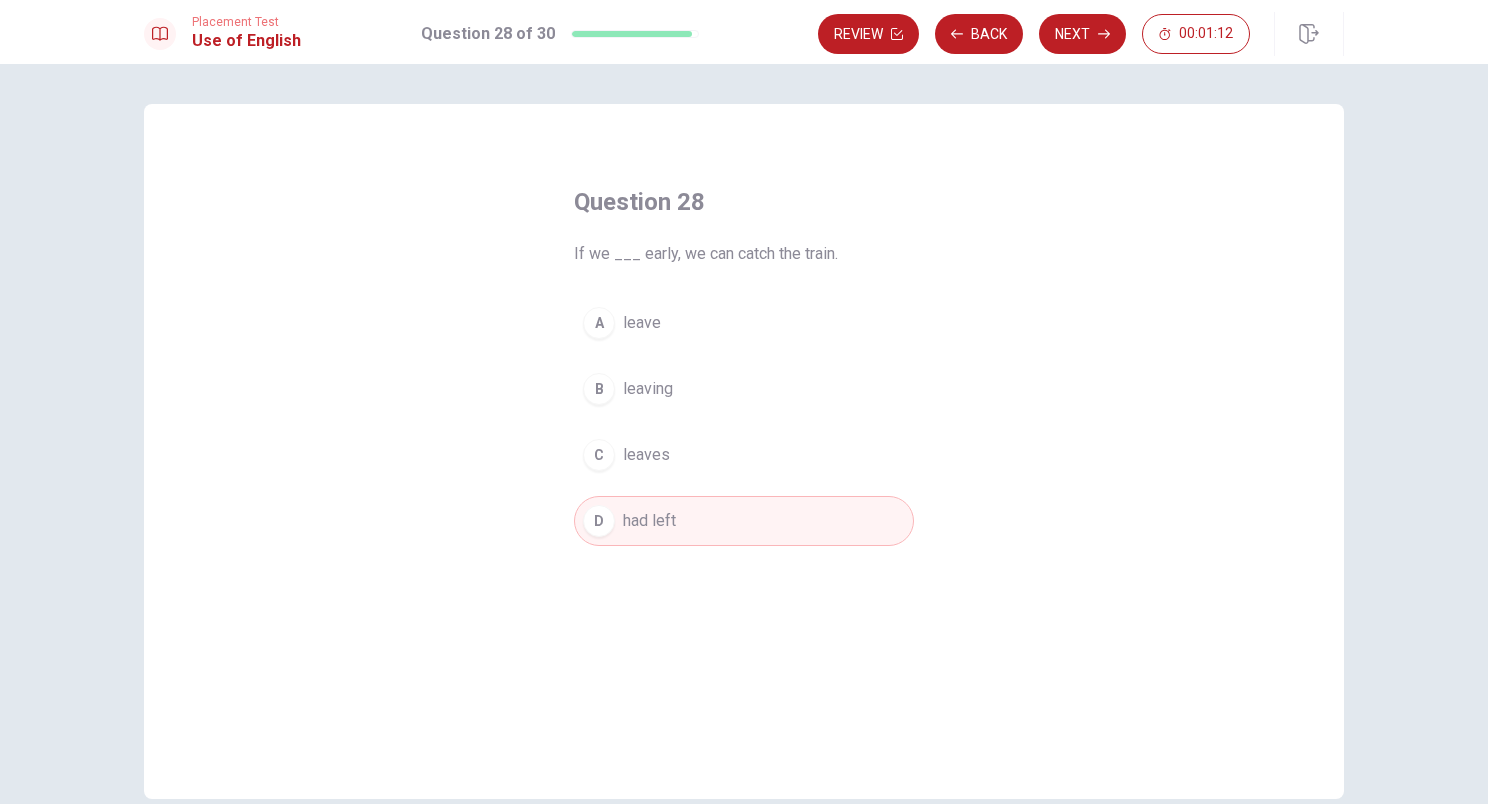 click on "A" at bounding box center [599, 323] 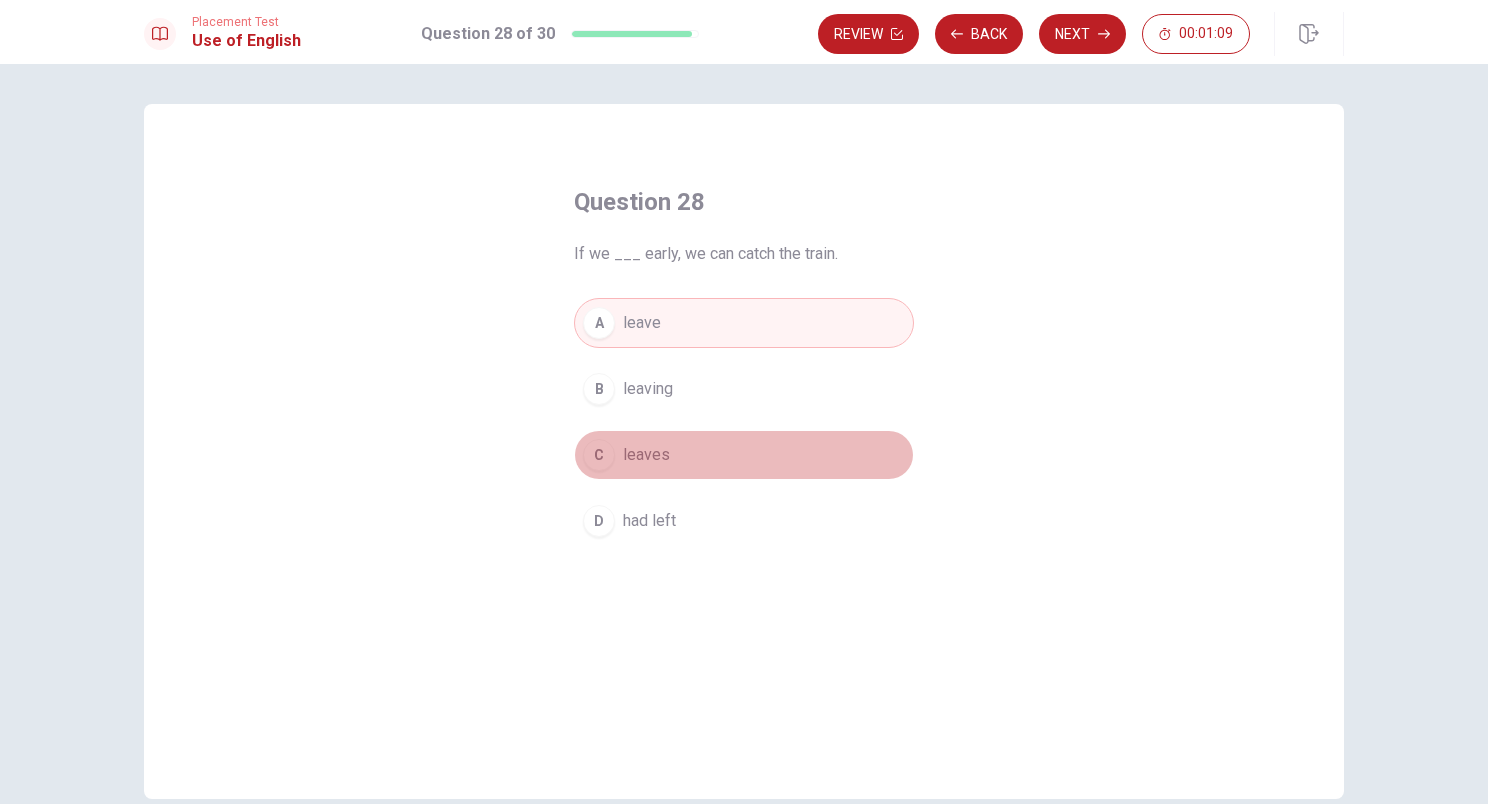click on "C" at bounding box center (599, 455) 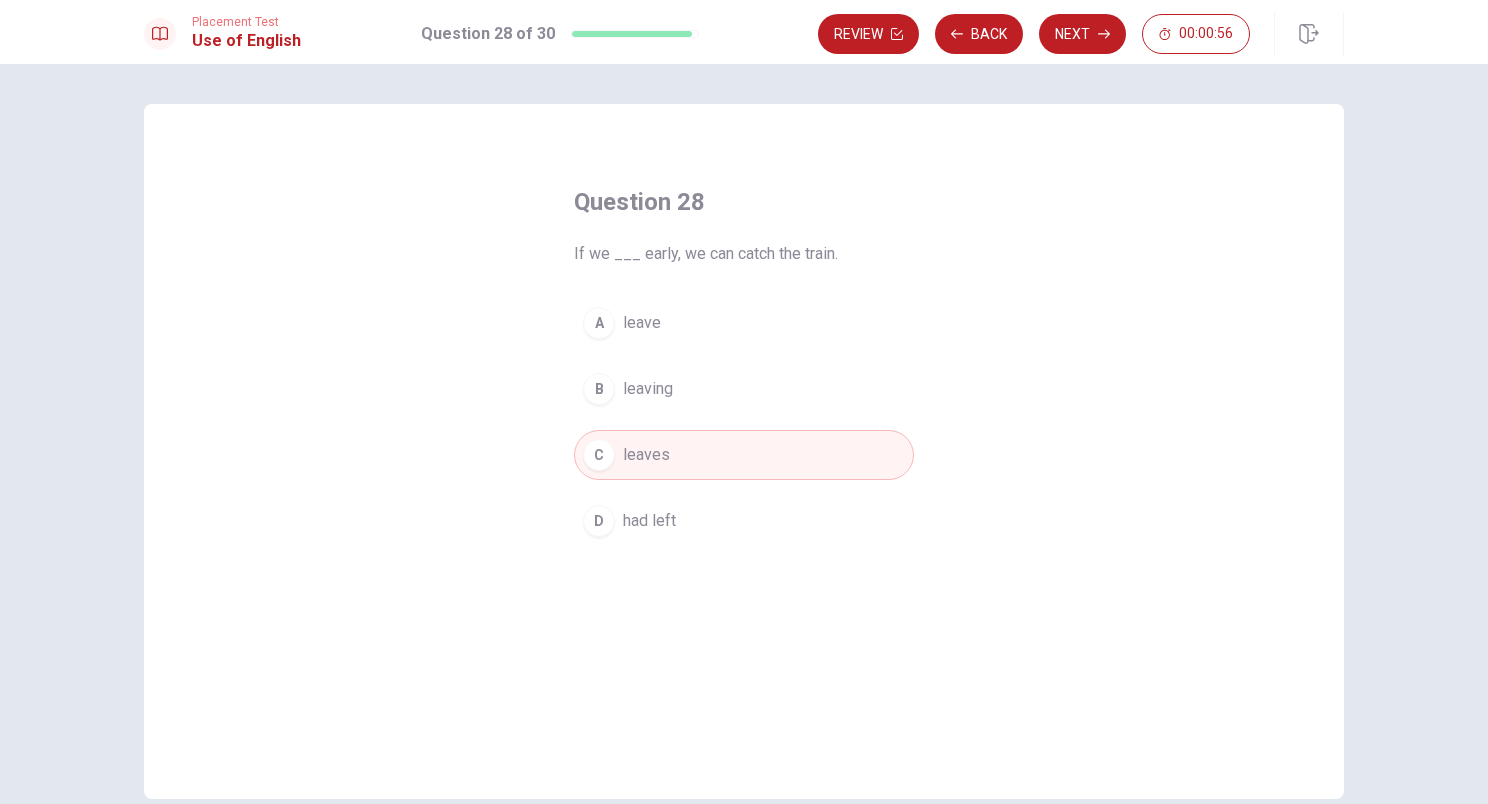 click on "D" at bounding box center [599, 521] 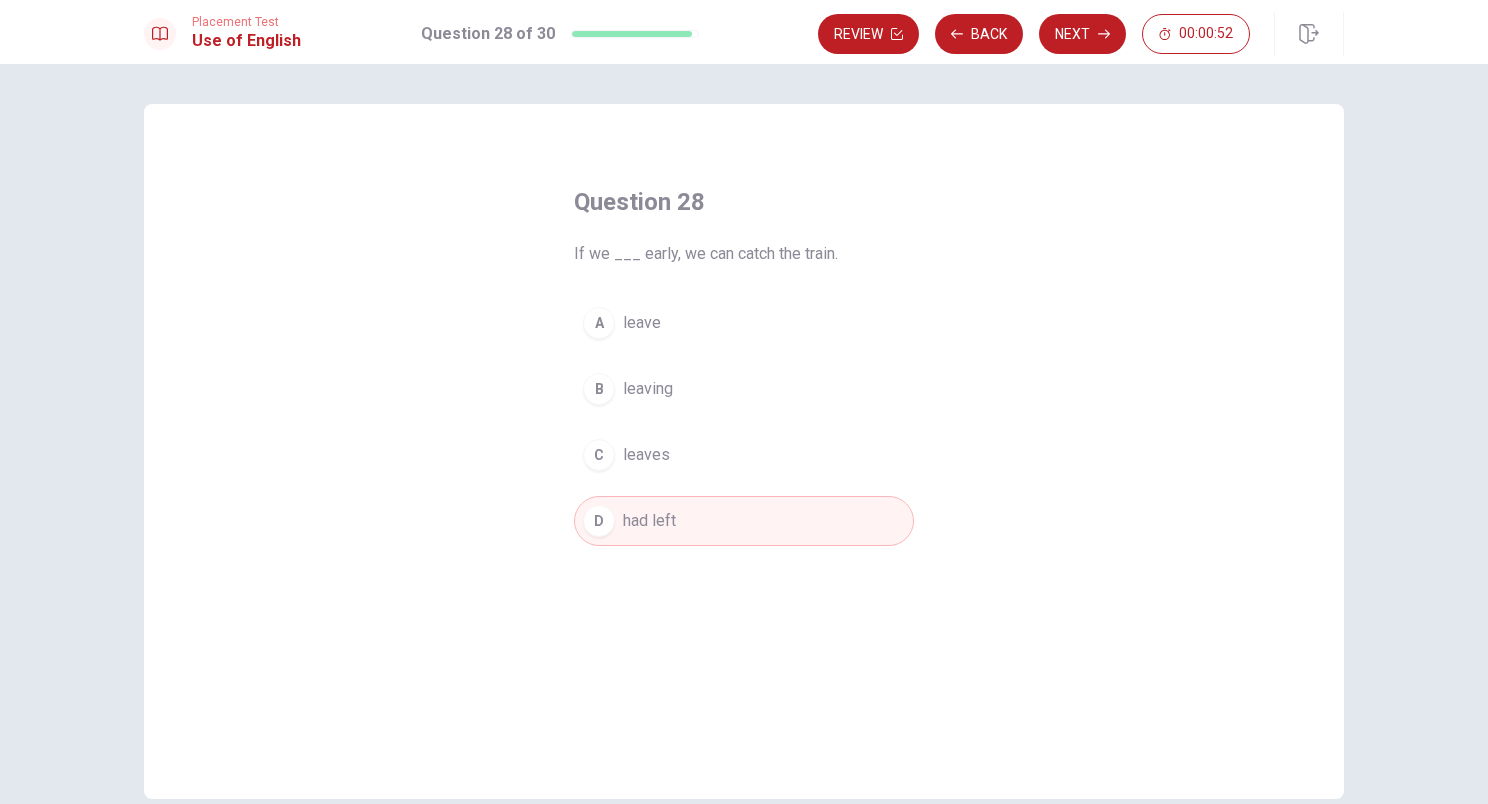 click on "C" at bounding box center (599, 455) 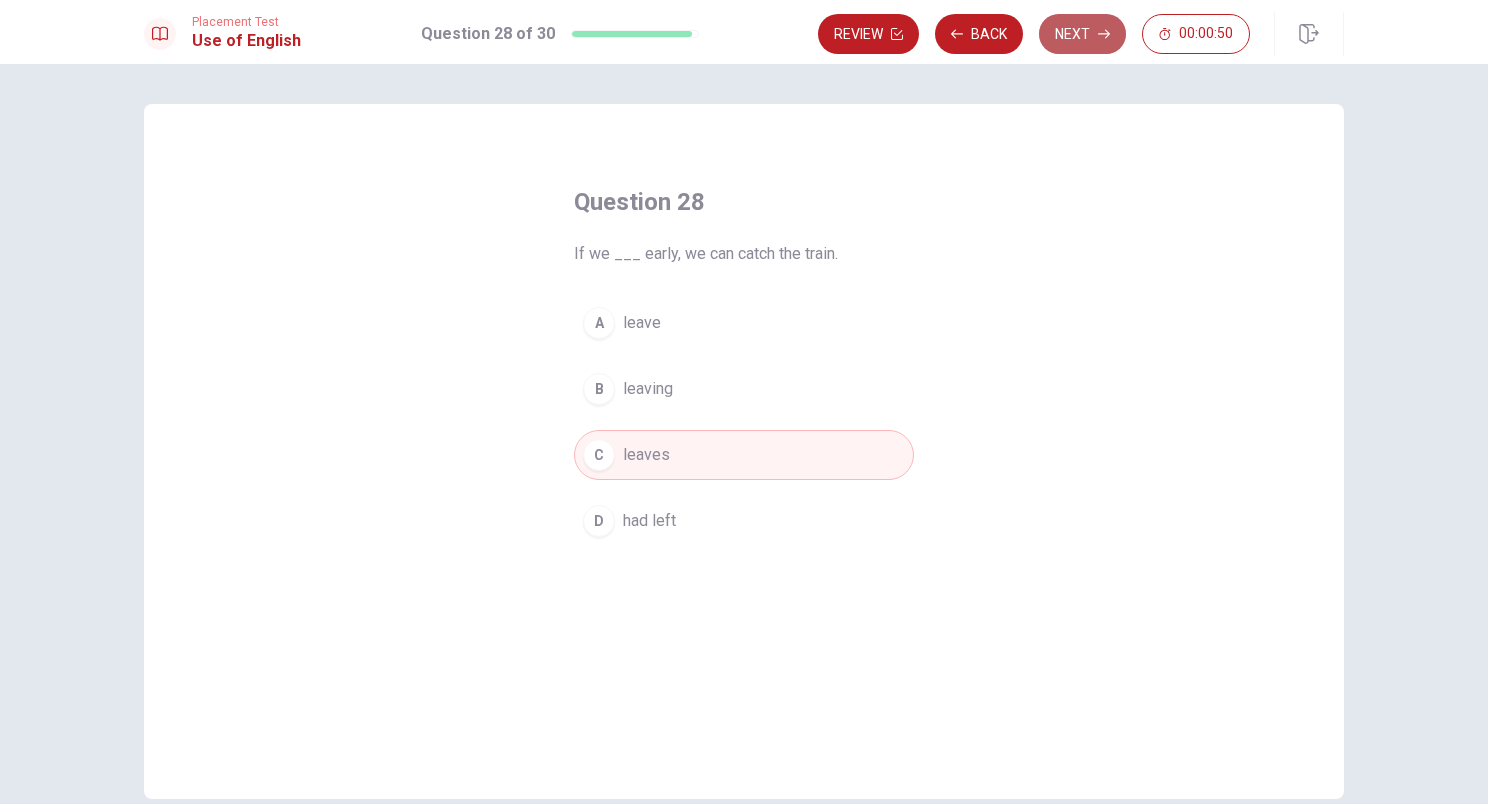 click on "Next" at bounding box center [1082, 34] 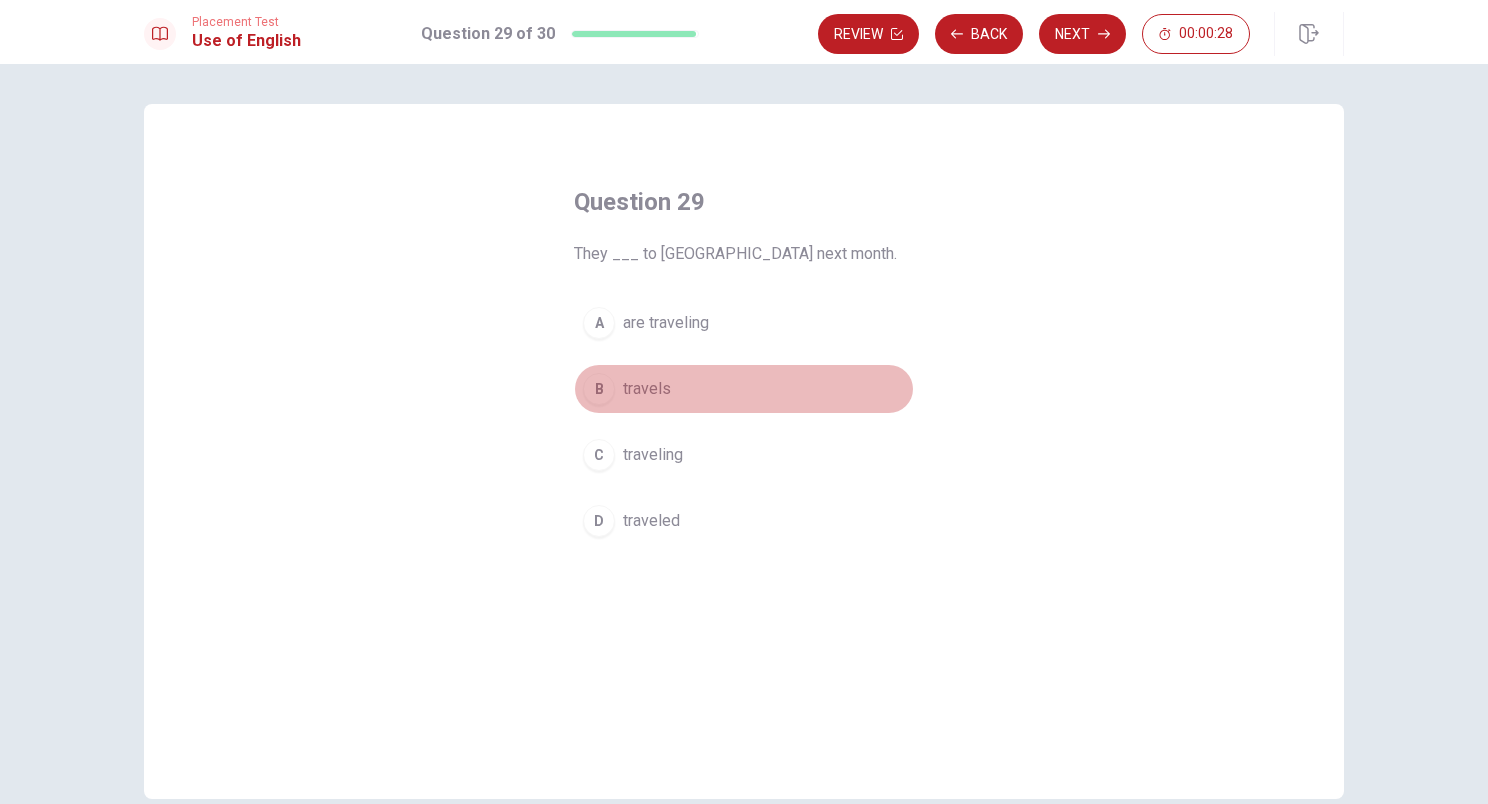 click on "B" at bounding box center [599, 389] 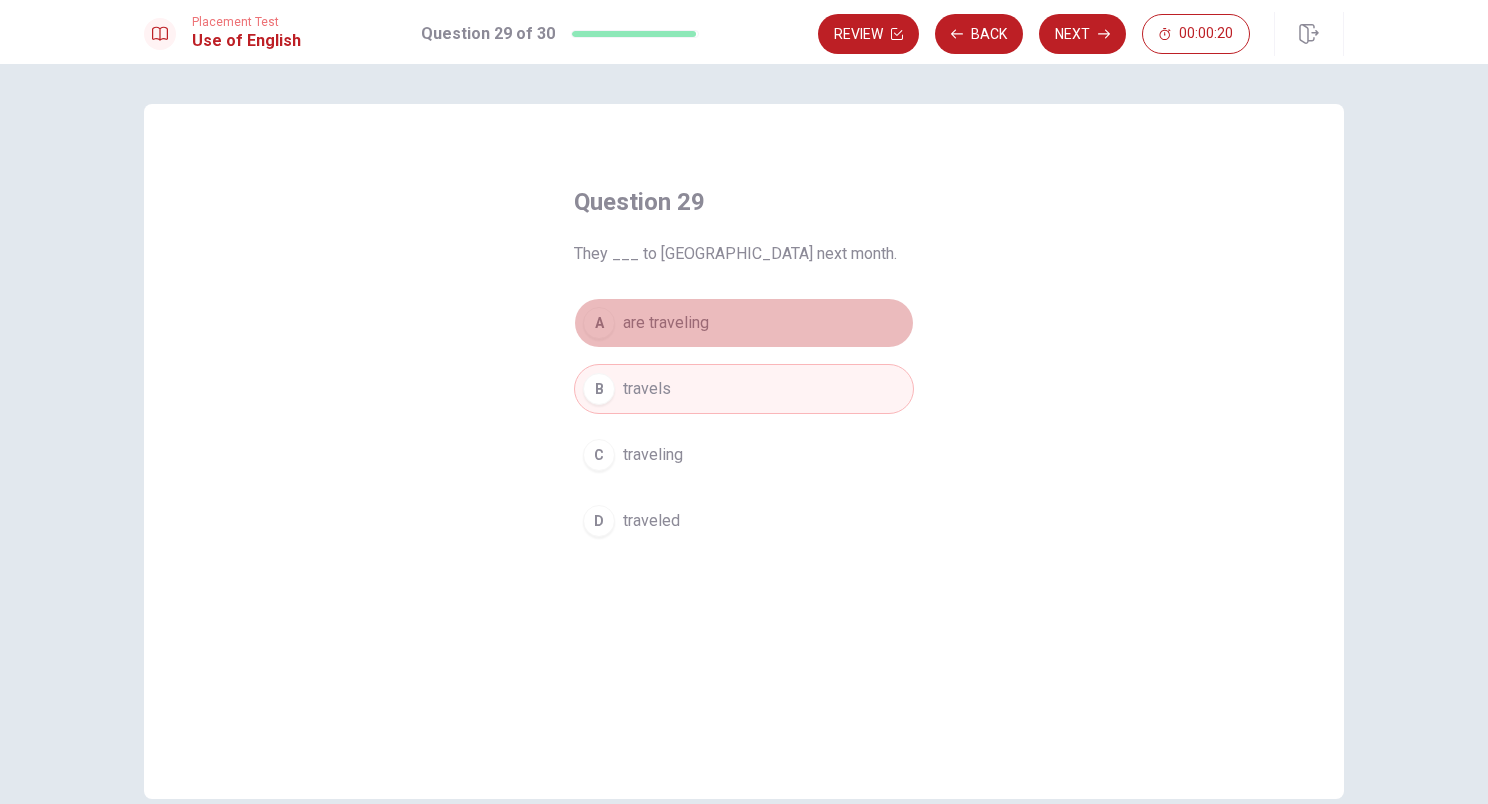 click on "A" at bounding box center (599, 323) 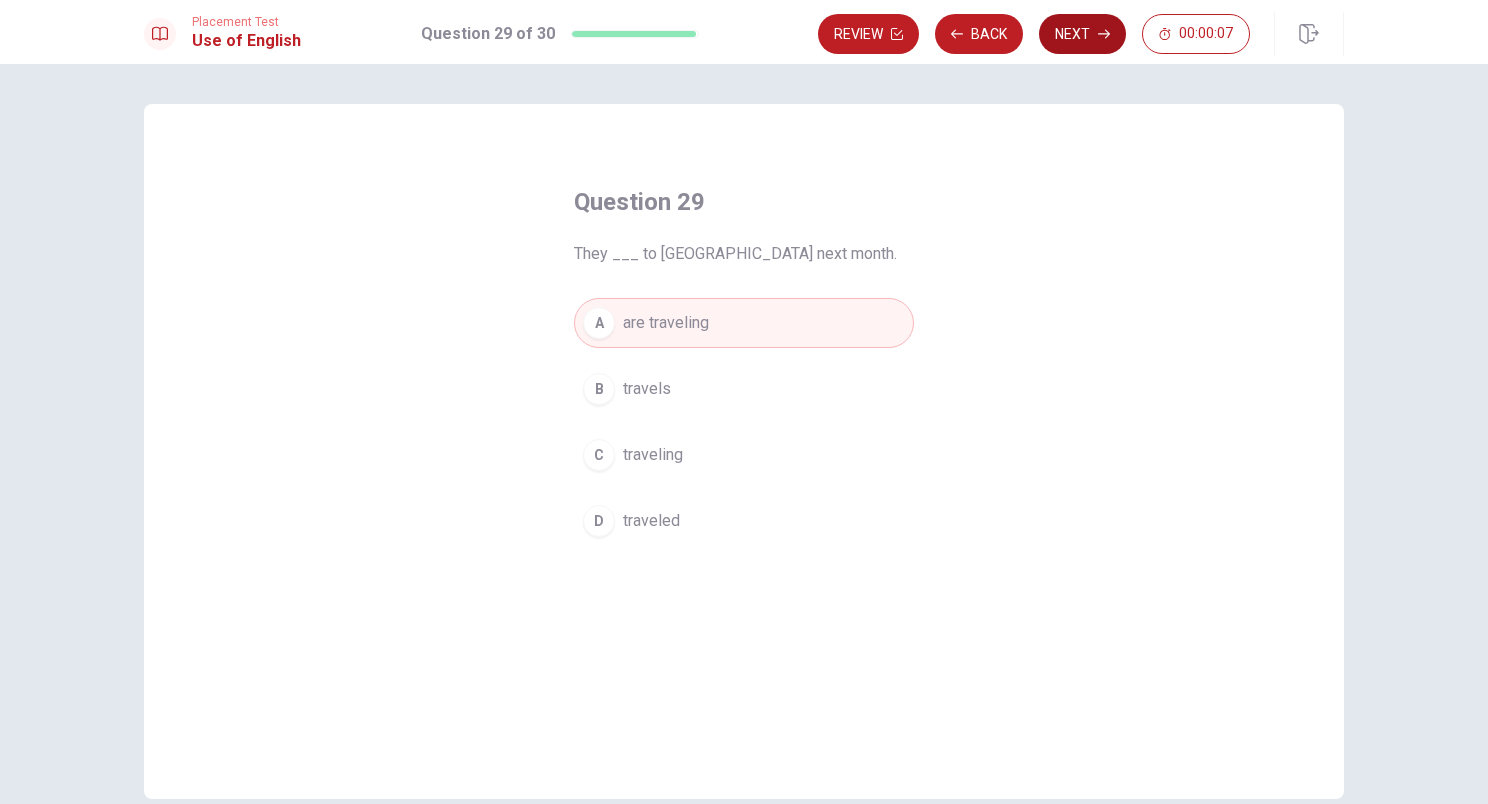 click on "Next" at bounding box center [1082, 34] 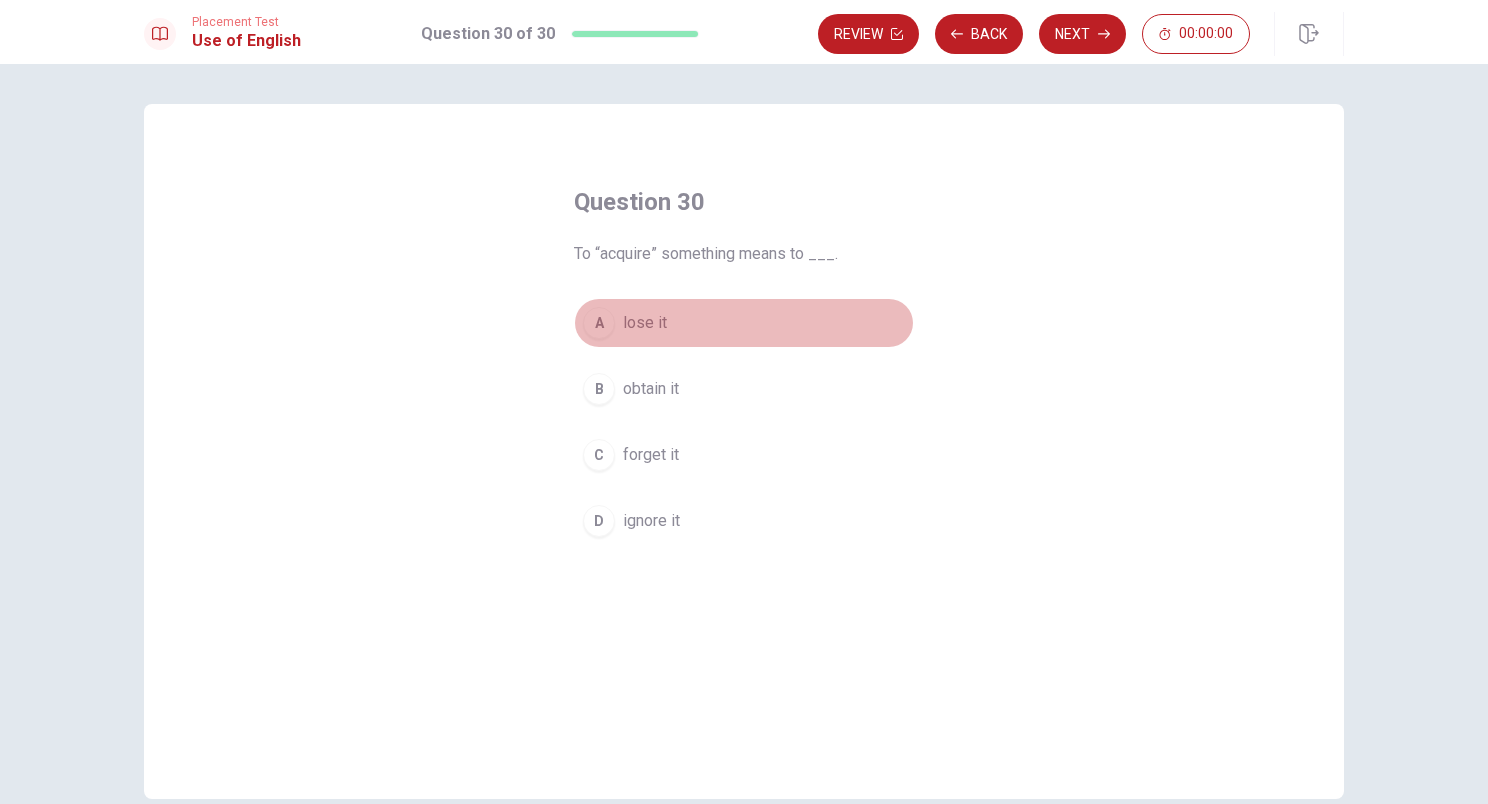 click on "A" at bounding box center (599, 323) 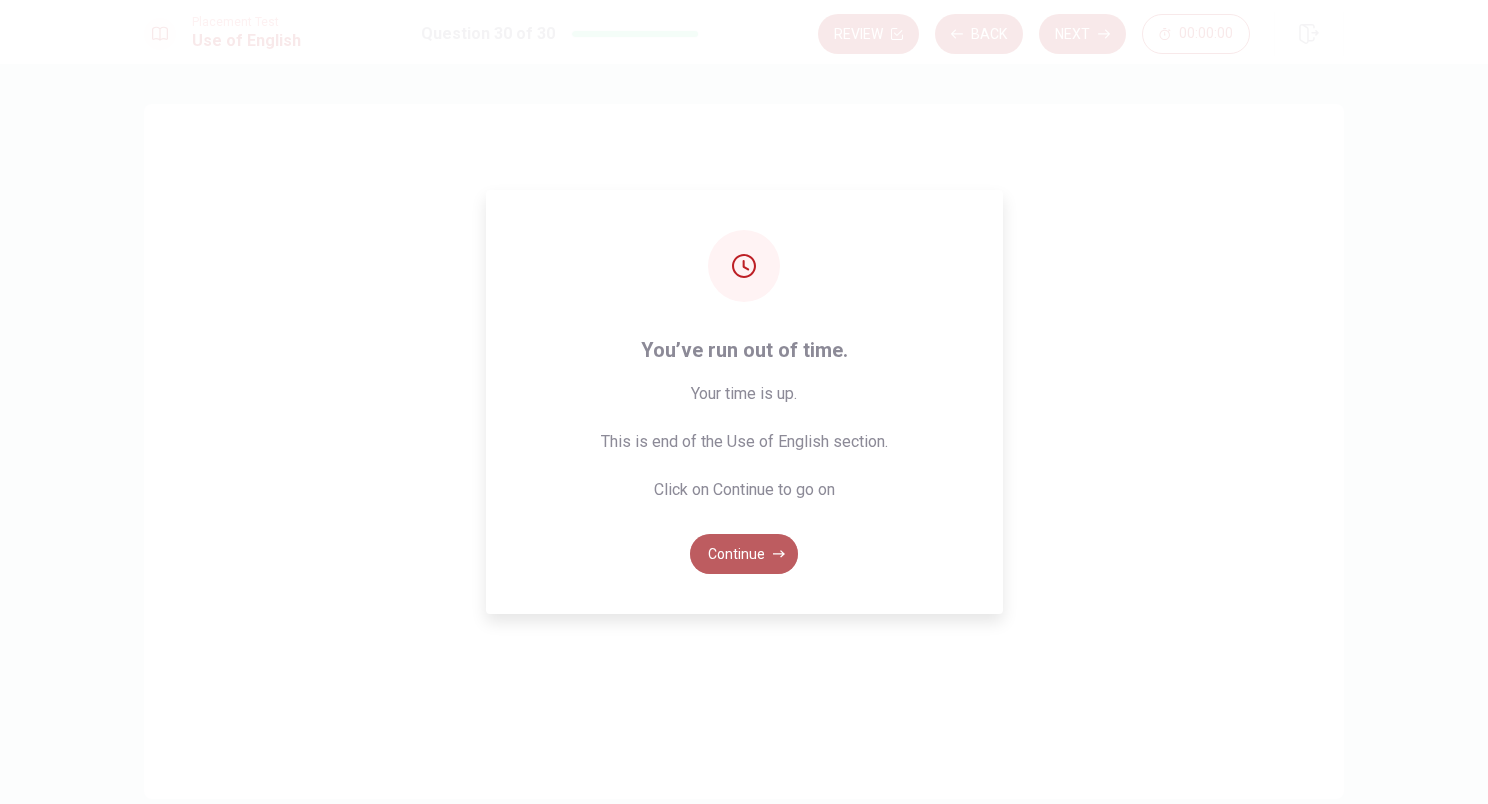 click on "Continue" at bounding box center [744, 554] 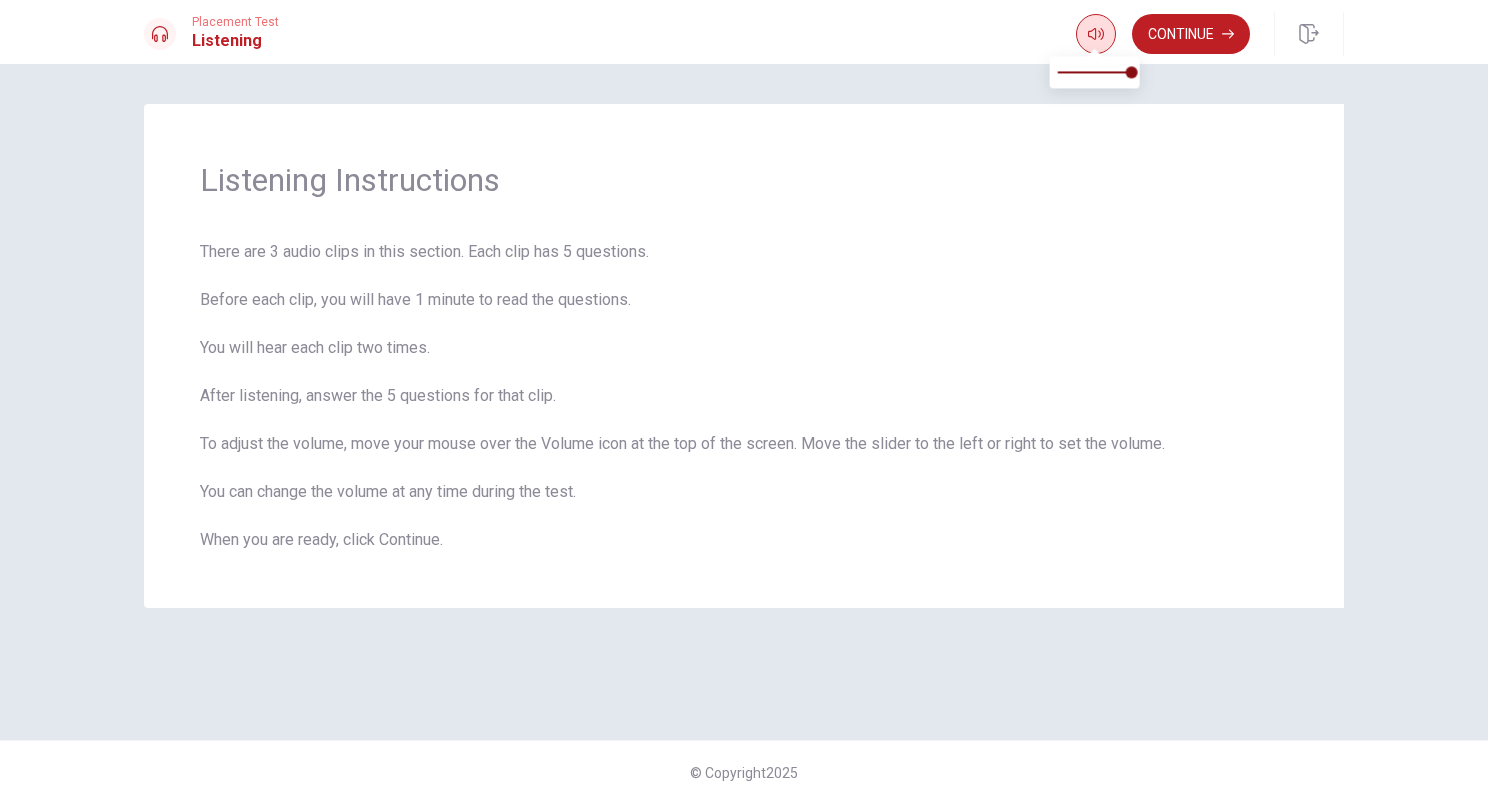 click 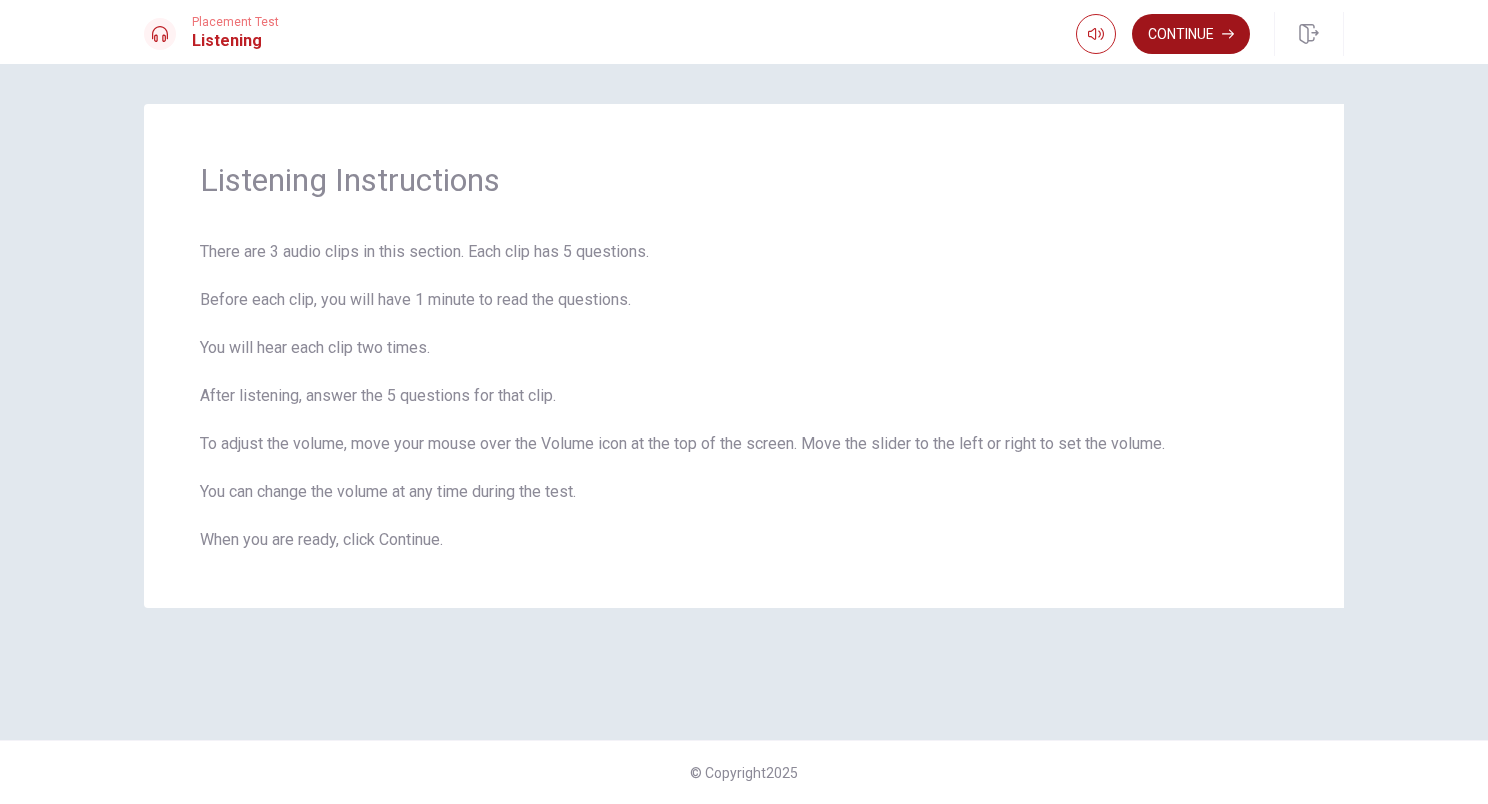 click on "Continue" at bounding box center (1191, 34) 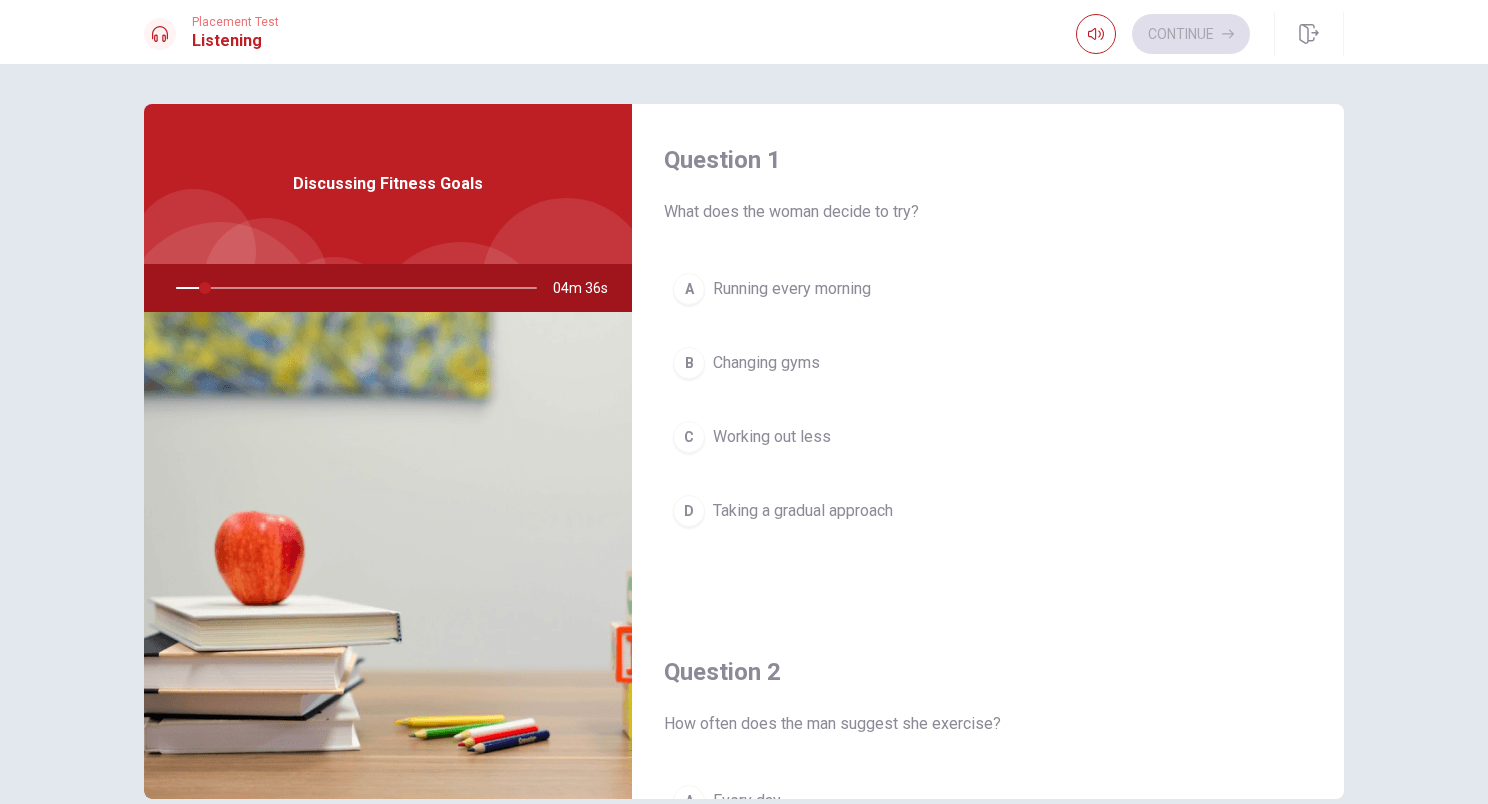 drag, startPoint x: 1327, startPoint y: 216, endPoint x: 1333, endPoint y: 232, distance: 17.088007 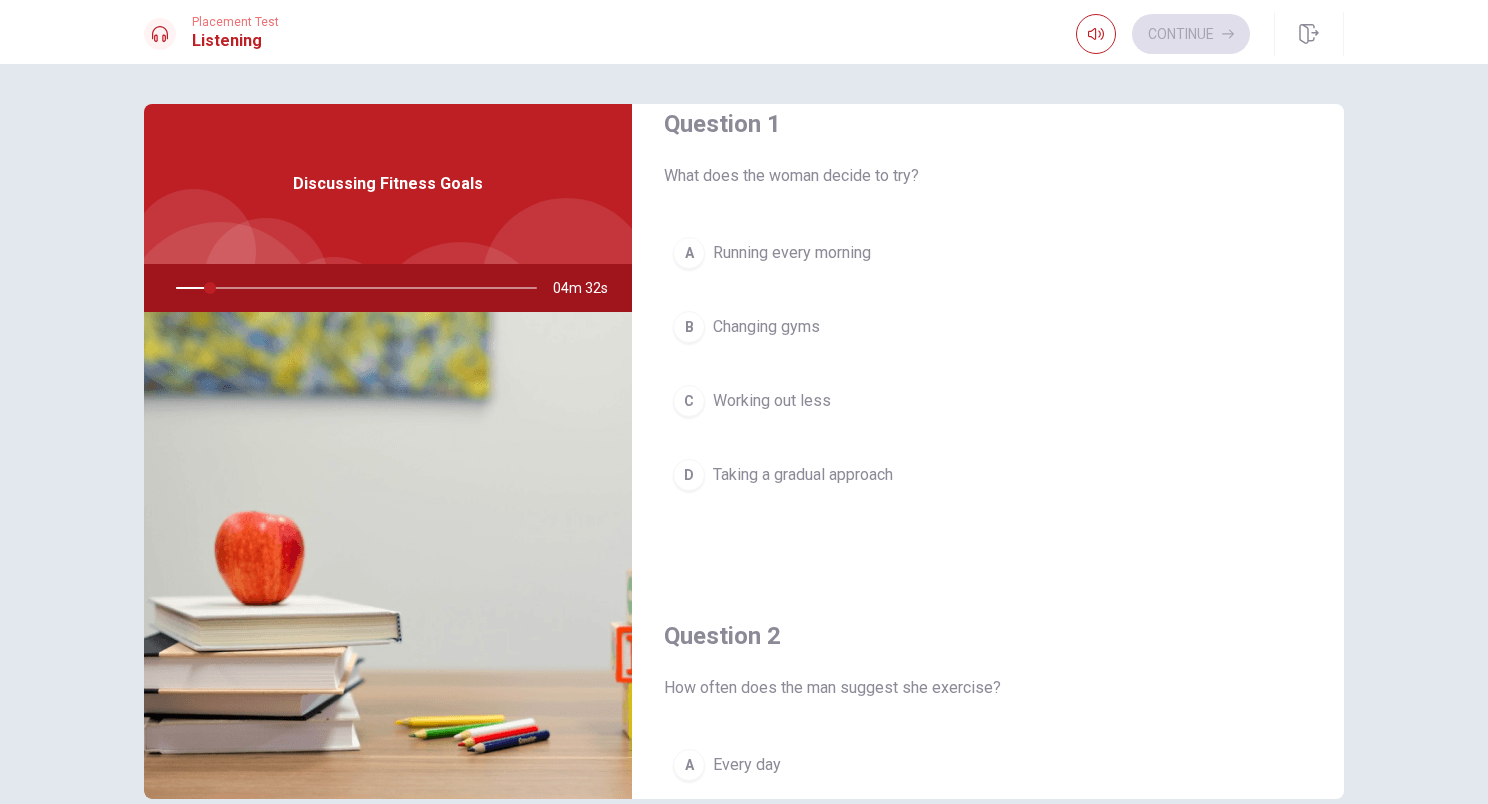 scroll, scrollTop: 0, scrollLeft: 0, axis: both 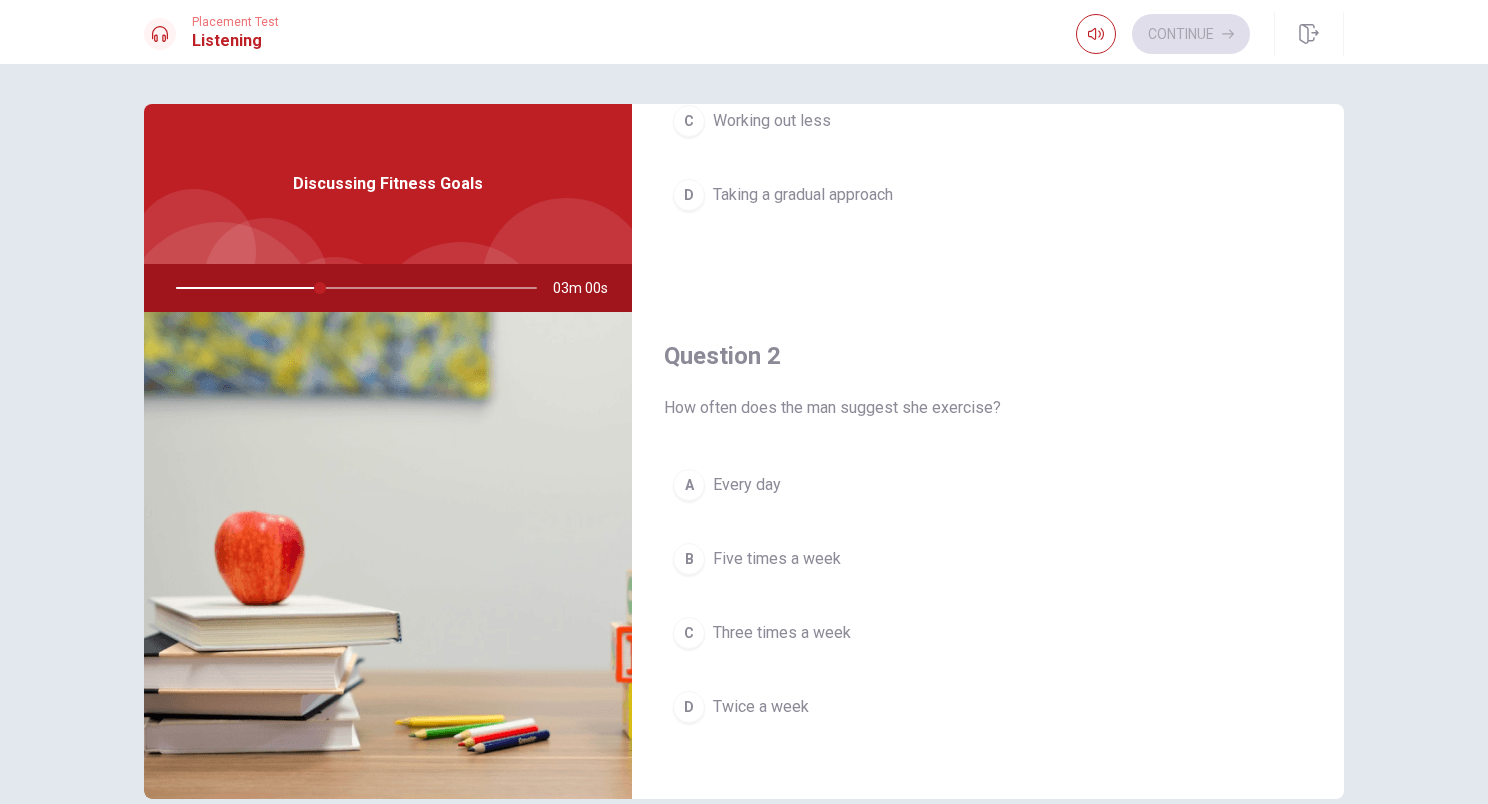 click on "C" at bounding box center [689, 633] 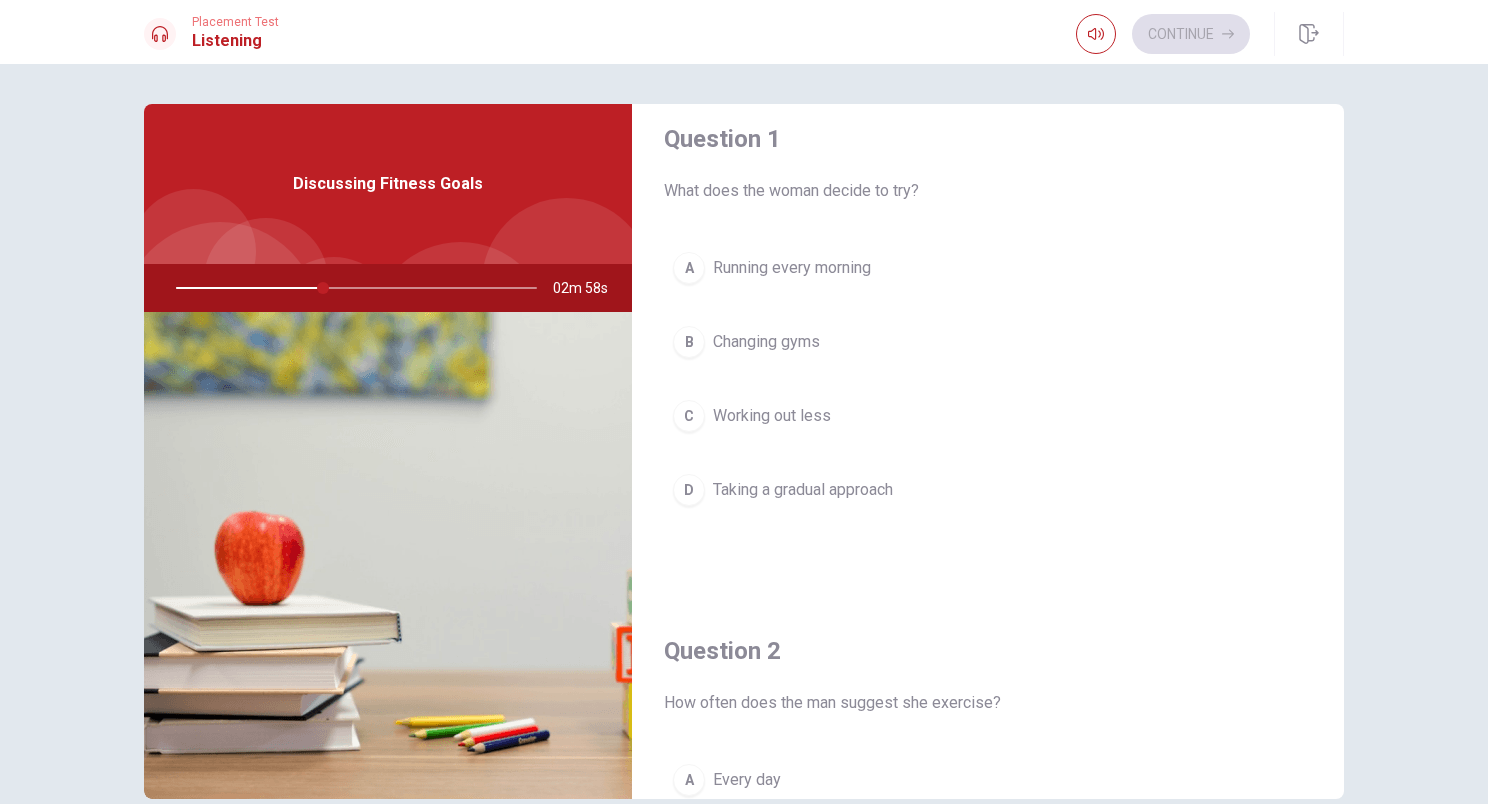 scroll, scrollTop: 0, scrollLeft: 0, axis: both 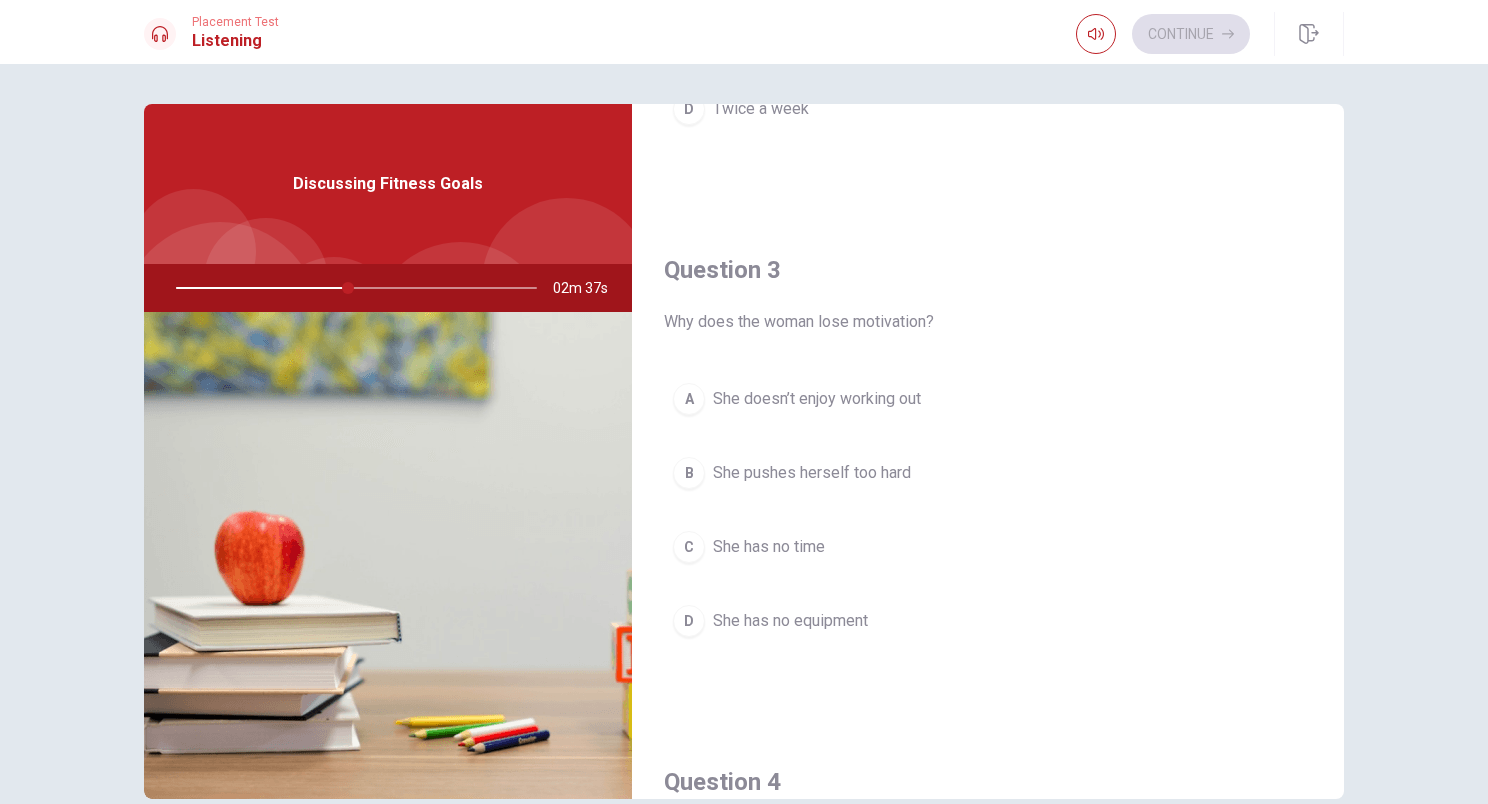 click on "C" at bounding box center (689, 547) 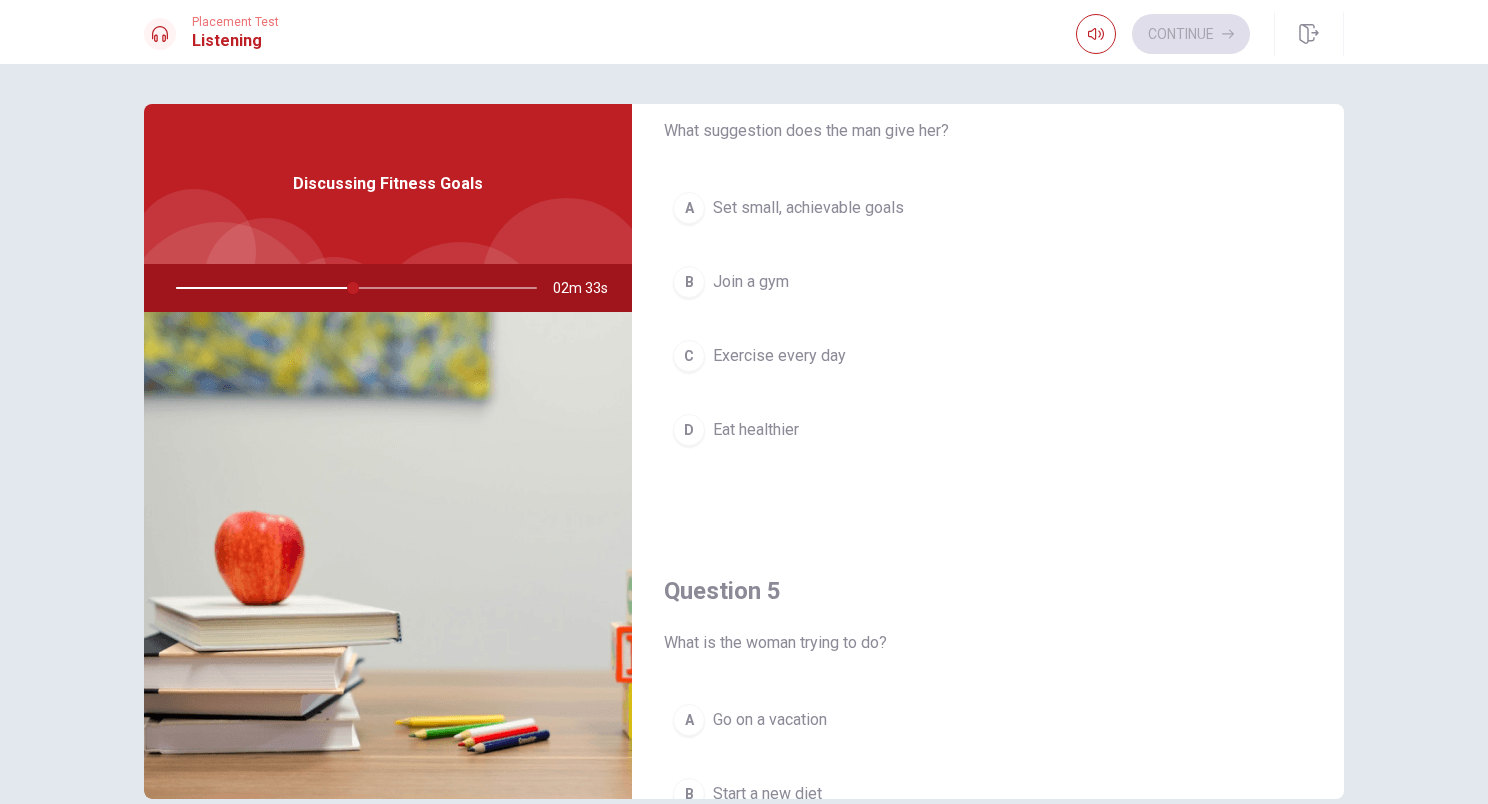 scroll, scrollTop: 1623, scrollLeft: 0, axis: vertical 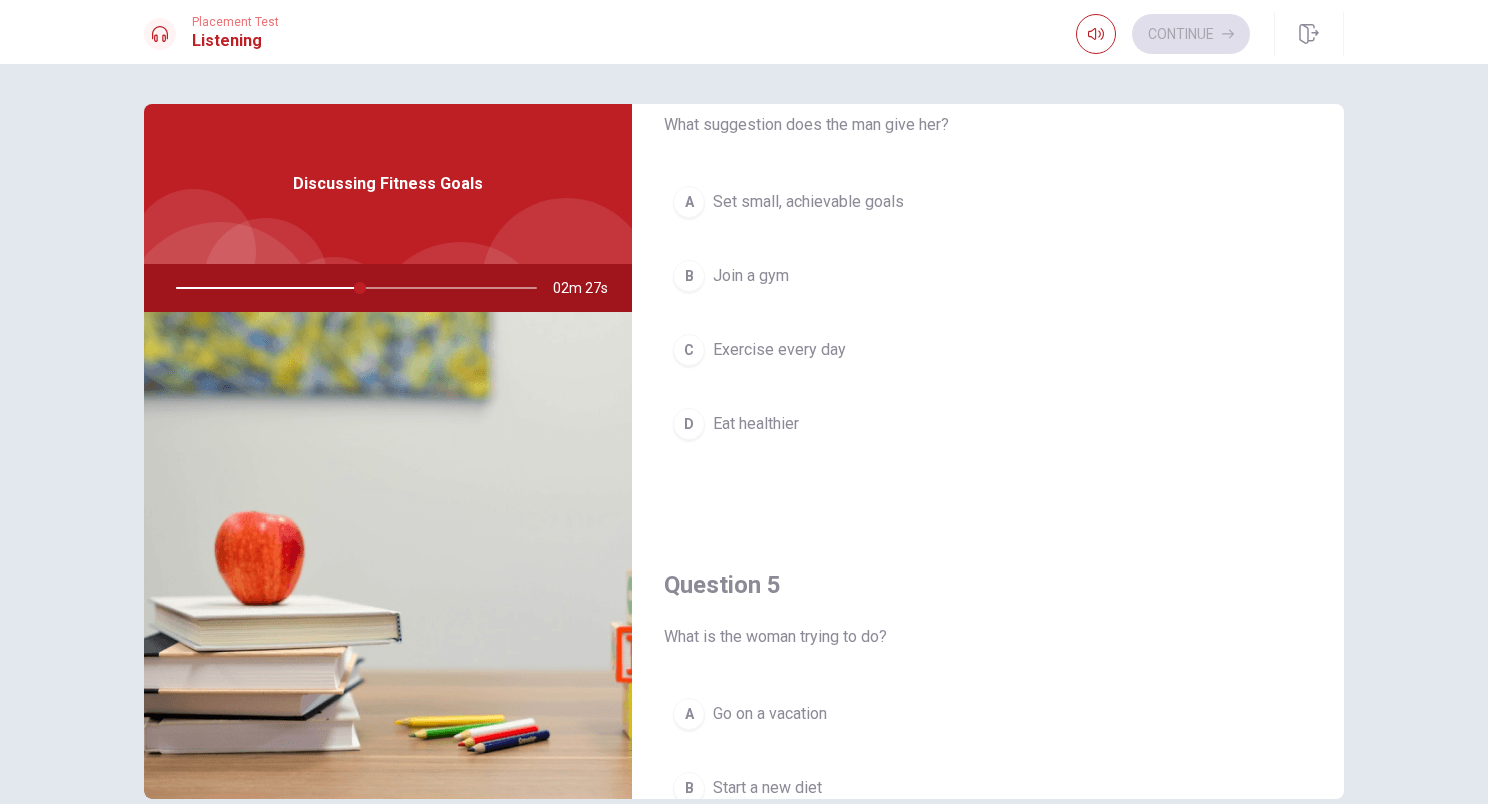 click on "B Join a gym" at bounding box center [988, 276] 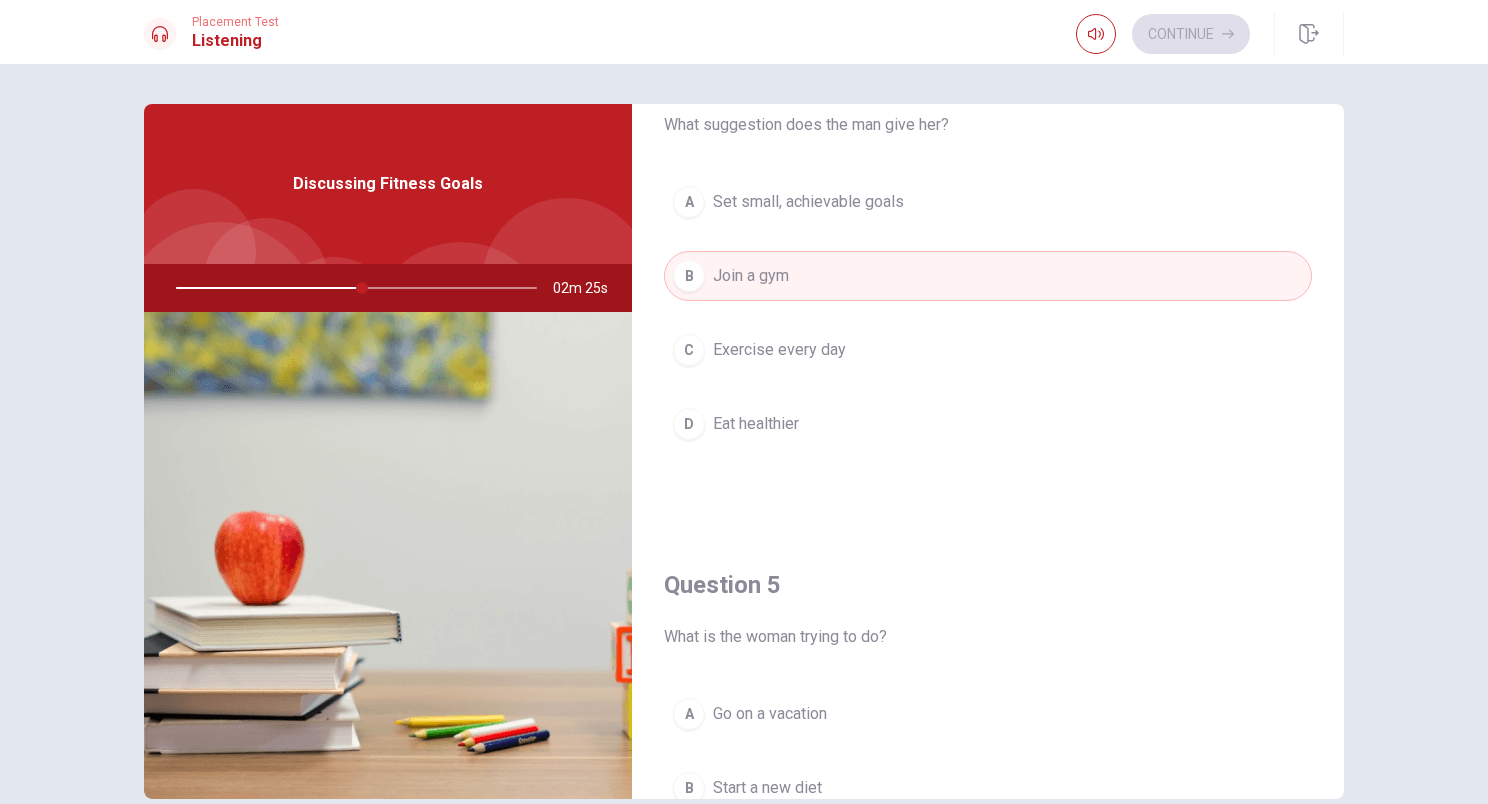 scroll, scrollTop: 1835, scrollLeft: 0, axis: vertical 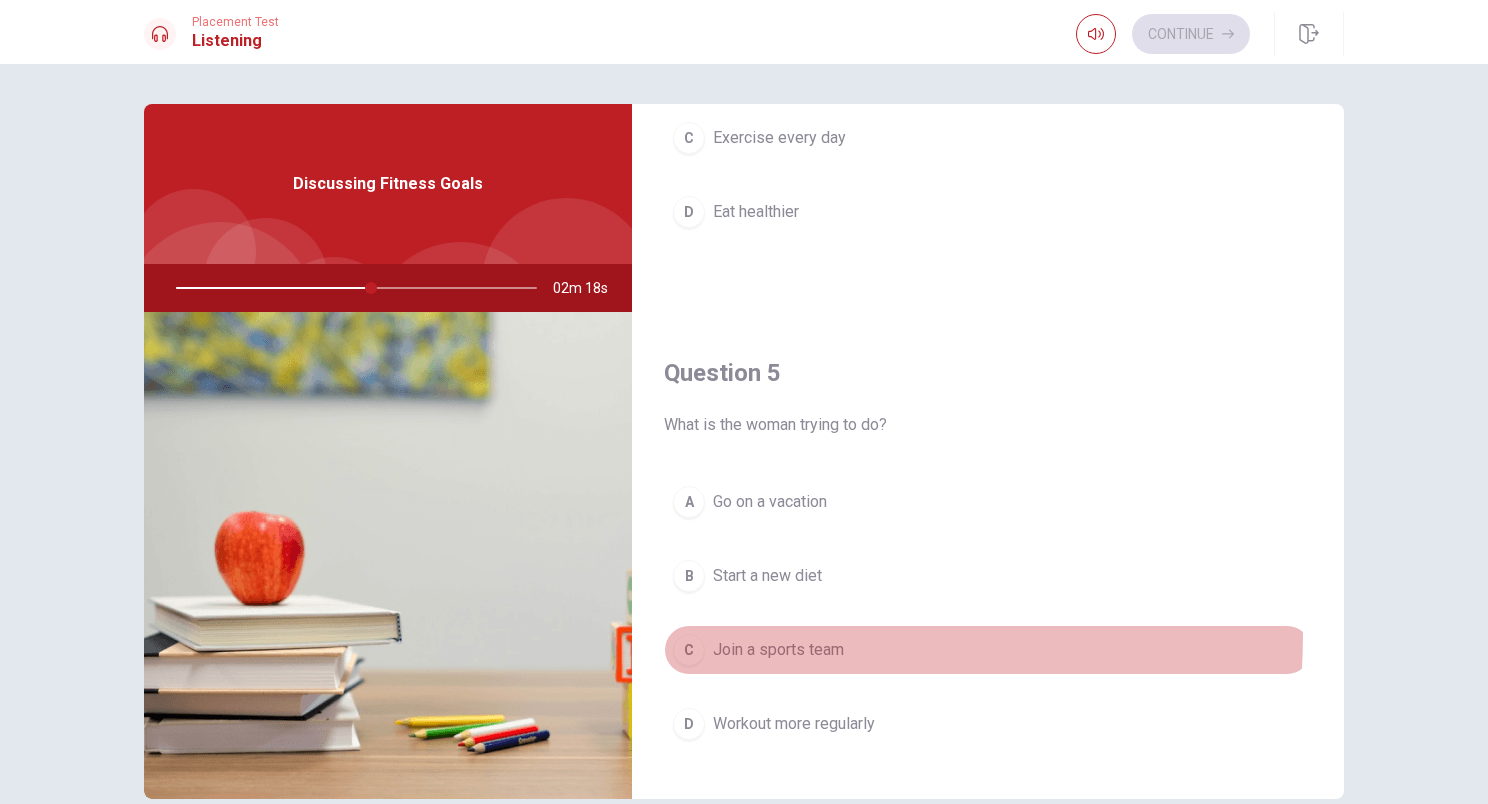 click on "C Join a sports team" at bounding box center [988, 650] 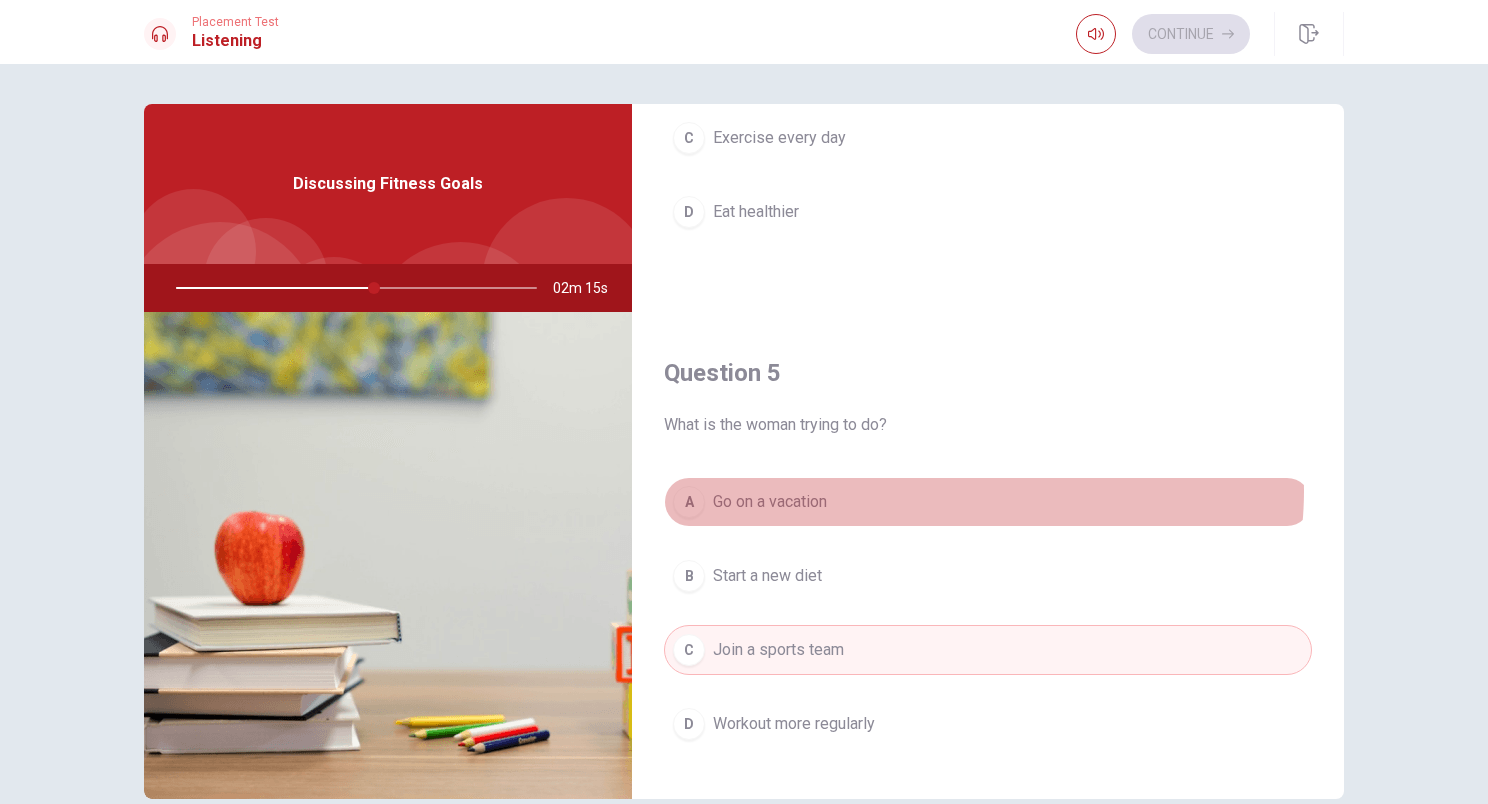 click on "A Go on a vacation" at bounding box center [988, 502] 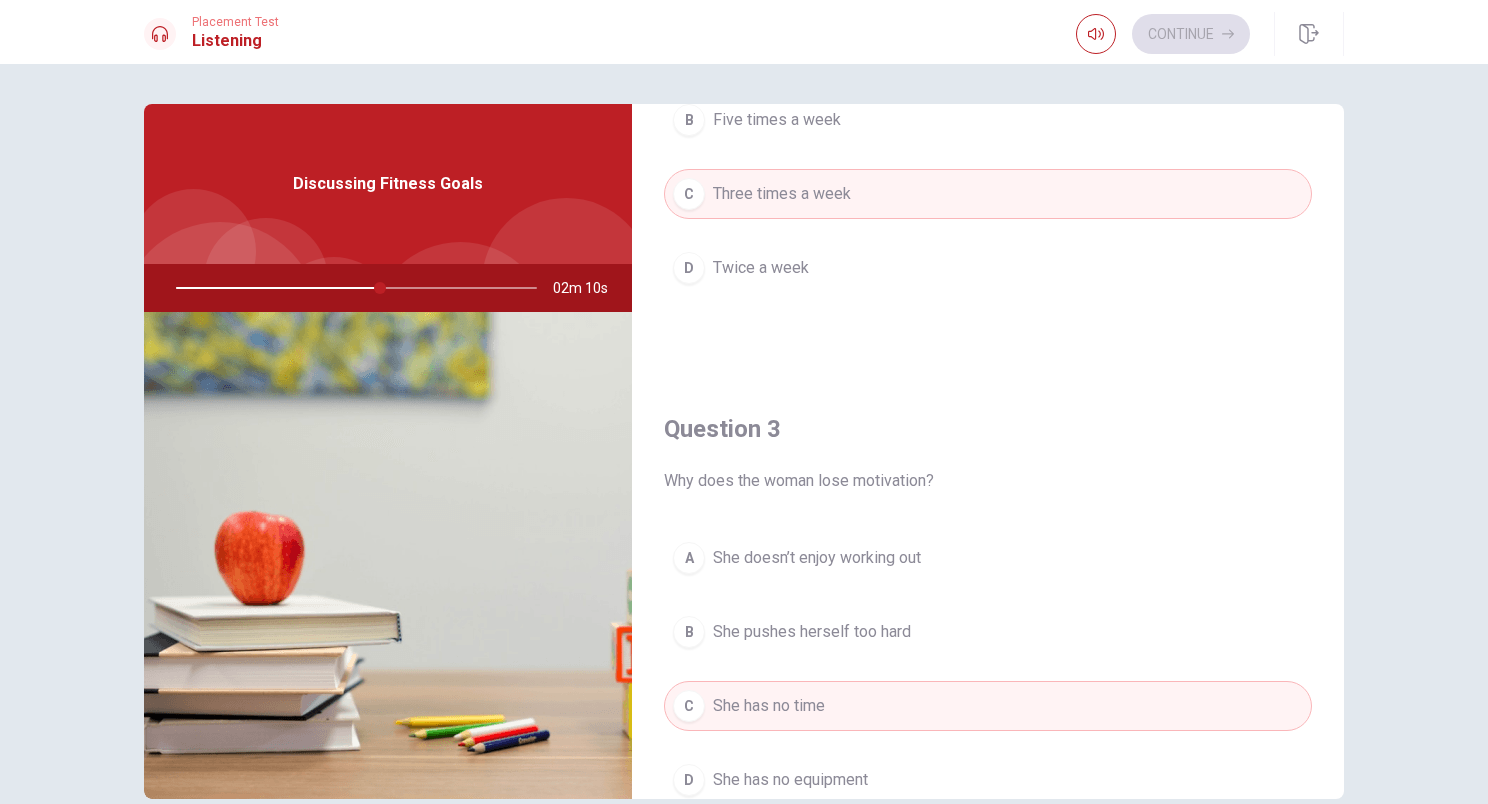 scroll, scrollTop: 748, scrollLeft: 0, axis: vertical 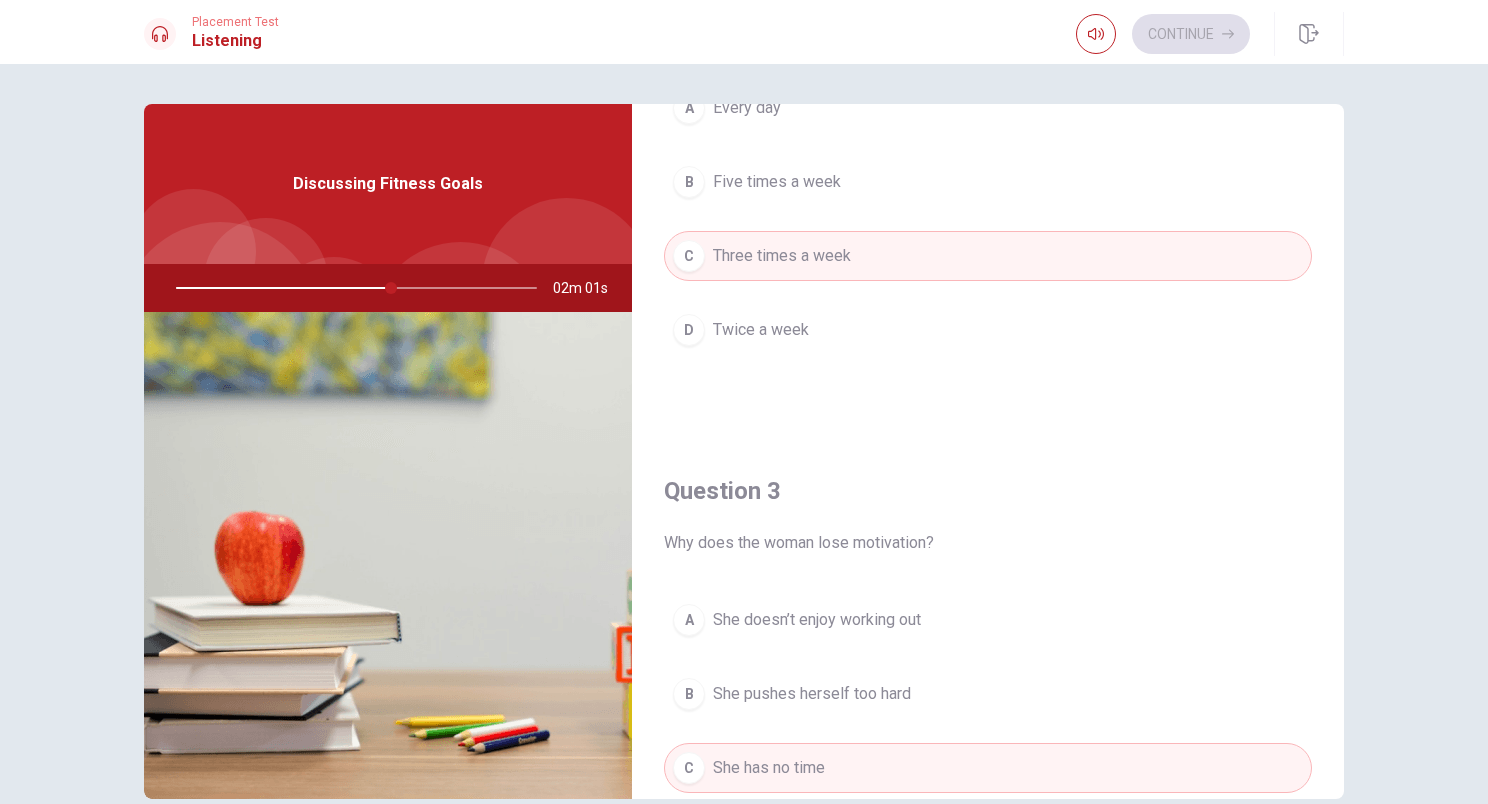 click on "B She pushes herself too hard" at bounding box center (988, 694) 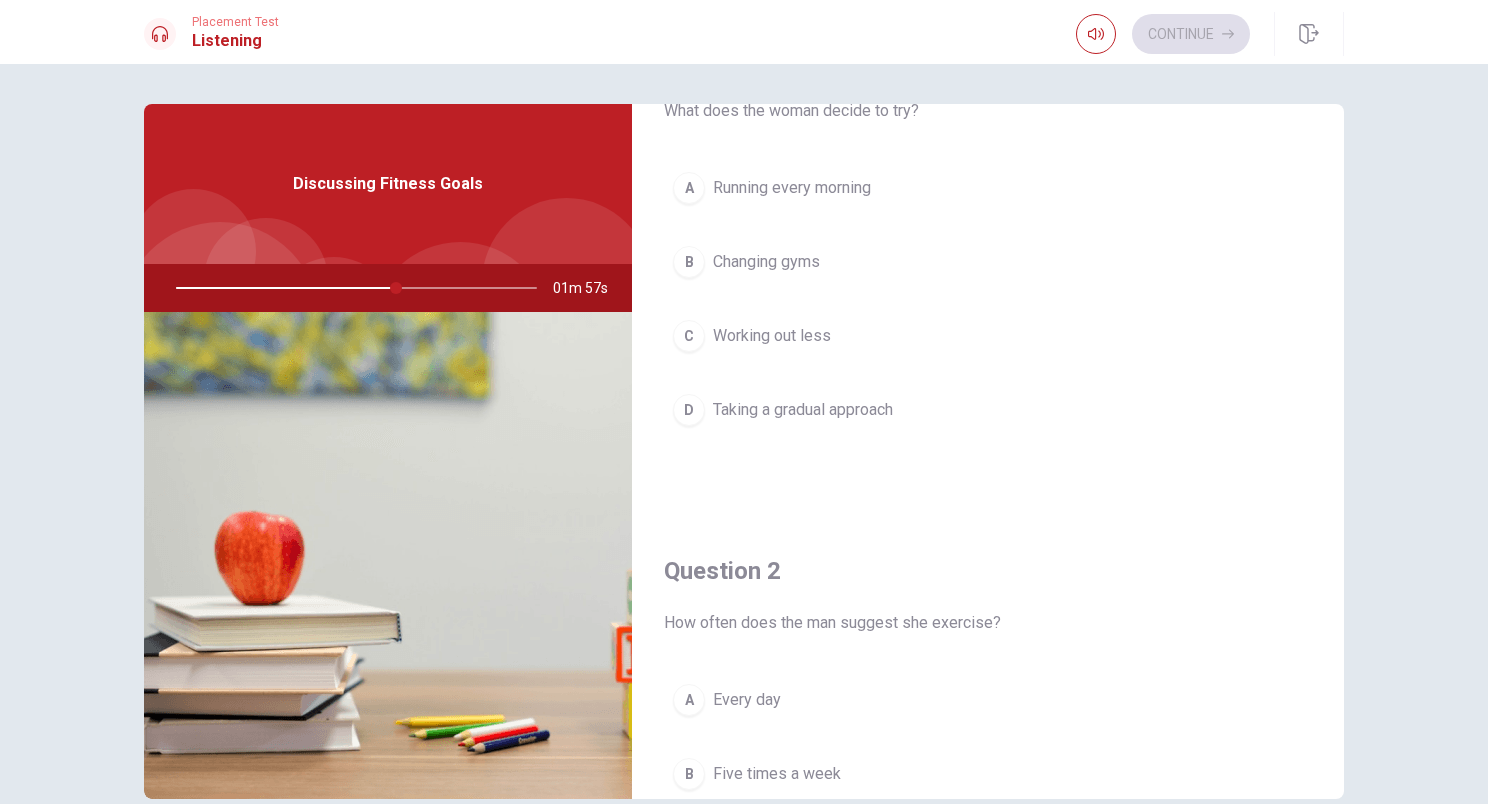 scroll, scrollTop: 88, scrollLeft: 0, axis: vertical 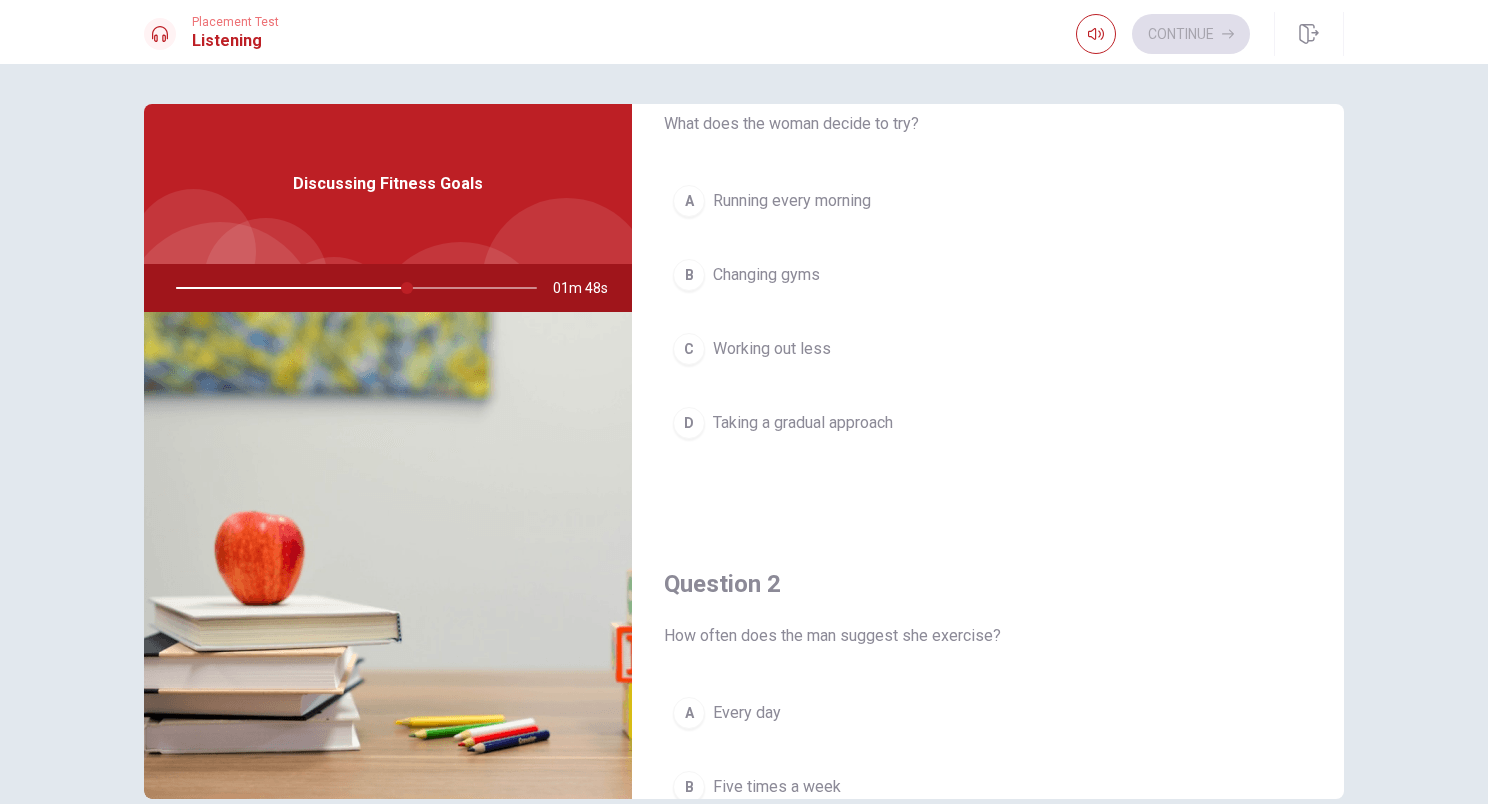 click on "D" at bounding box center [689, 423] 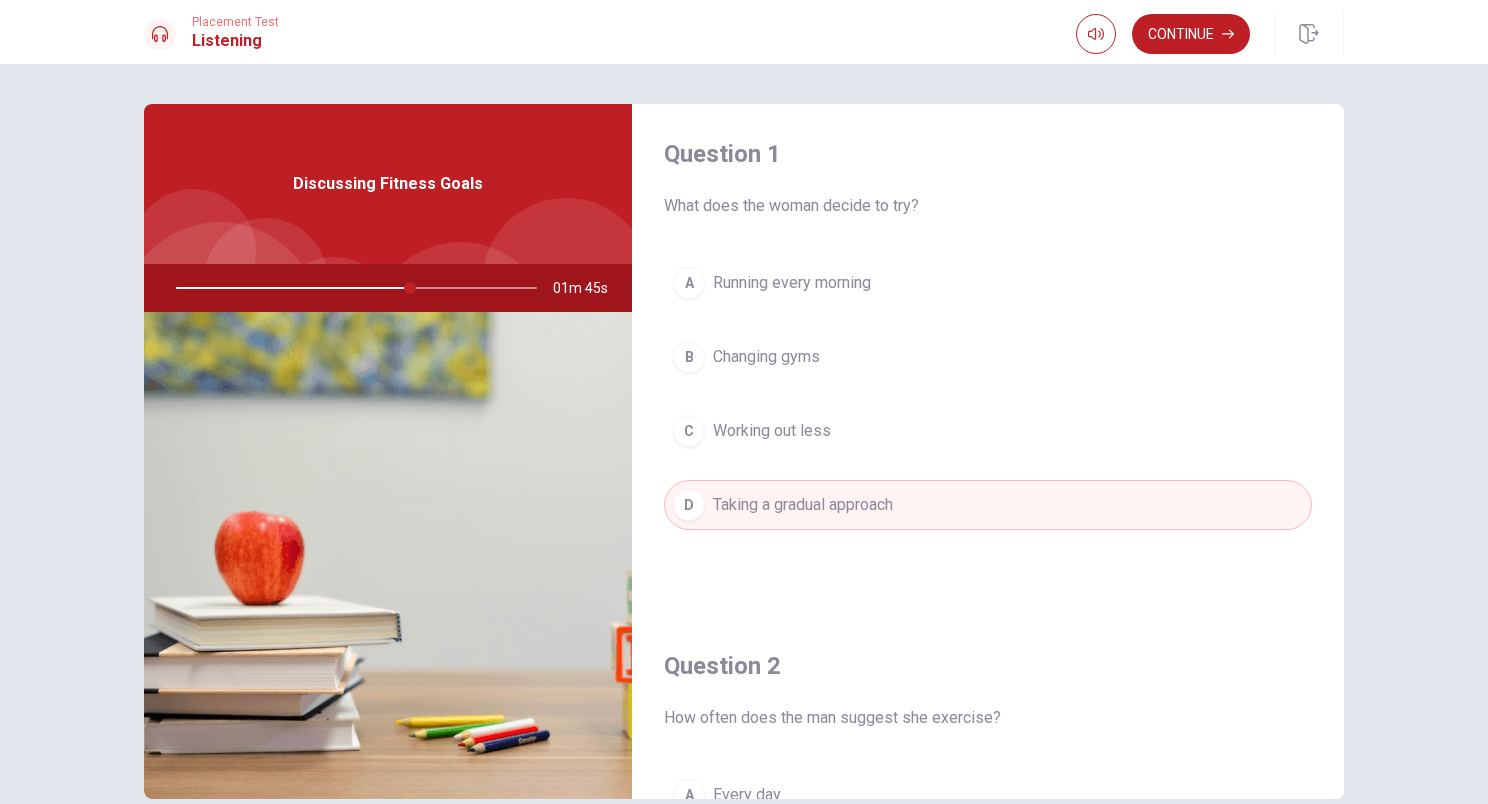 scroll, scrollTop: 0, scrollLeft: 0, axis: both 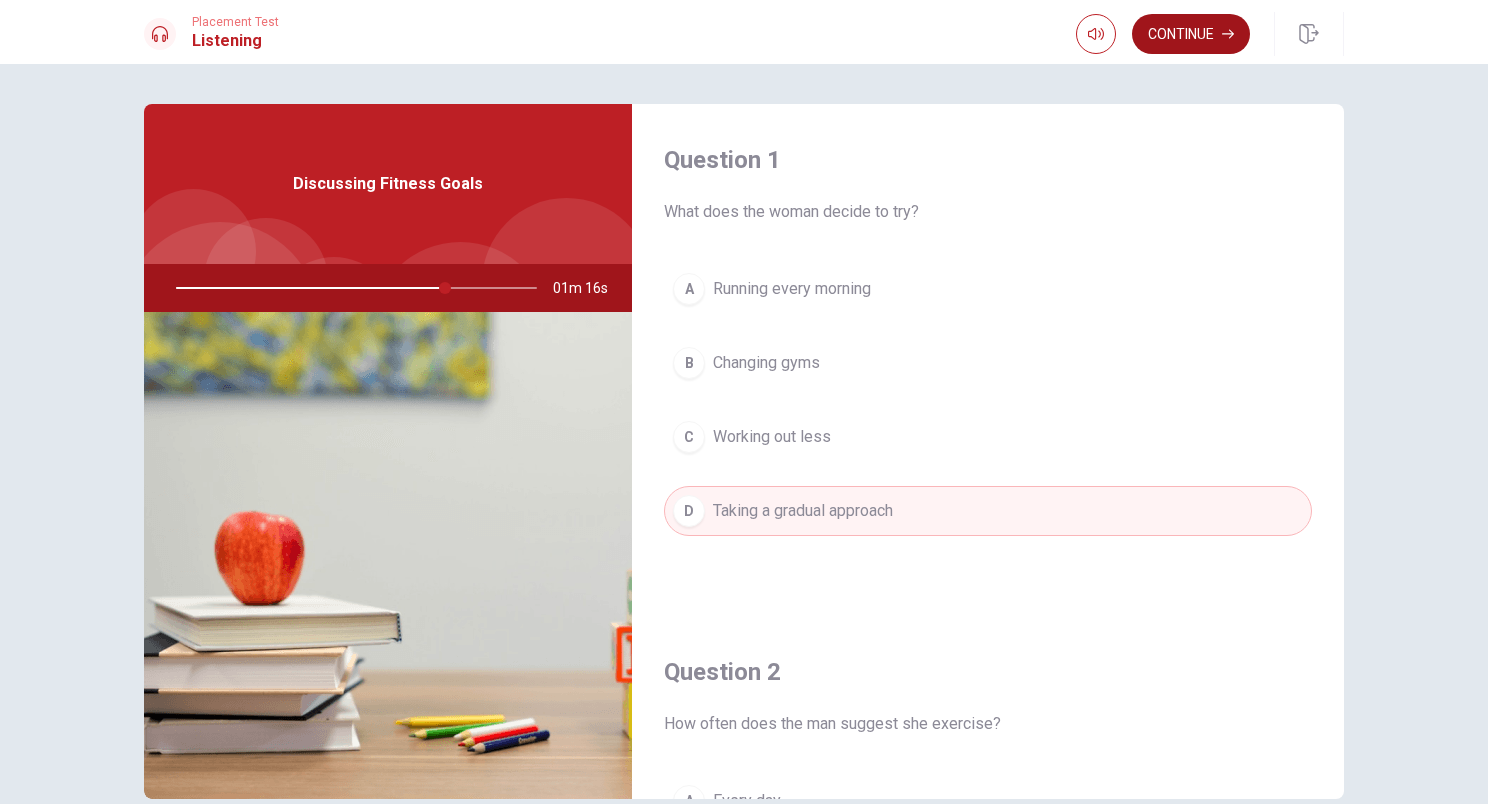 click on "Continue" at bounding box center (1191, 34) 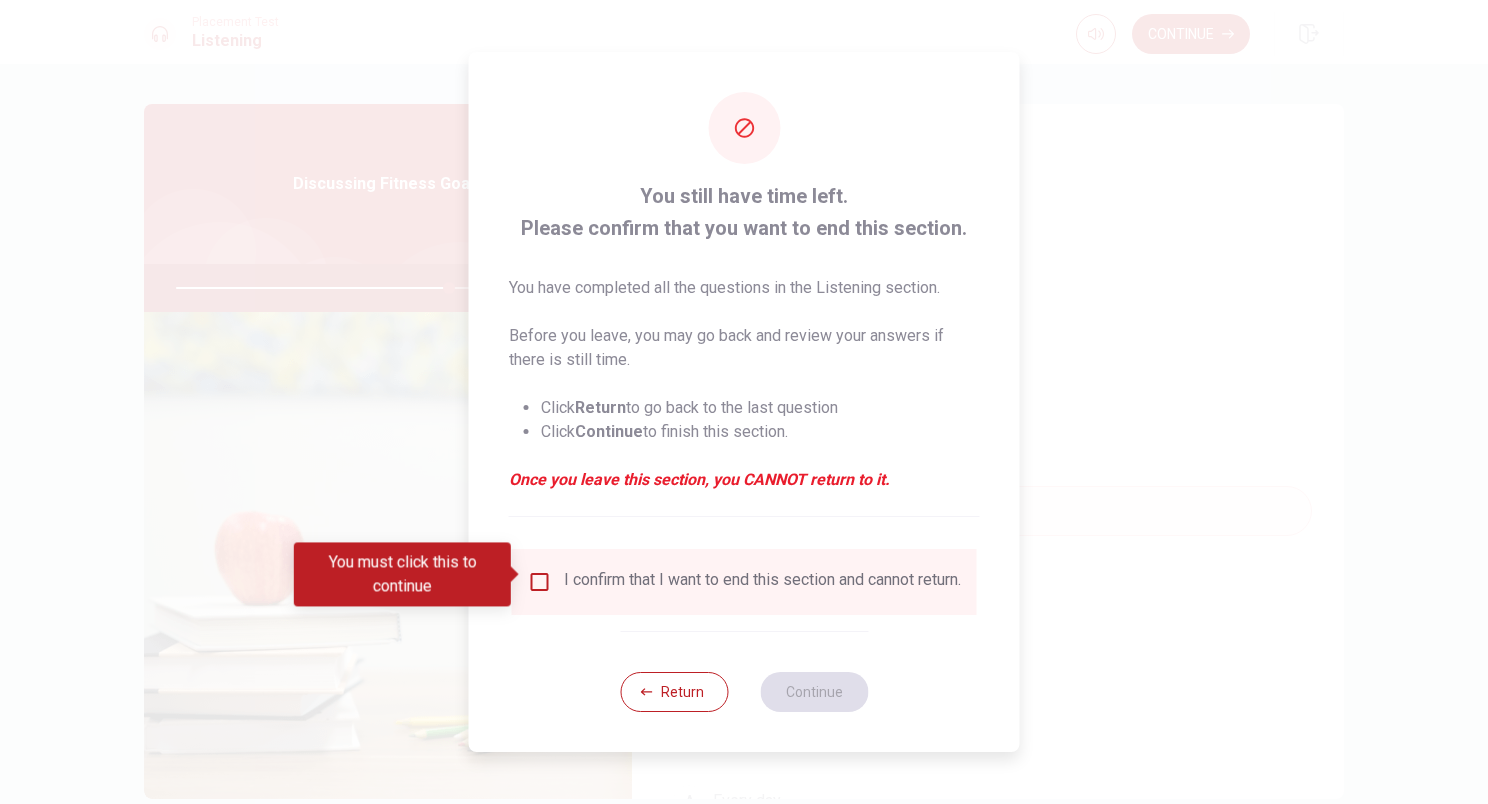 click at bounding box center [744, 402] 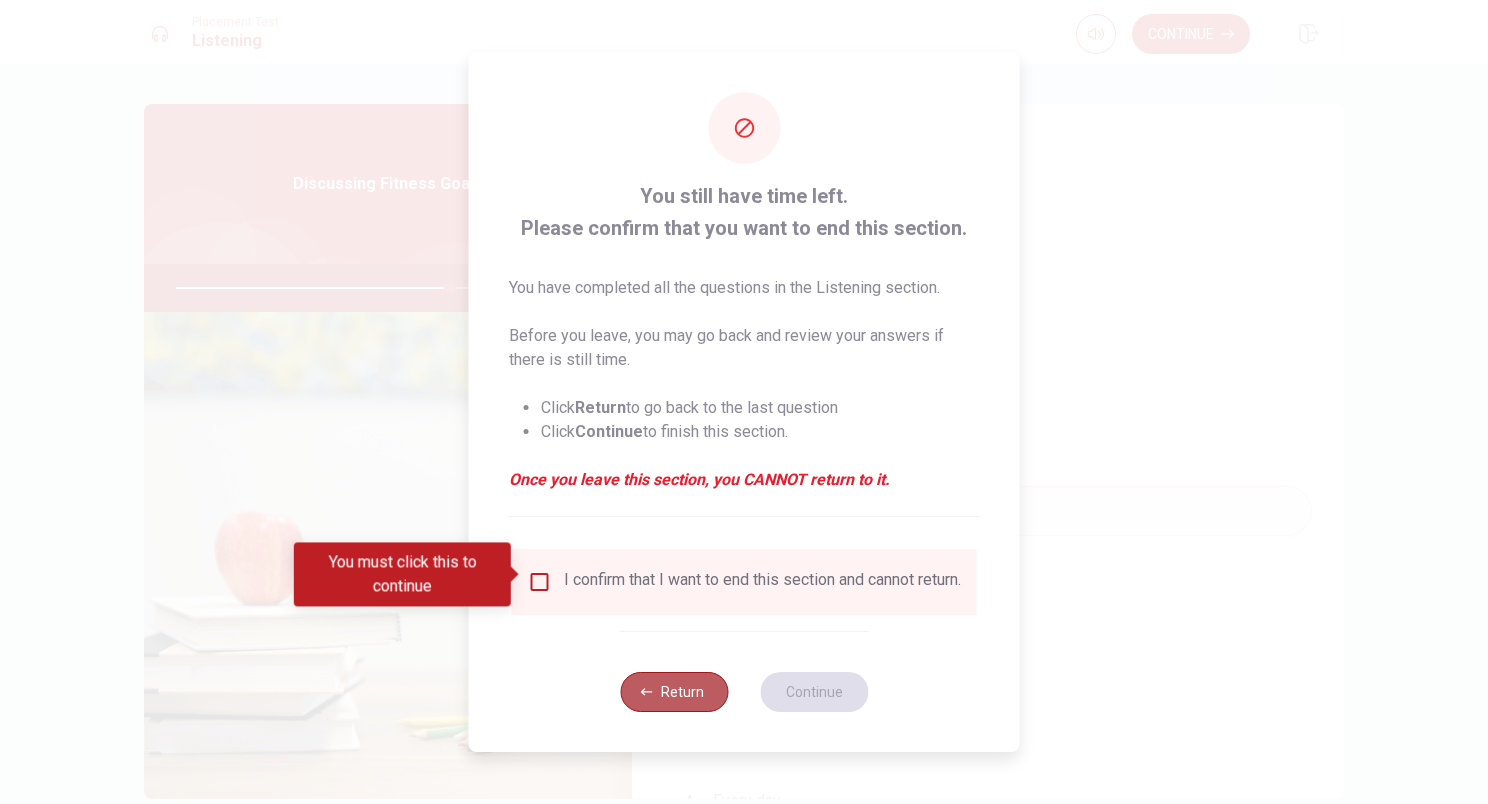 click on "Return" at bounding box center (674, 692) 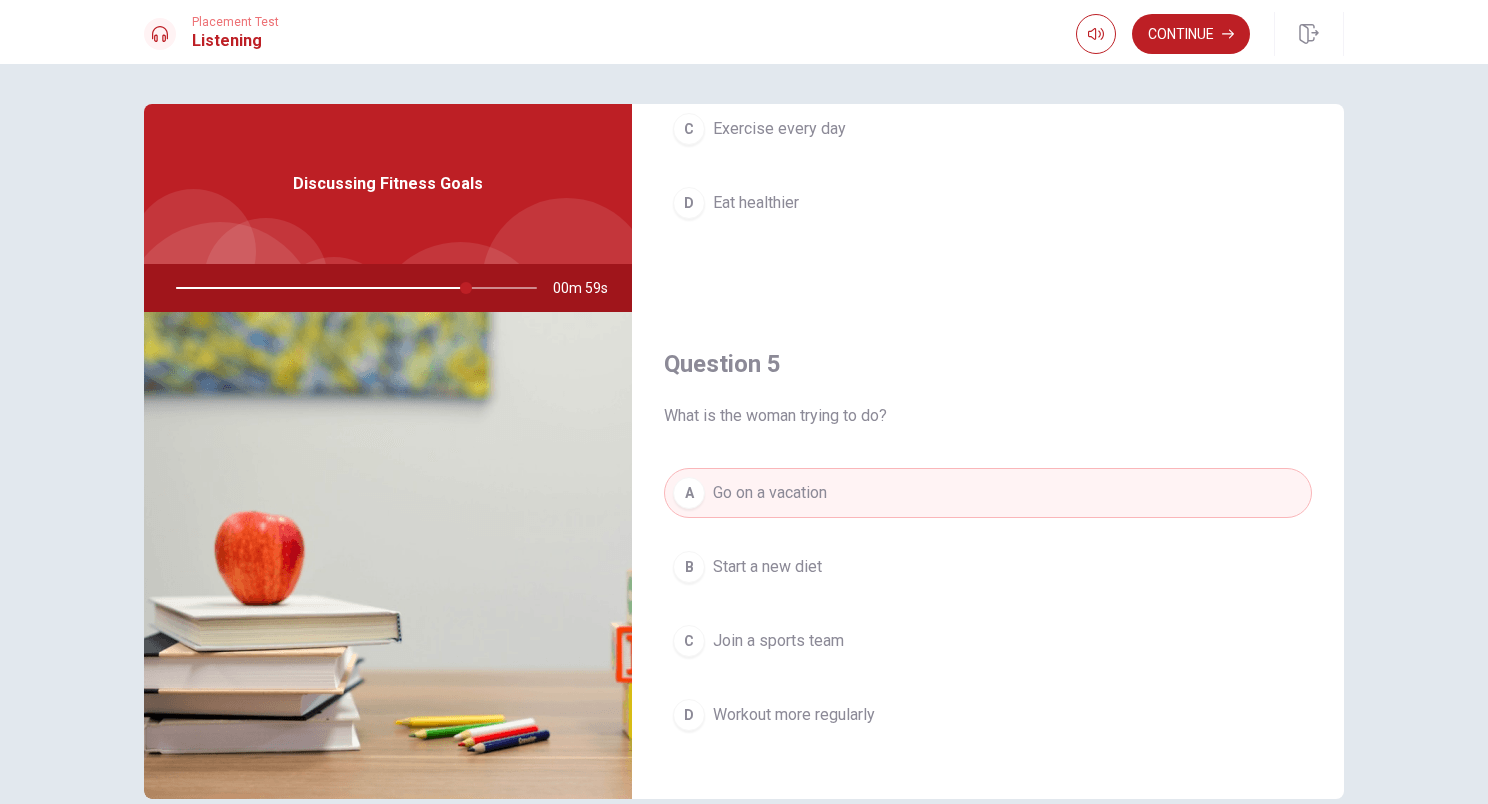 scroll, scrollTop: 1853, scrollLeft: 0, axis: vertical 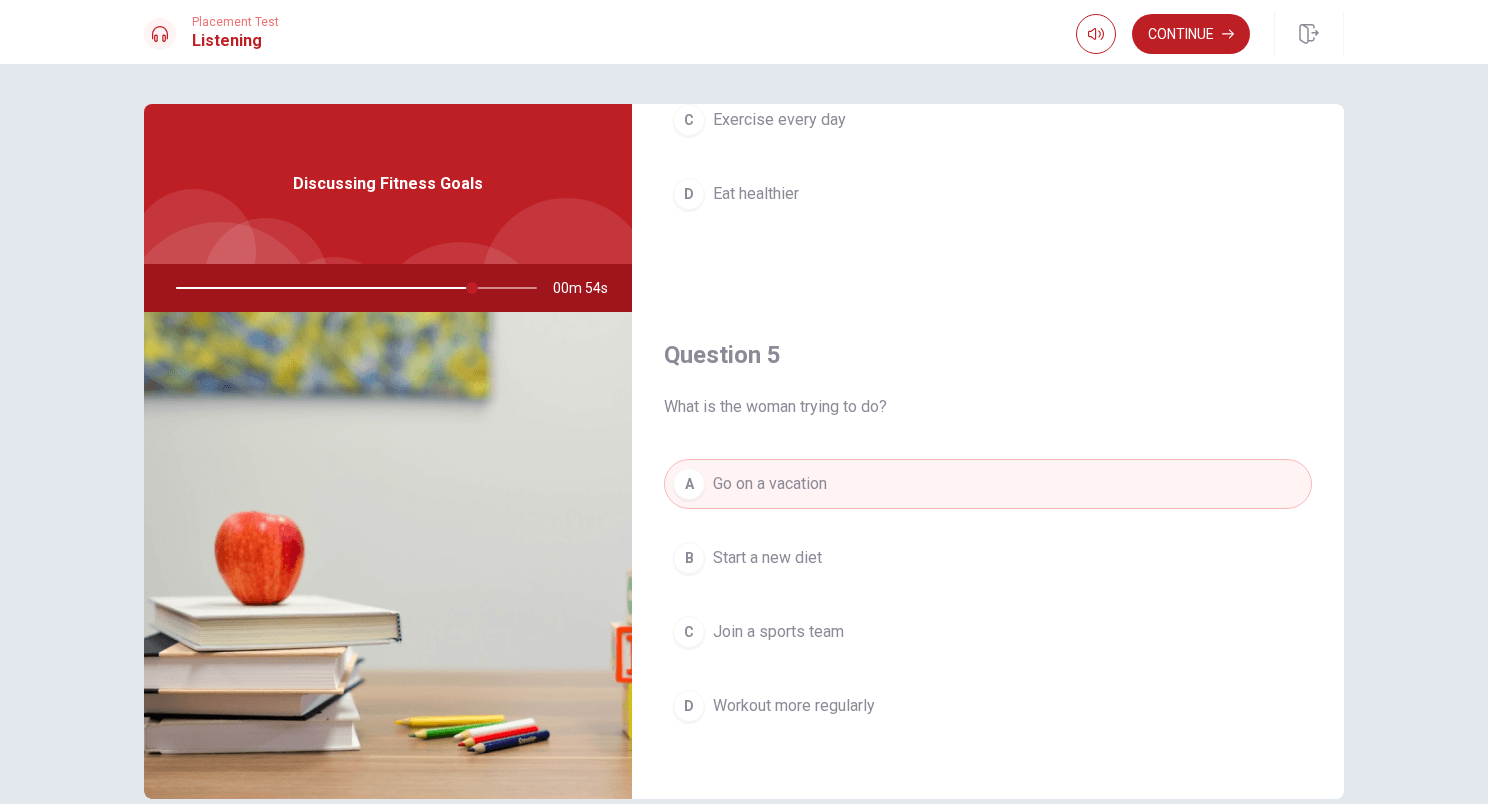 click on "C" at bounding box center (689, 632) 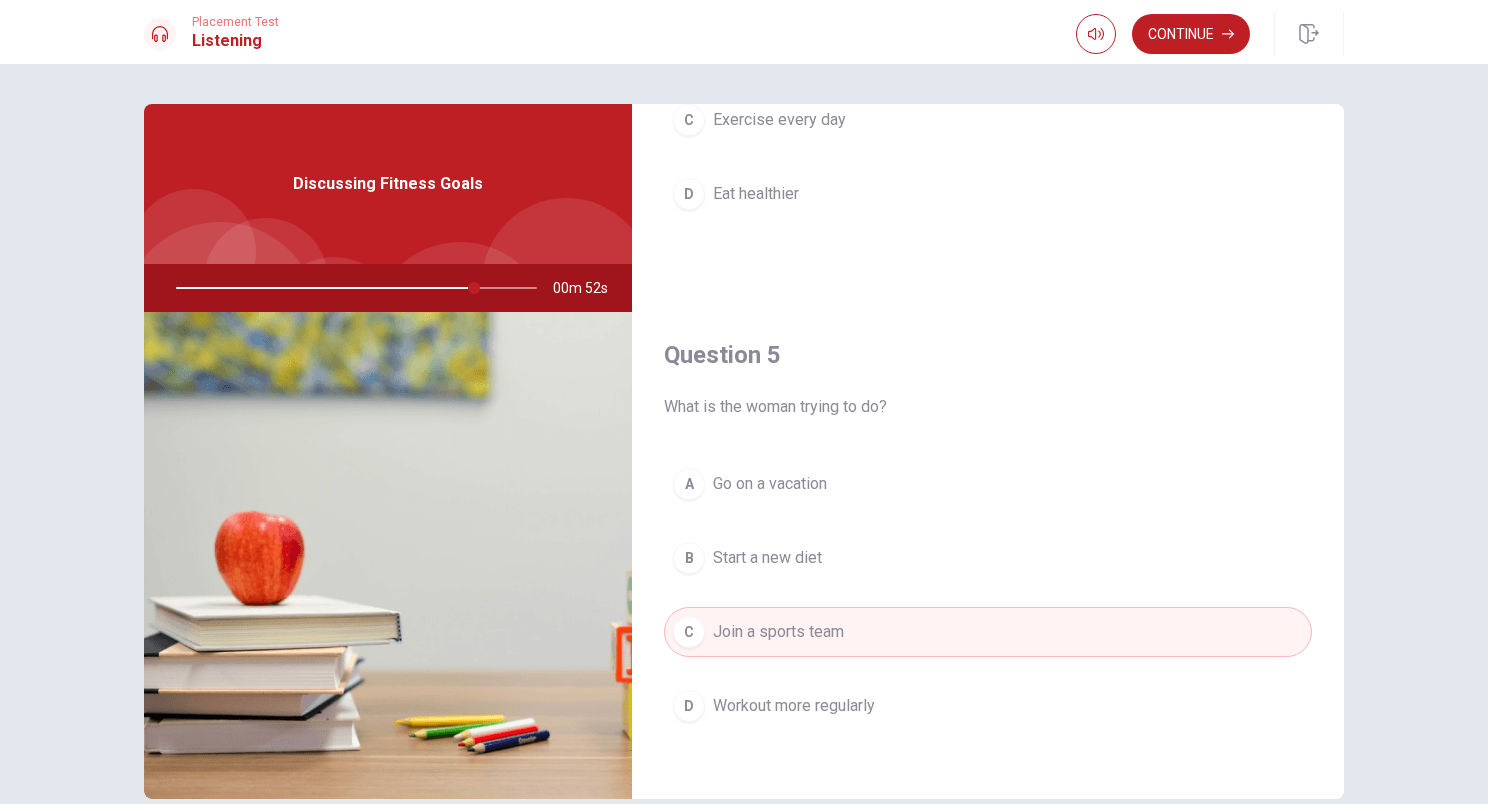 click on "A" at bounding box center [689, 484] 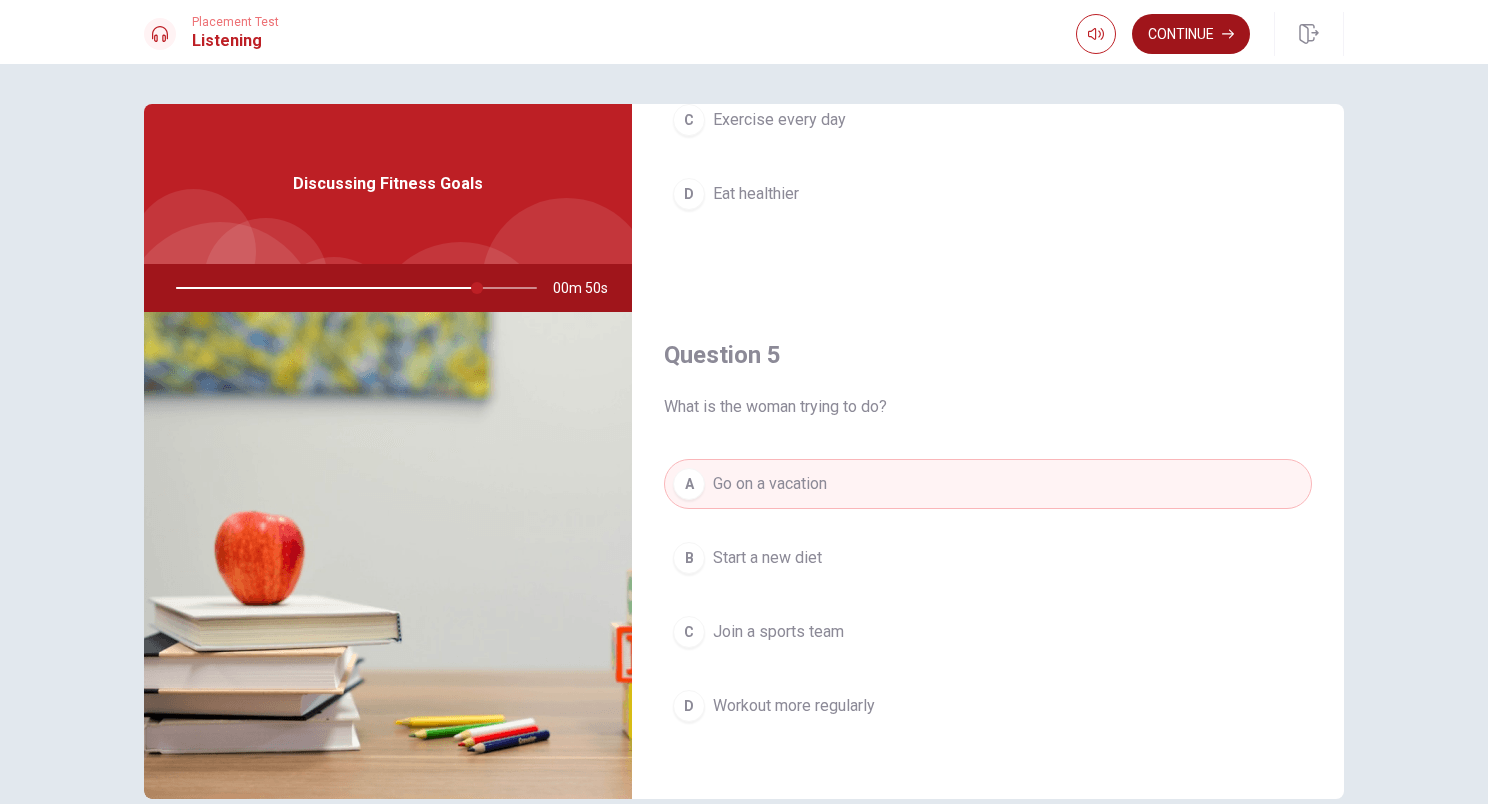 click on "Continue" at bounding box center [1191, 34] 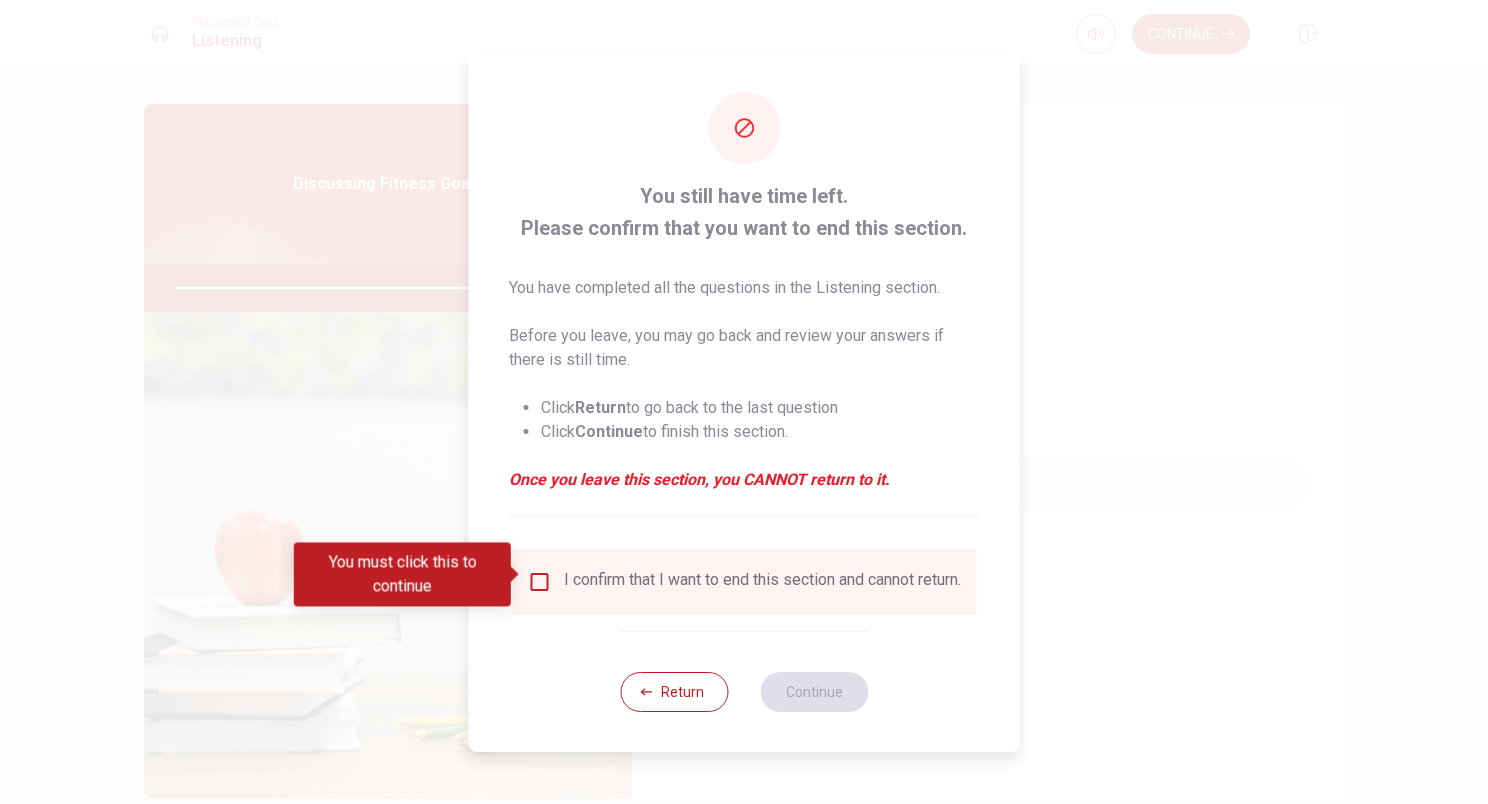 click at bounding box center [540, 582] 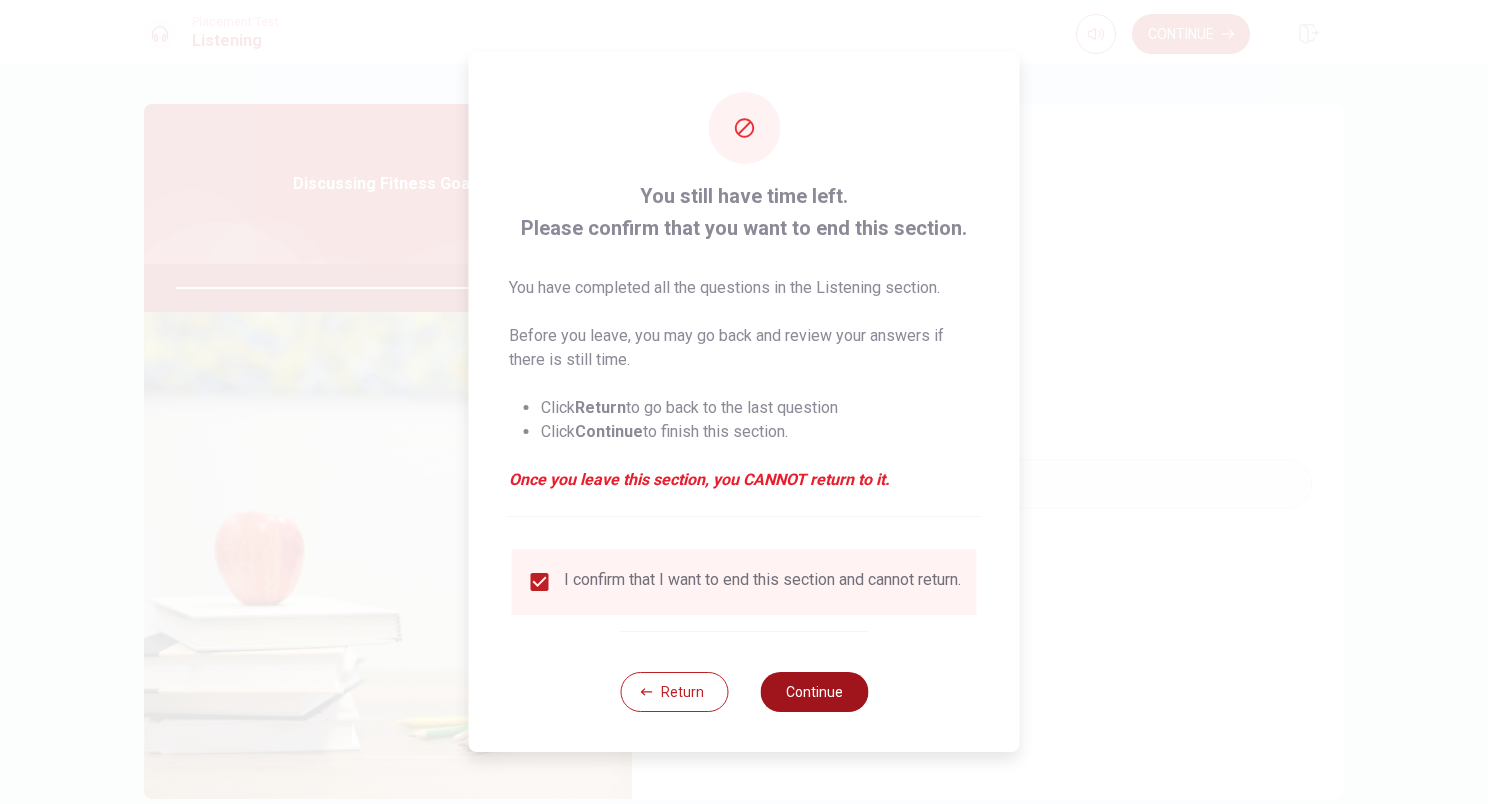 click on "Continue" at bounding box center (814, 692) 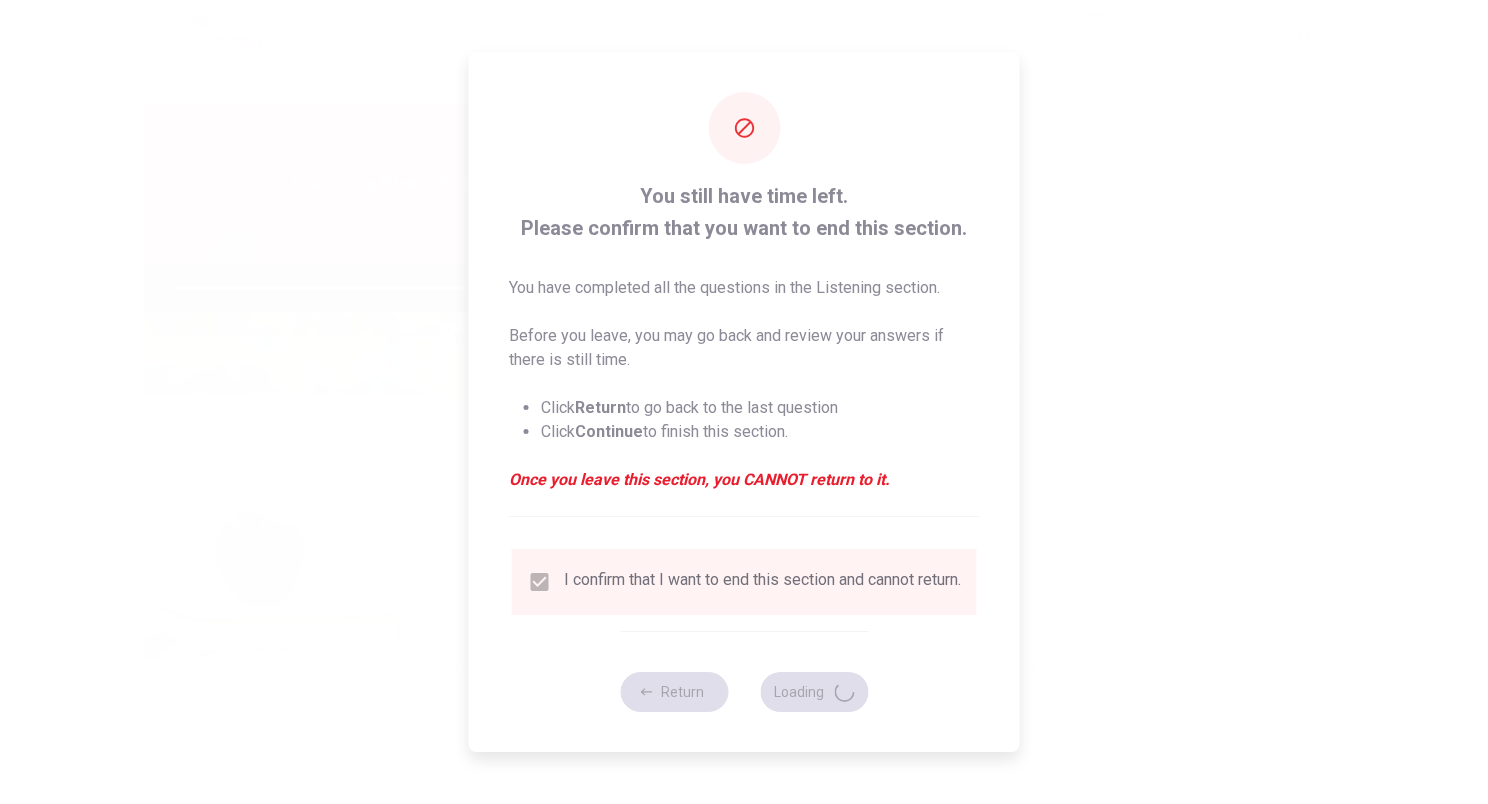 type on "91" 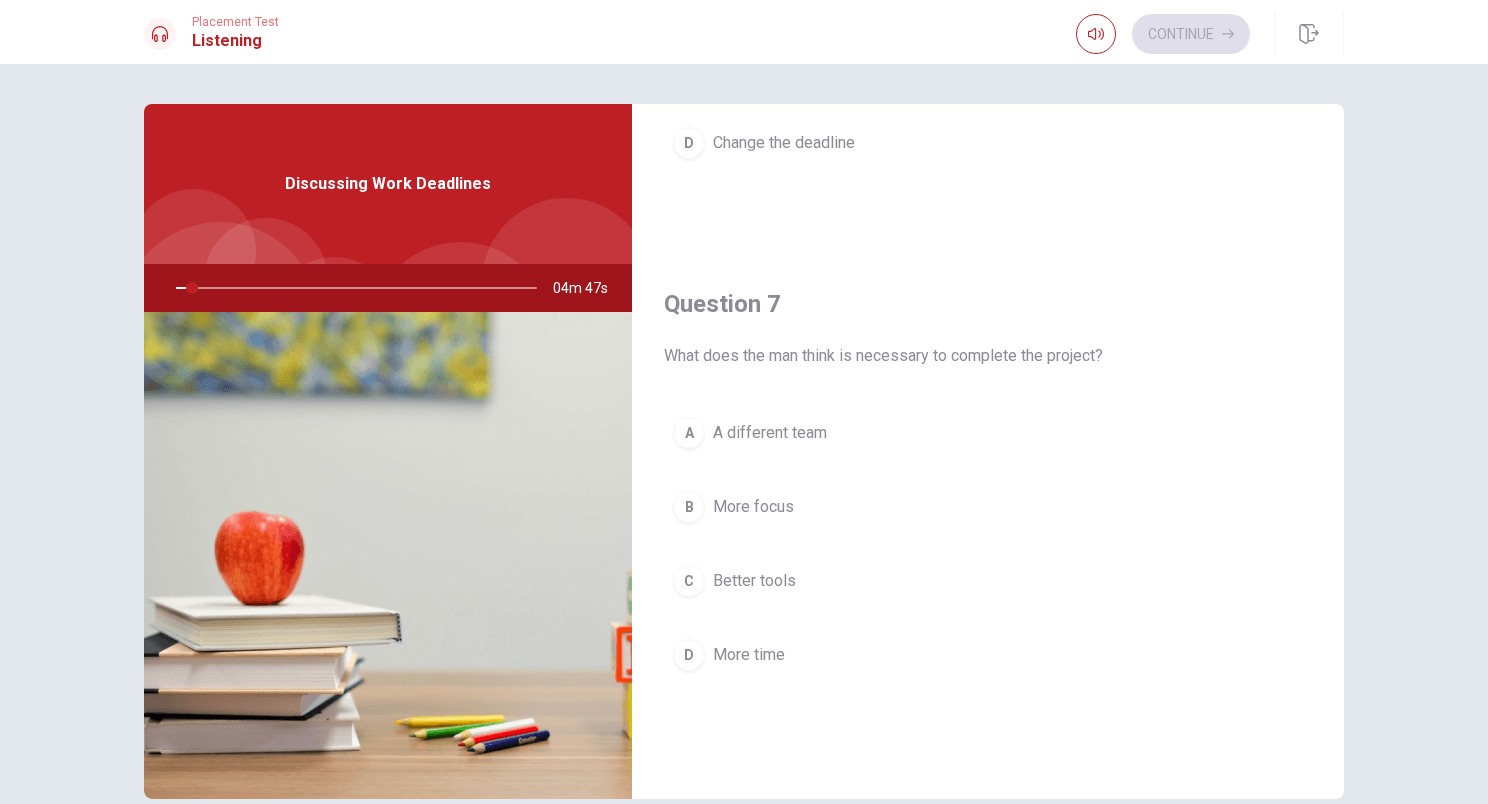 scroll, scrollTop: 374, scrollLeft: 0, axis: vertical 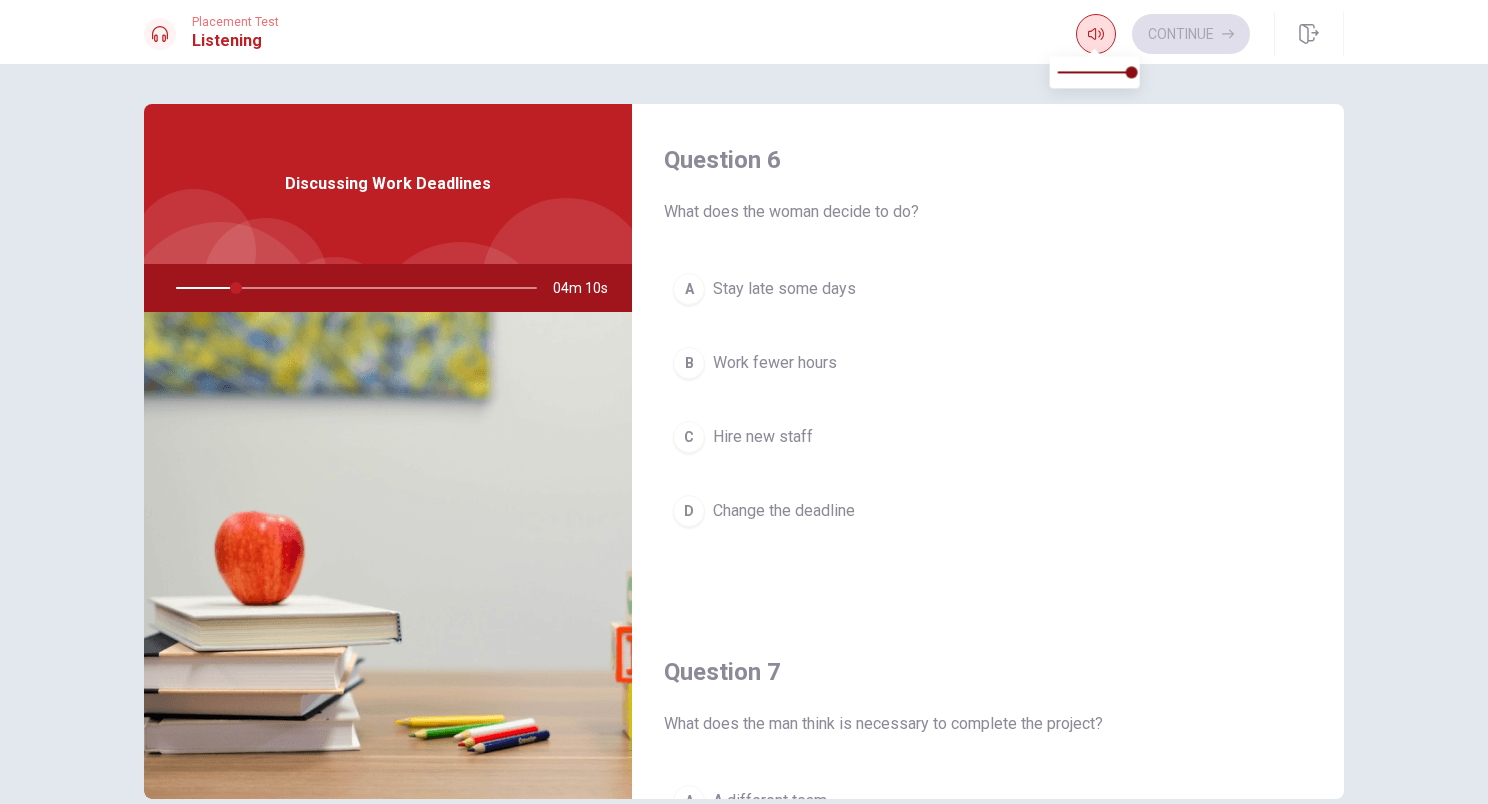 click at bounding box center (1096, 34) 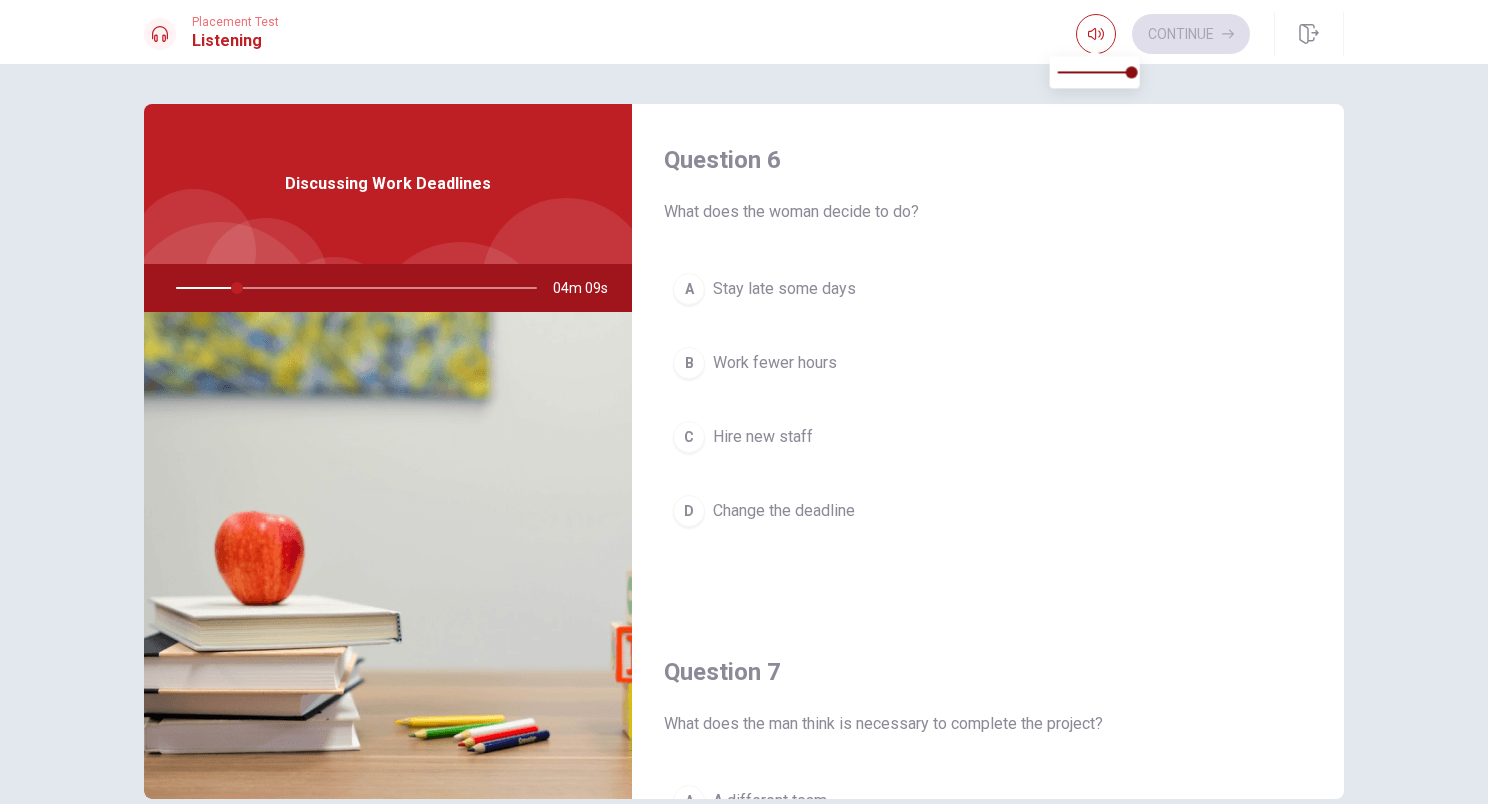 type on "17" 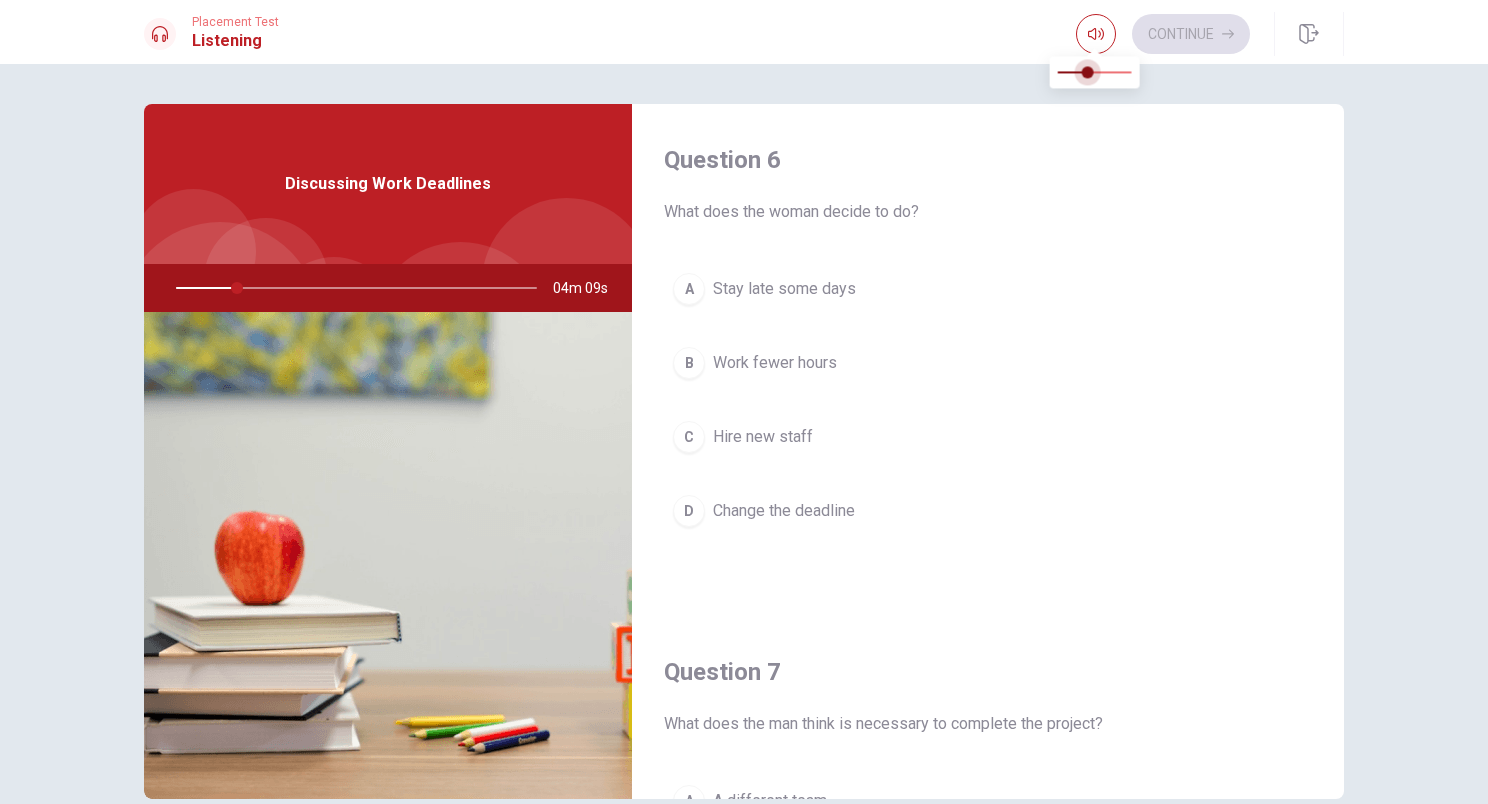 click at bounding box center [1095, 72] 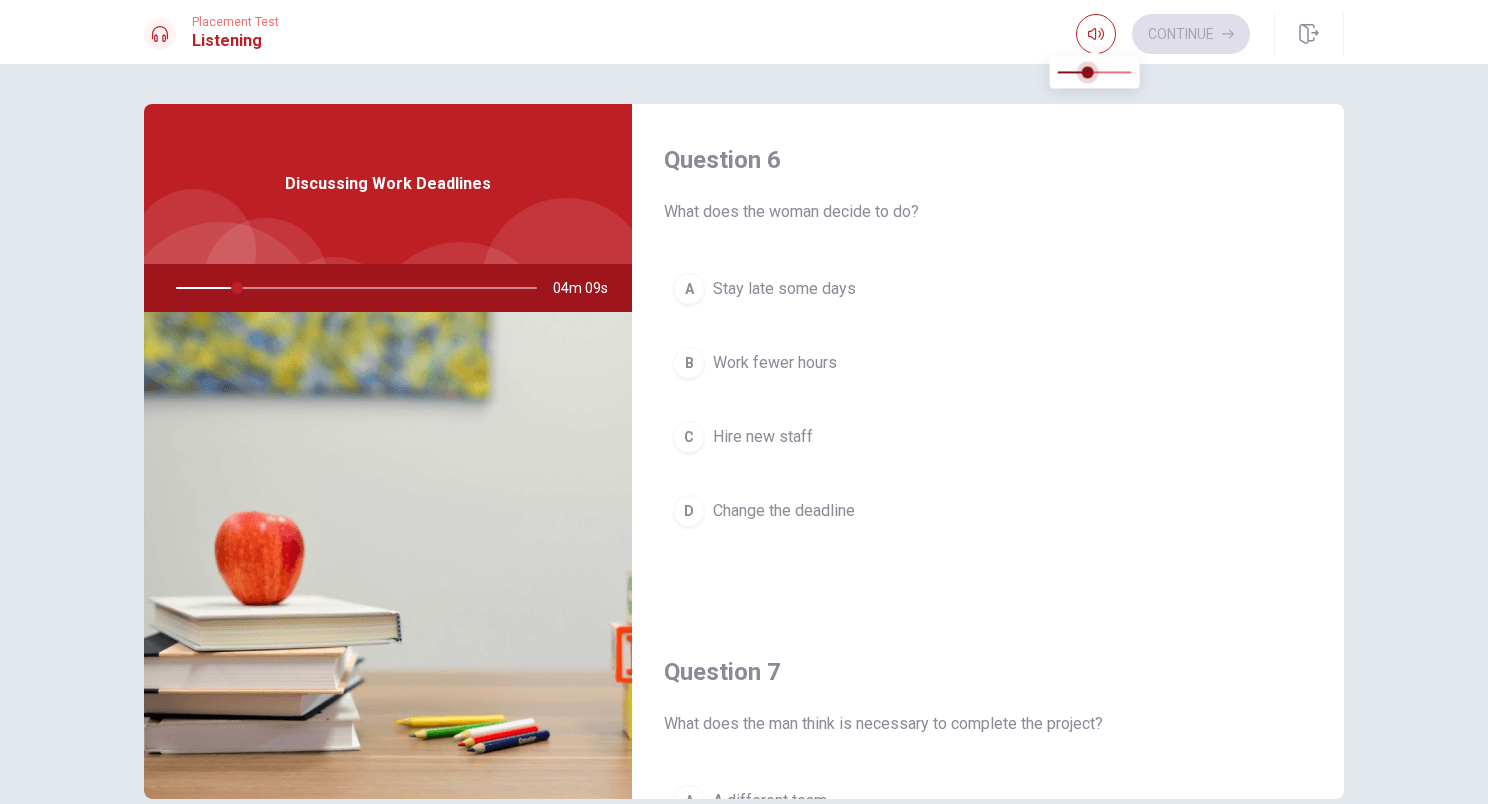 type on "17" 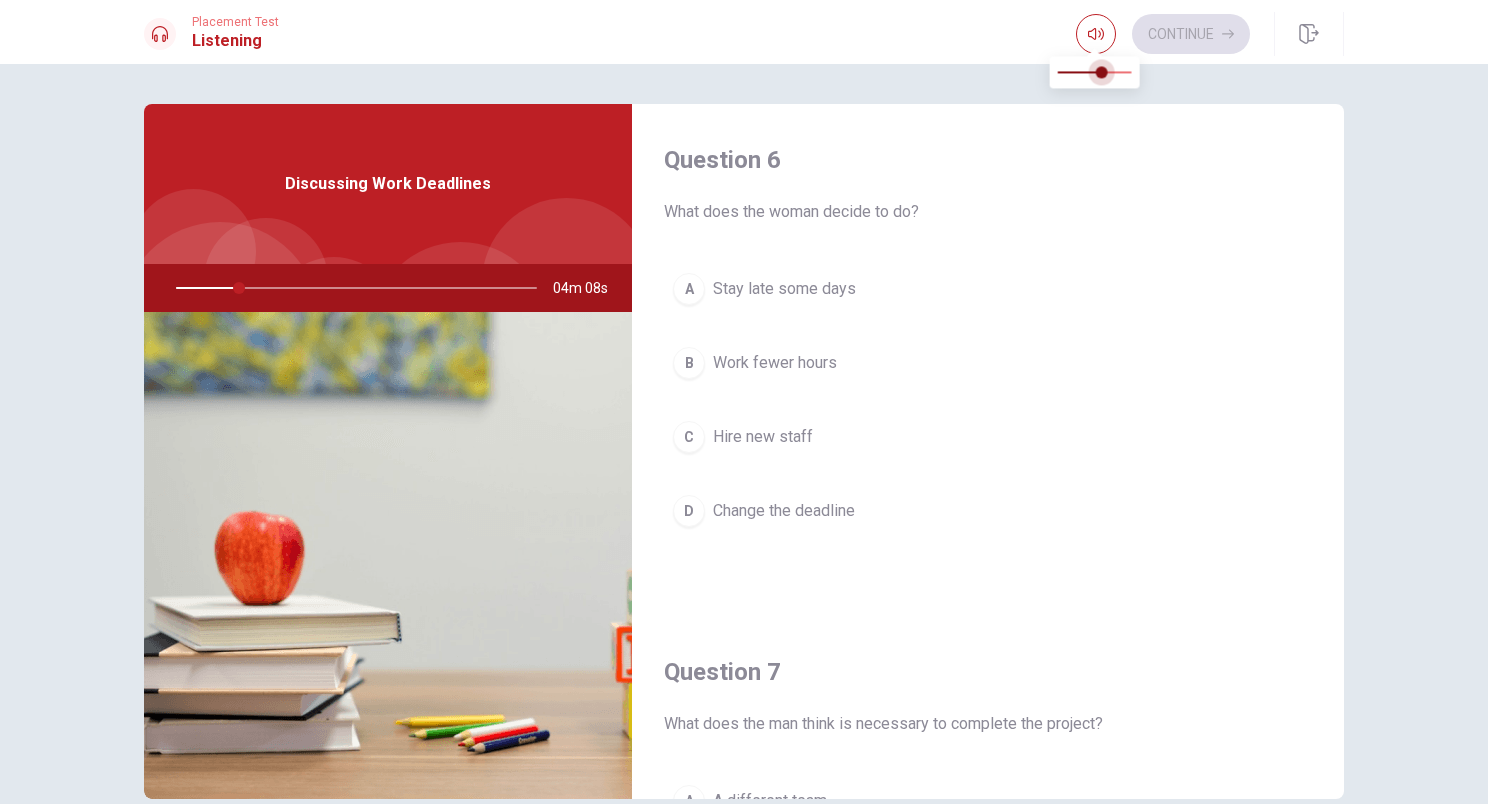 click at bounding box center (1102, 72) 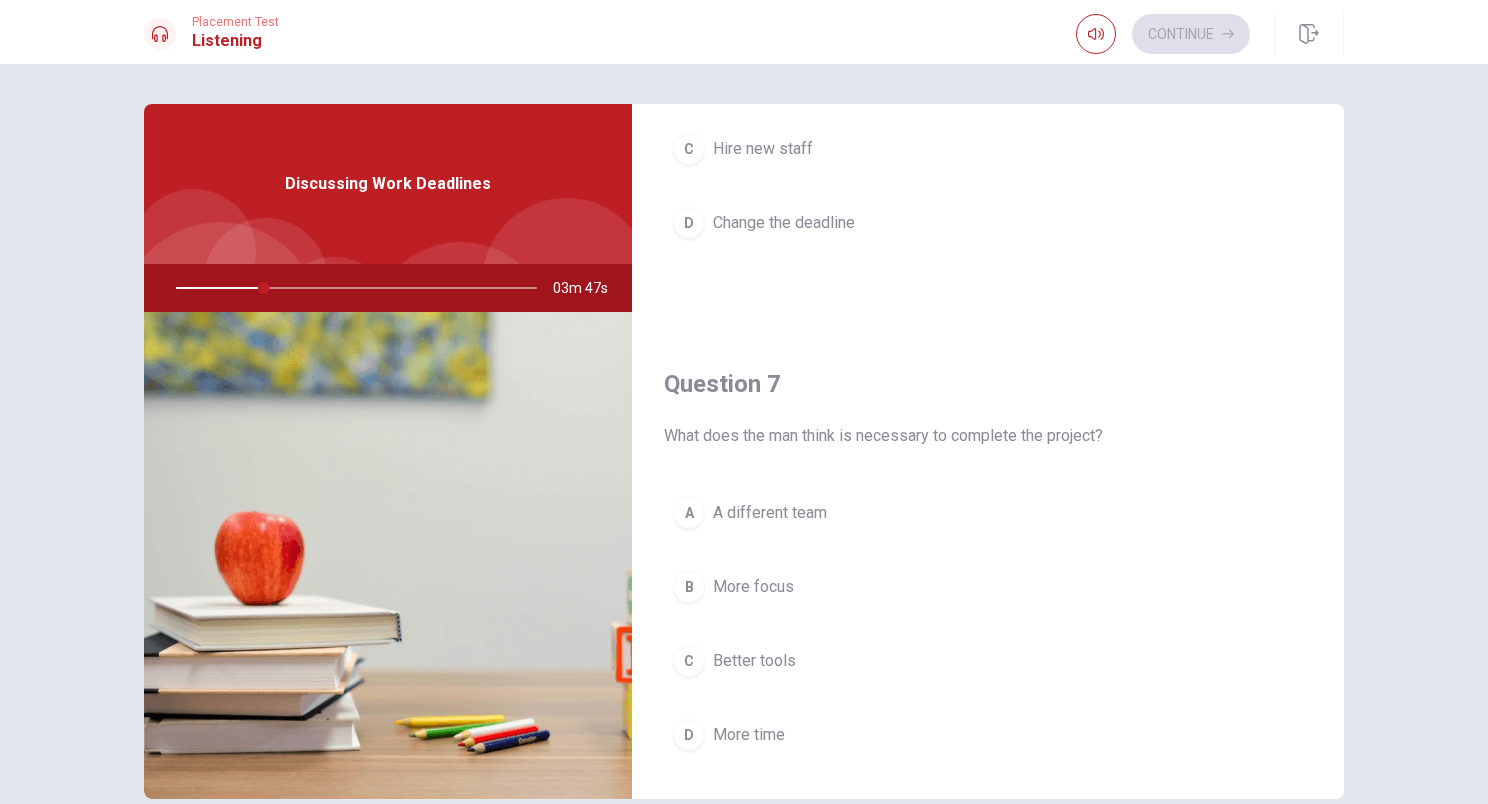 scroll, scrollTop: 291, scrollLeft: 0, axis: vertical 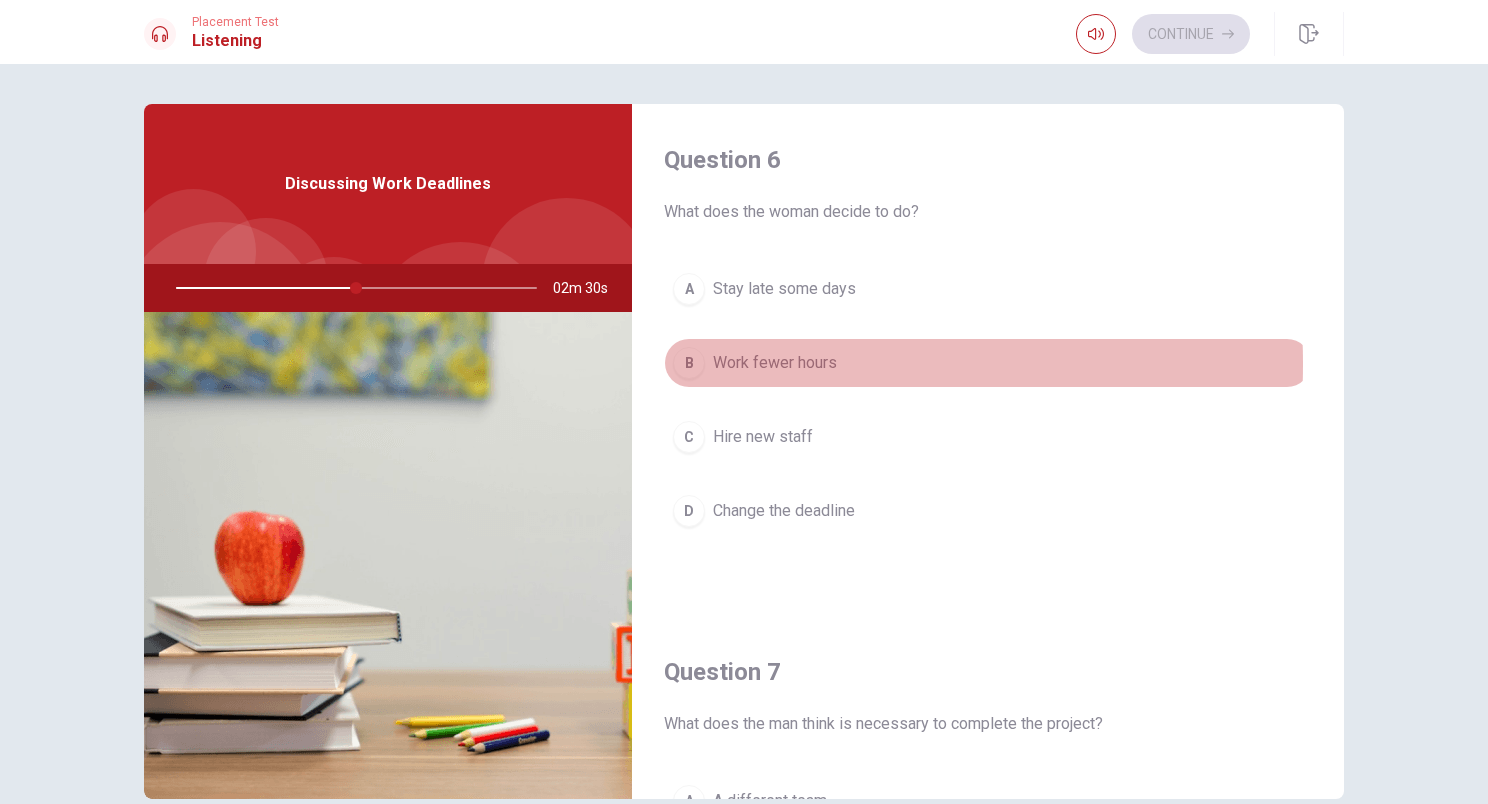 click on "B" at bounding box center [689, 363] 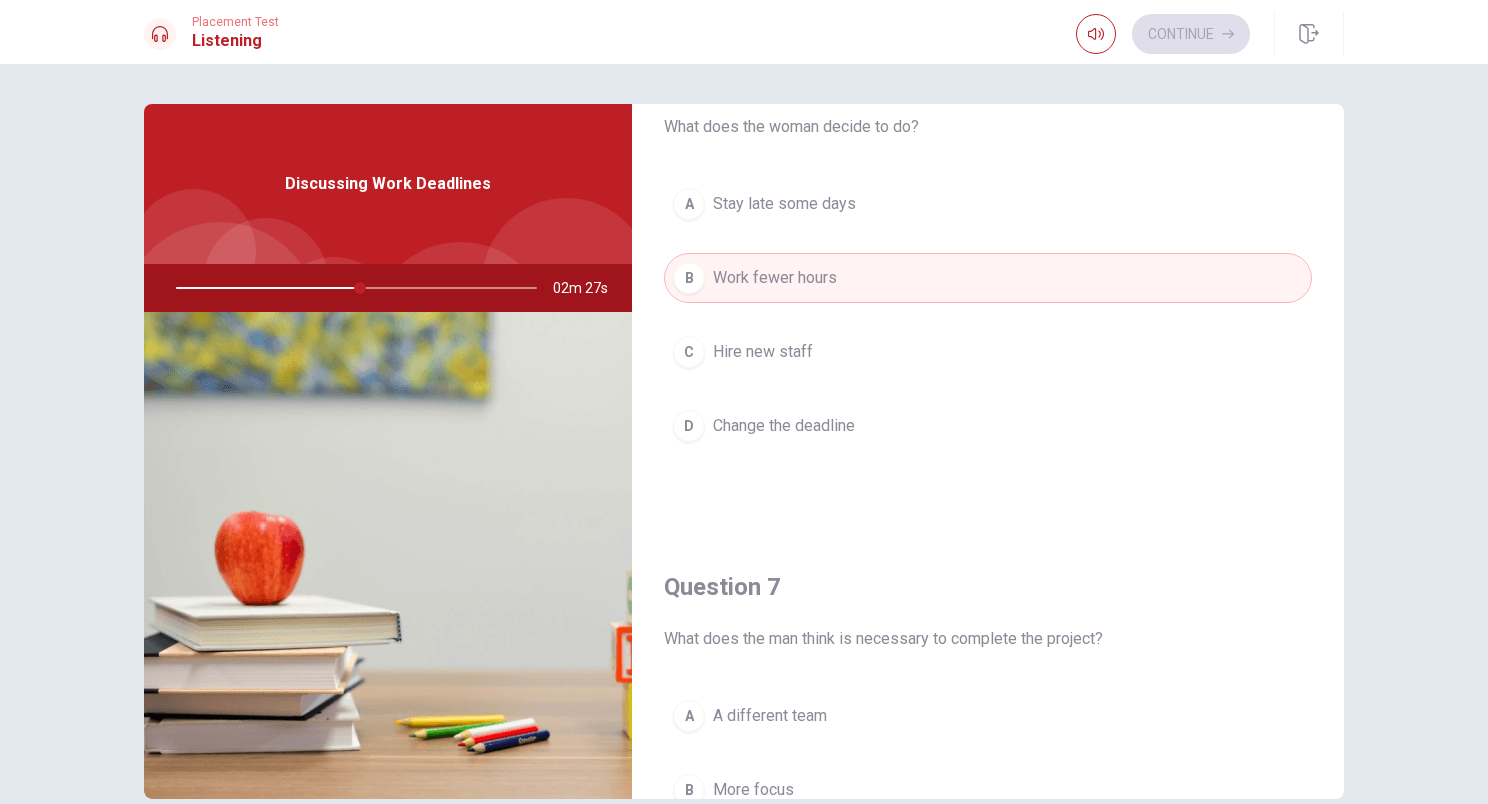 scroll, scrollTop: 172, scrollLeft: 0, axis: vertical 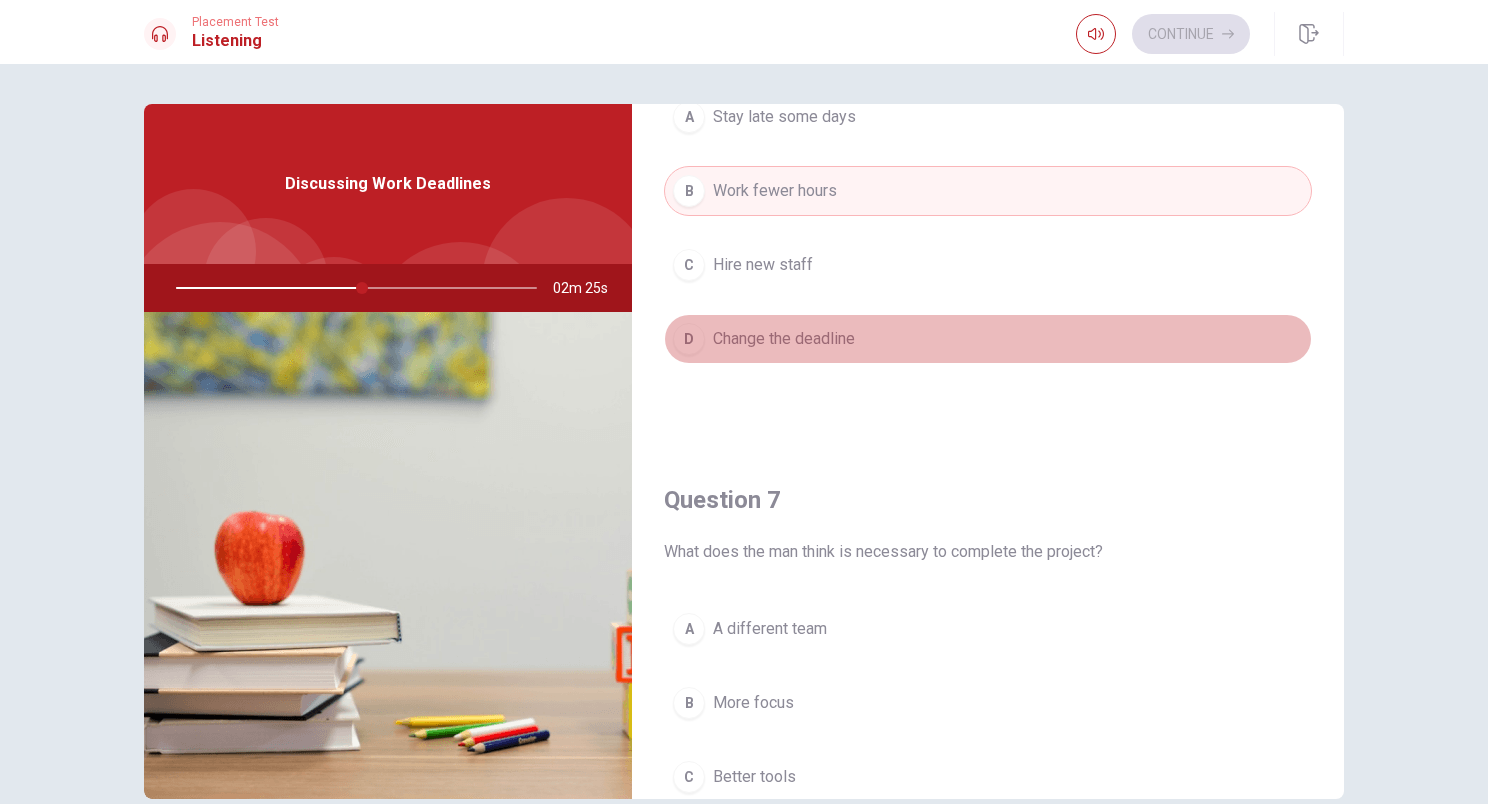click on "D Change the deadline" at bounding box center [988, 339] 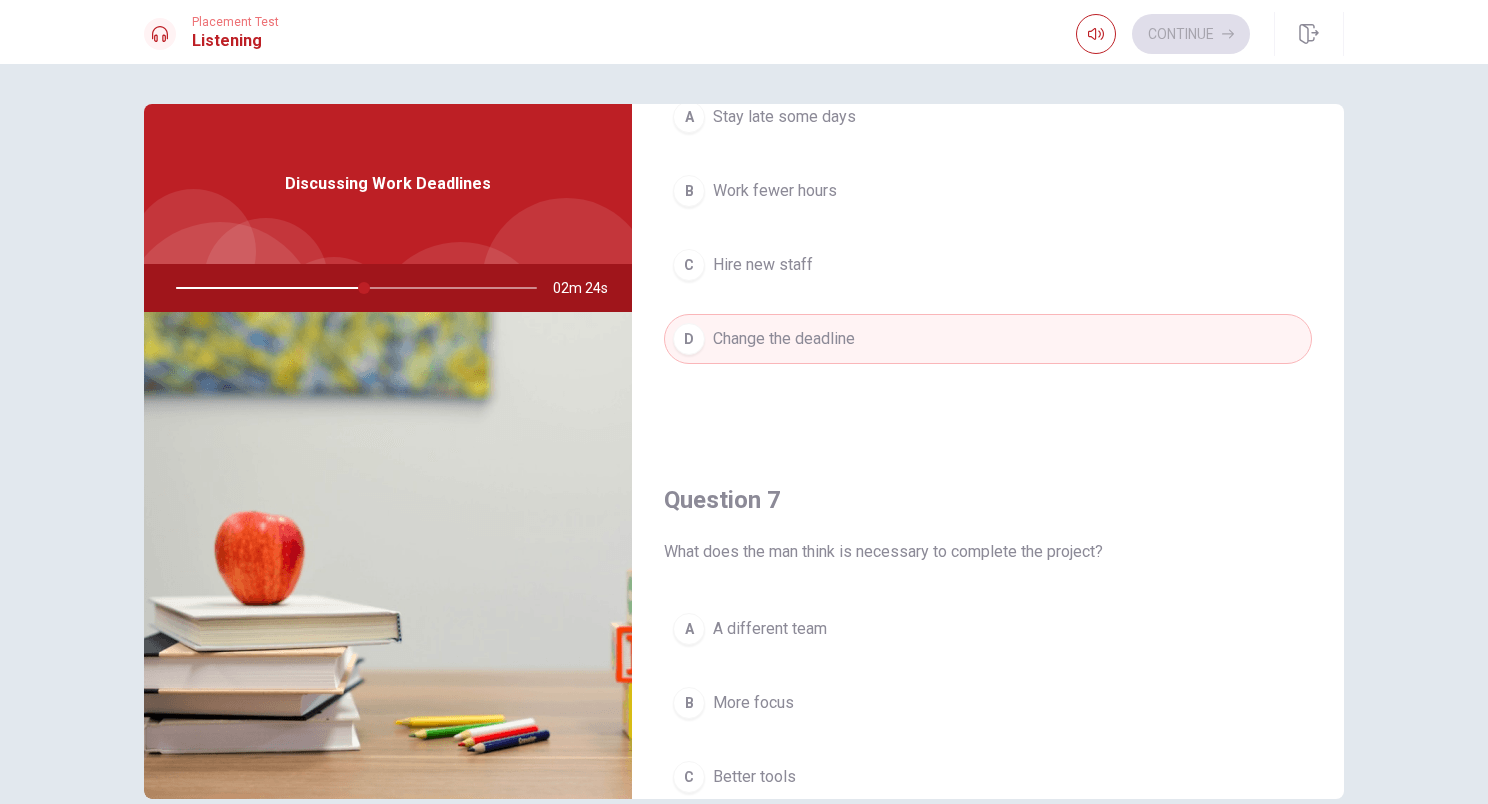 scroll, scrollTop: 469, scrollLeft: 0, axis: vertical 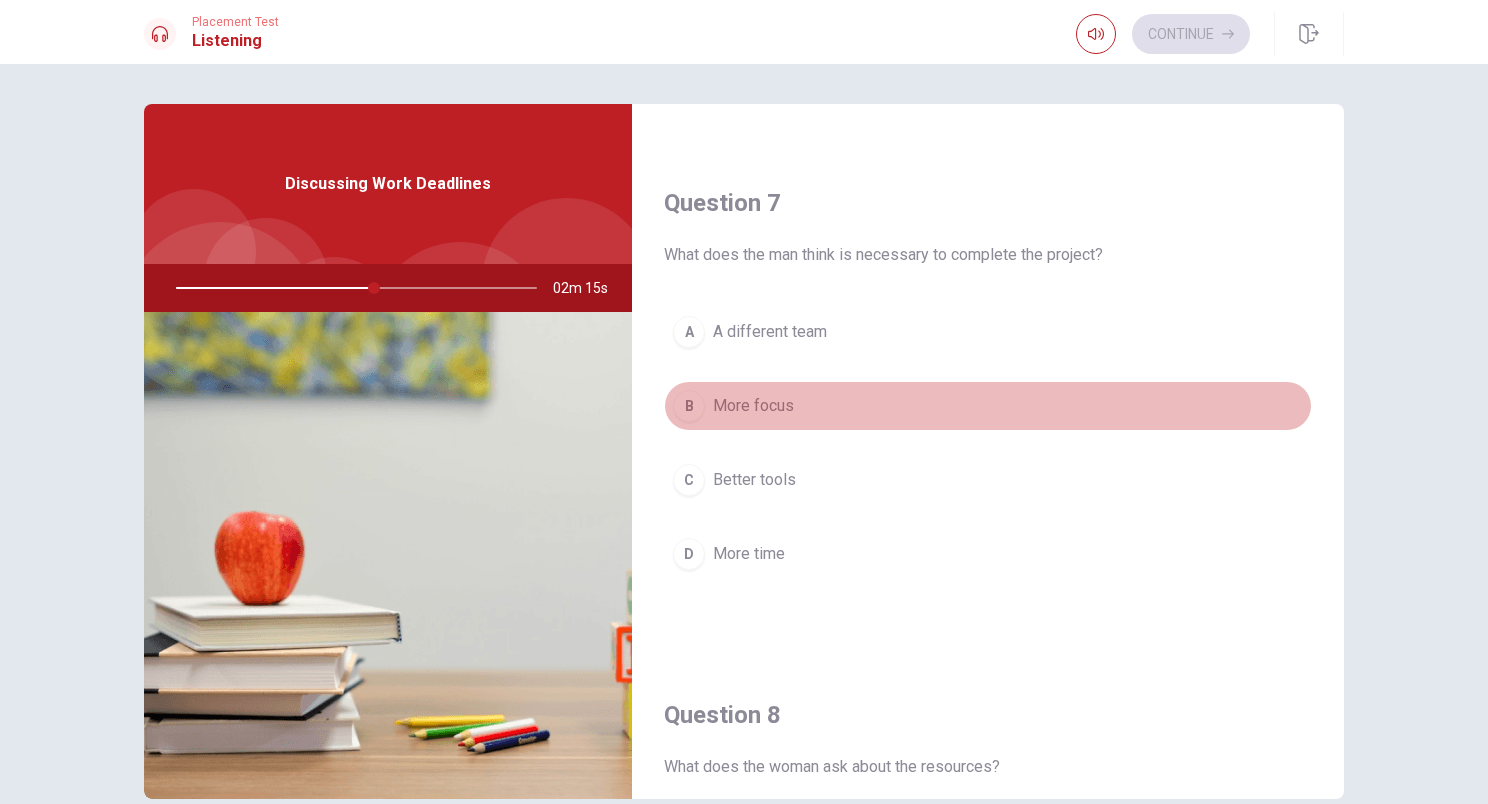 click on "B More focus" at bounding box center (988, 406) 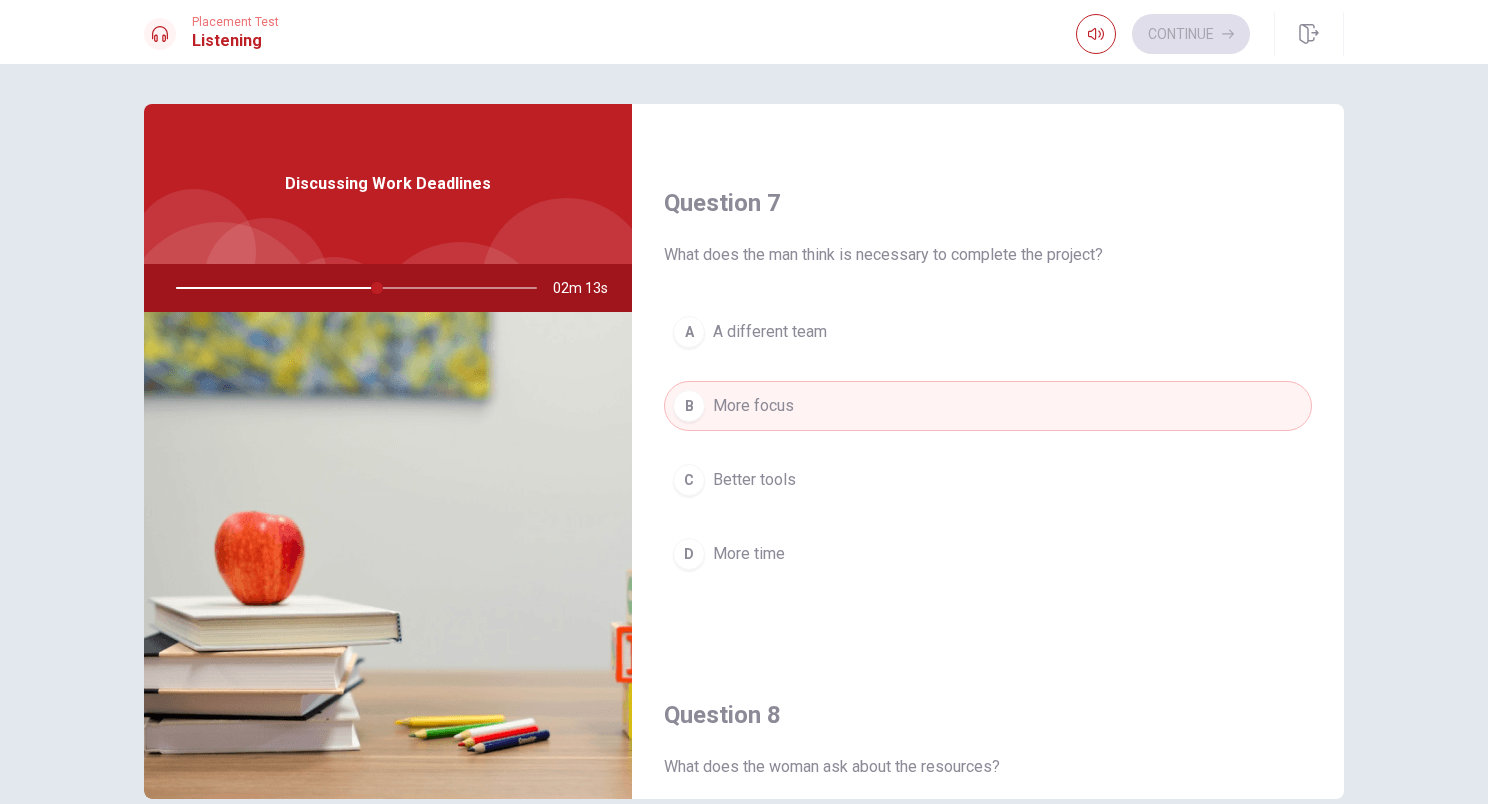 click on "D More time" at bounding box center [988, 554] 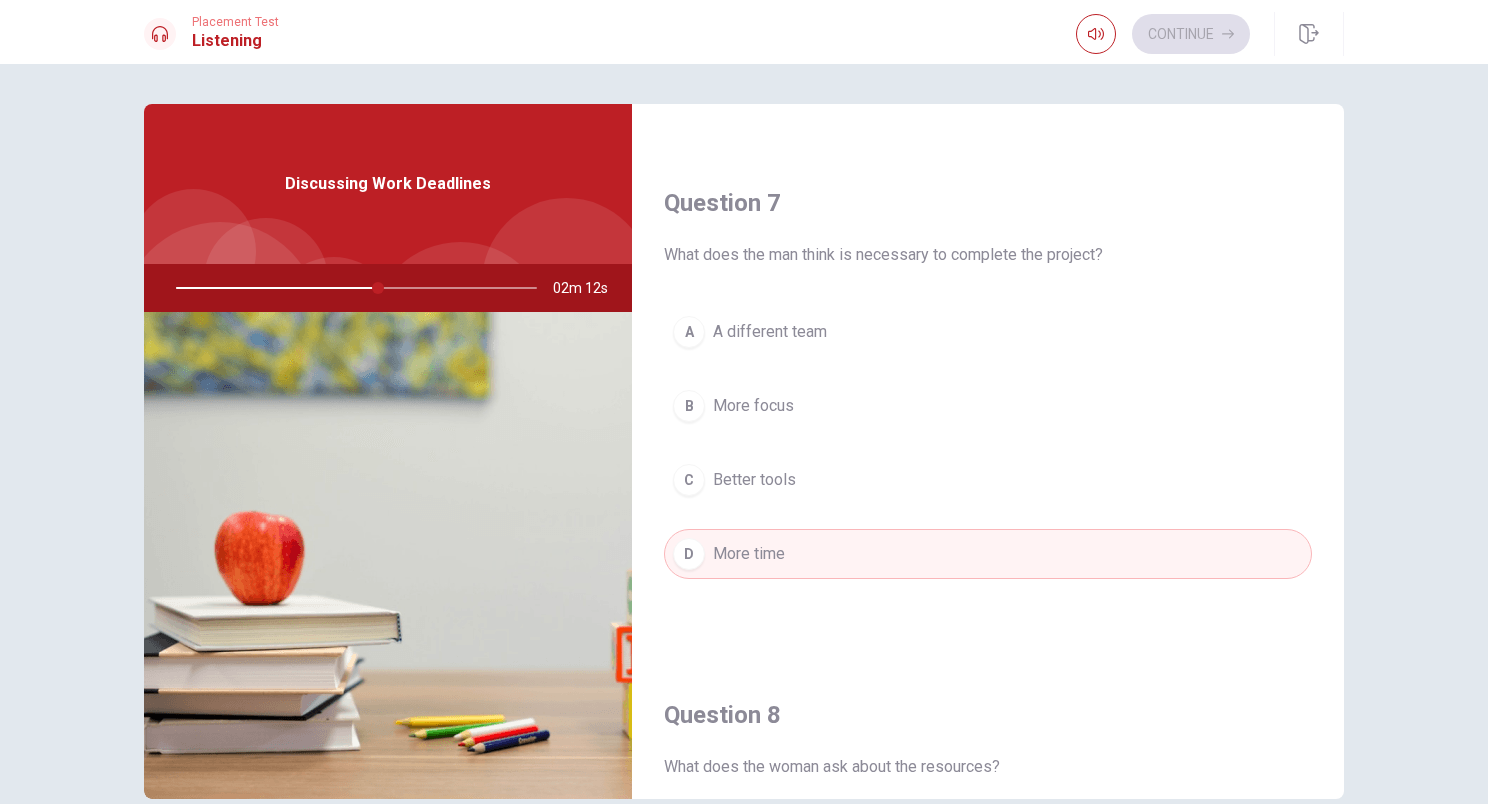 click on "Question 7 What does the man think is necessary to complete the project? A A different team B More focus C Better tools D More time" at bounding box center [988, 403] 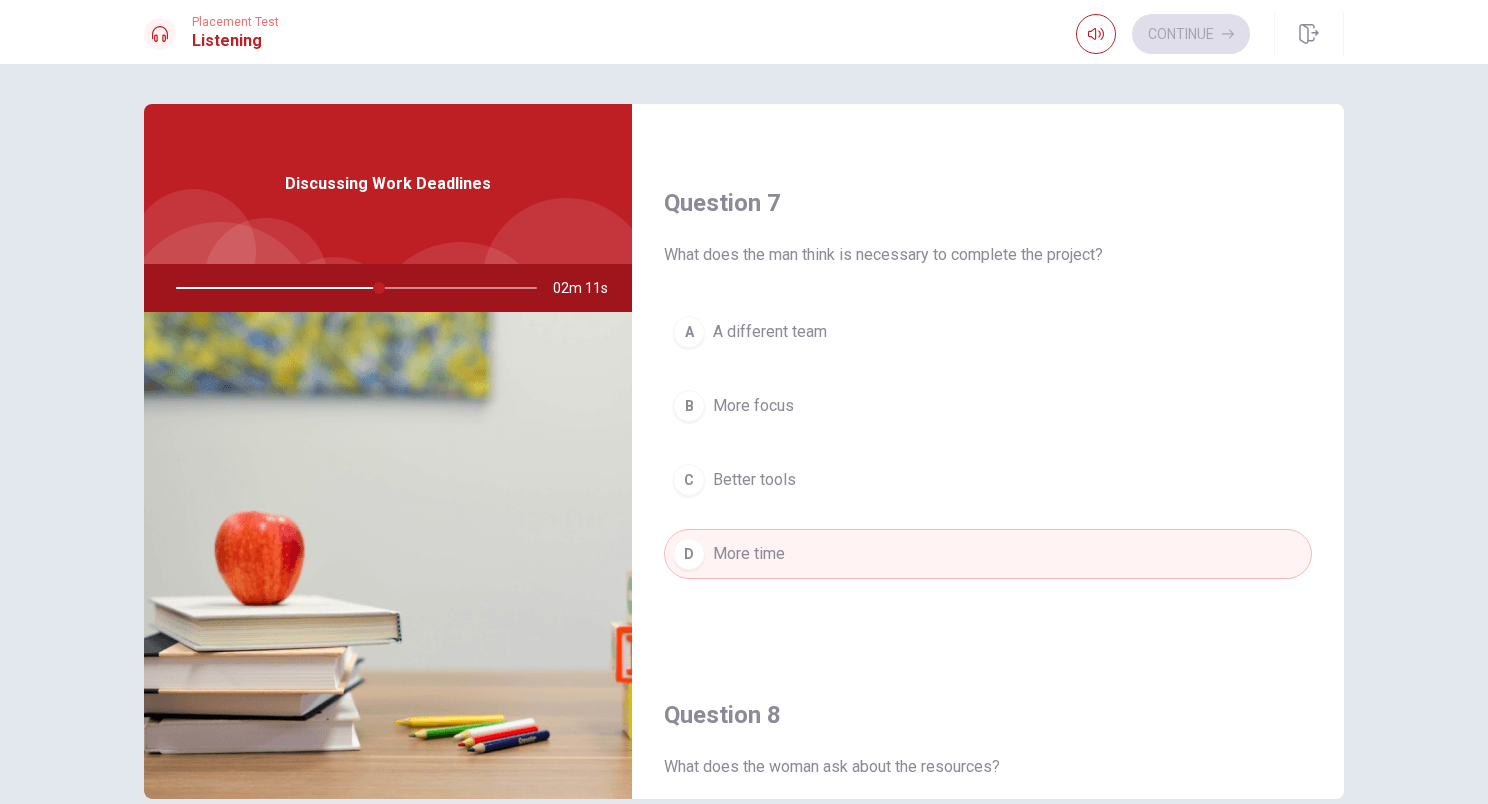 drag, startPoint x: 1326, startPoint y: 396, endPoint x: 1338, endPoint y: 396, distance: 12 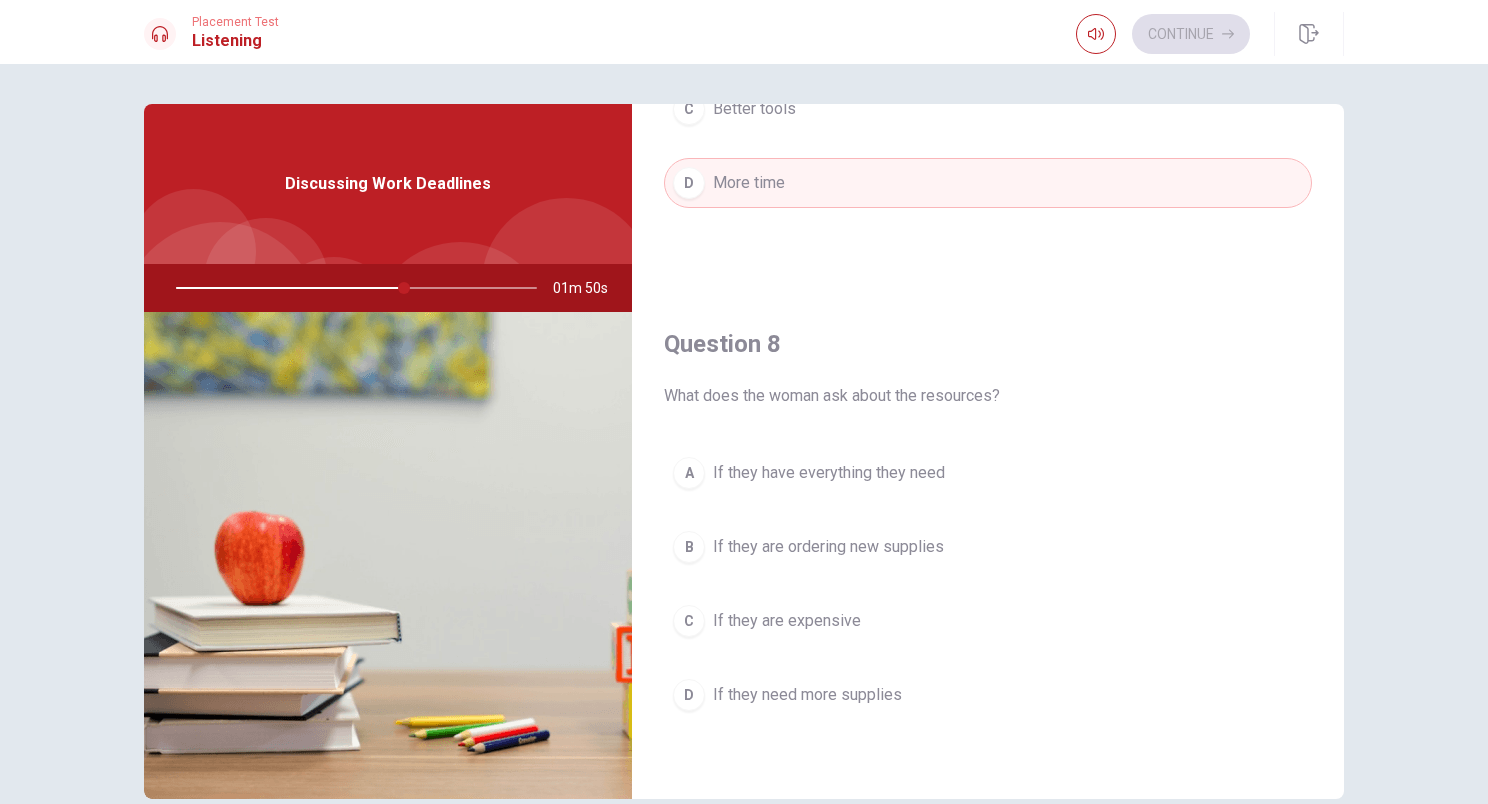 scroll, scrollTop: 859, scrollLeft: 0, axis: vertical 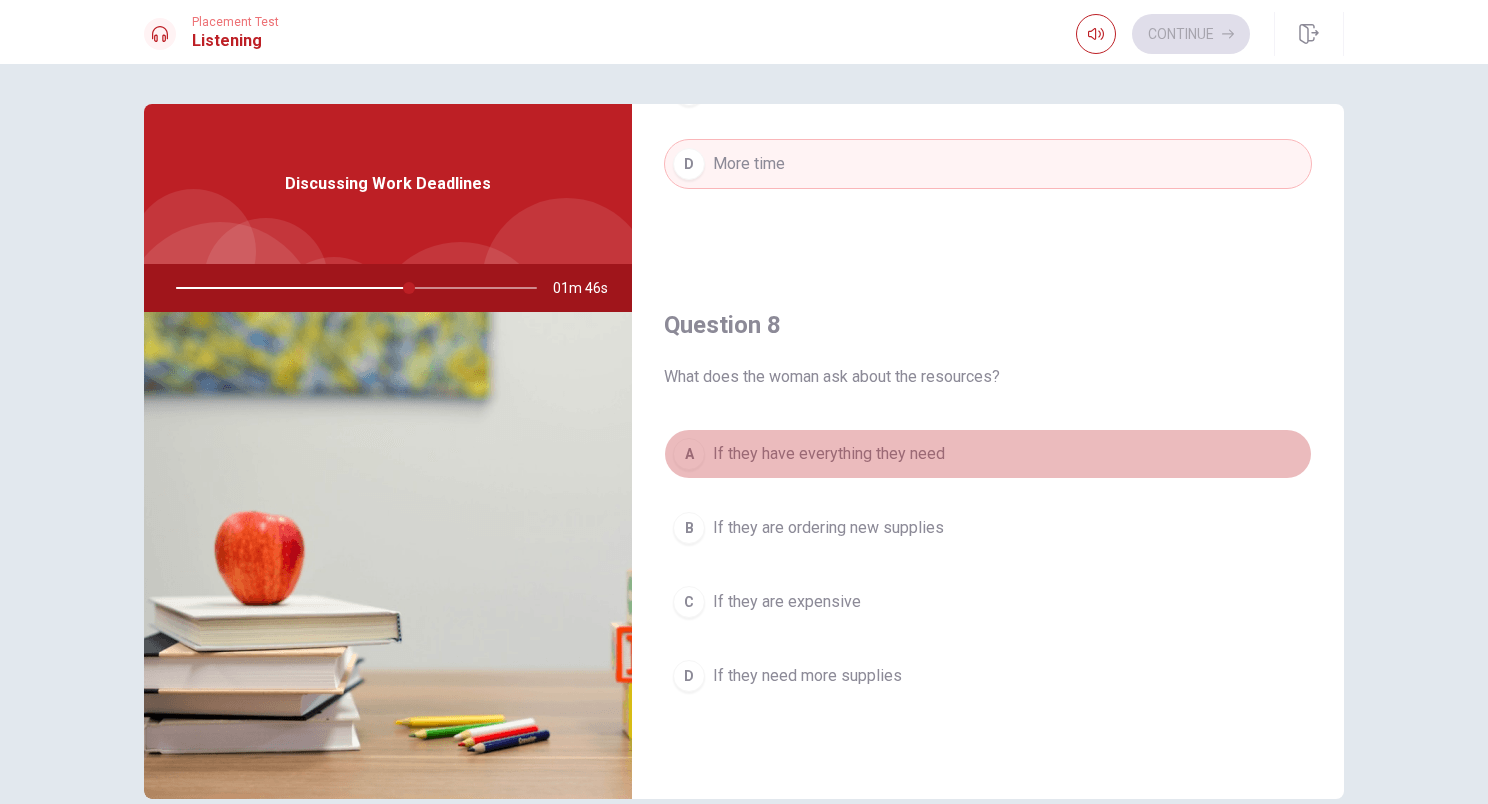click on "A If they have everything they need" at bounding box center [988, 454] 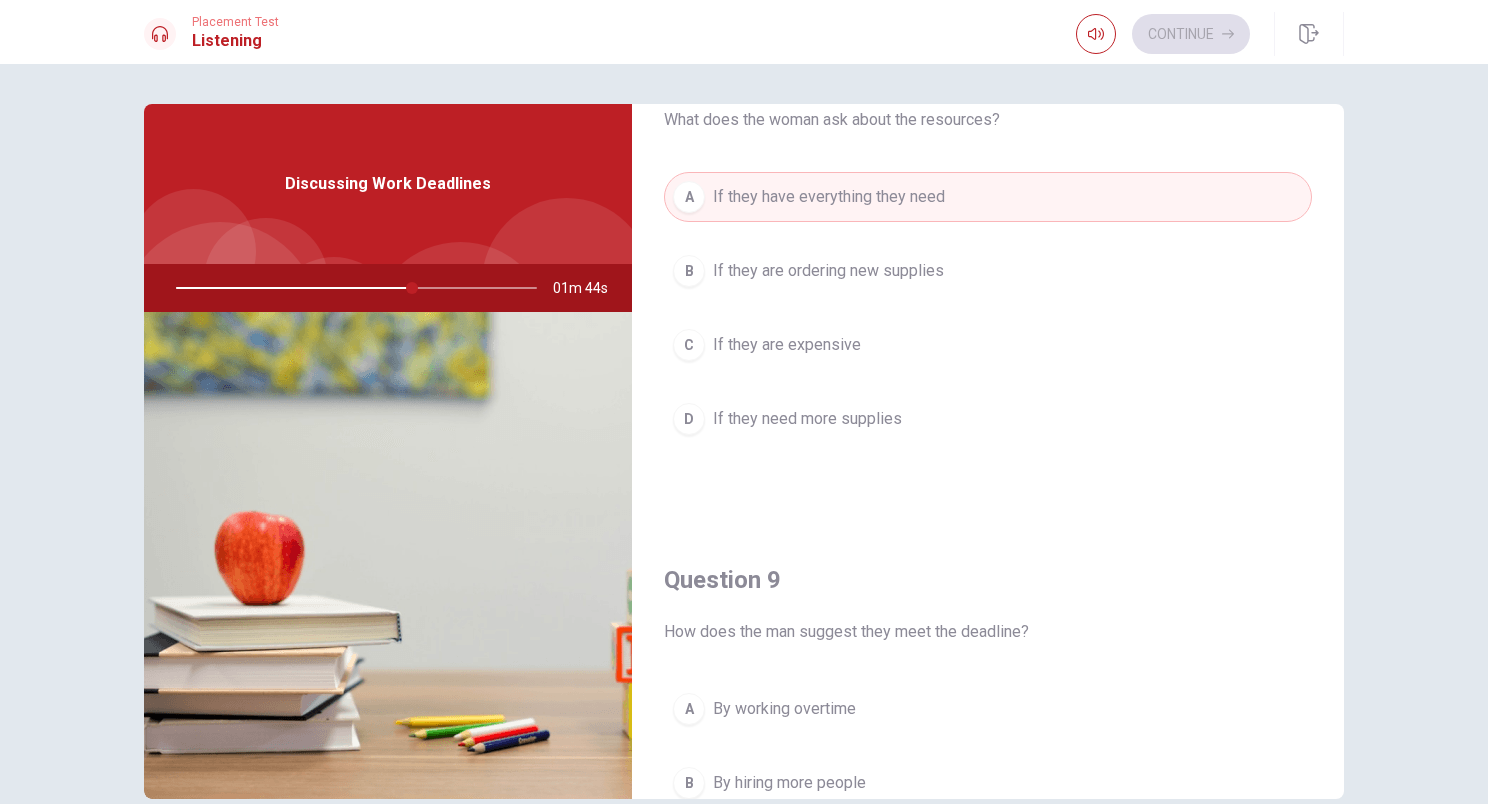 scroll, scrollTop: 1338, scrollLeft: 0, axis: vertical 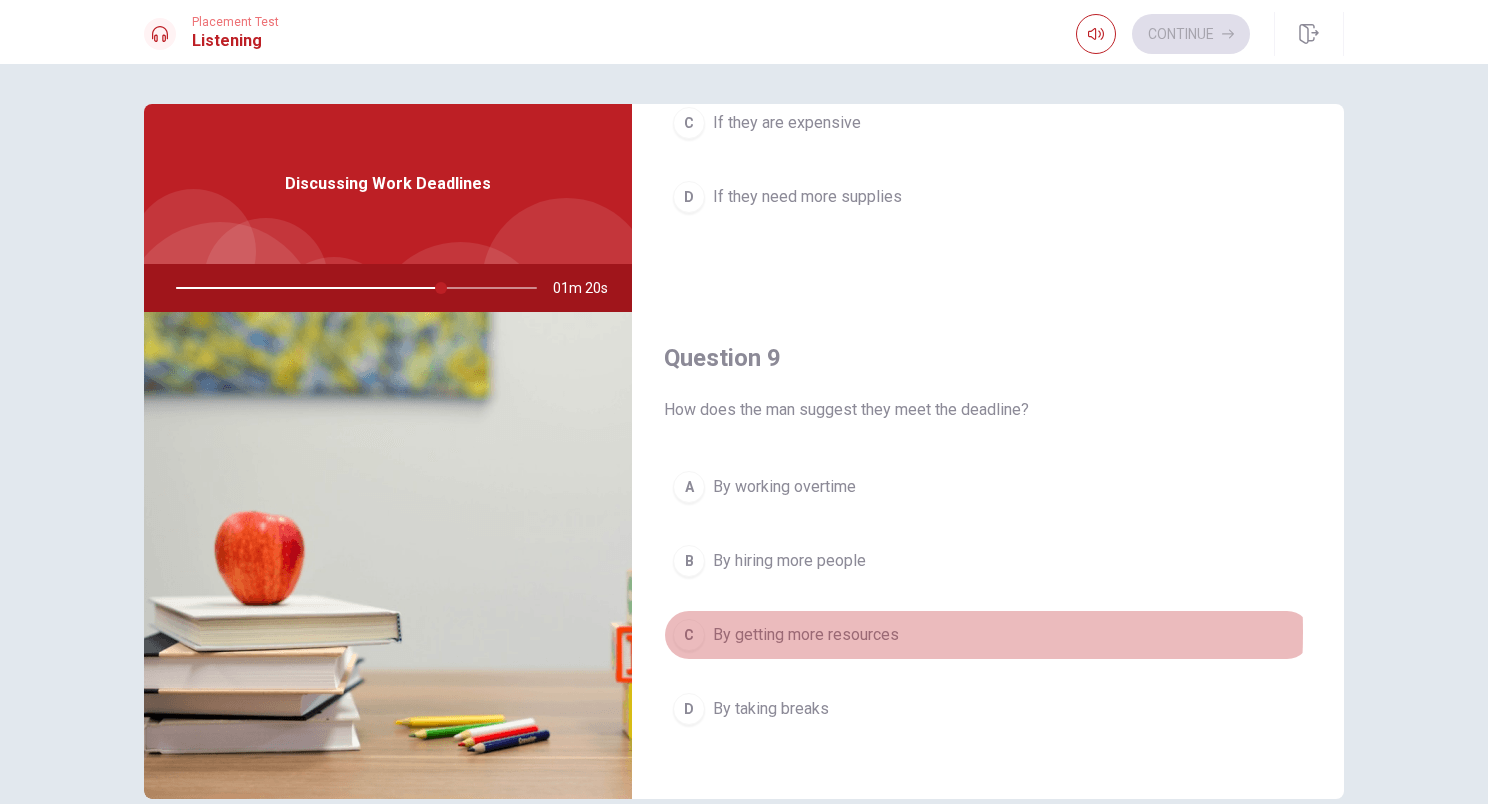 click on "By getting more resources" at bounding box center (806, 635) 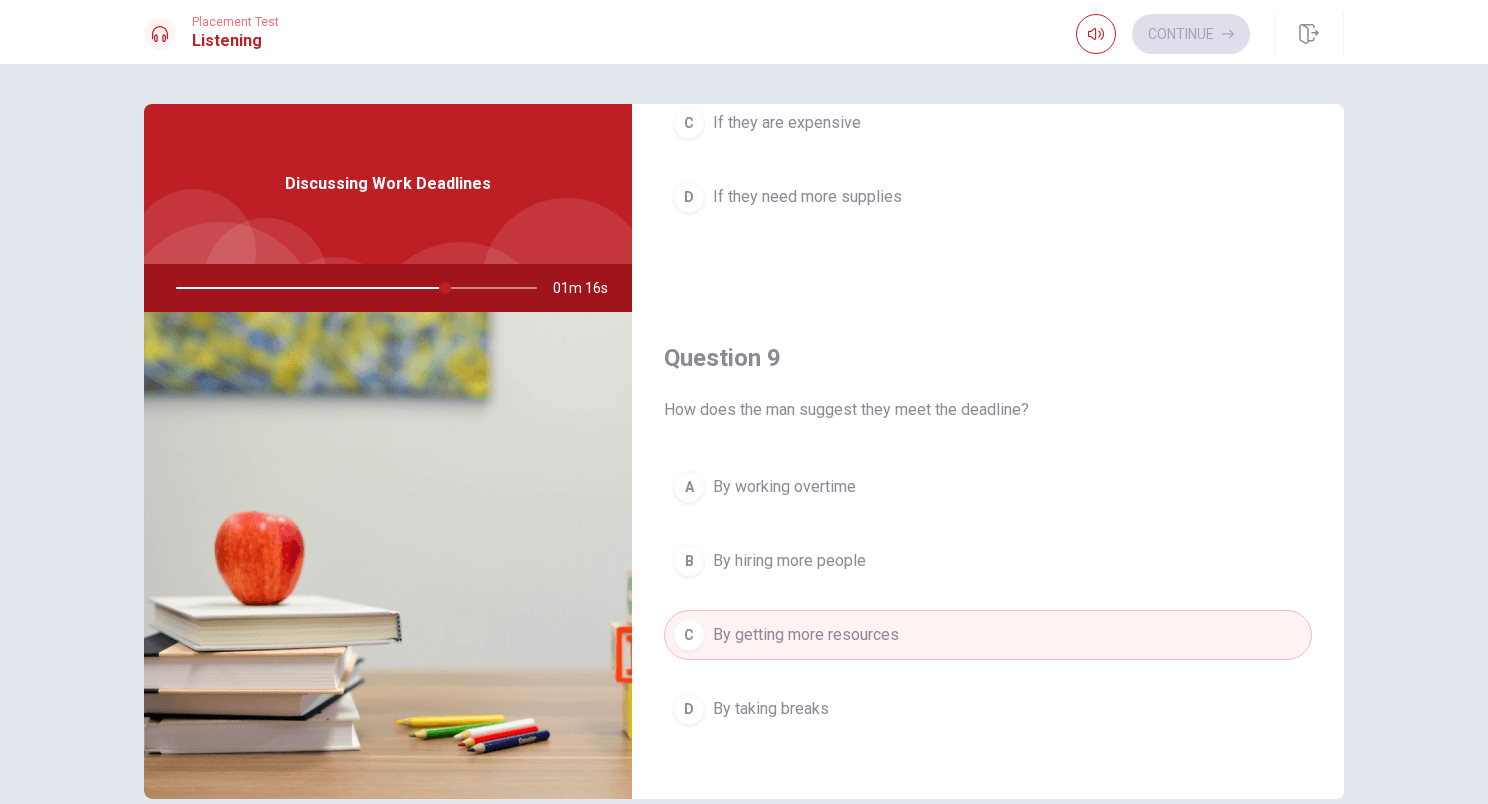 click on "D By taking breaks" at bounding box center [988, 709] 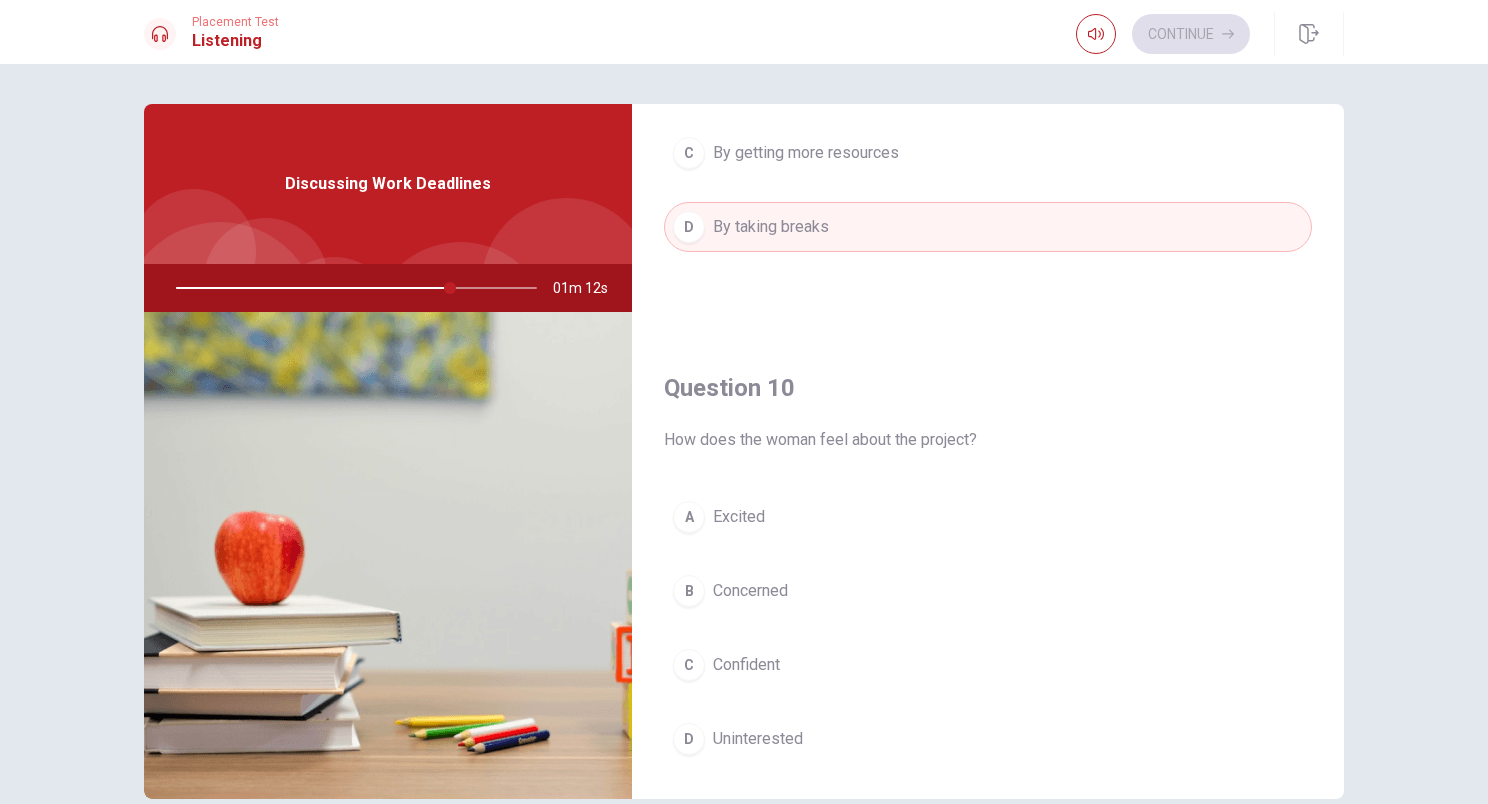 scroll, scrollTop: 1828, scrollLeft: 0, axis: vertical 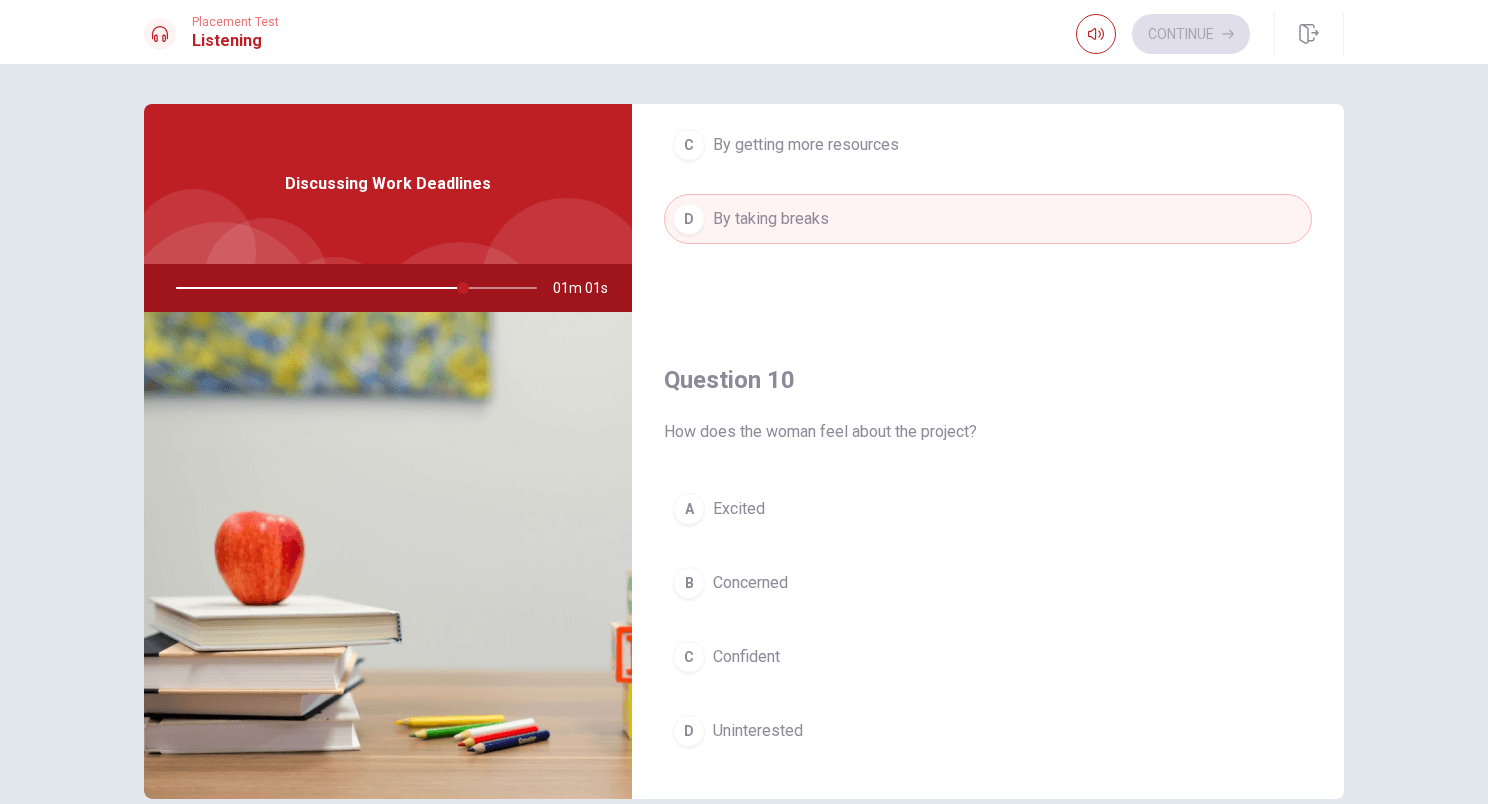 click on "C Confident" at bounding box center [988, 657] 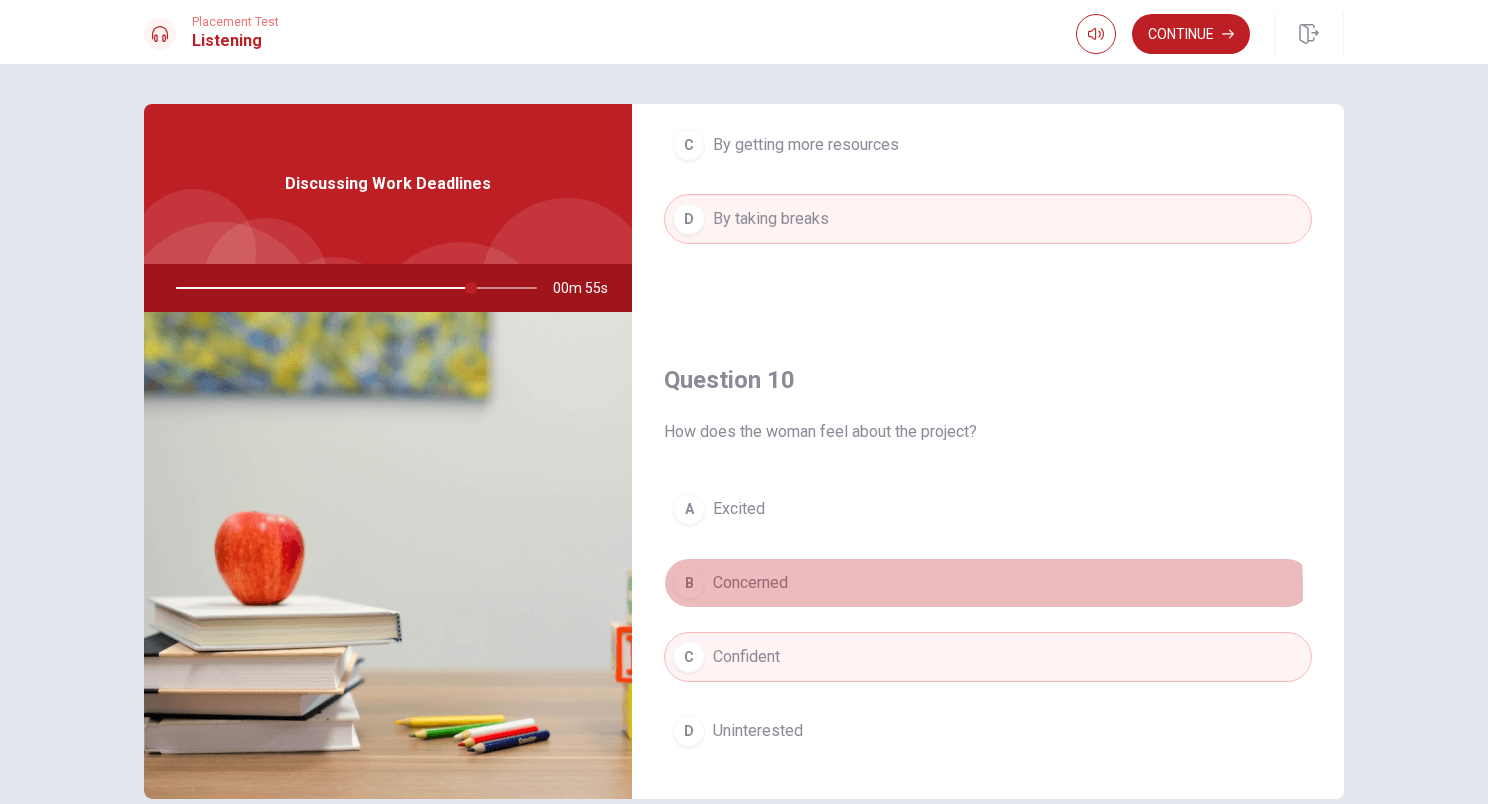 click on "B Concerned" at bounding box center (988, 583) 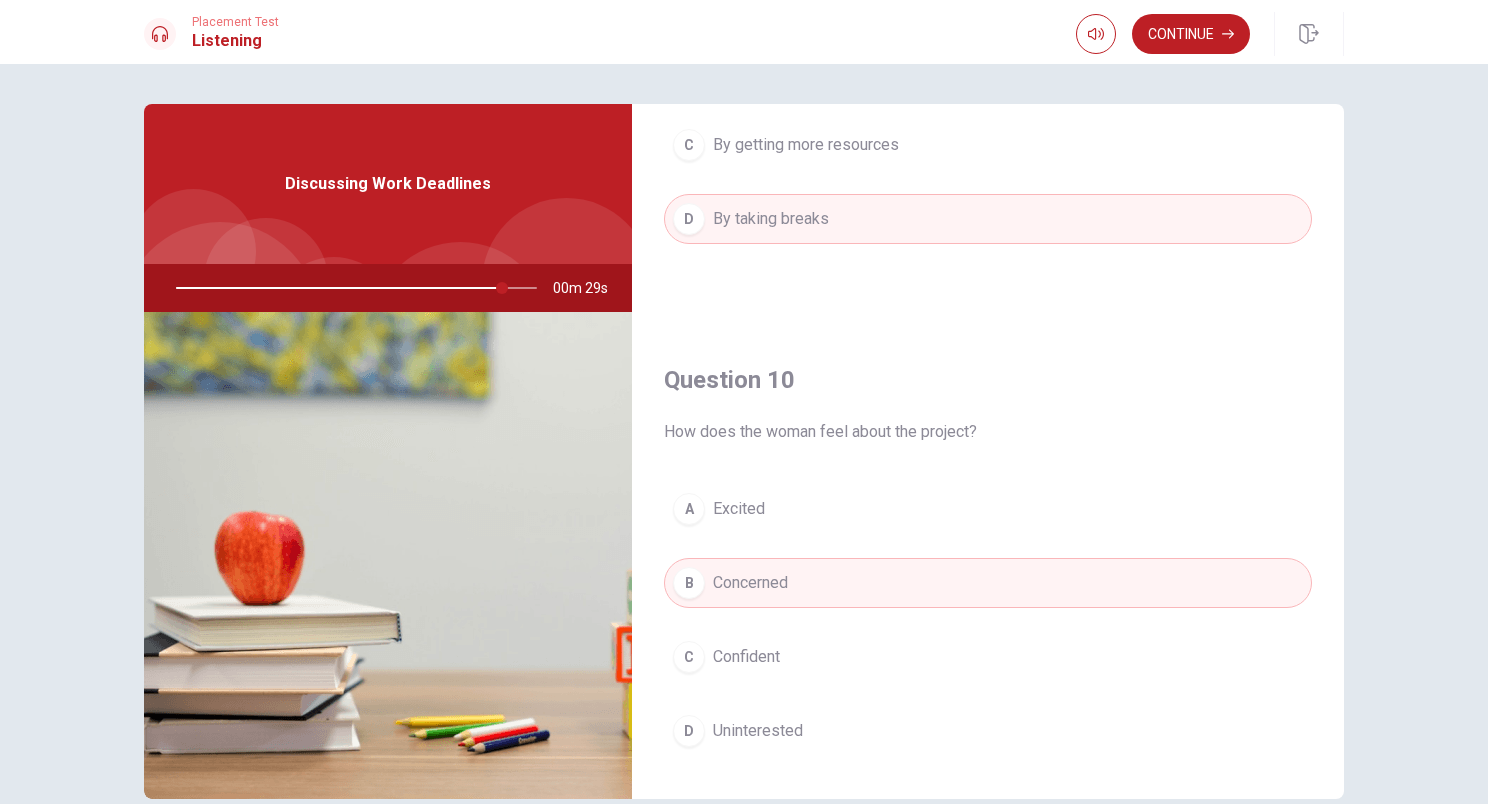click on "A Excited B Concerned C Confident D Uninterested" at bounding box center [988, 640] 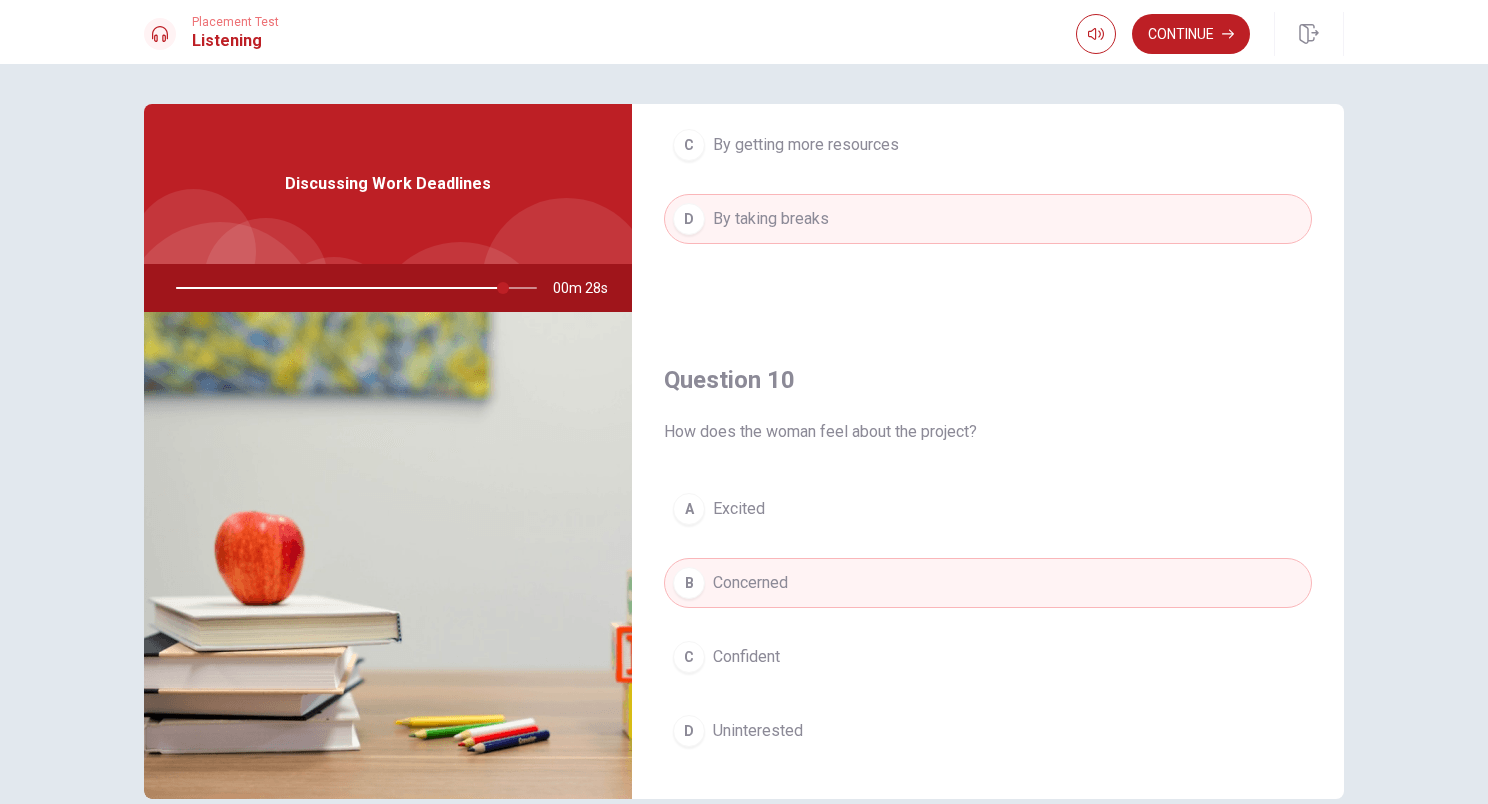 click on "C Confident" at bounding box center [988, 657] 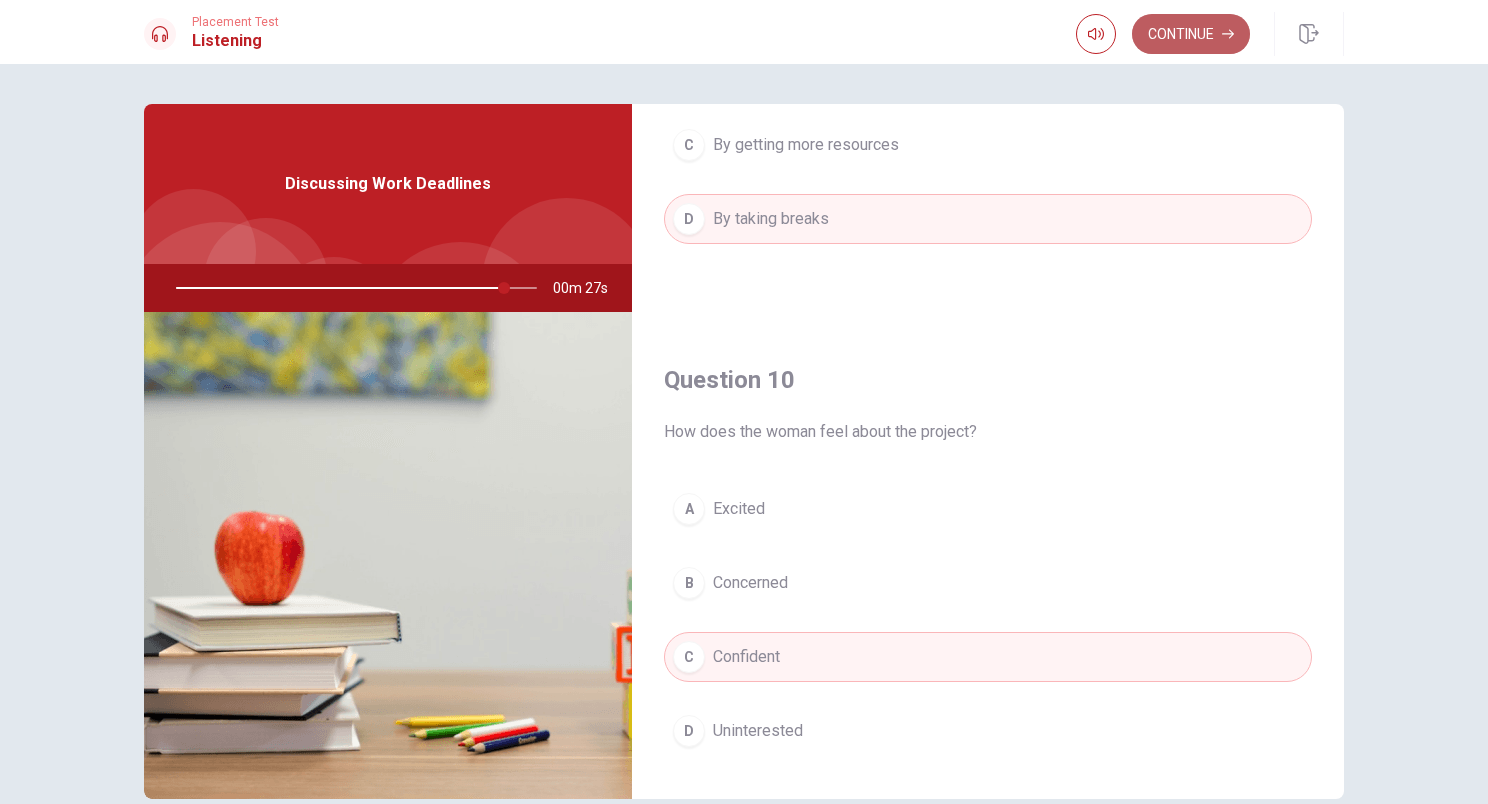 click on "Continue" at bounding box center [1191, 34] 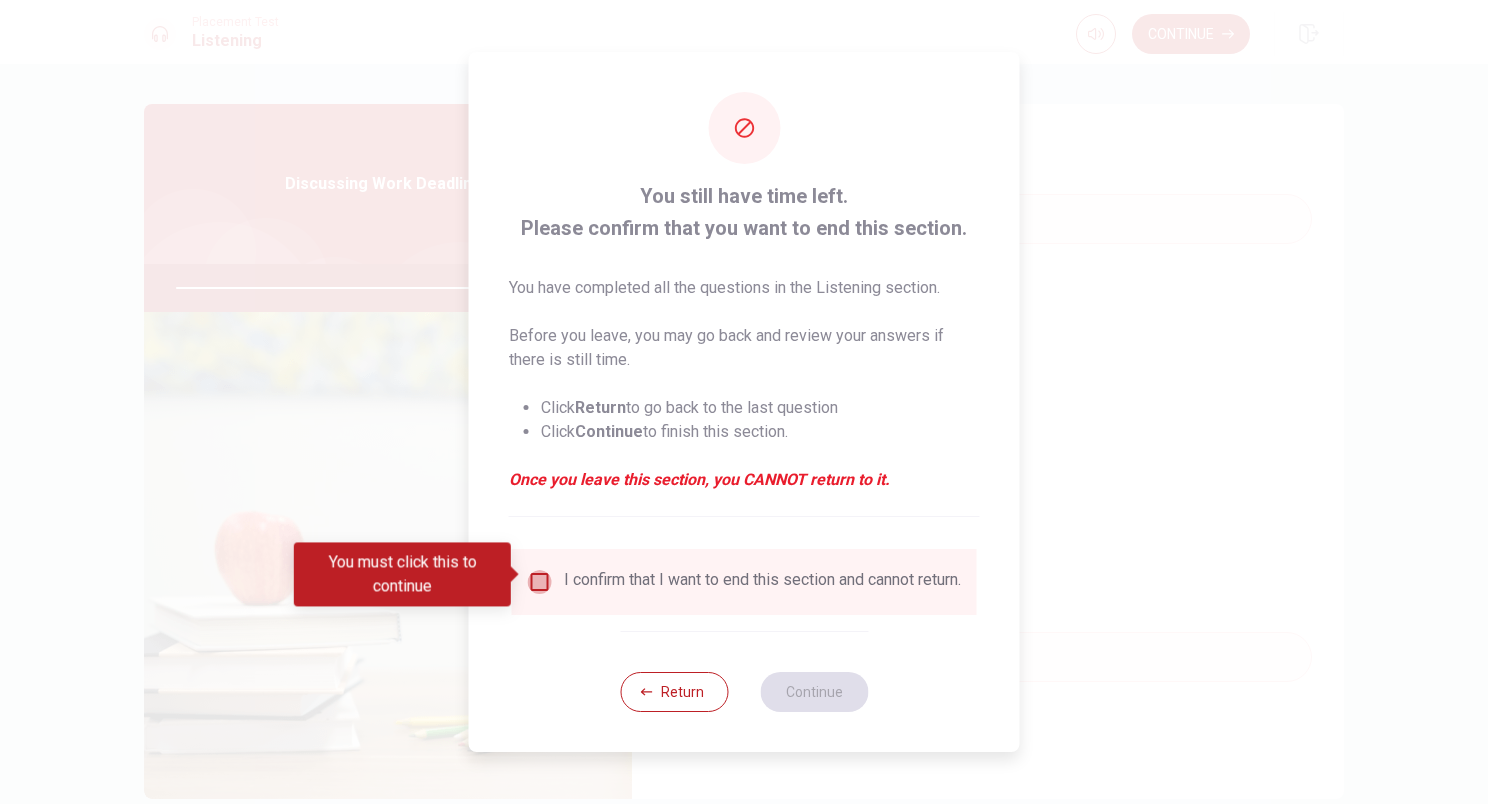 click at bounding box center (540, 582) 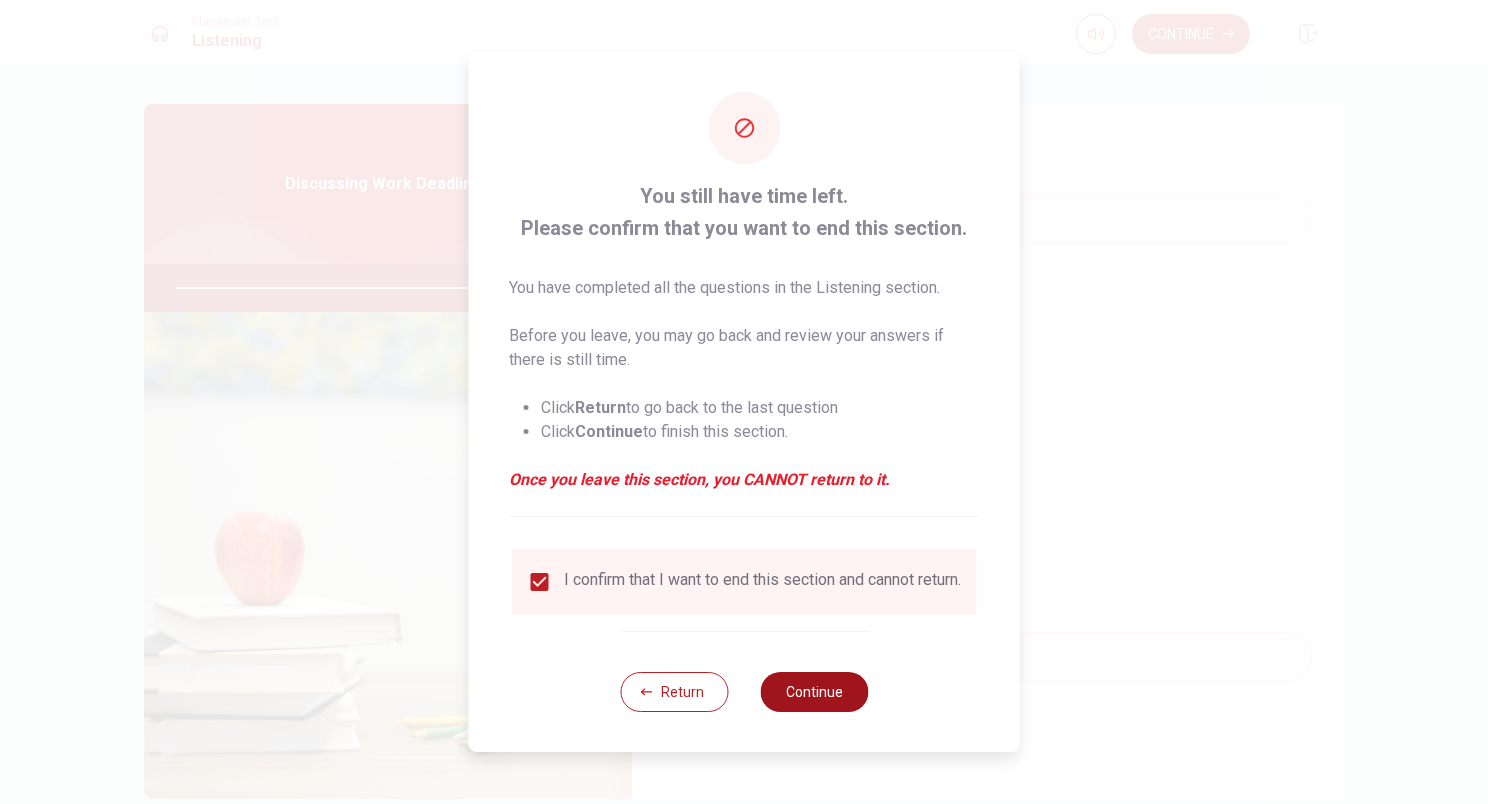 click on "Continue" at bounding box center [814, 692] 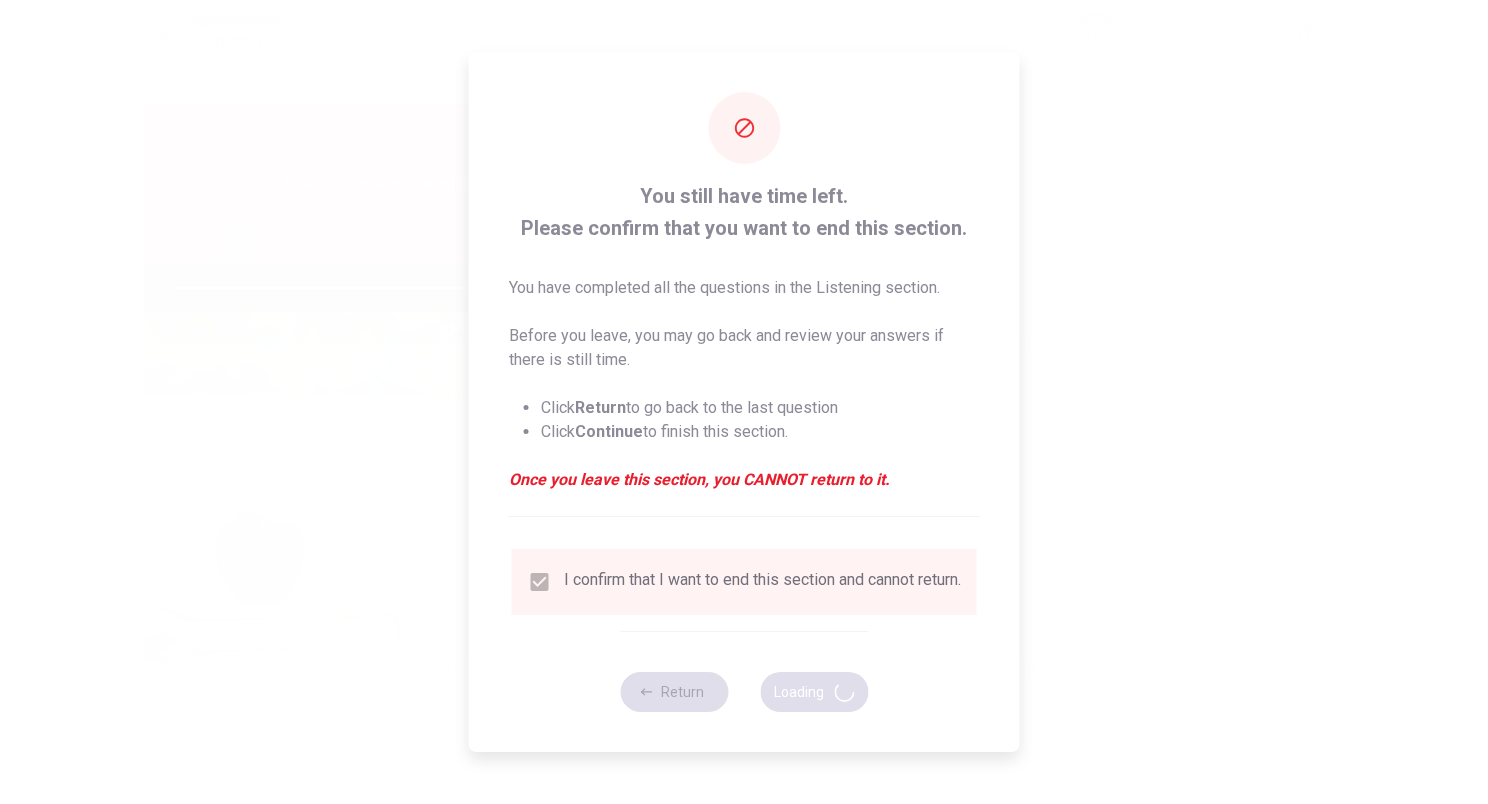 type on "93" 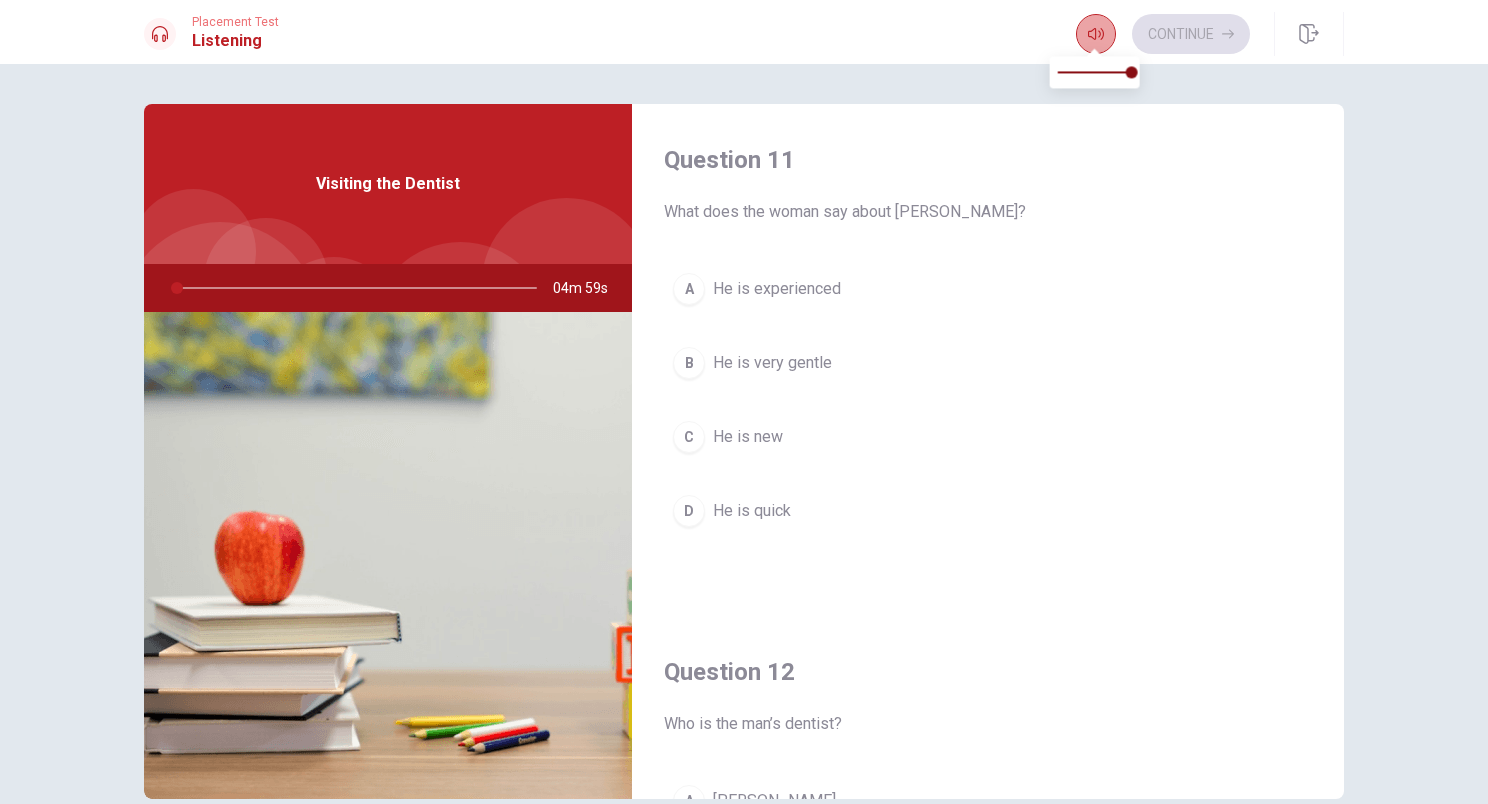 click 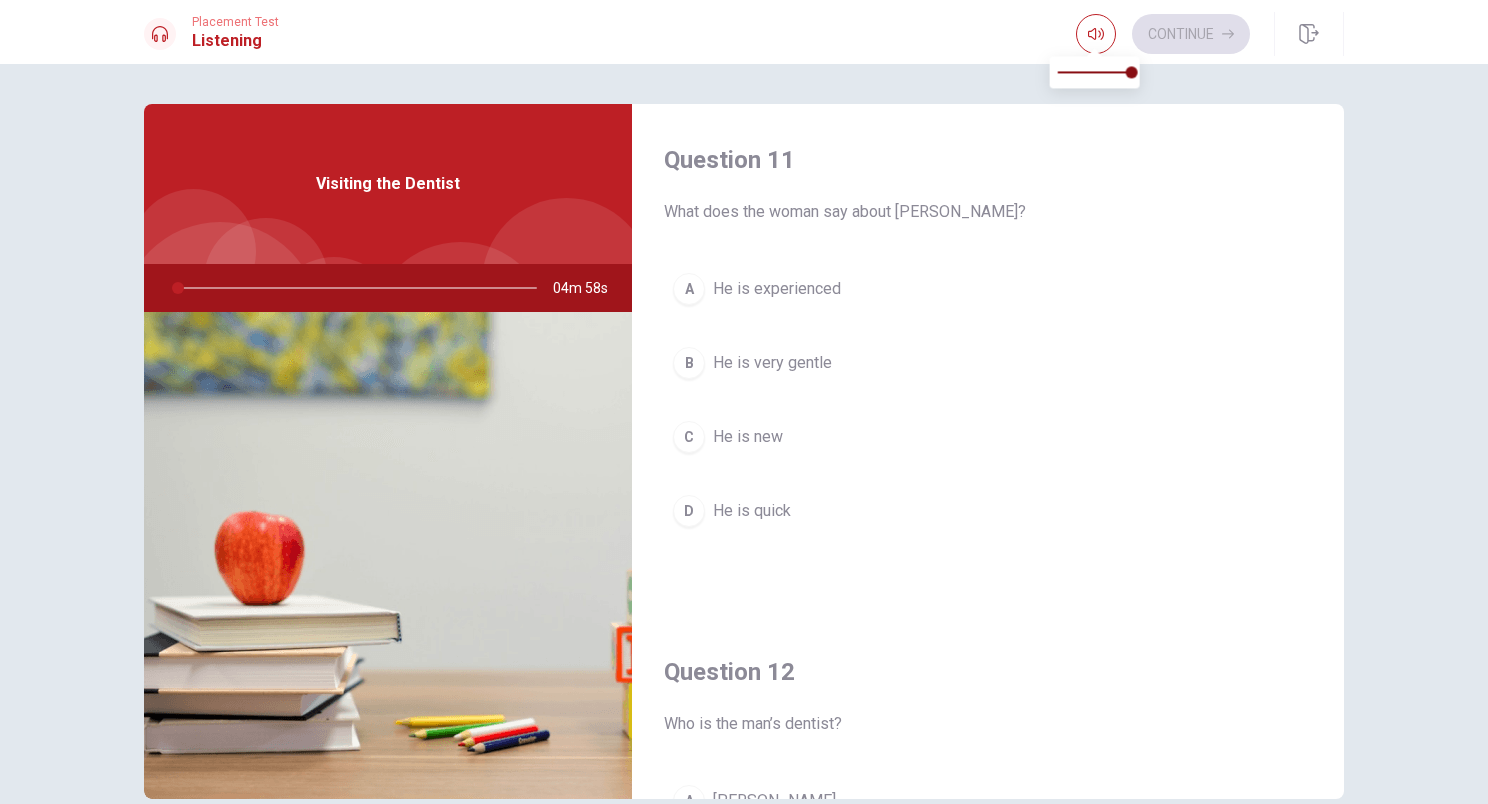 type on "1" 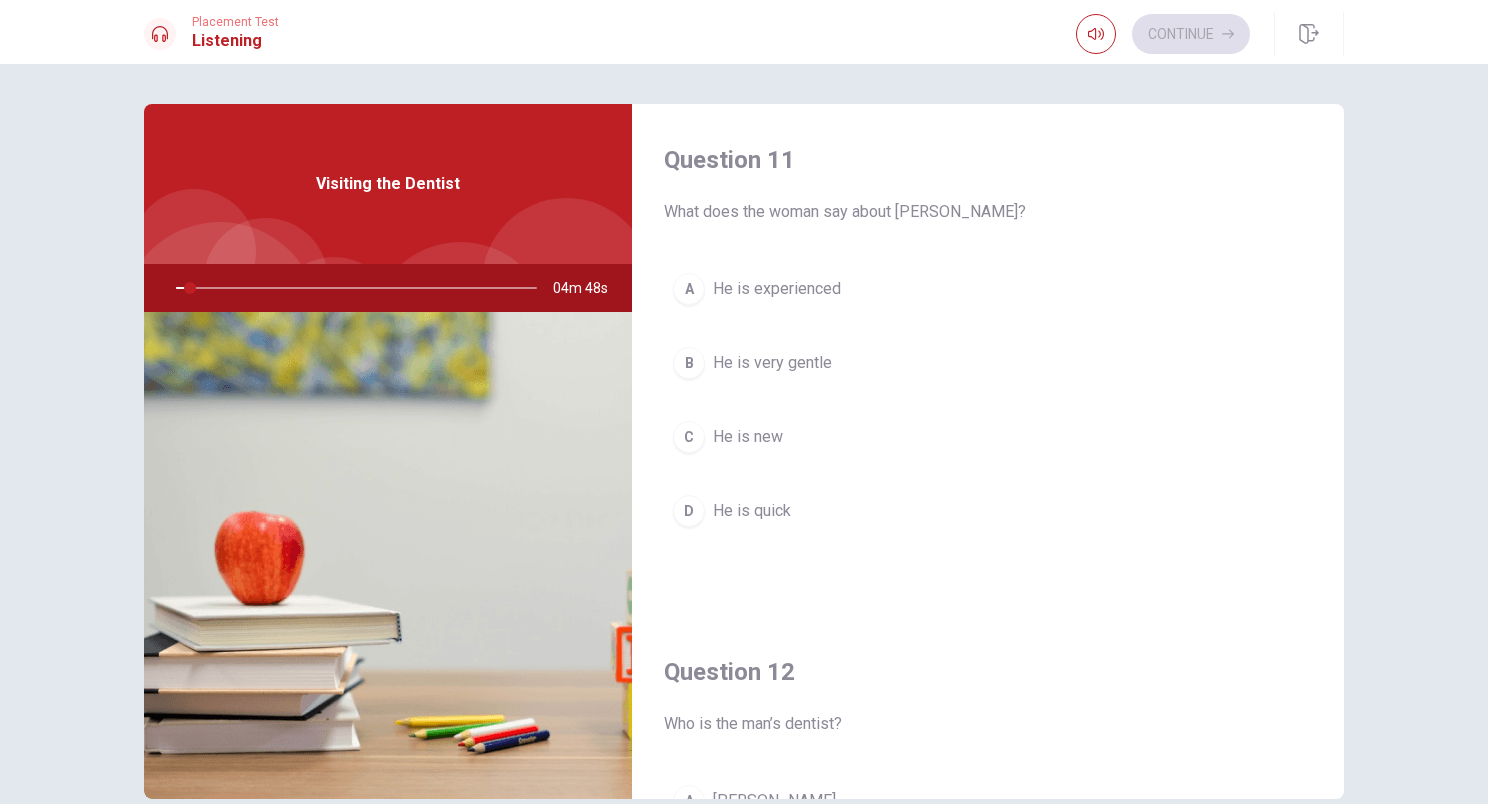 drag, startPoint x: 1327, startPoint y: 220, endPoint x: 1328, endPoint y: 242, distance: 22.022715 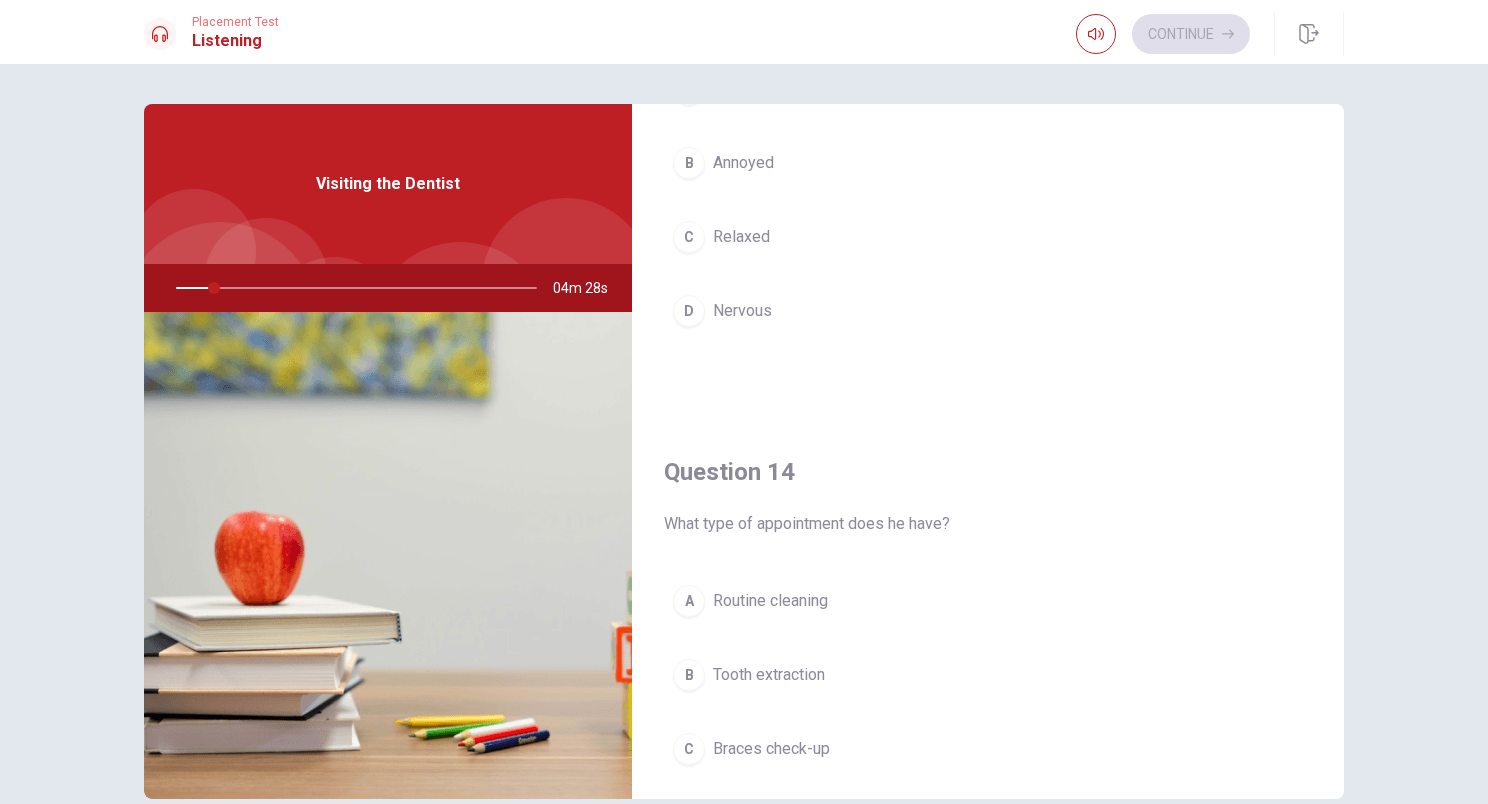 scroll, scrollTop: 1240, scrollLeft: 0, axis: vertical 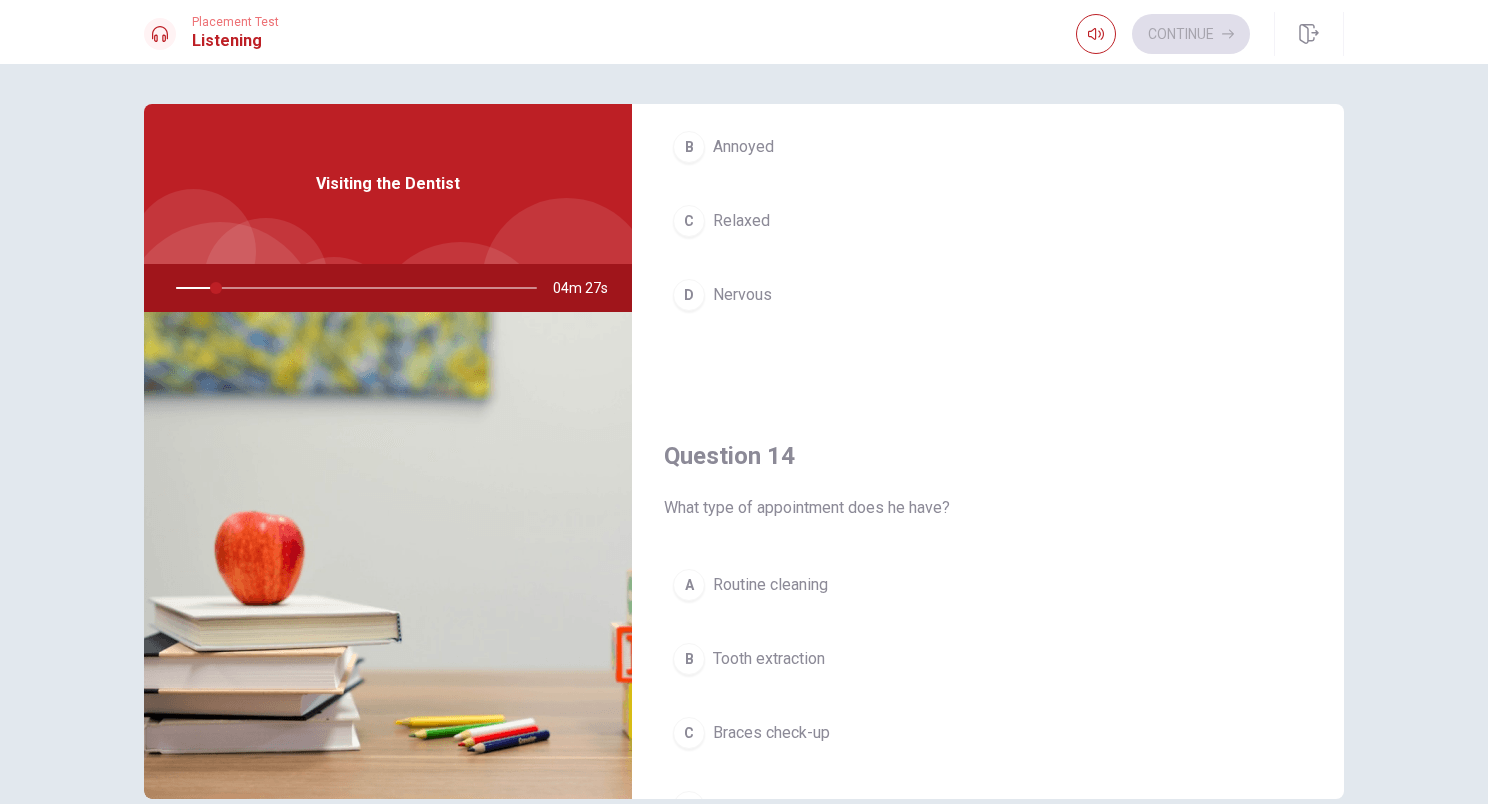 drag, startPoint x: 1338, startPoint y: 242, endPoint x: 1319, endPoint y: 565, distance: 323.55835 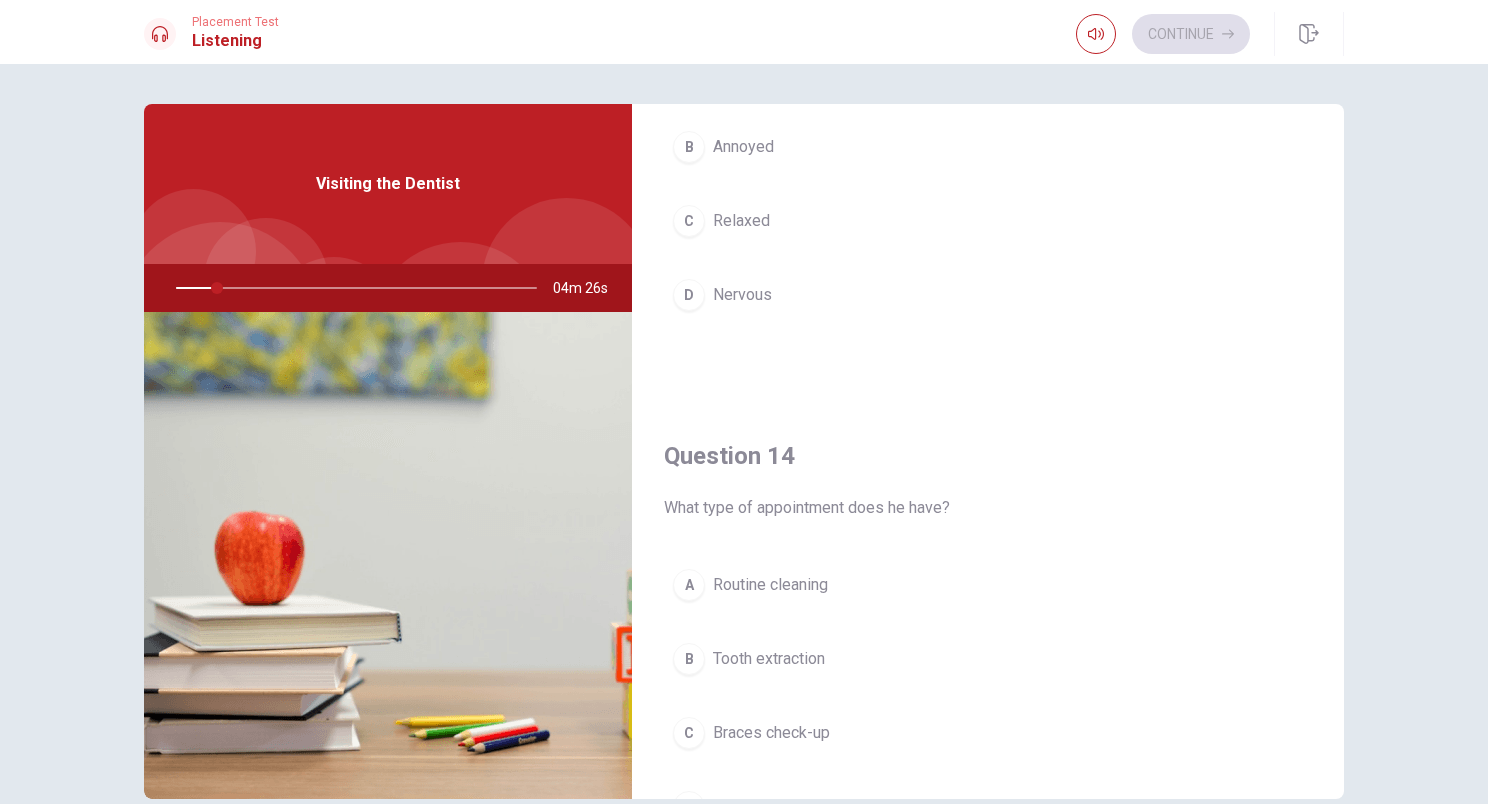 click on "Question 14 What type of appointment does he have? A Routine cleaning B Tooth extraction C Braces check-up D X-ray" at bounding box center [988, 656] 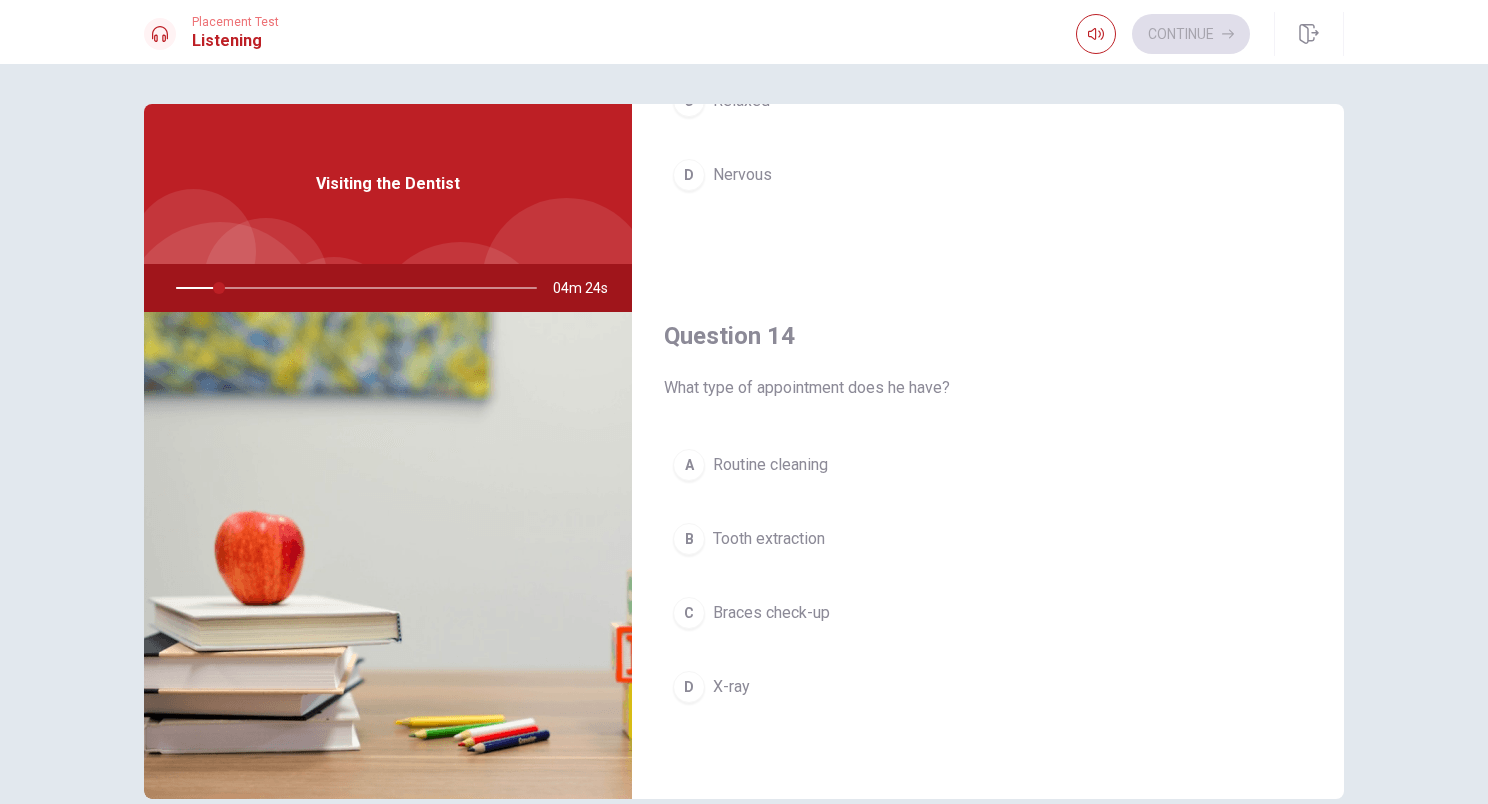 scroll, scrollTop: 1402, scrollLeft: 0, axis: vertical 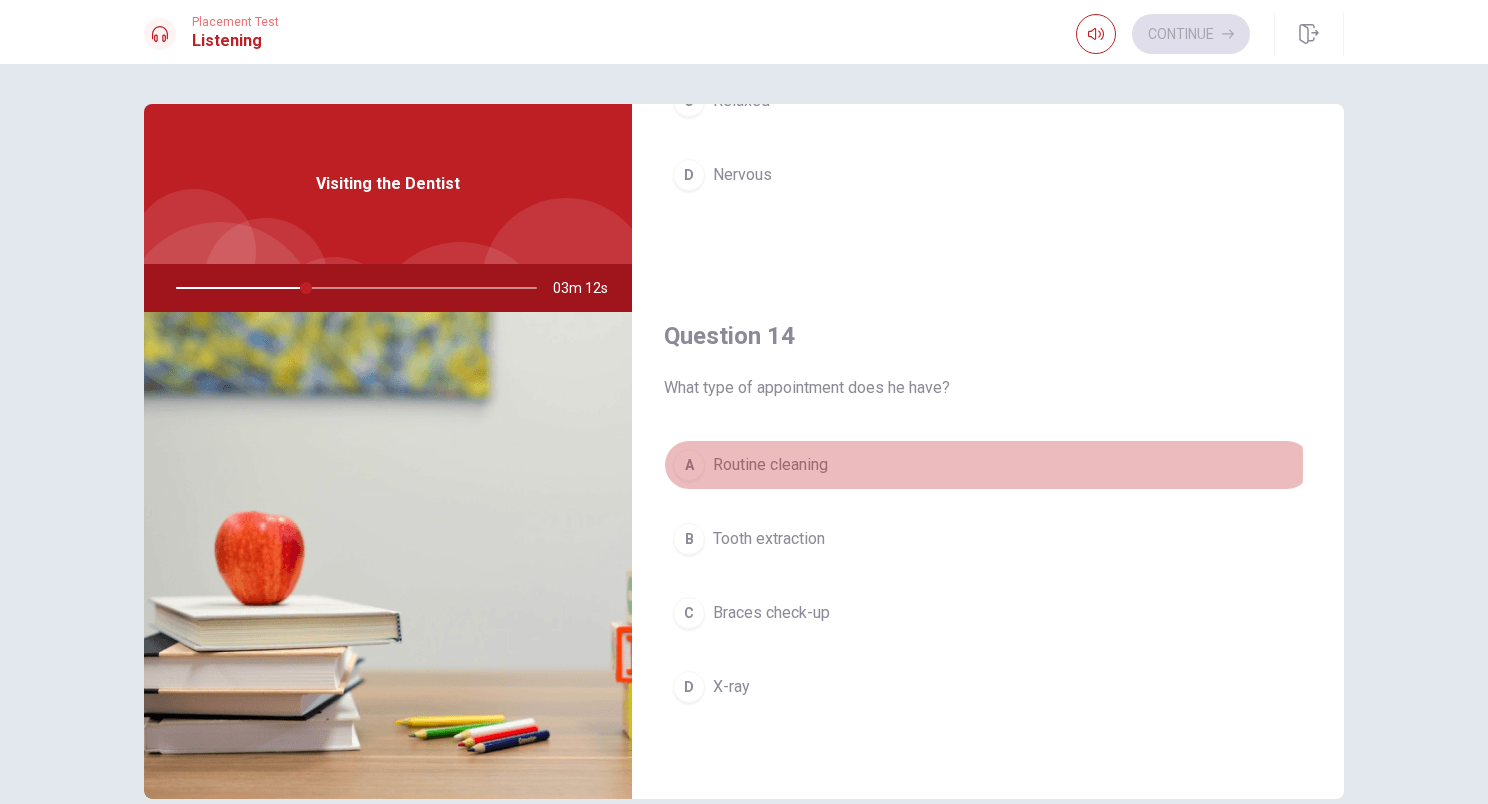 click on "A" at bounding box center (689, 465) 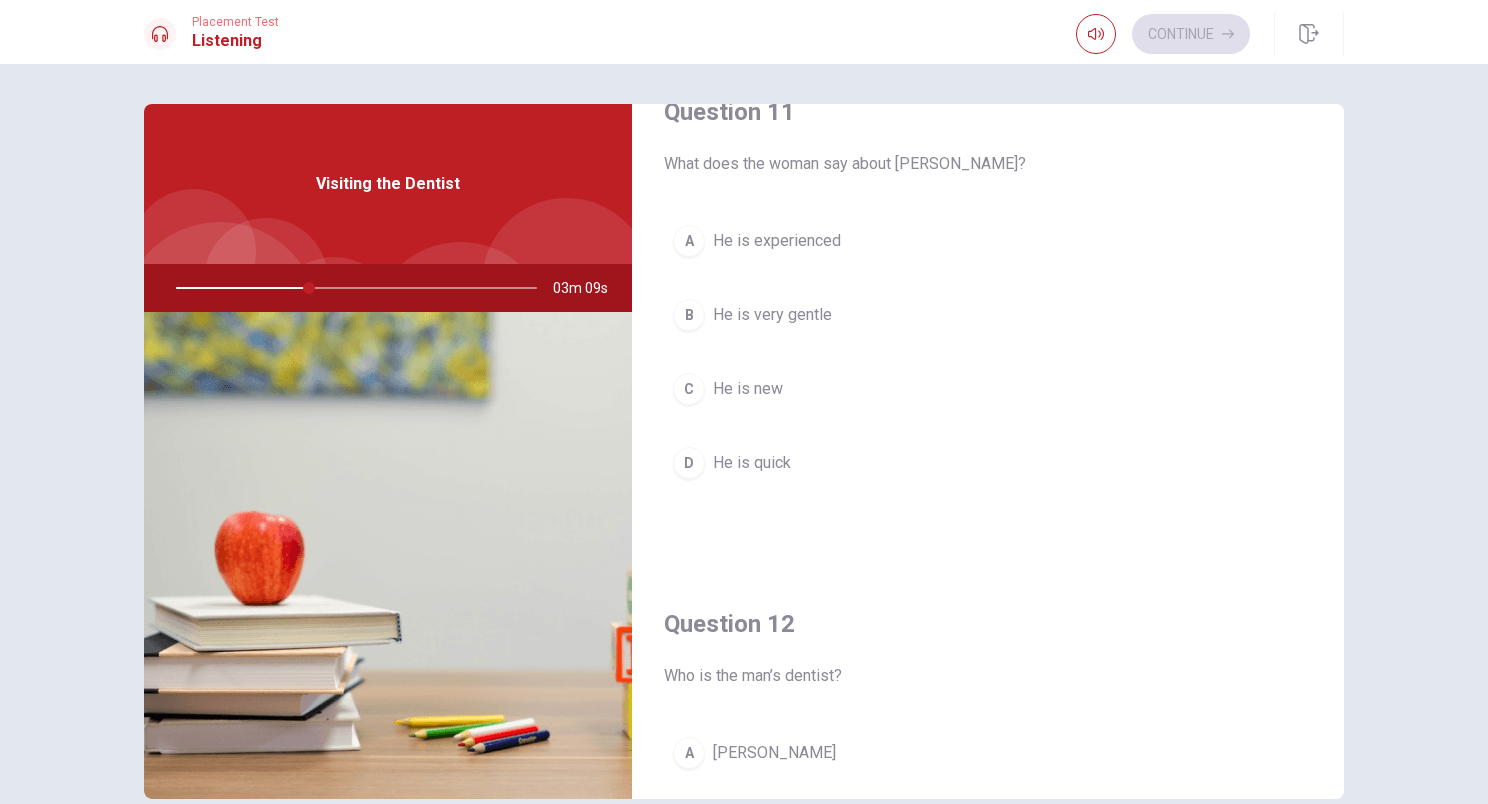 scroll, scrollTop: 0, scrollLeft: 0, axis: both 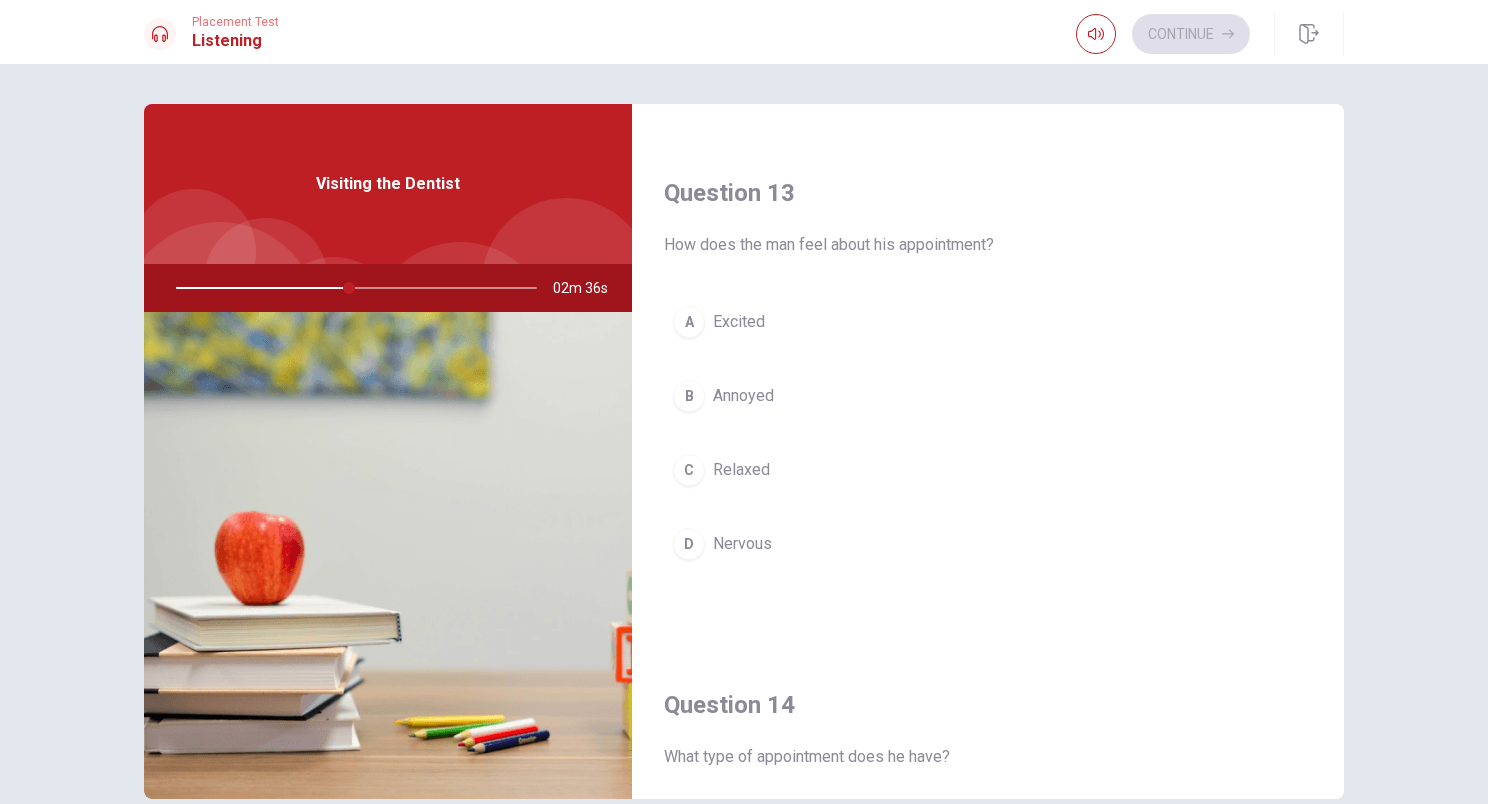 click on "D" at bounding box center [689, 544] 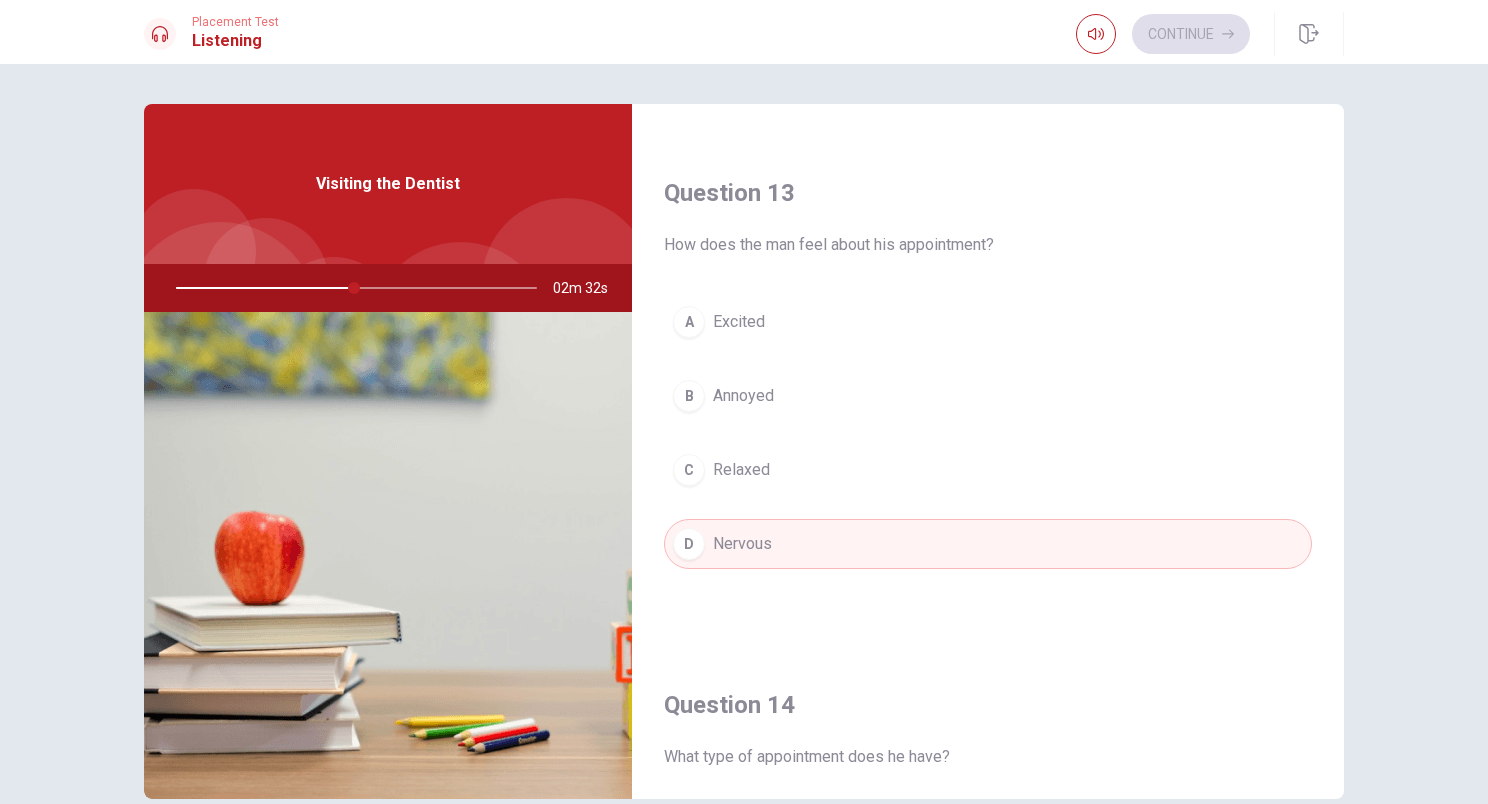 click on "Question 11 What does the woman say about [PERSON_NAME]? A He is experienced B He is very gentle C He is new D He is quick Question 12 Who is the man’s dentist? A [PERSON_NAME] B [PERSON_NAME] C [PERSON_NAME] D [PERSON_NAME] Question 13 How does the man feel about his appointment? A Excited B Annoyed C Relaxed D Nervous Question 14 What type of appointment does he have? A Routine cleaning B Tooth extraction C Braces check-up D X-ray Question 15 What time is the man’s appointment? A 5 p.m. B 3 p.m. C 4 p.m. D 2 p.m. Visiting the Dentist 02m 32s" at bounding box center (744, 451) 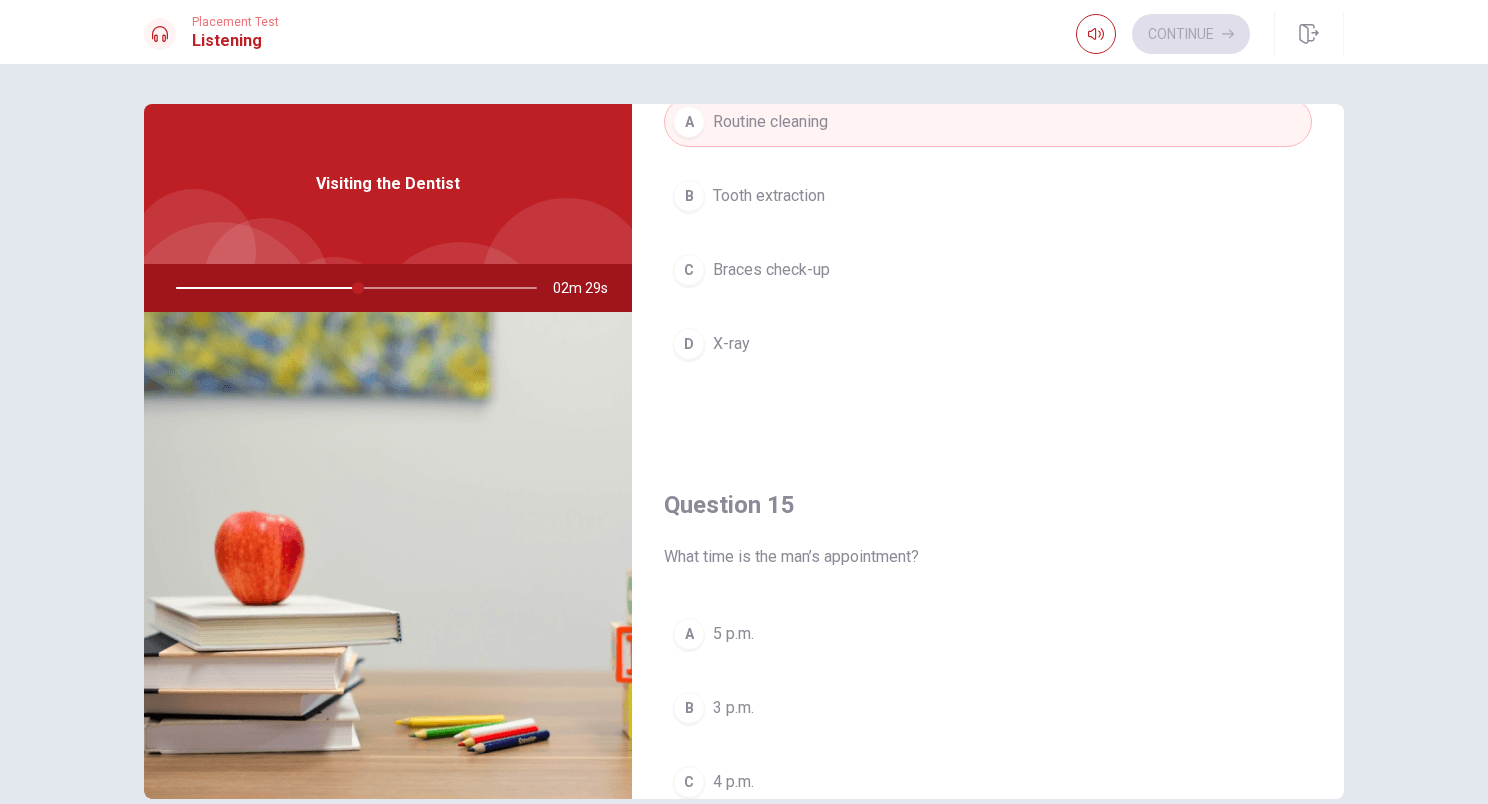scroll, scrollTop: 1700, scrollLeft: 0, axis: vertical 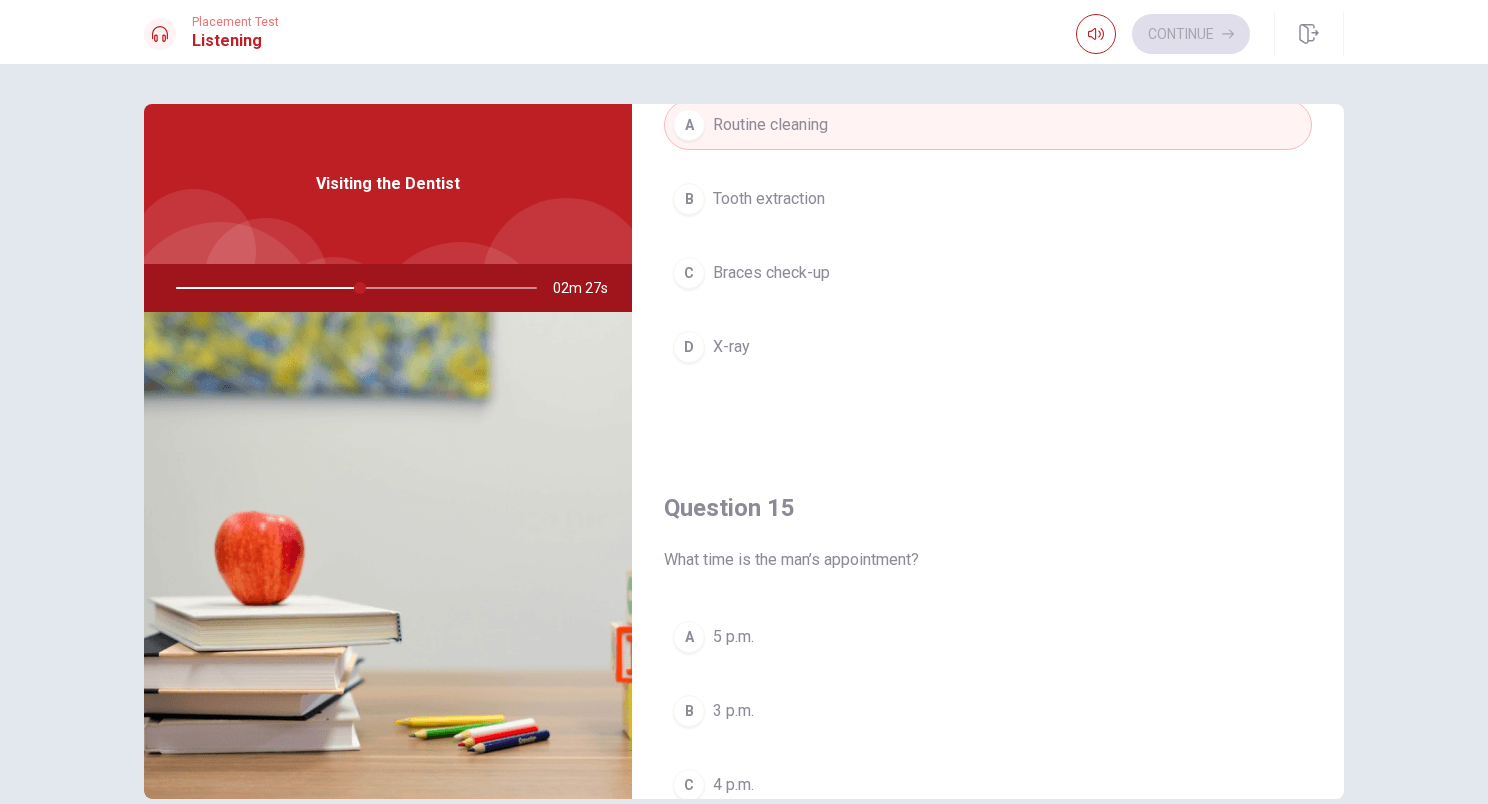 click on "B" at bounding box center (689, 711) 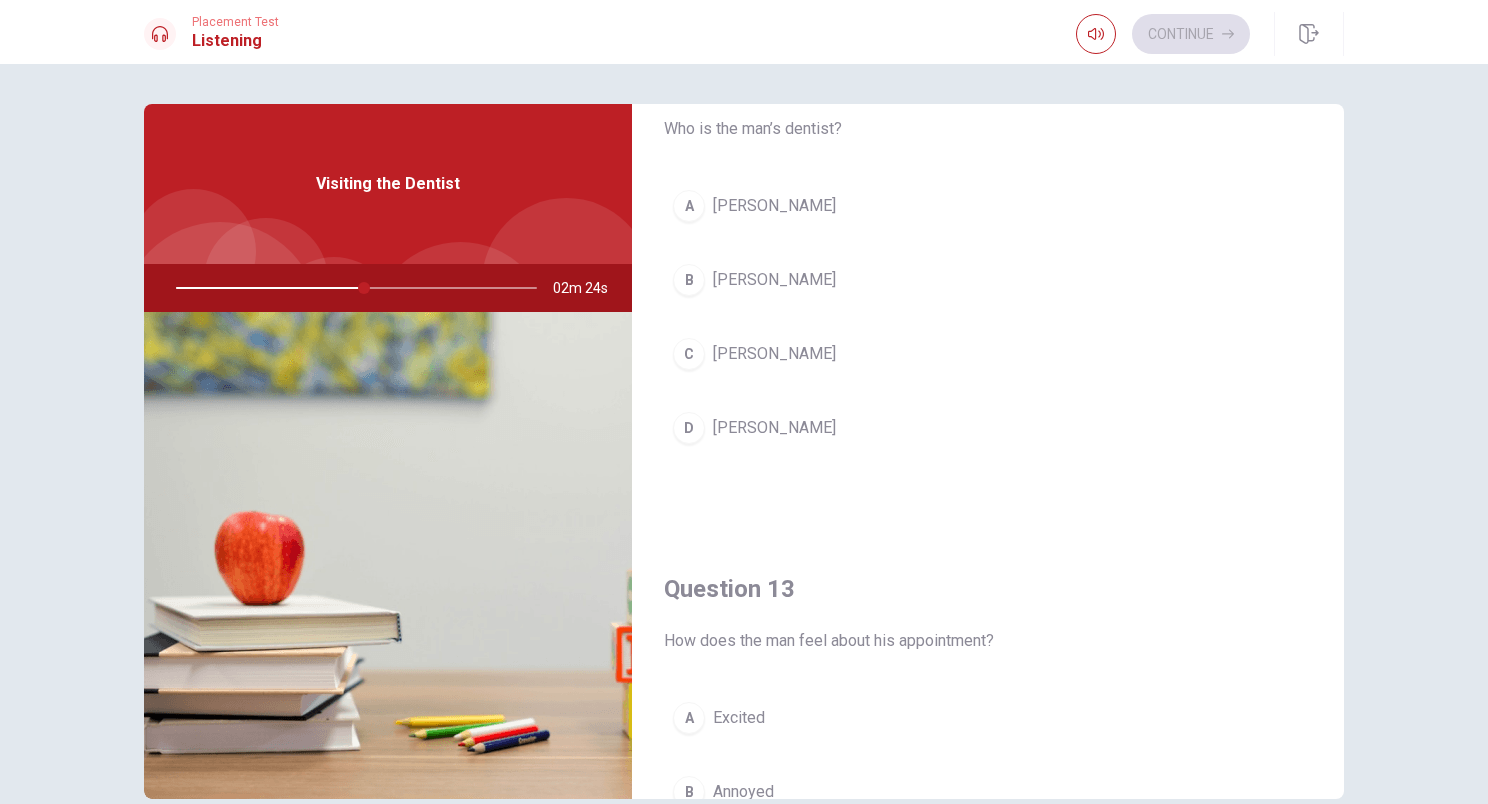 scroll, scrollTop: 349, scrollLeft: 0, axis: vertical 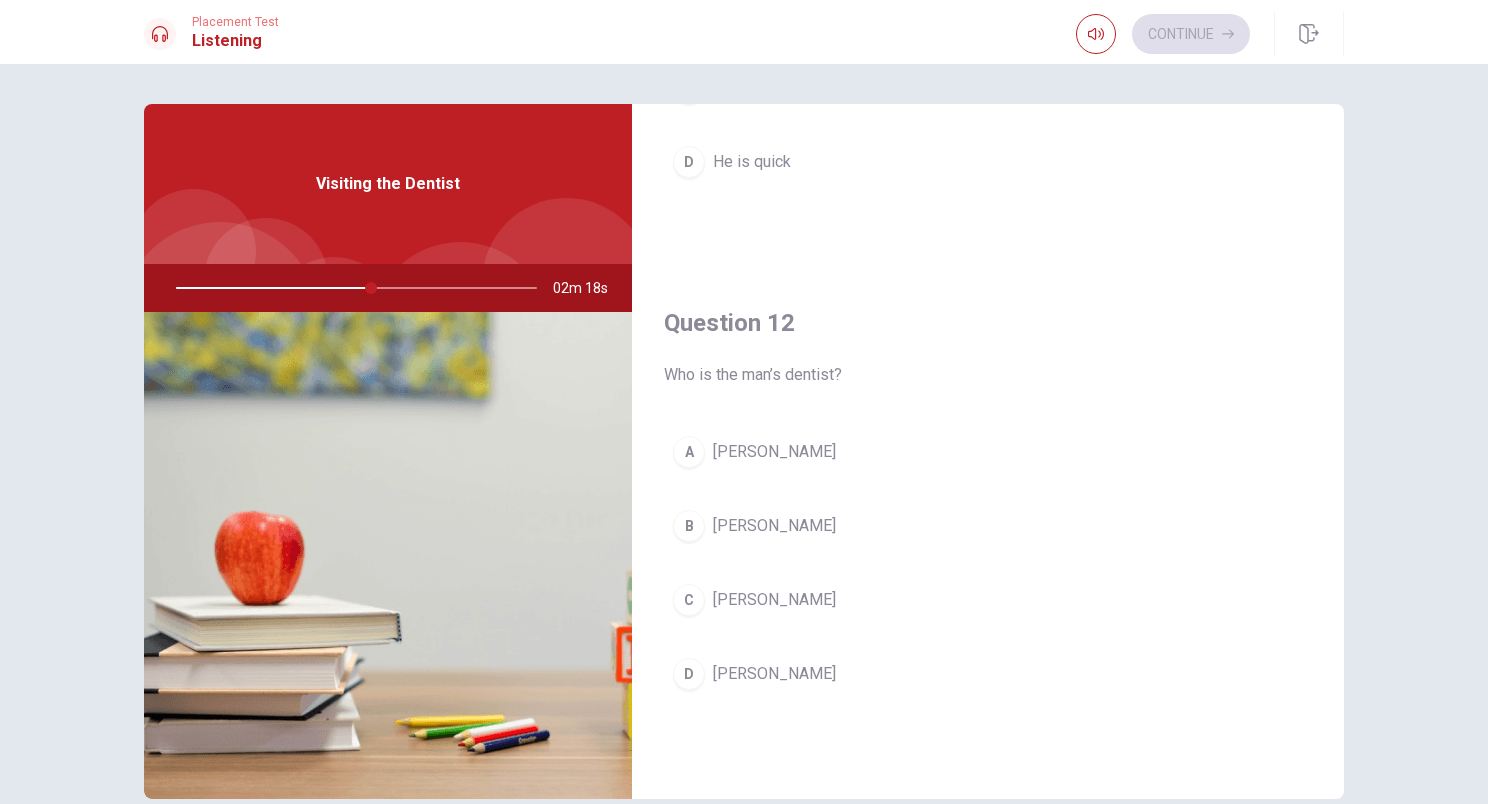 click on "B" at bounding box center [689, 526] 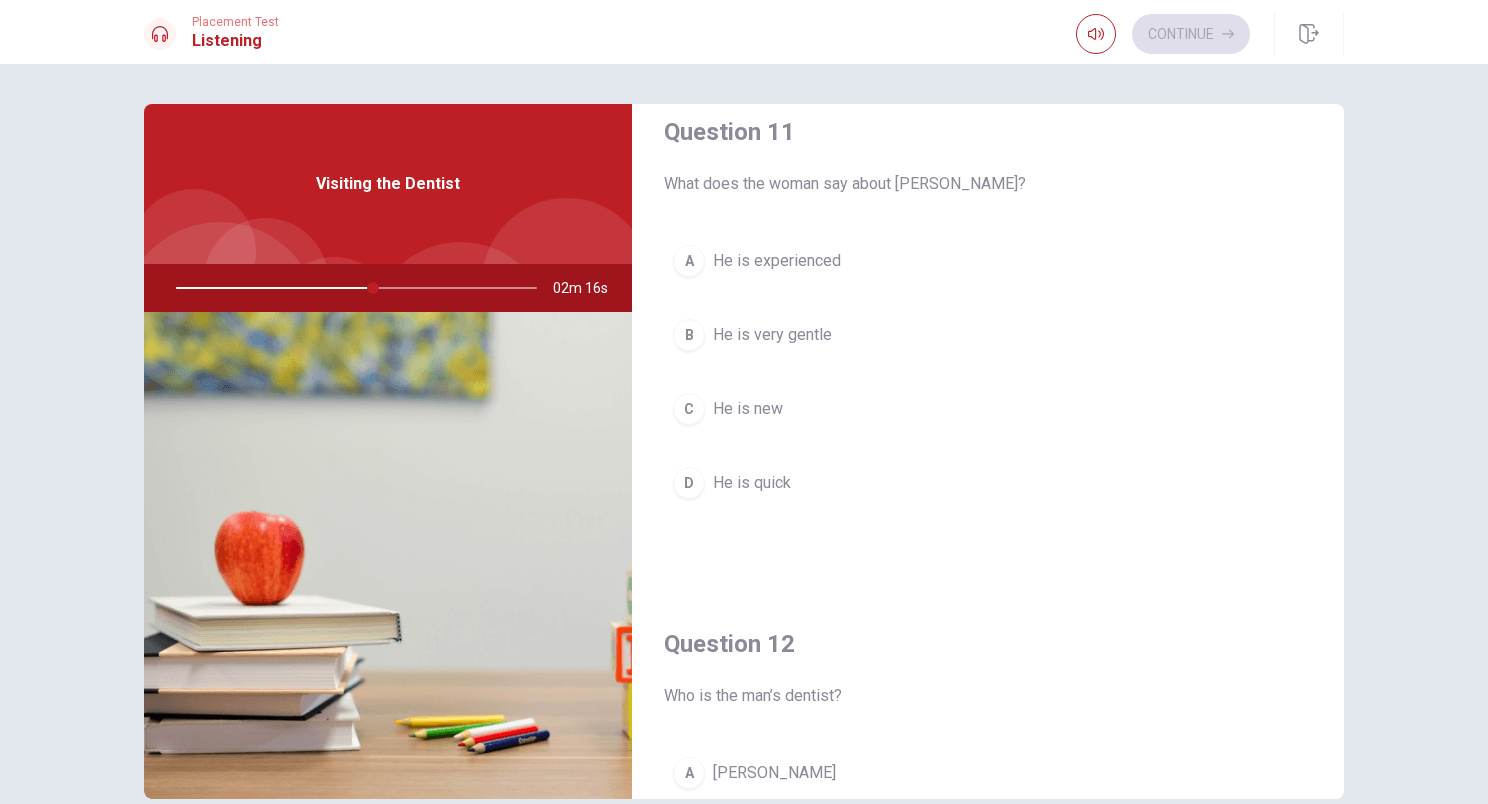 scroll, scrollTop: 9, scrollLeft: 0, axis: vertical 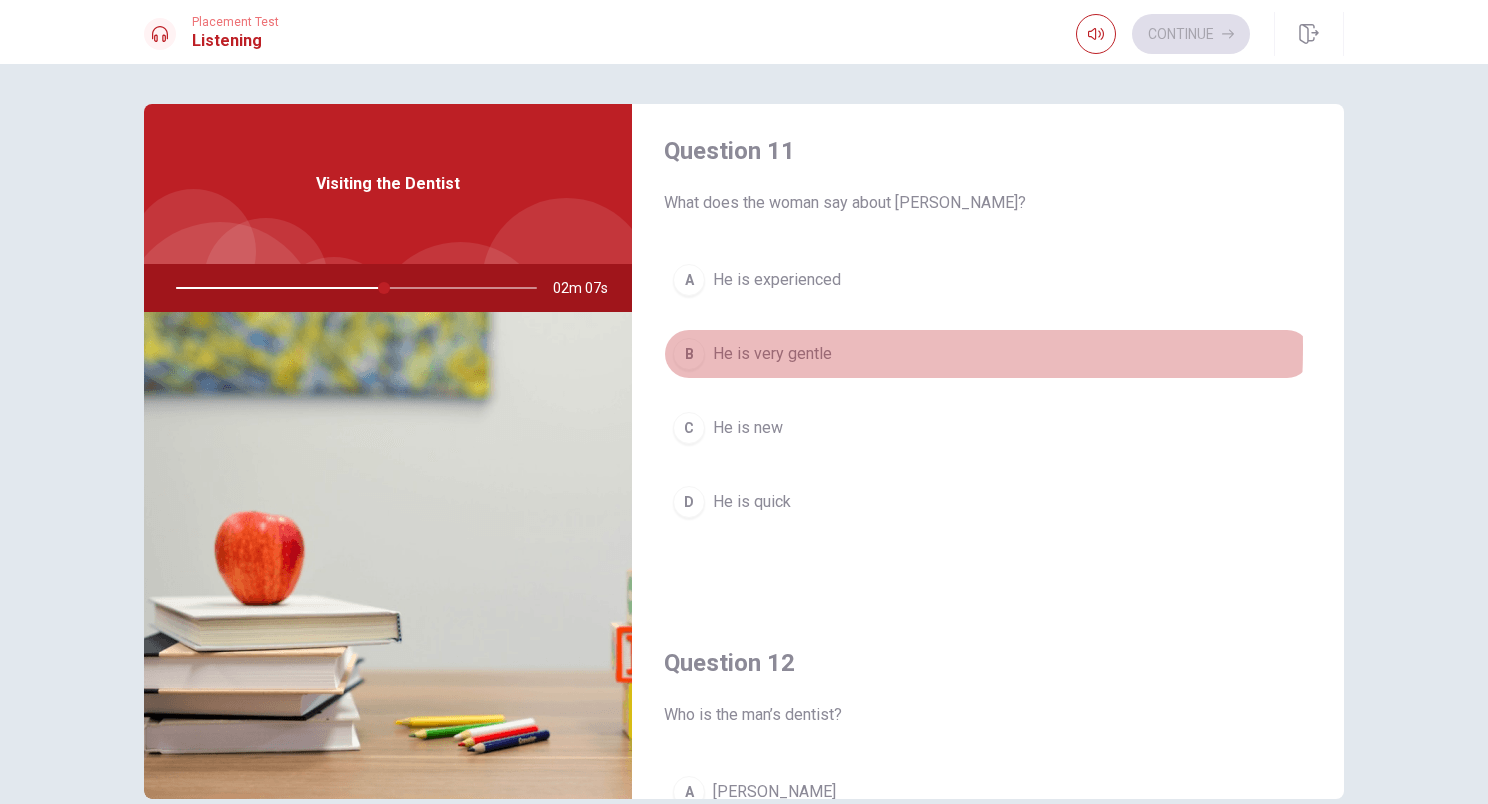 click on "B" at bounding box center [689, 354] 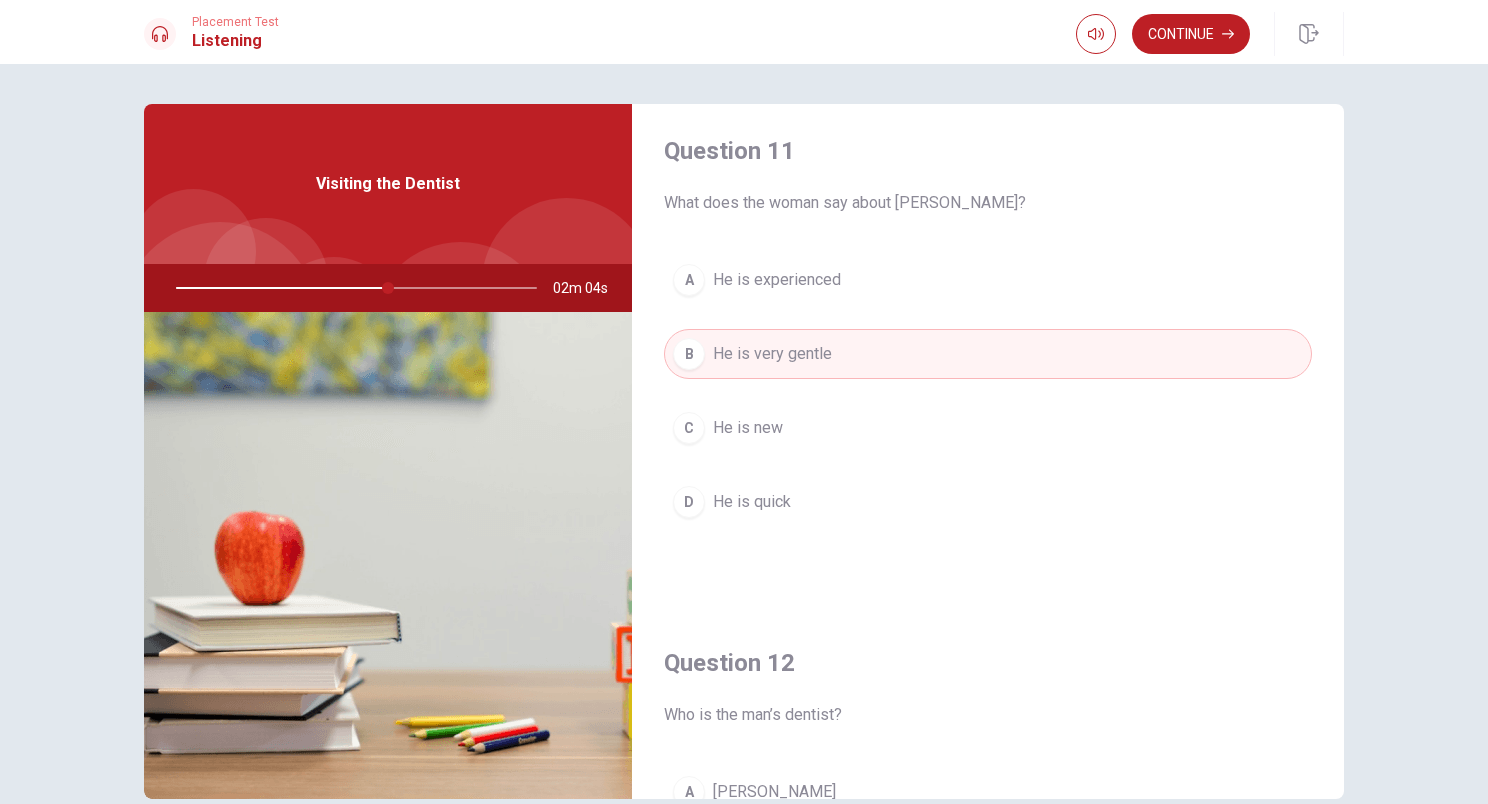 click on "A" at bounding box center (689, 280) 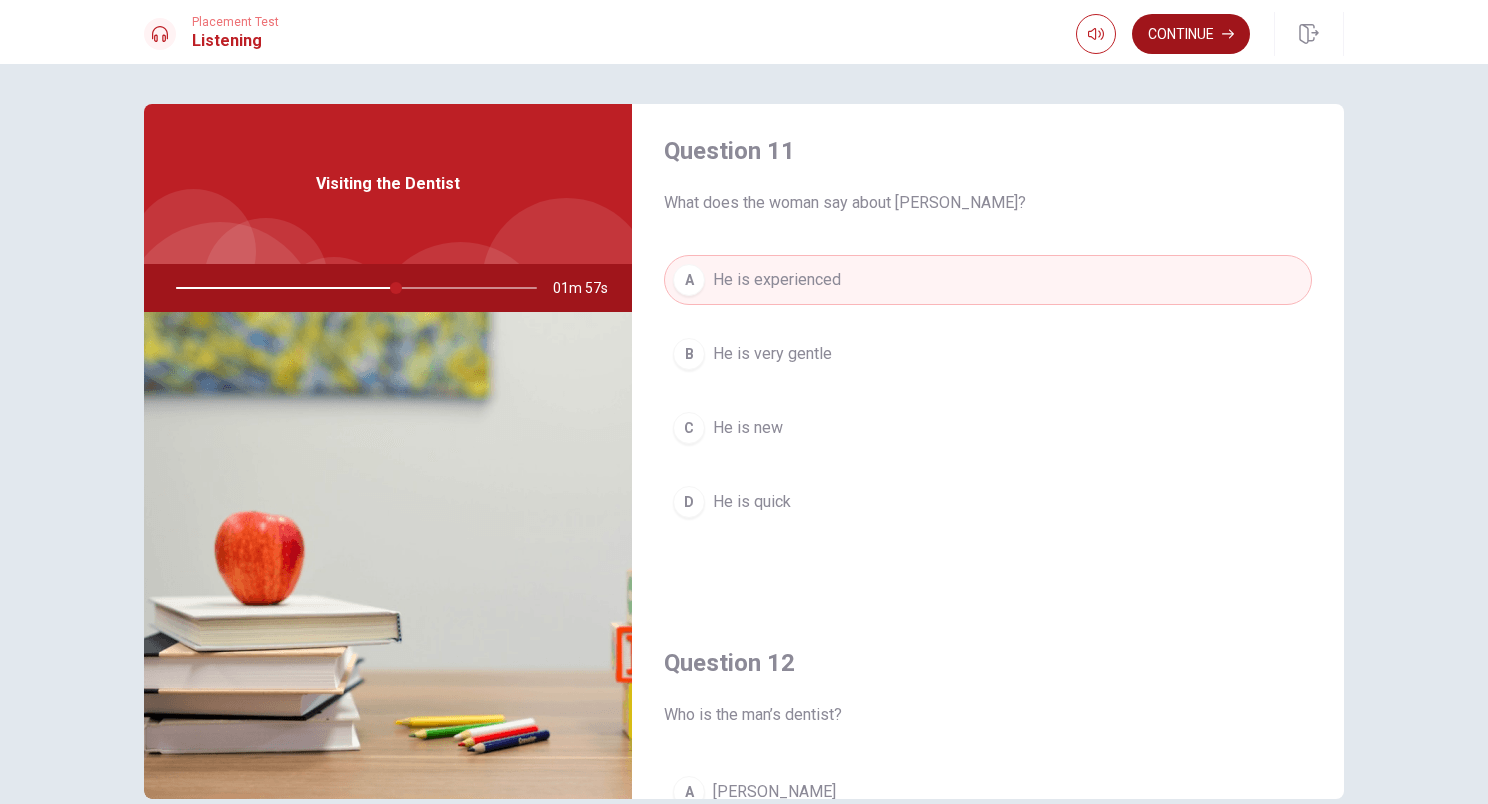 click on "Continue" at bounding box center (1191, 34) 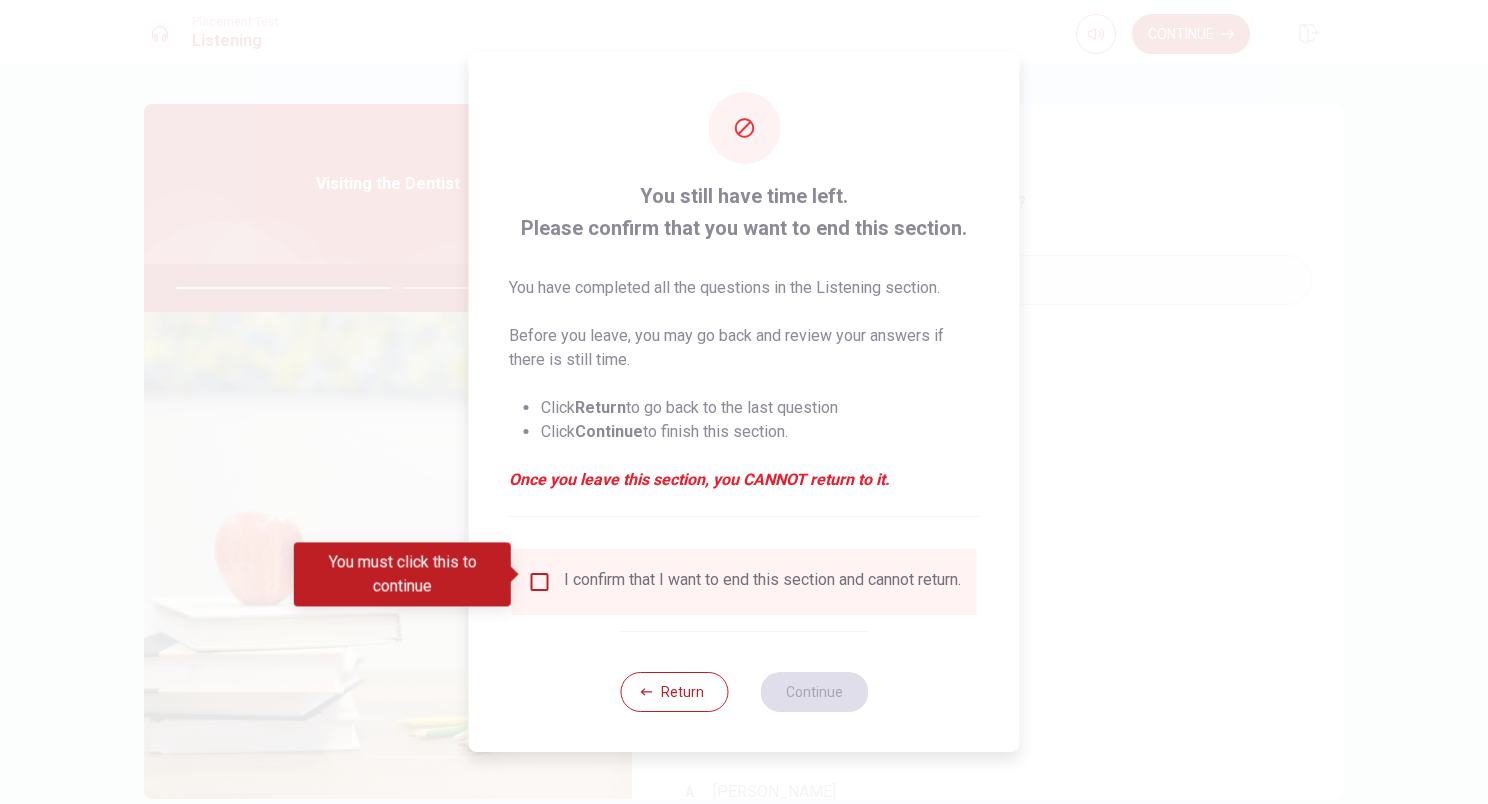 click at bounding box center (540, 582) 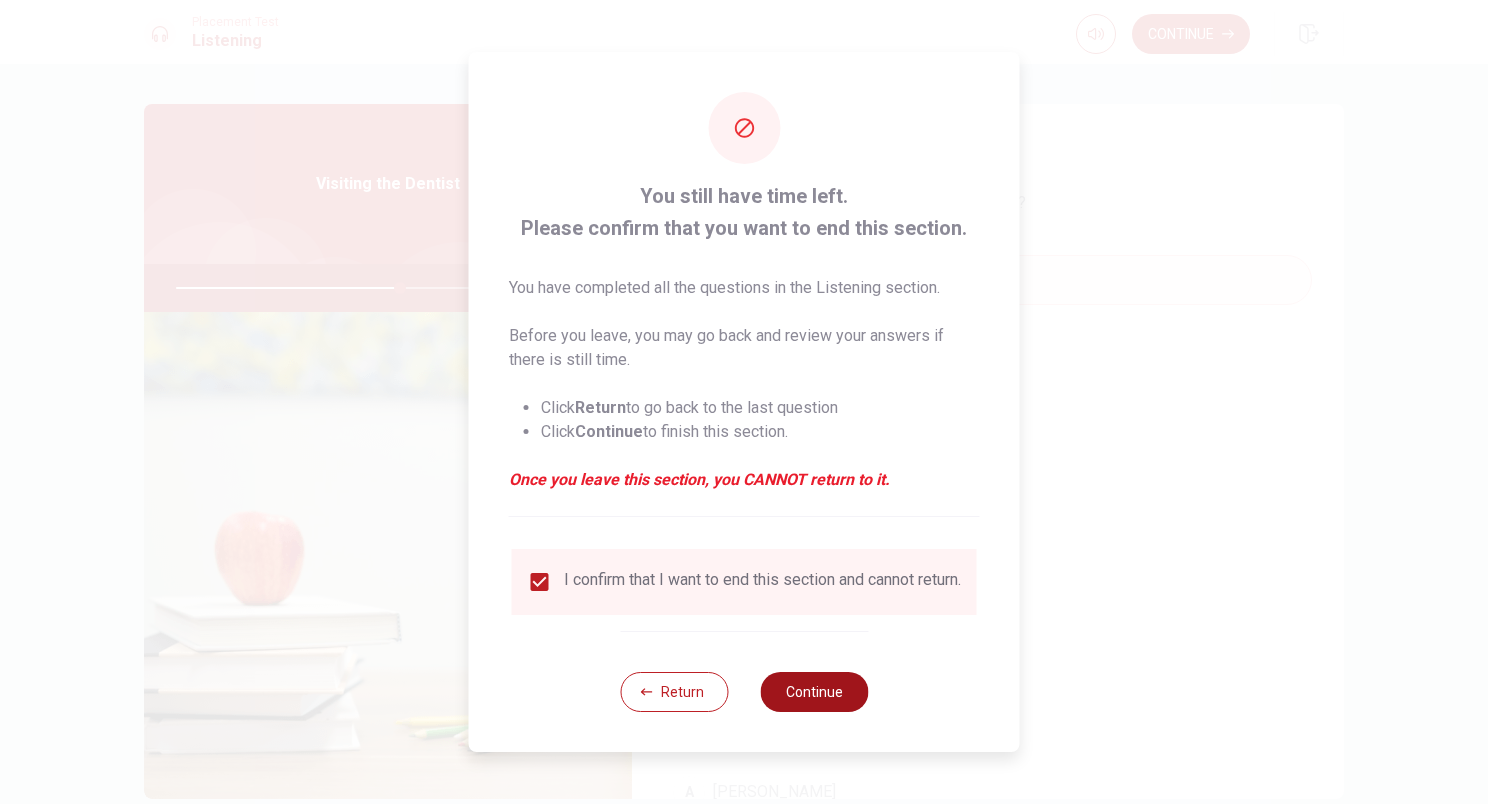 click on "Continue" at bounding box center [814, 692] 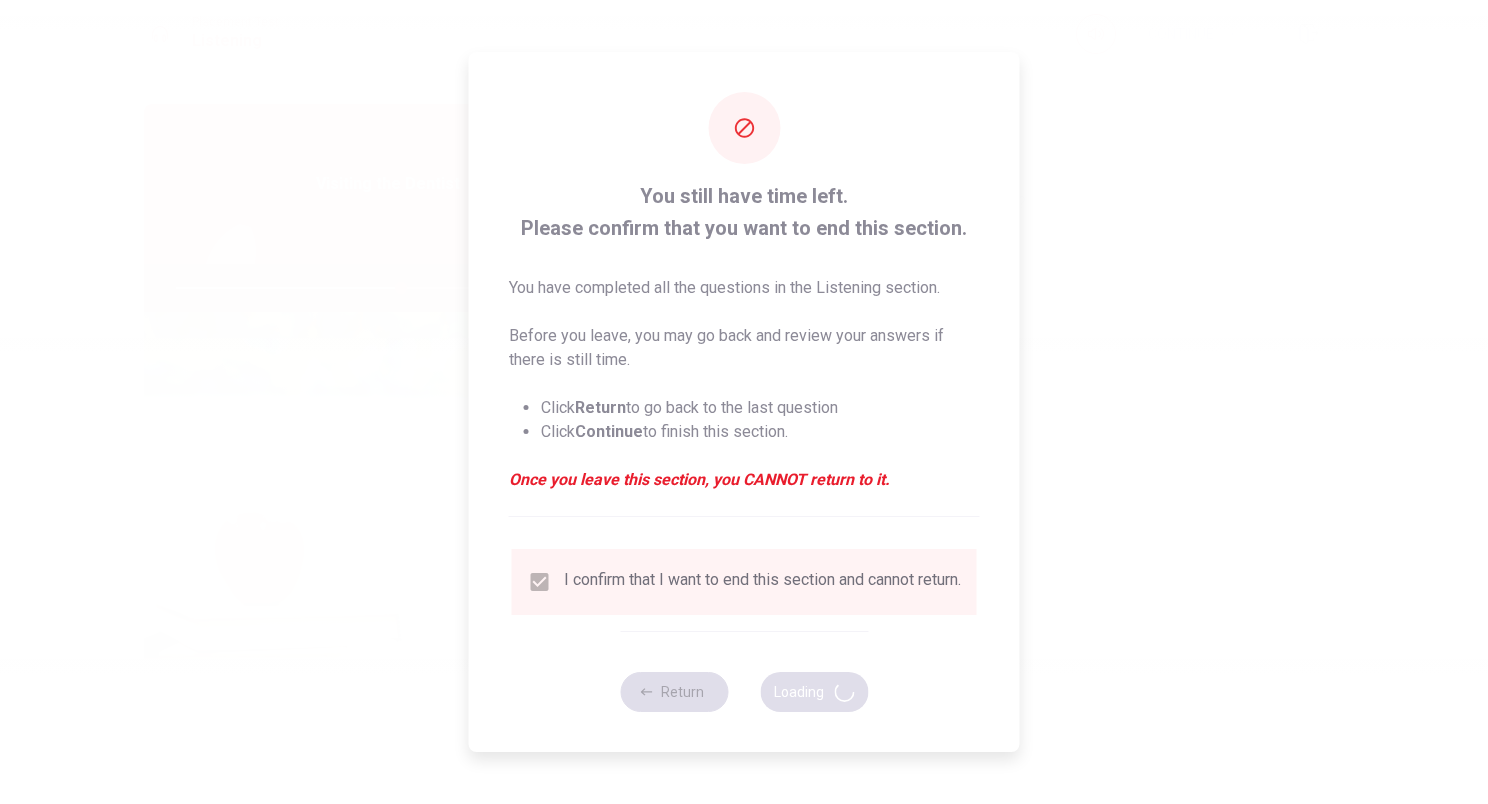 type on "63" 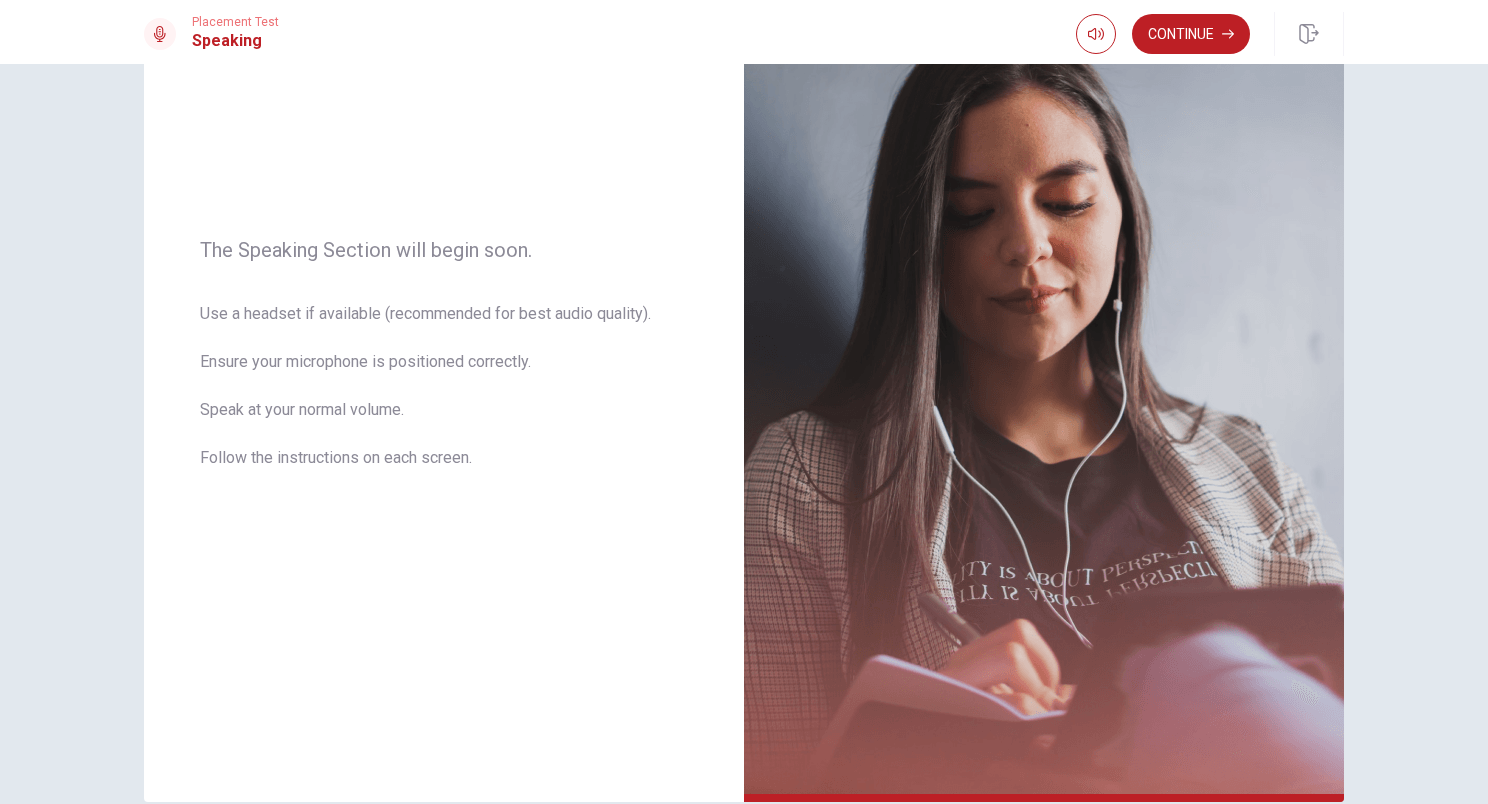 scroll, scrollTop: 276, scrollLeft: 0, axis: vertical 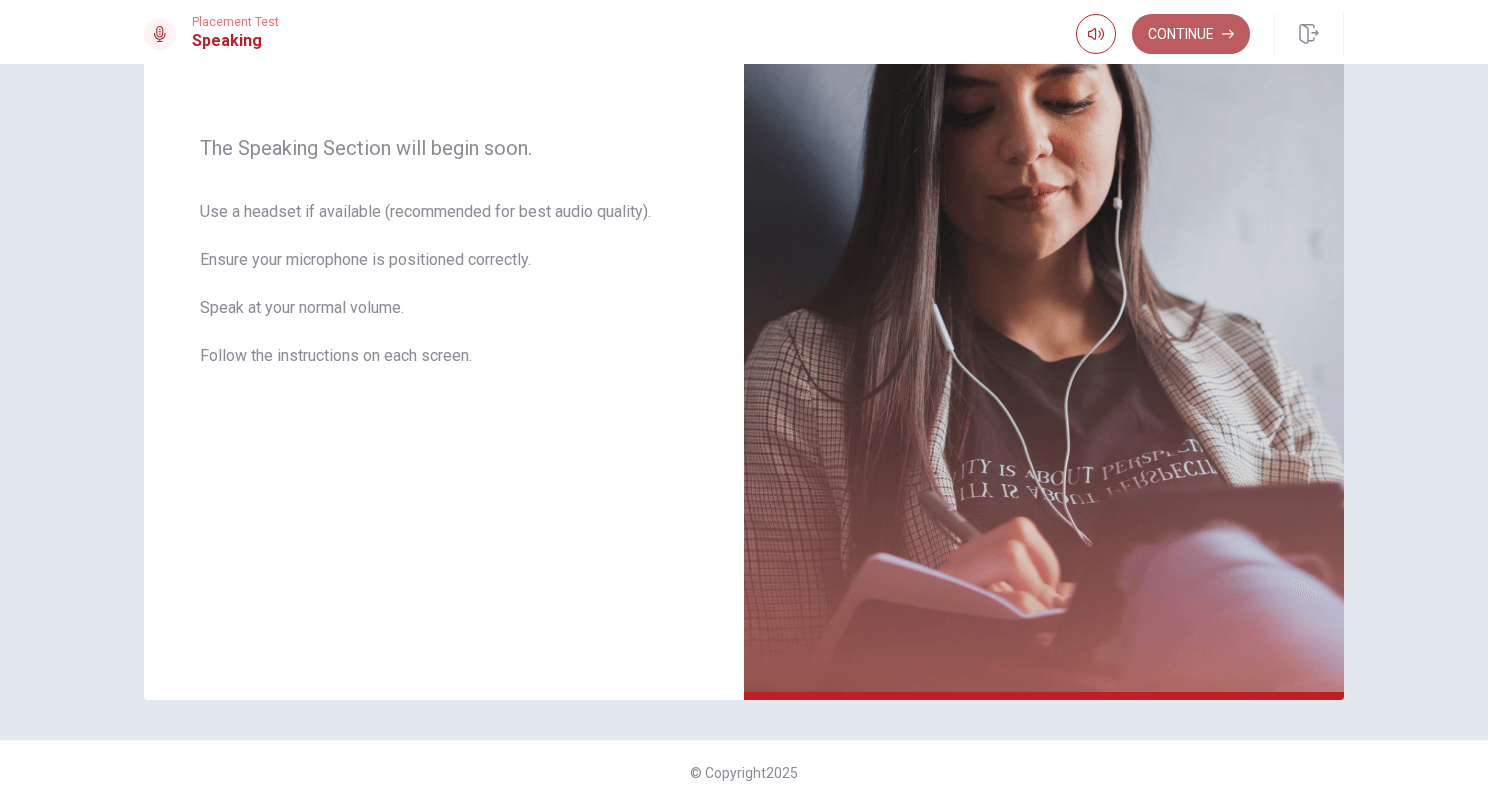 click on "Continue" at bounding box center [1191, 34] 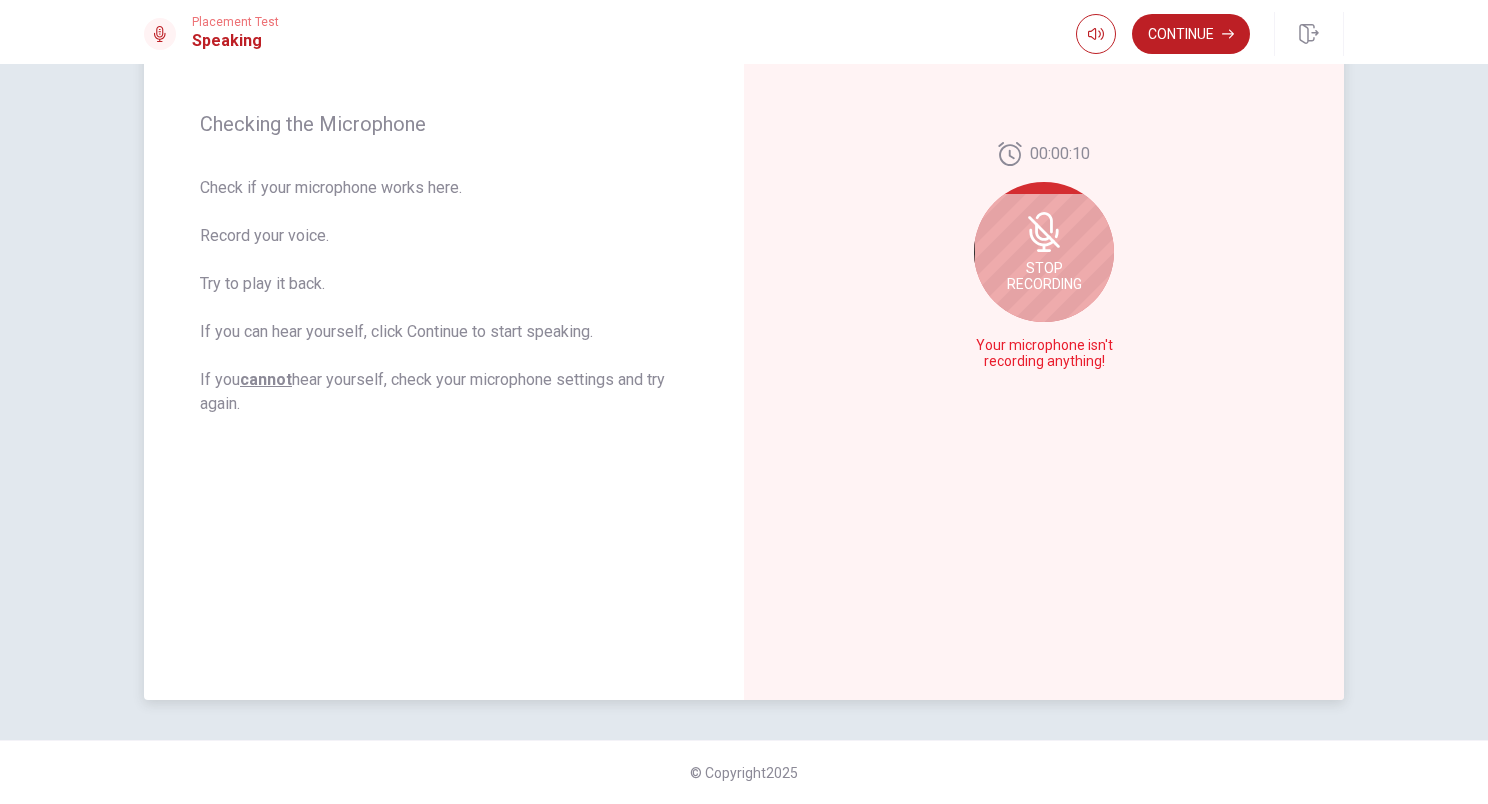 click on "Stop   Recording" at bounding box center [1044, 252] 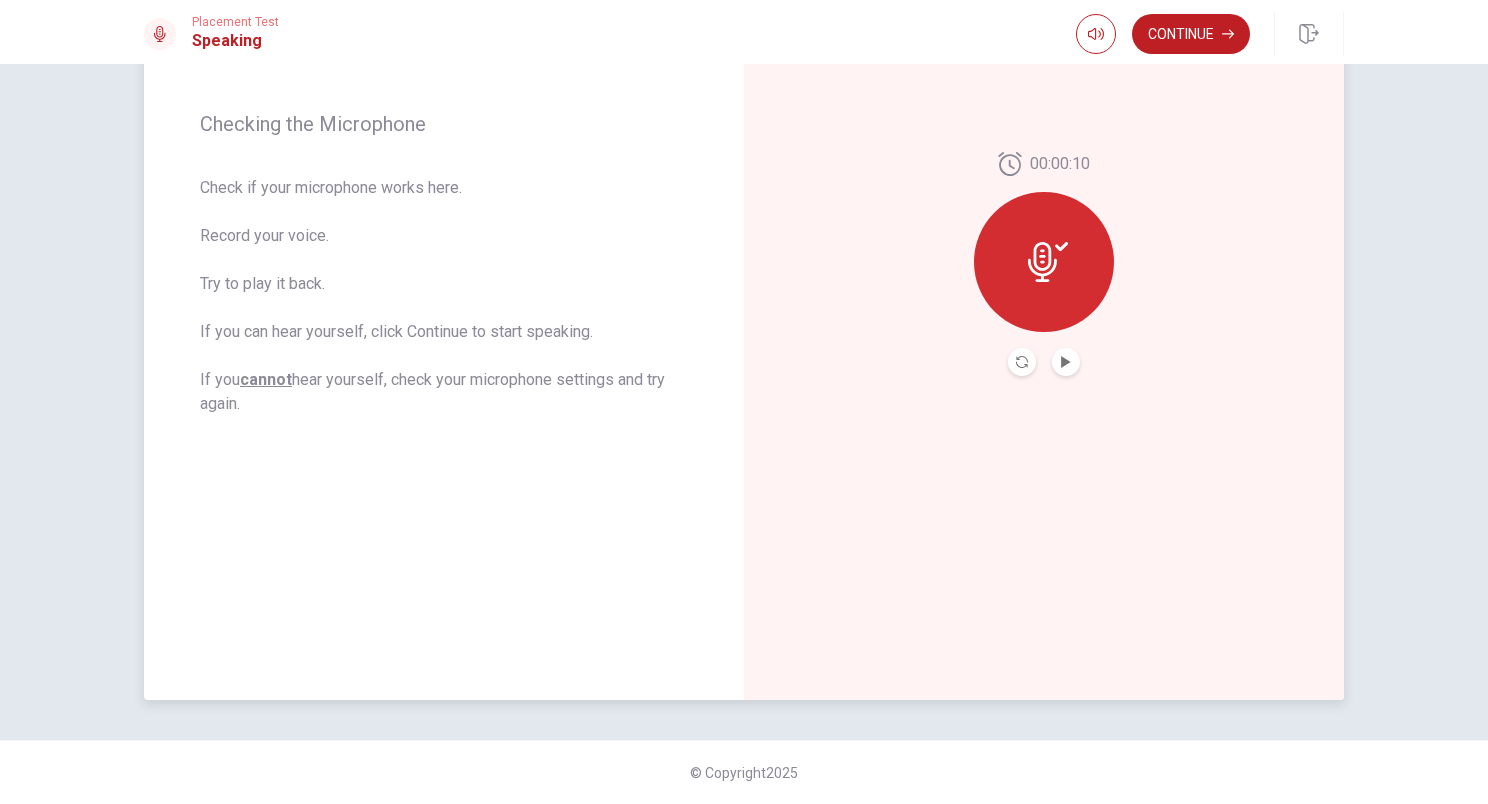 click at bounding box center [1044, 262] 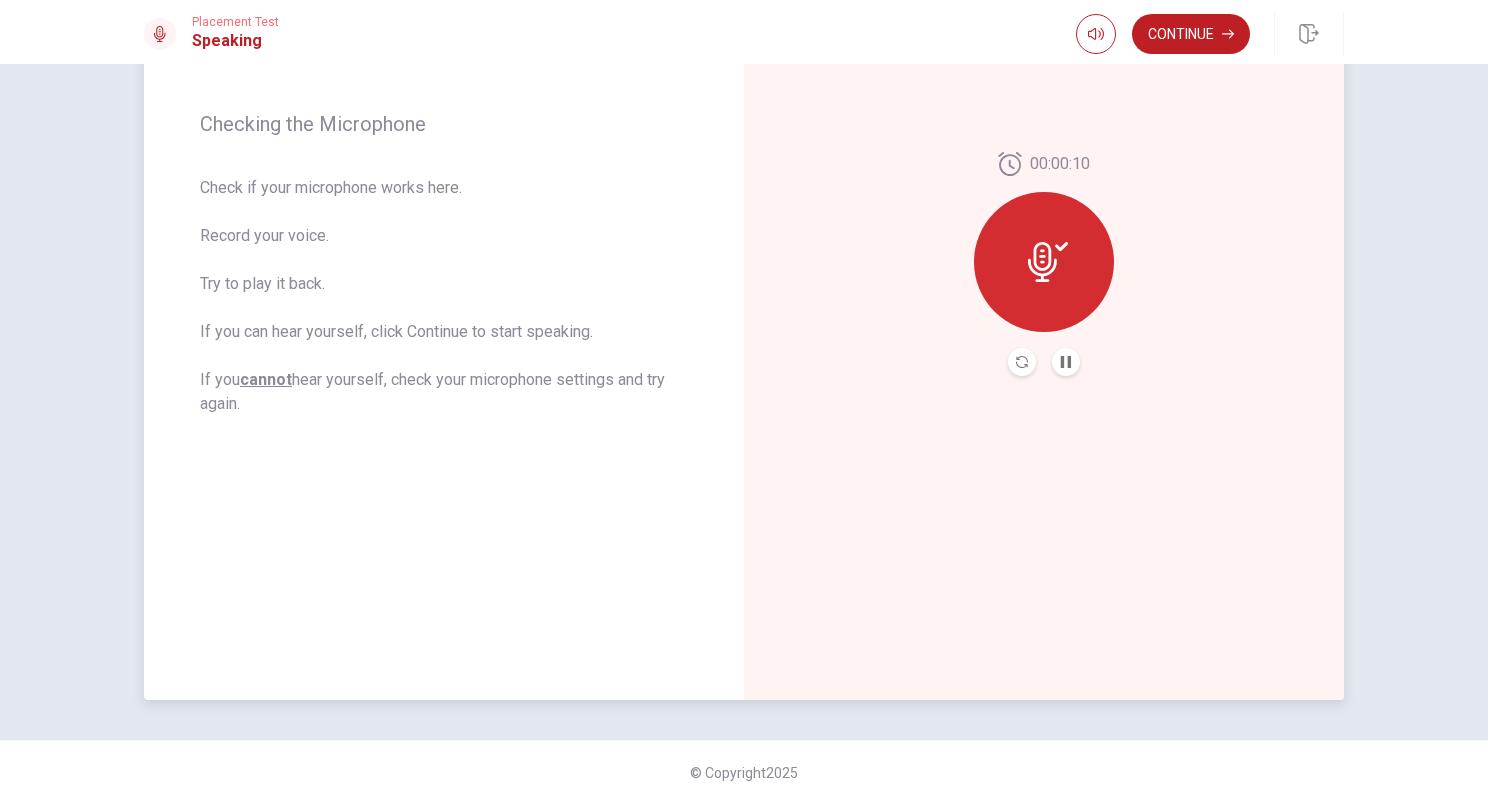 click 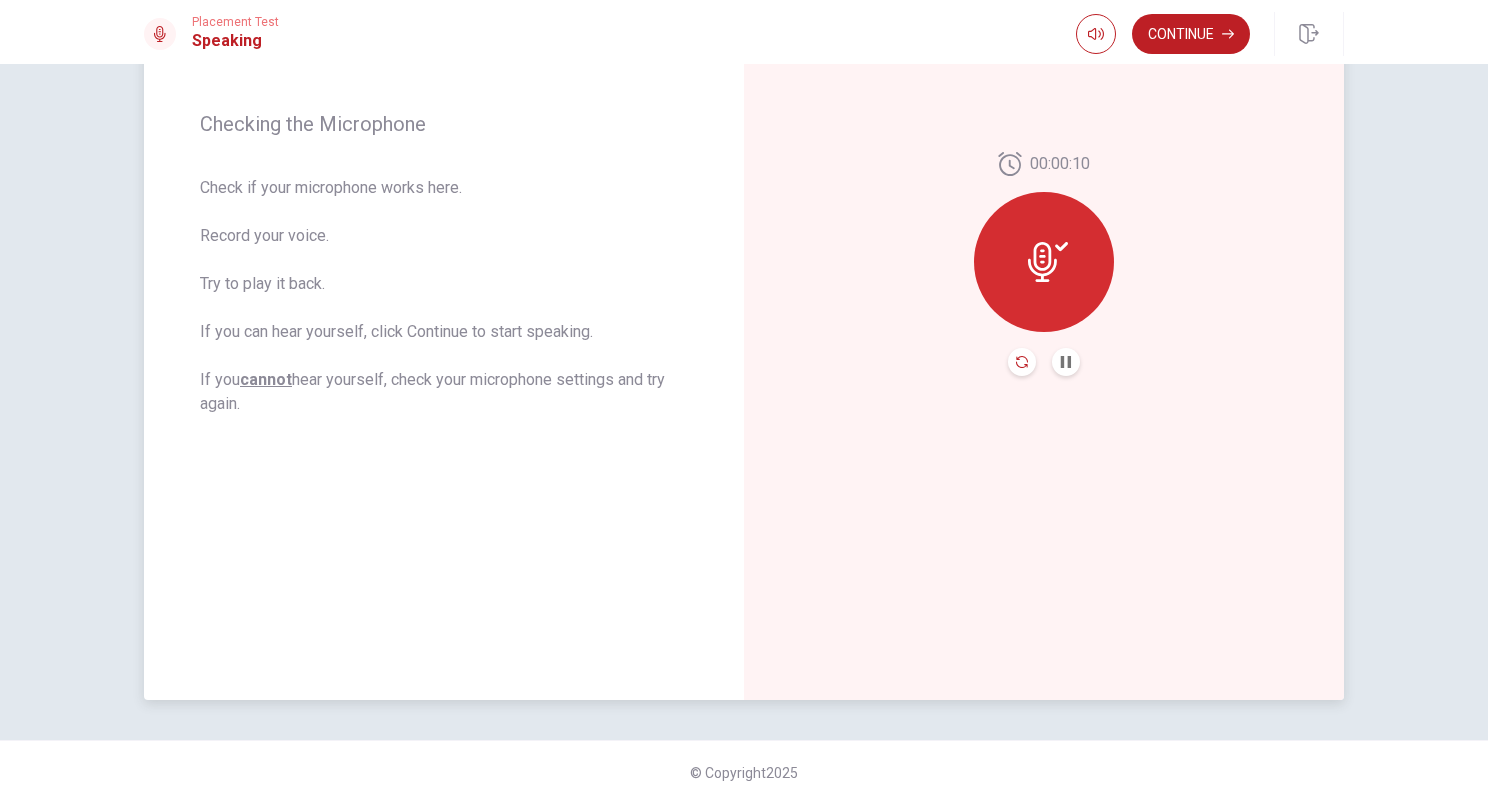click 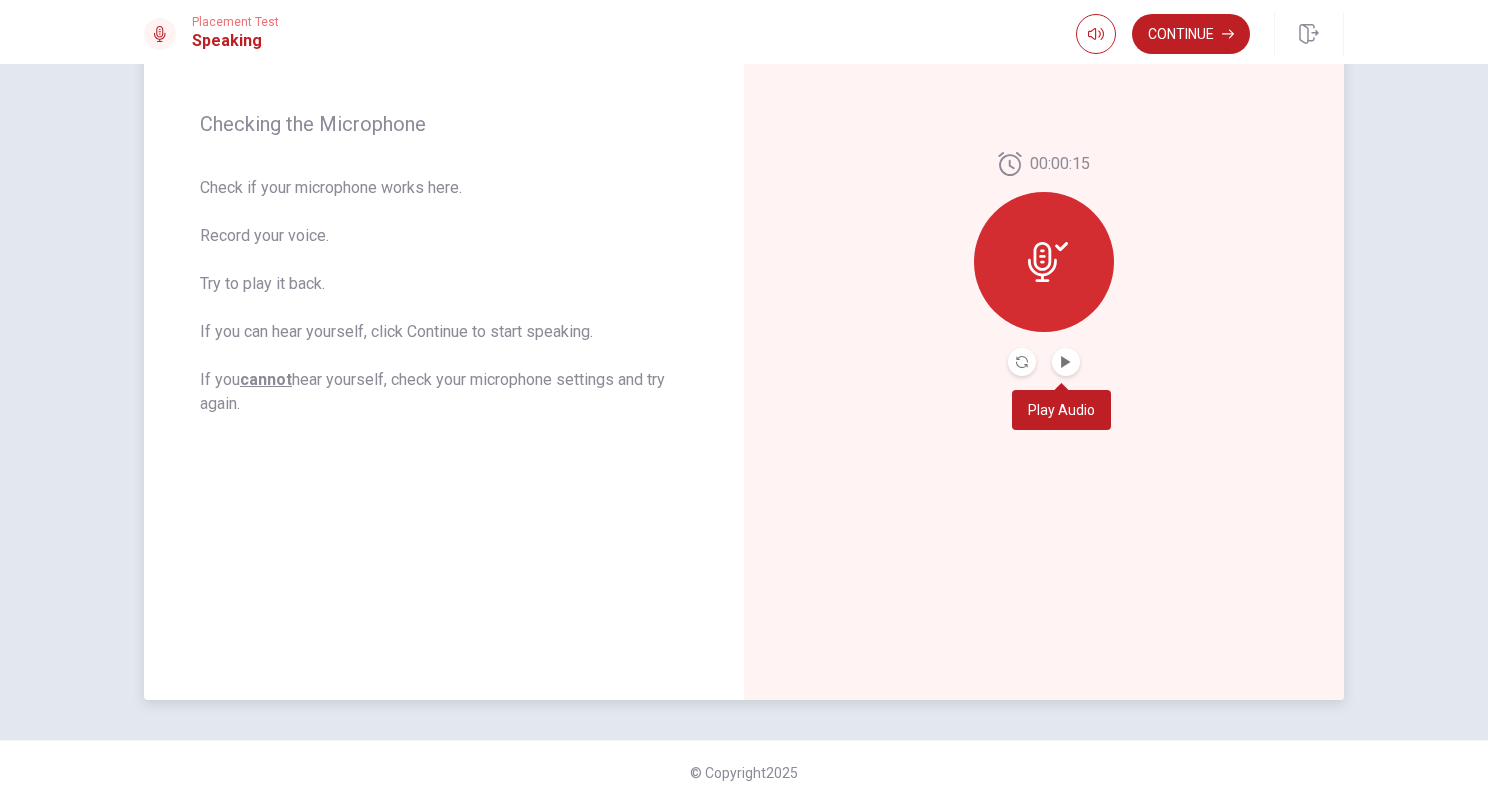 click at bounding box center (1066, 362) 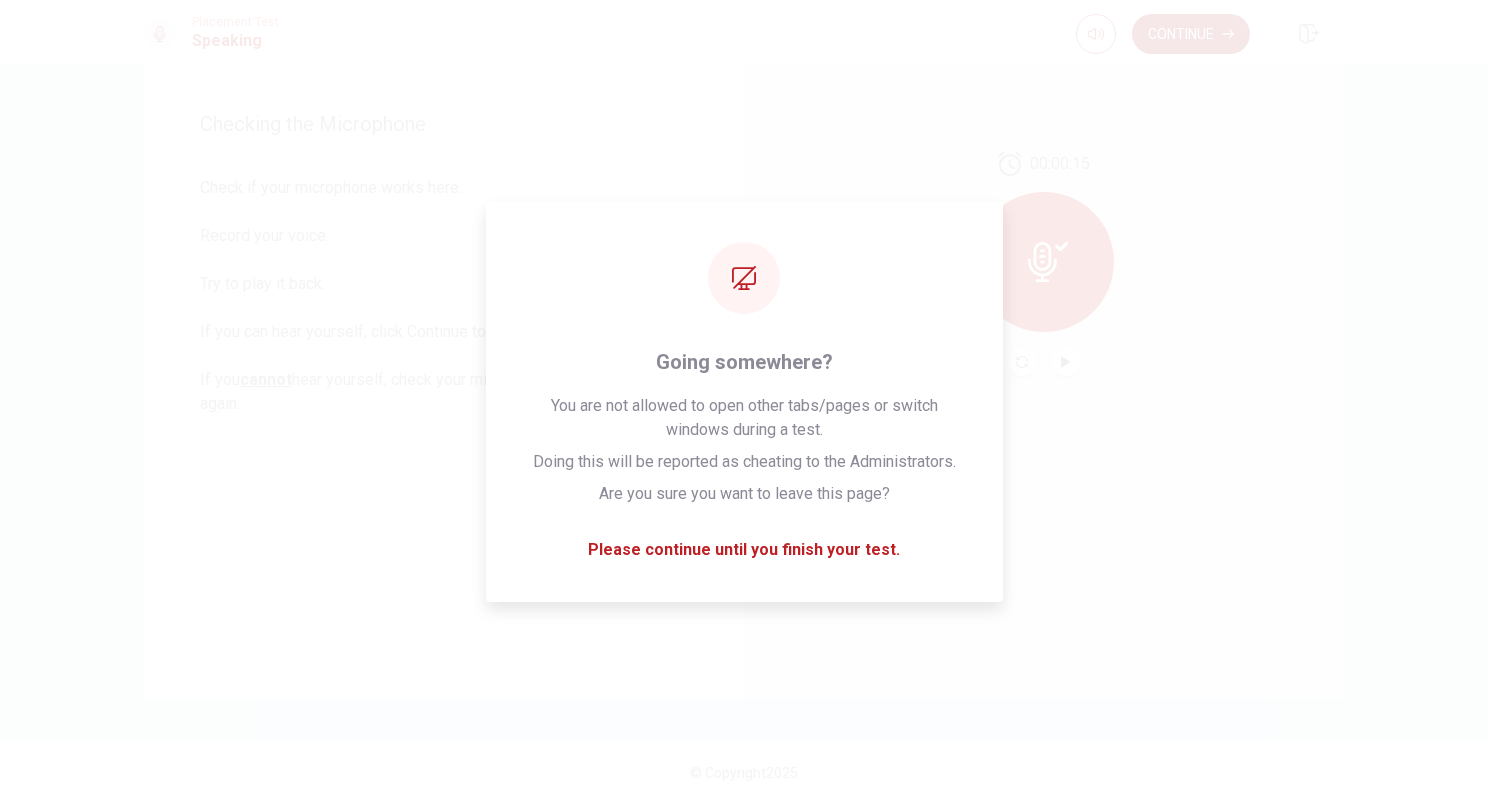 drag, startPoint x: 1127, startPoint y: 204, endPoint x: 1182, endPoint y: 17, distance: 194.9205 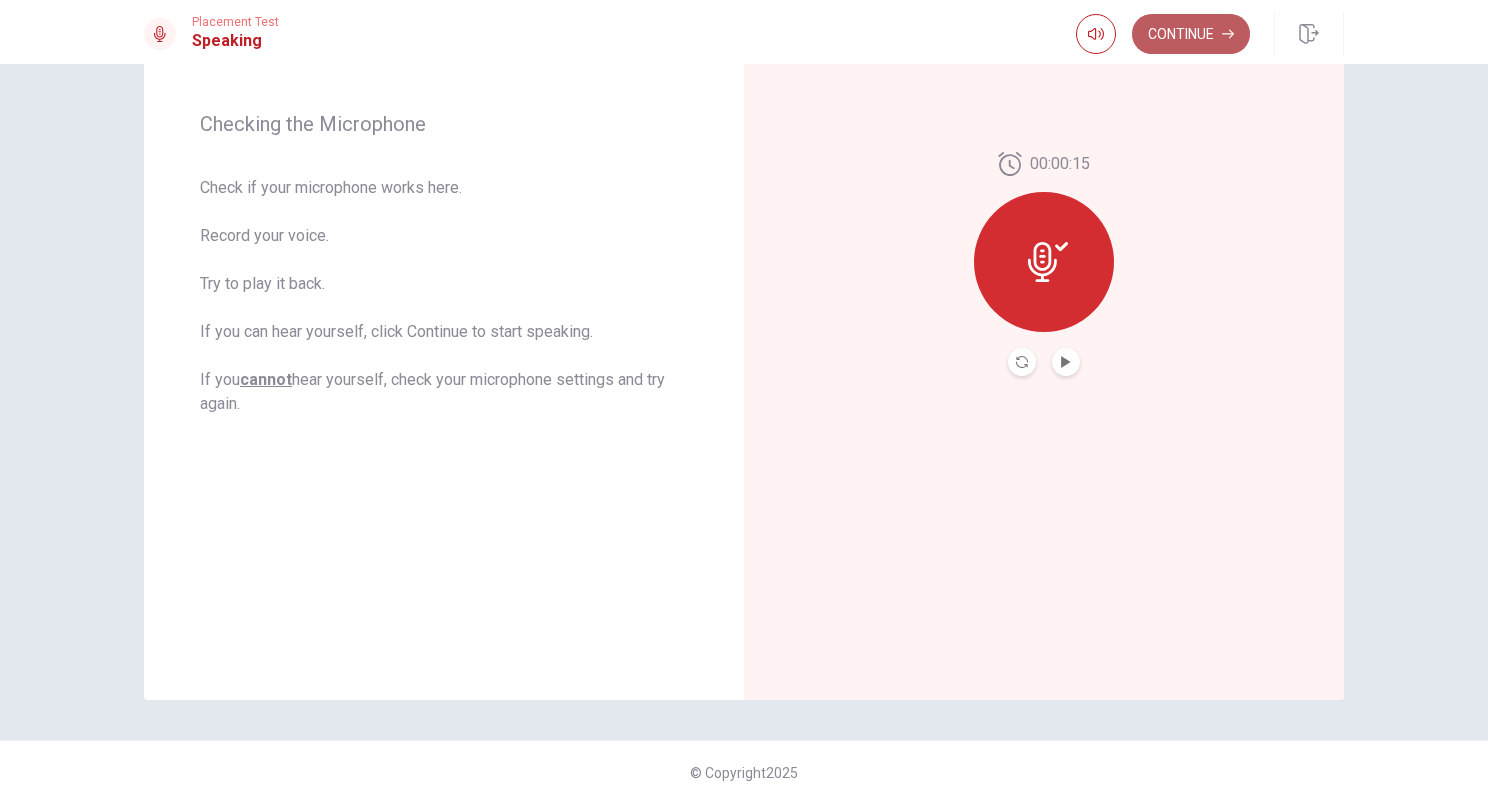 click on "Continue" at bounding box center (1191, 34) 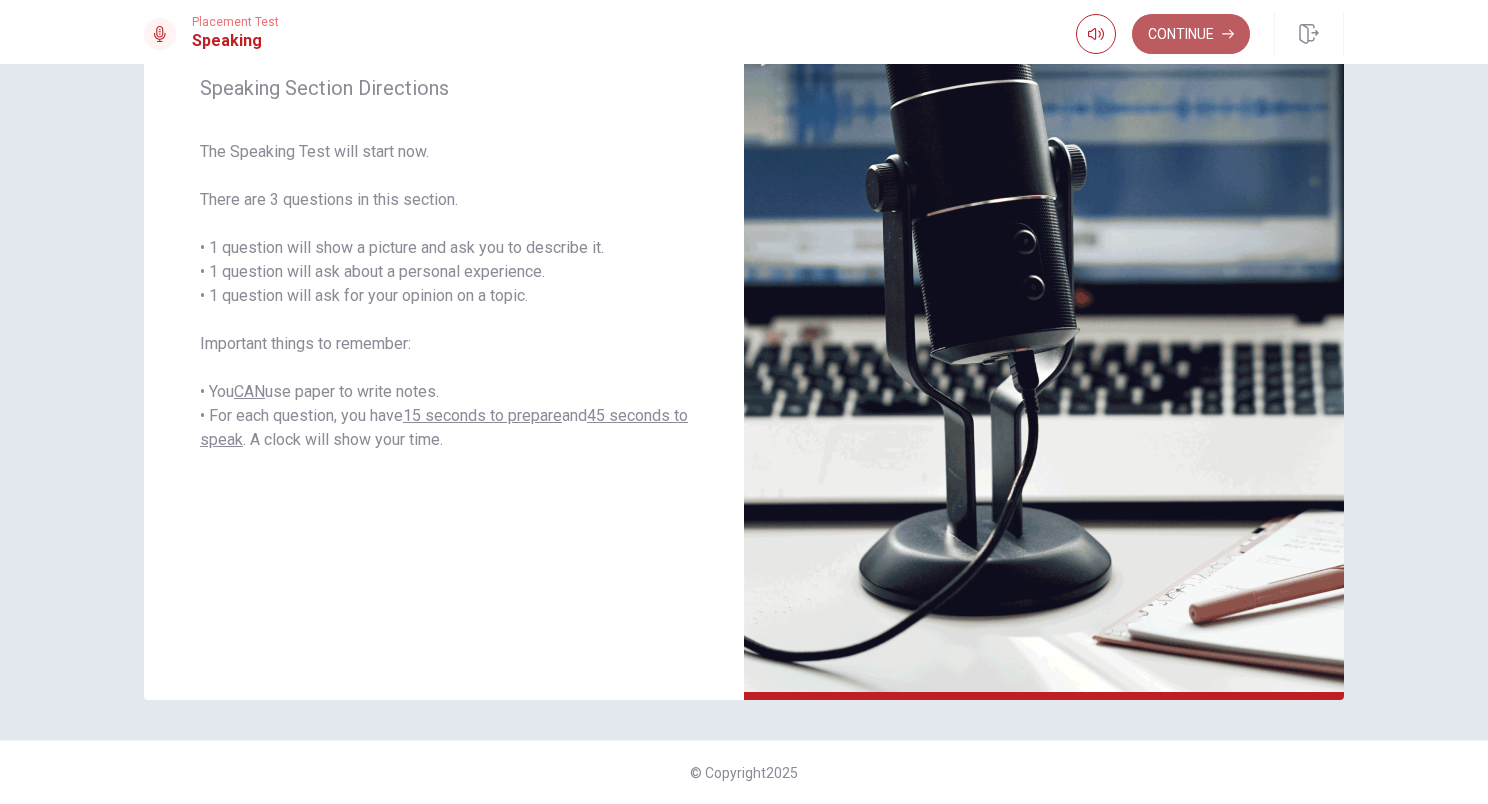 click on "Continue" at bounding box center (1191, 34) 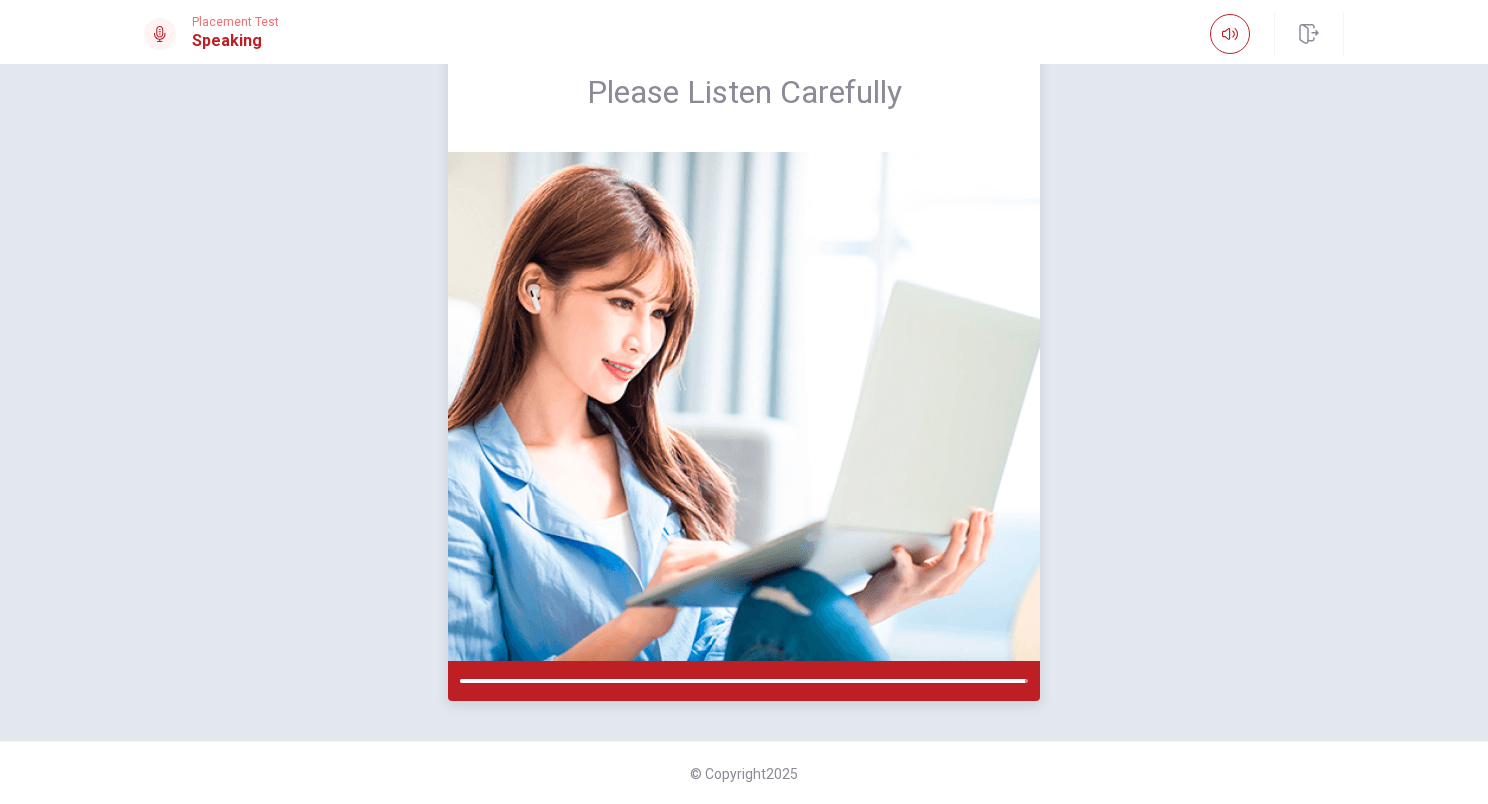scroll, scrollTop: 276, scrollLeft: 0, axis: vertical 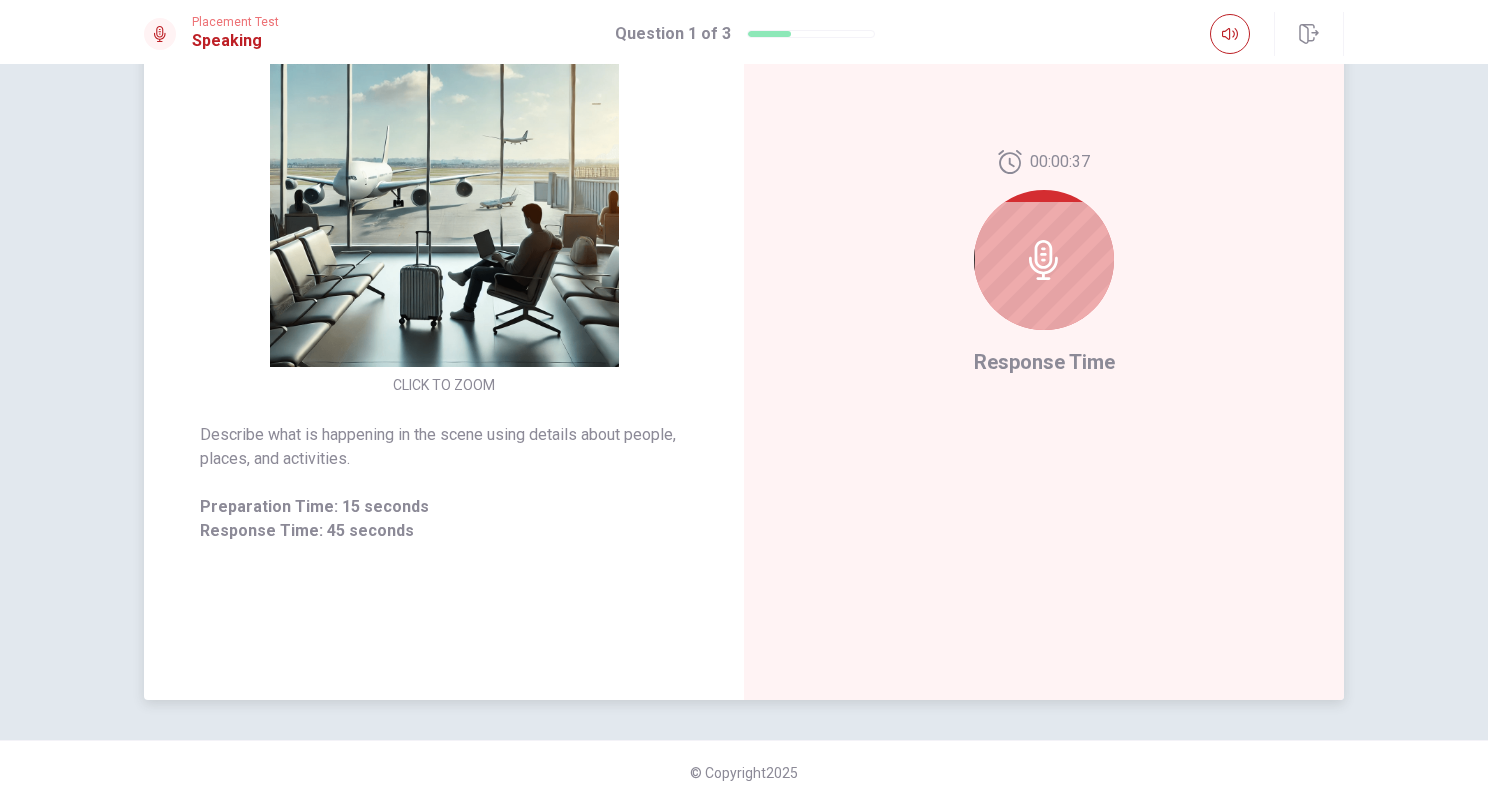 click 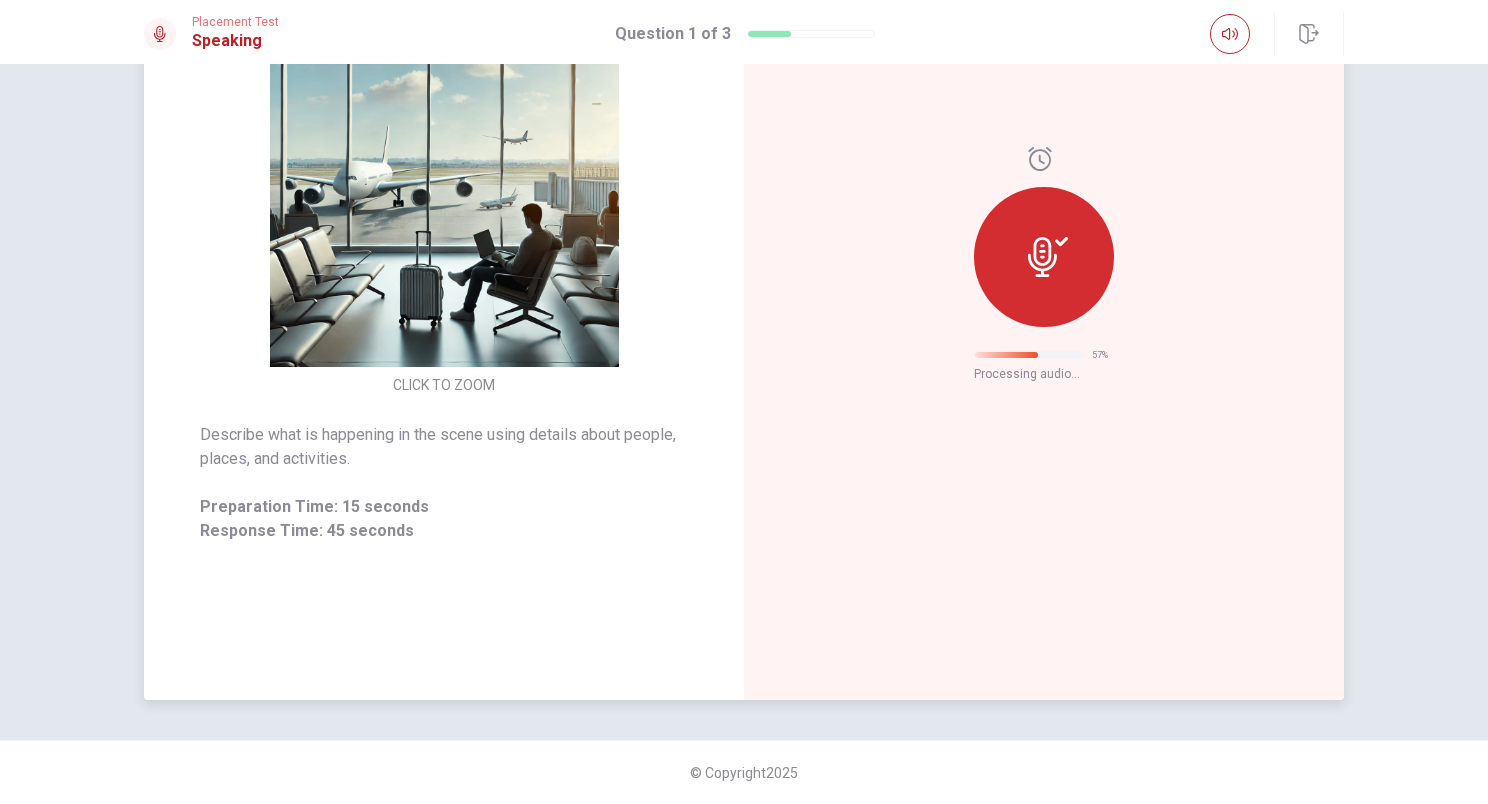 click at bounding box center [1044, 159] 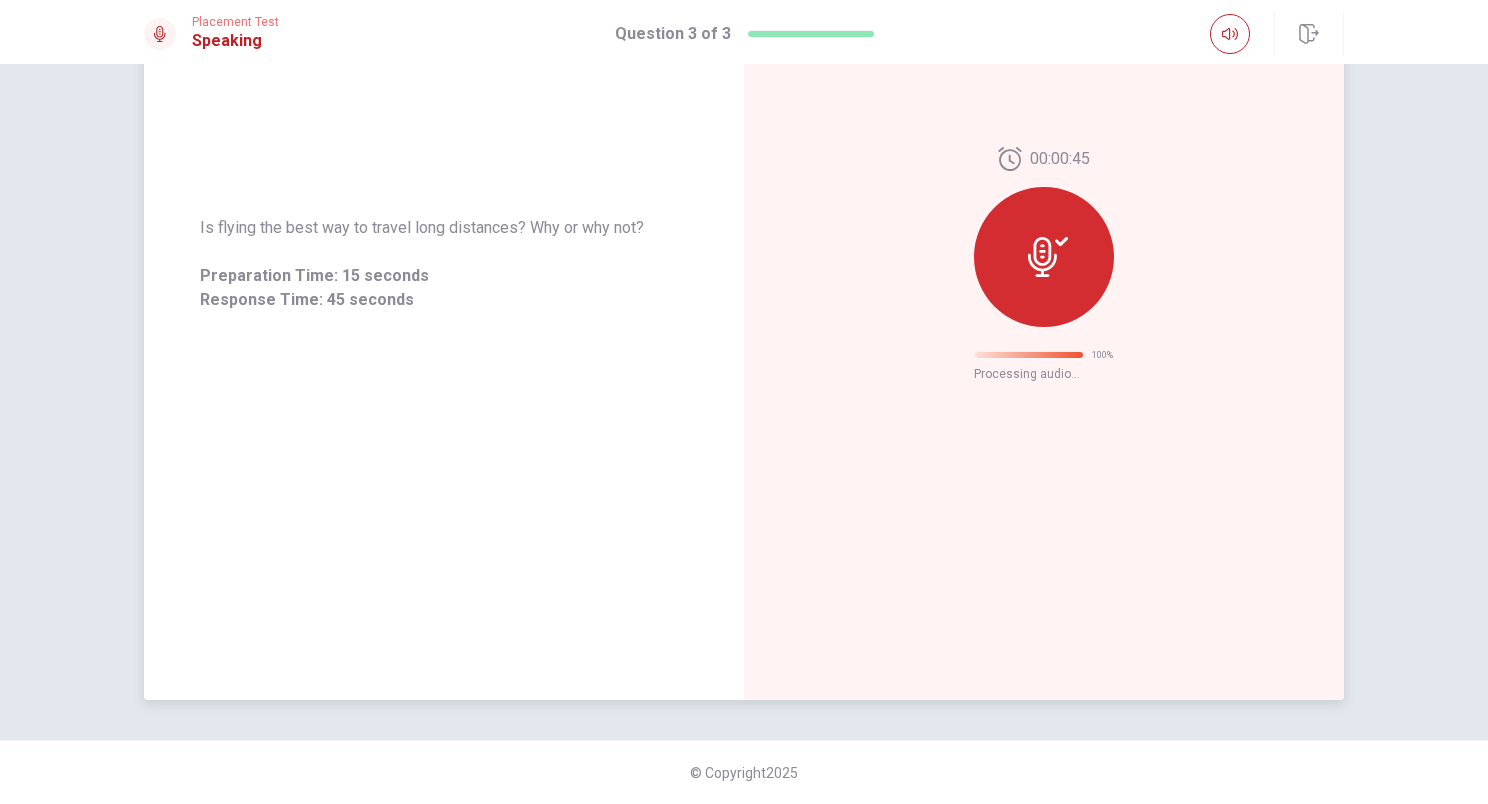 scroll, scrollTop: 0, scrollLeft: 0, axis: both 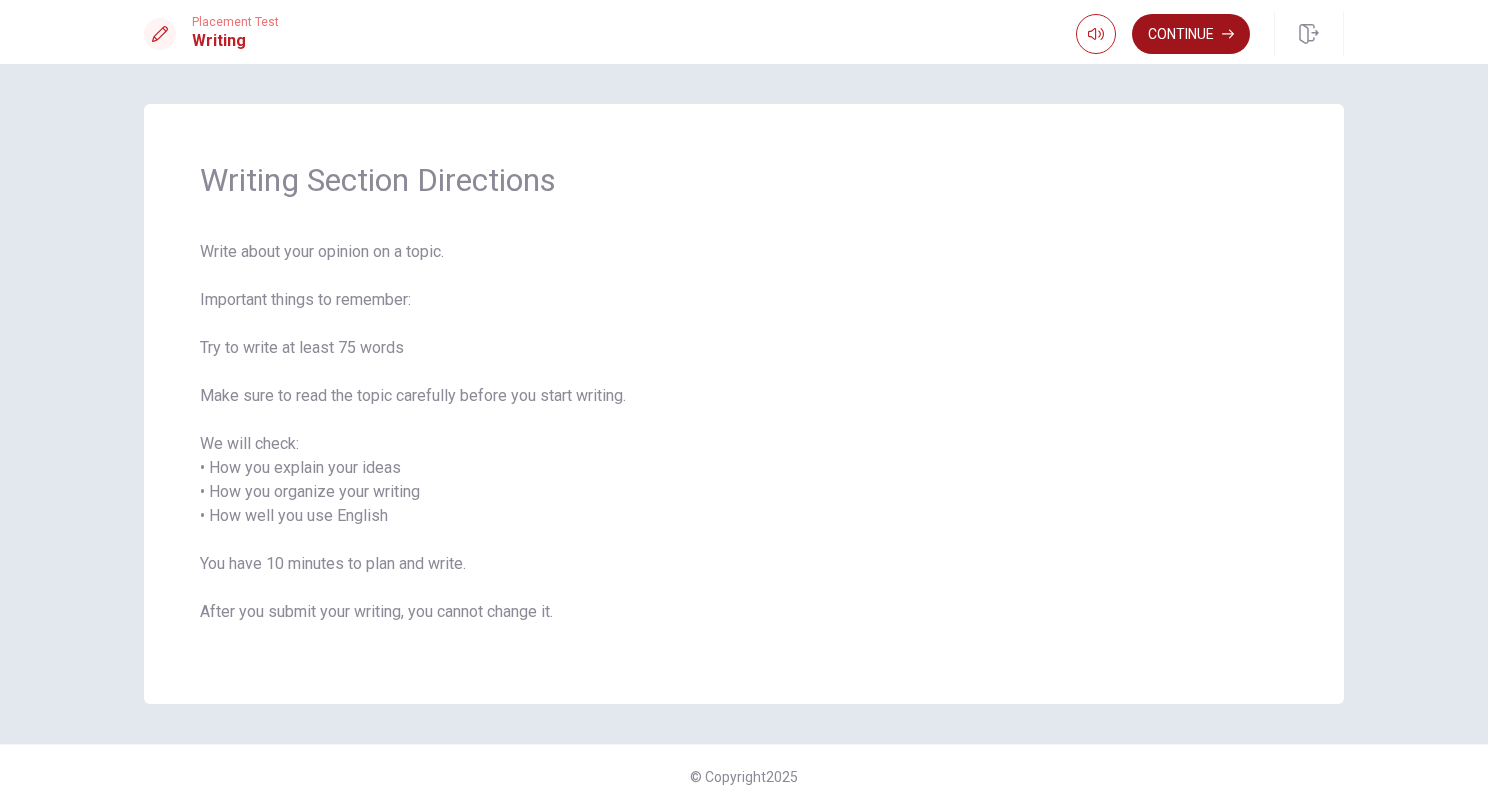 click on "Continue" at bounding box center (1191, 34) 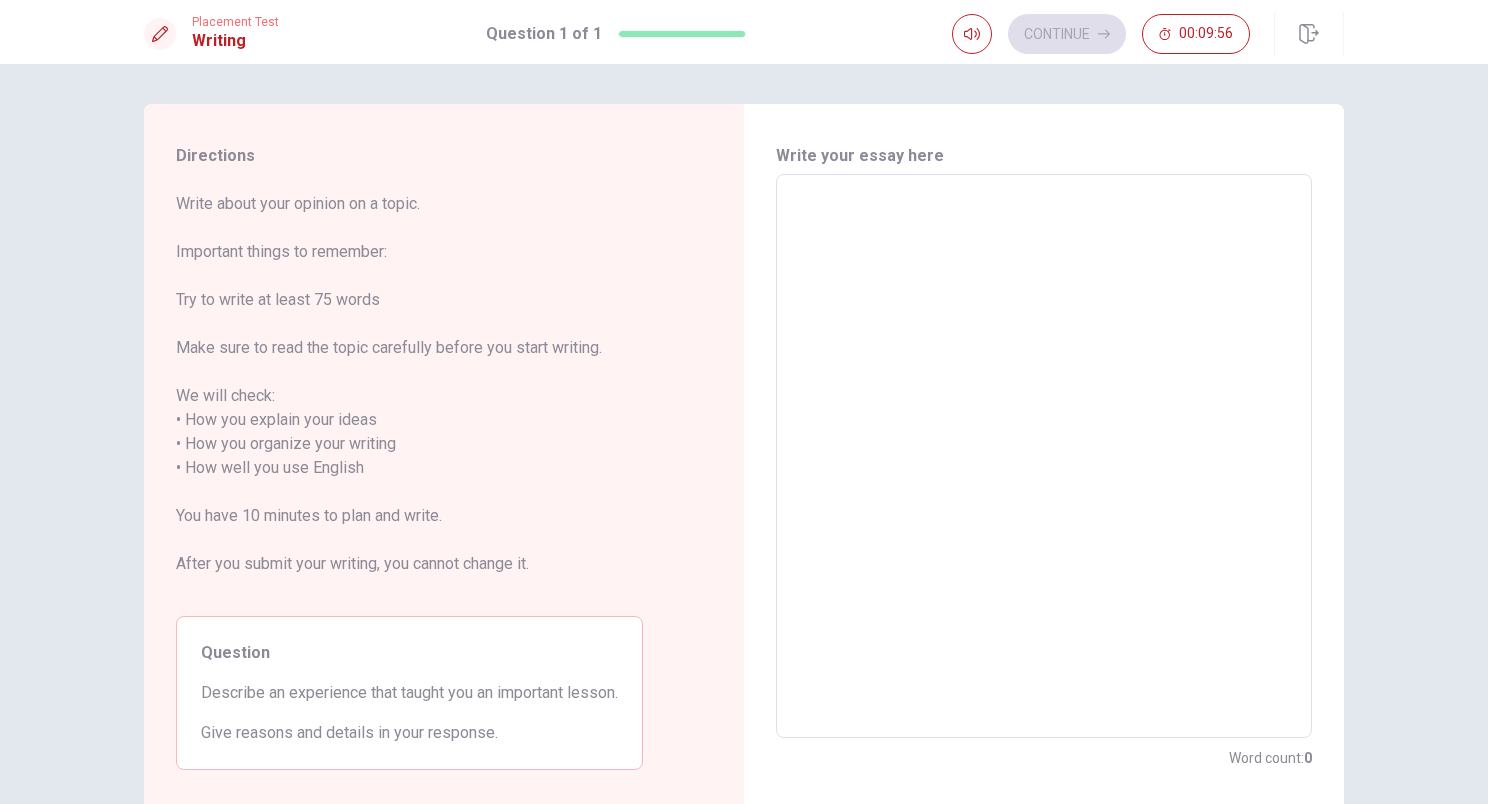 click at bounding box center [1044, 456] 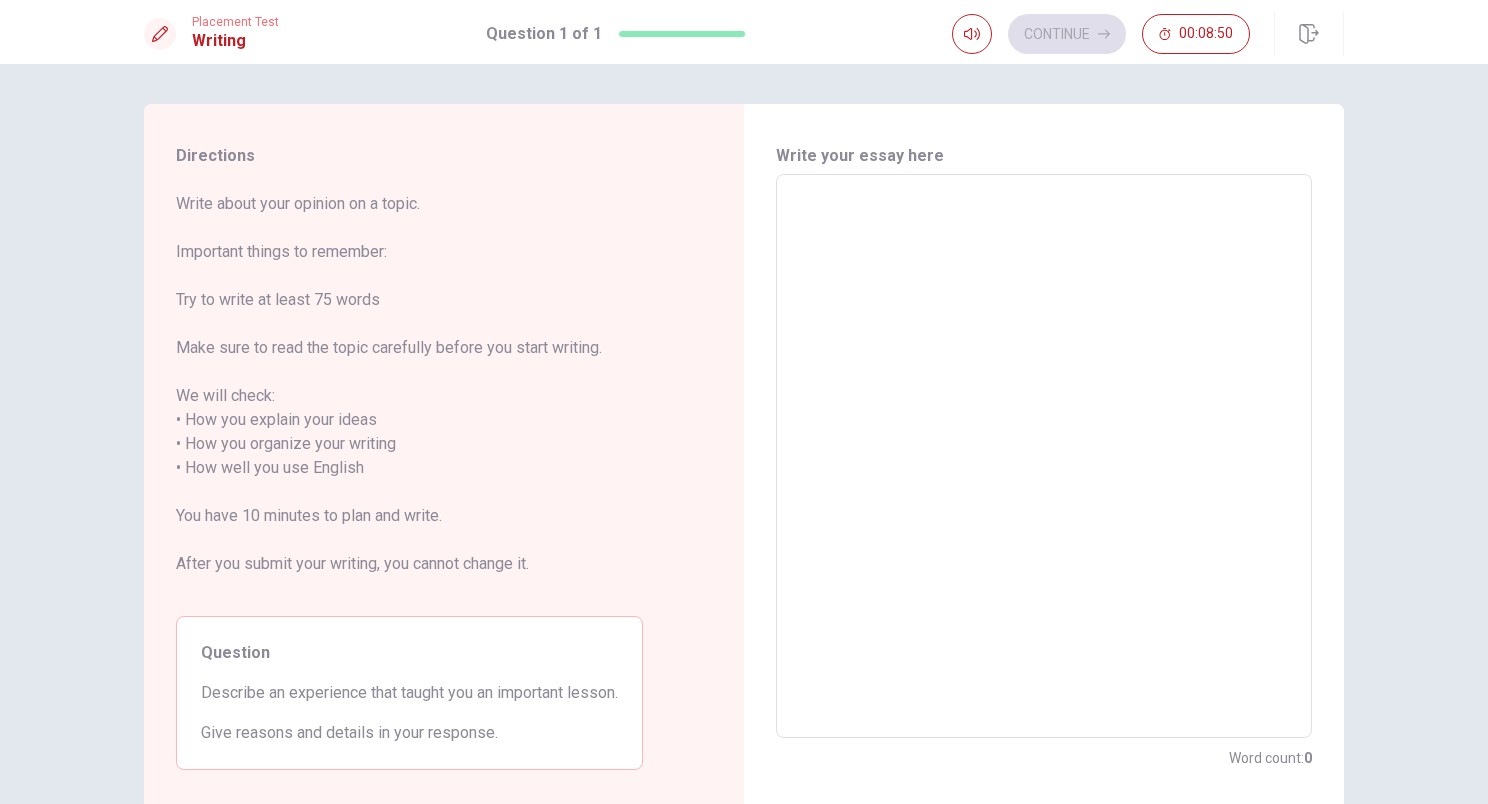 type on "I" 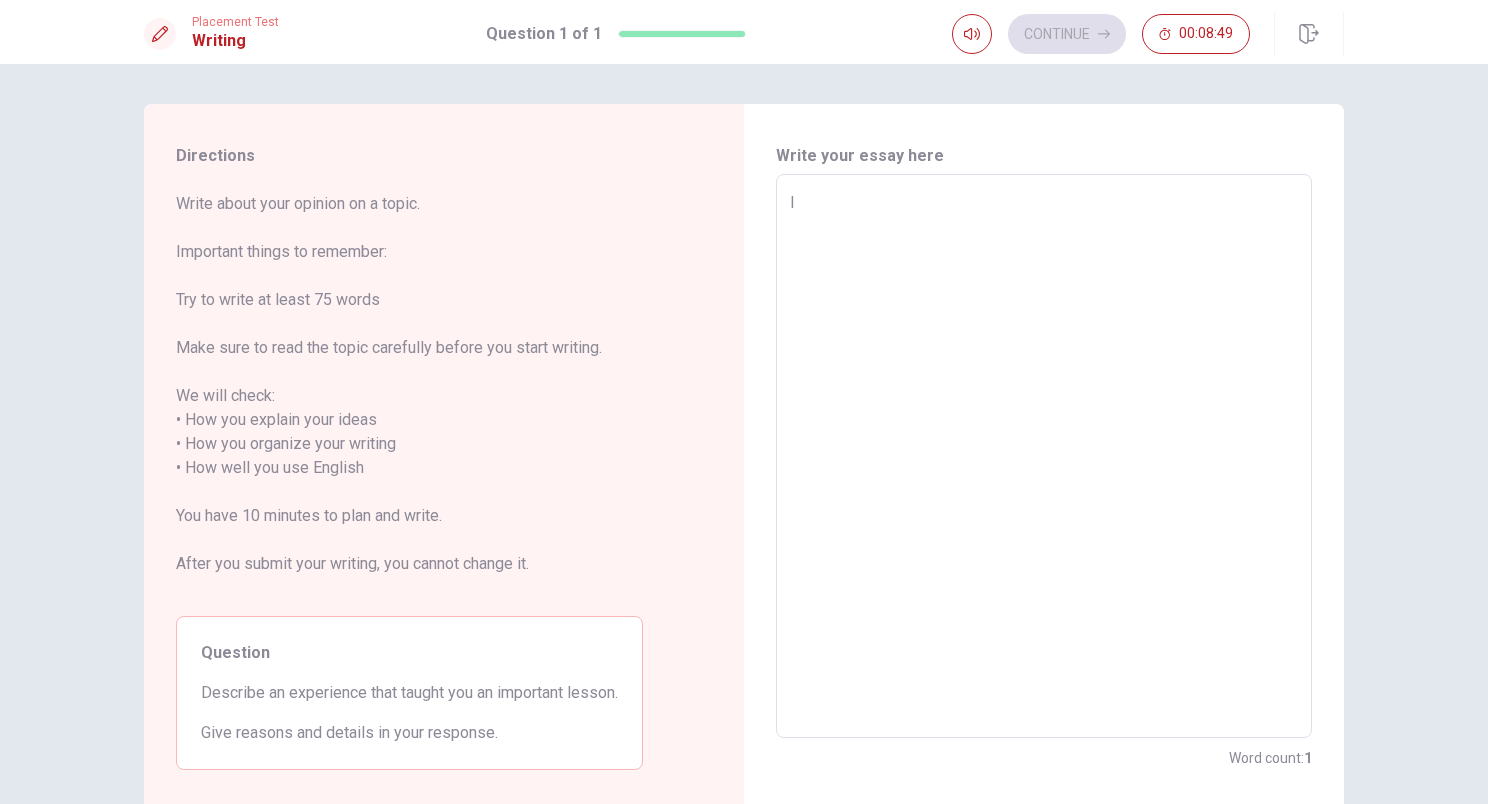 type on "x" 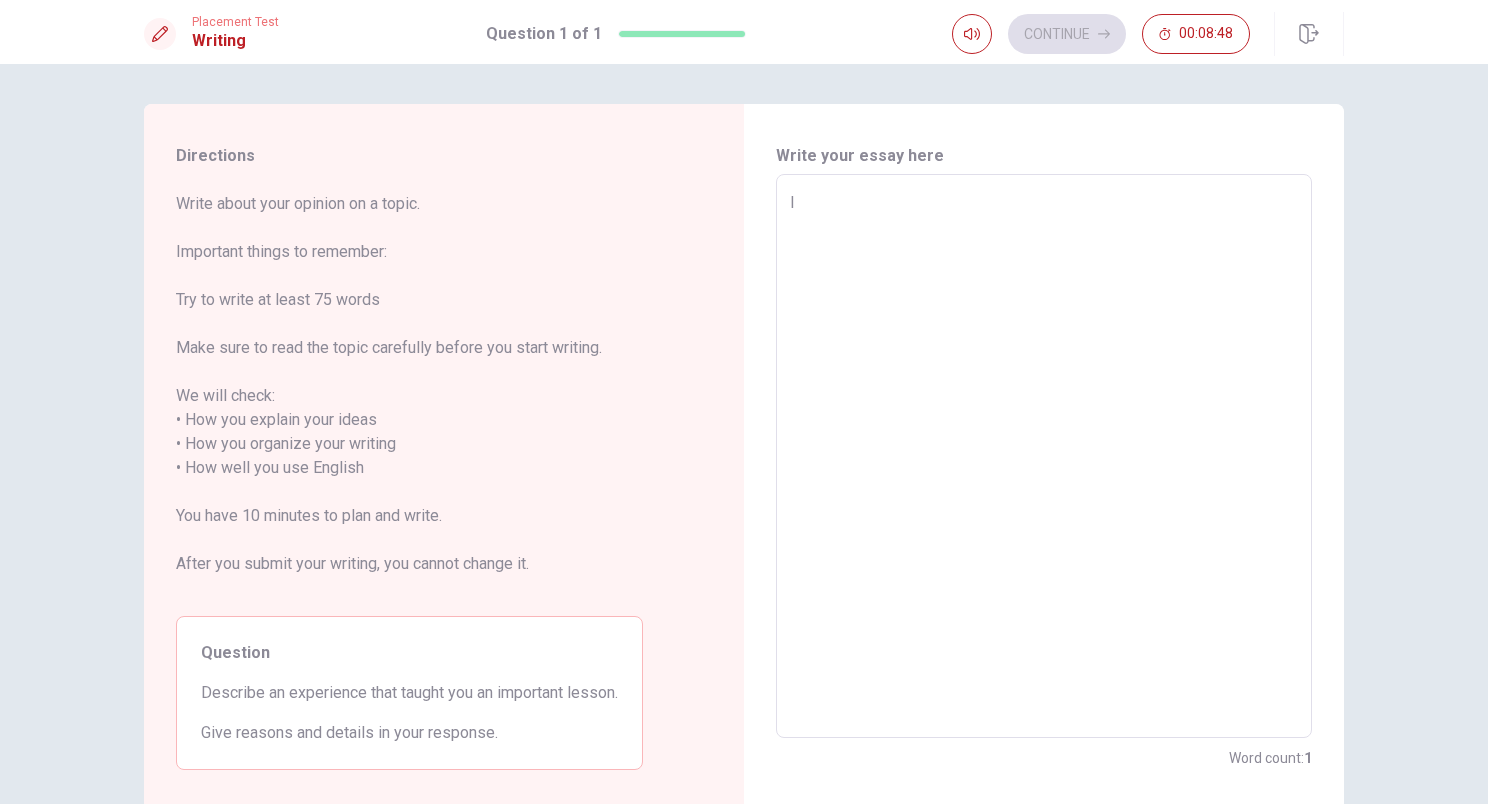 type on "Ii" 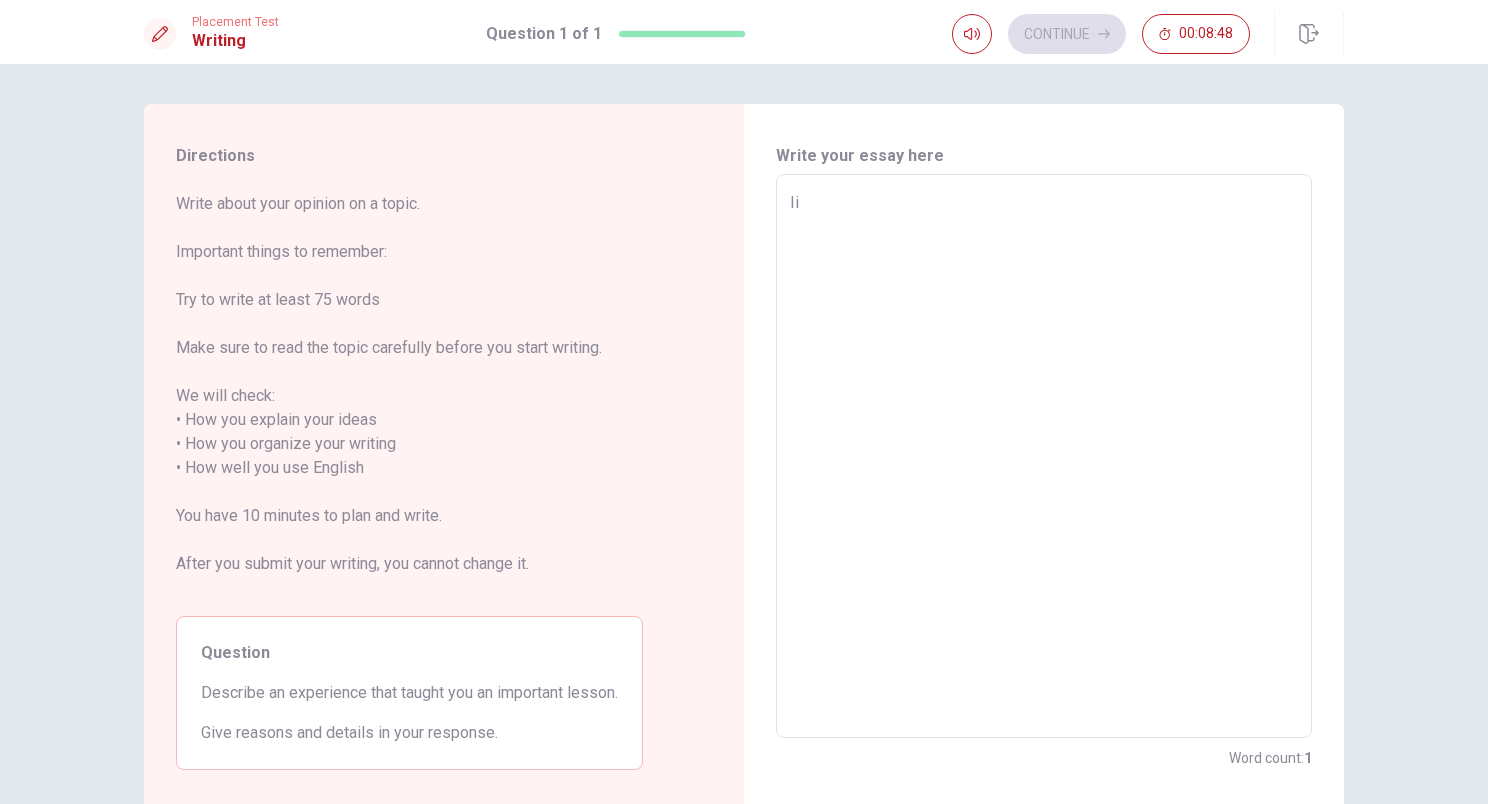 type on "x" 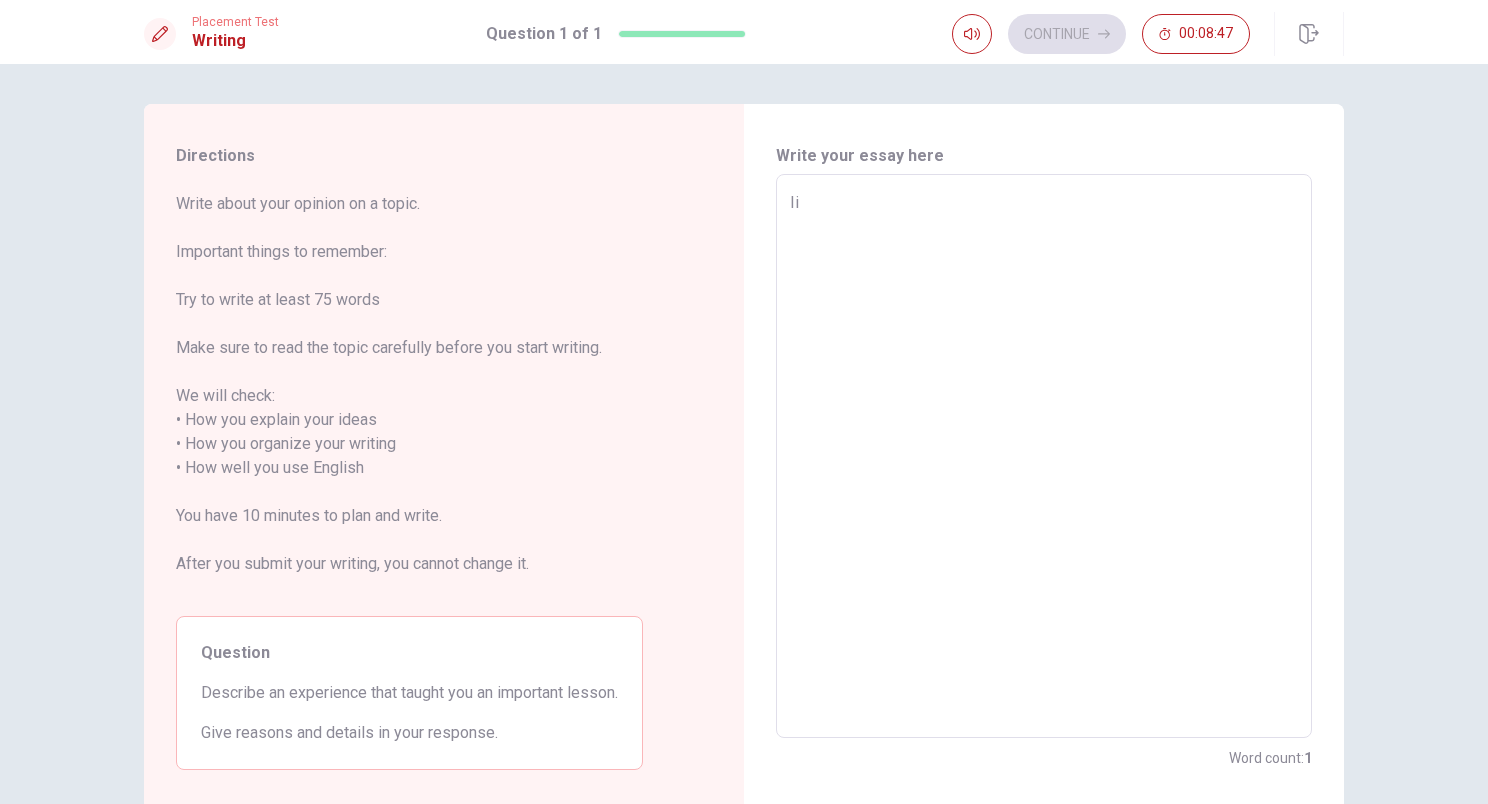 type on "I" 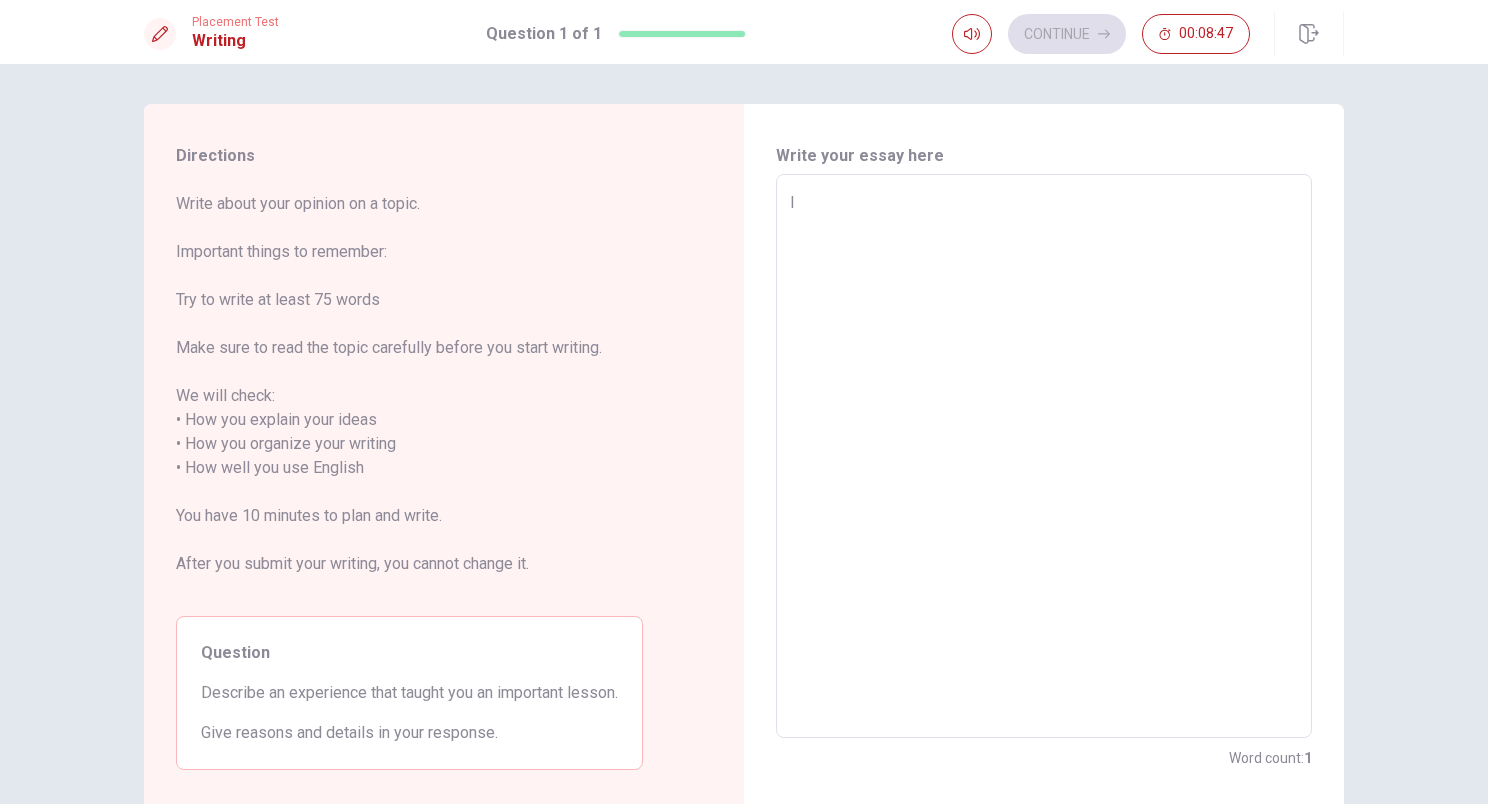 type on "x" 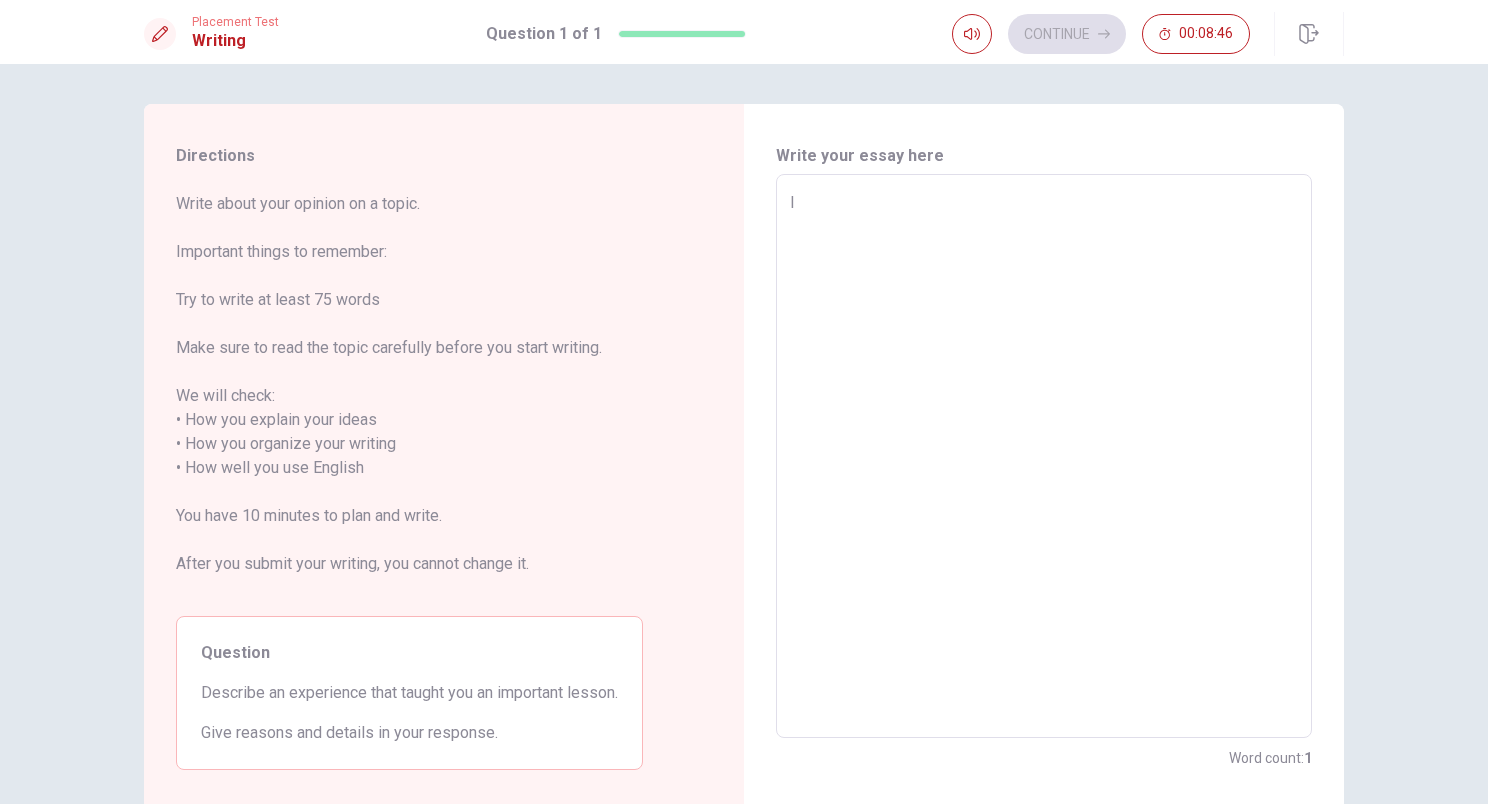type on "I" 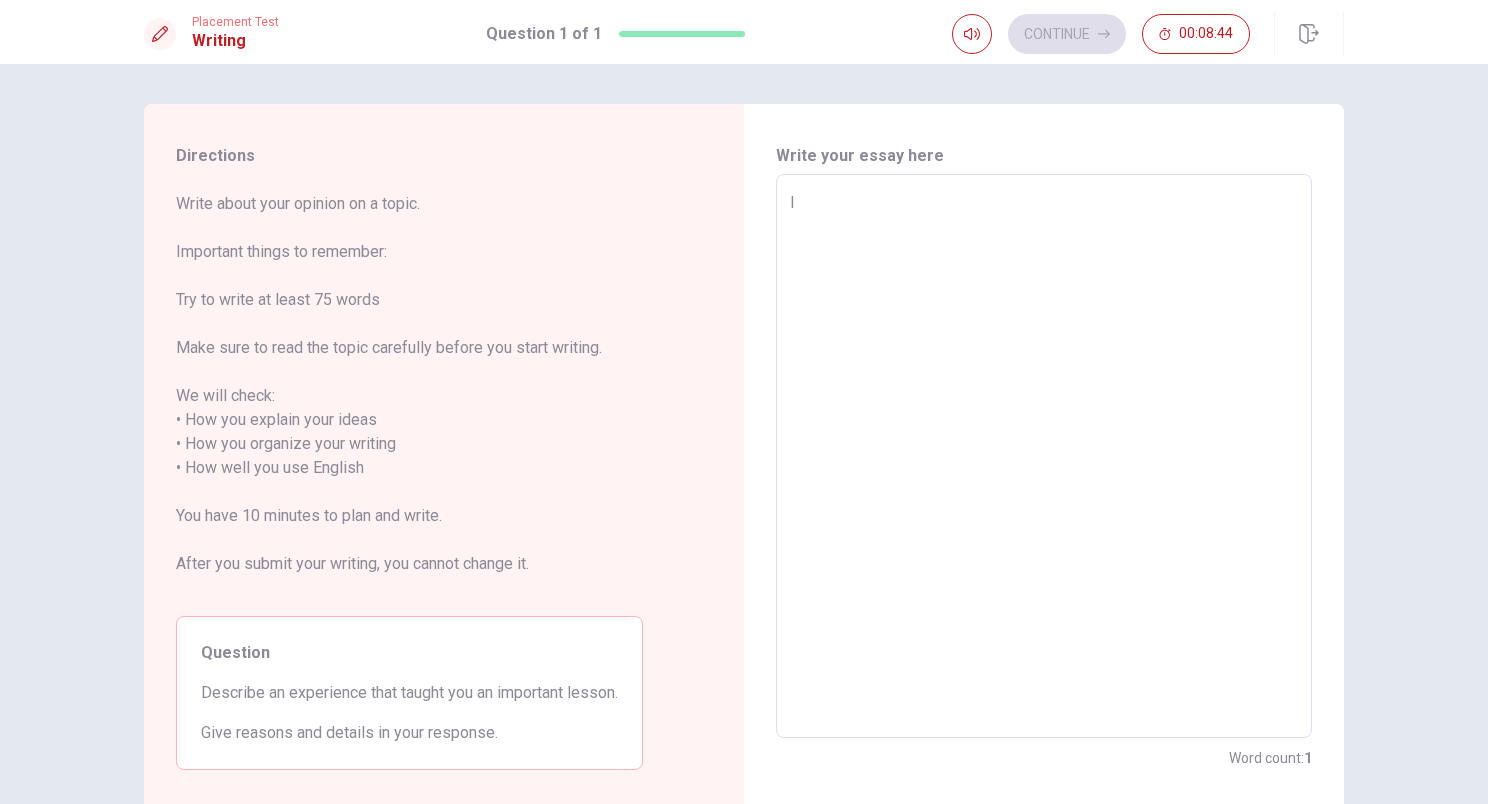 type on "x" 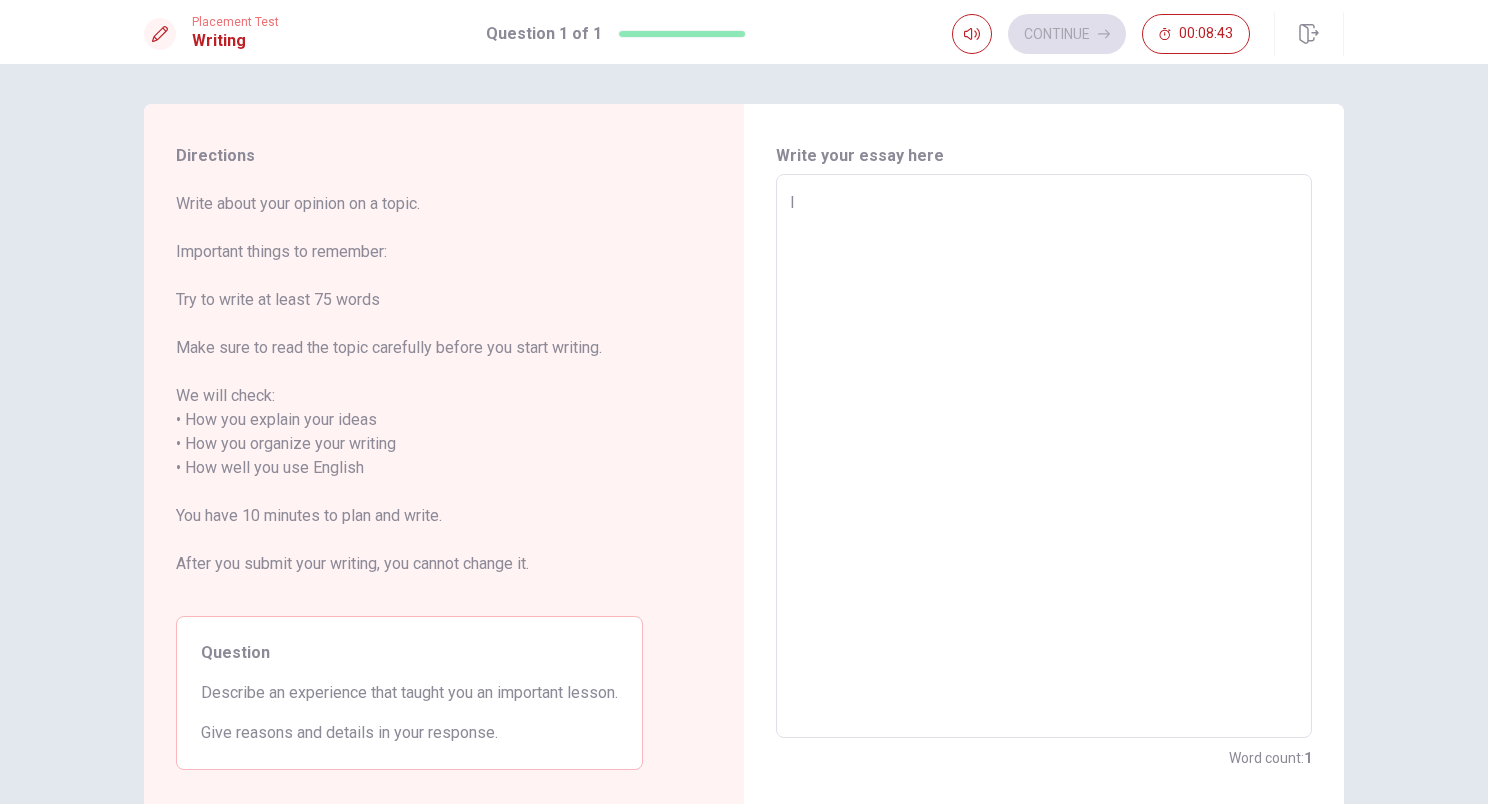 type on "I" 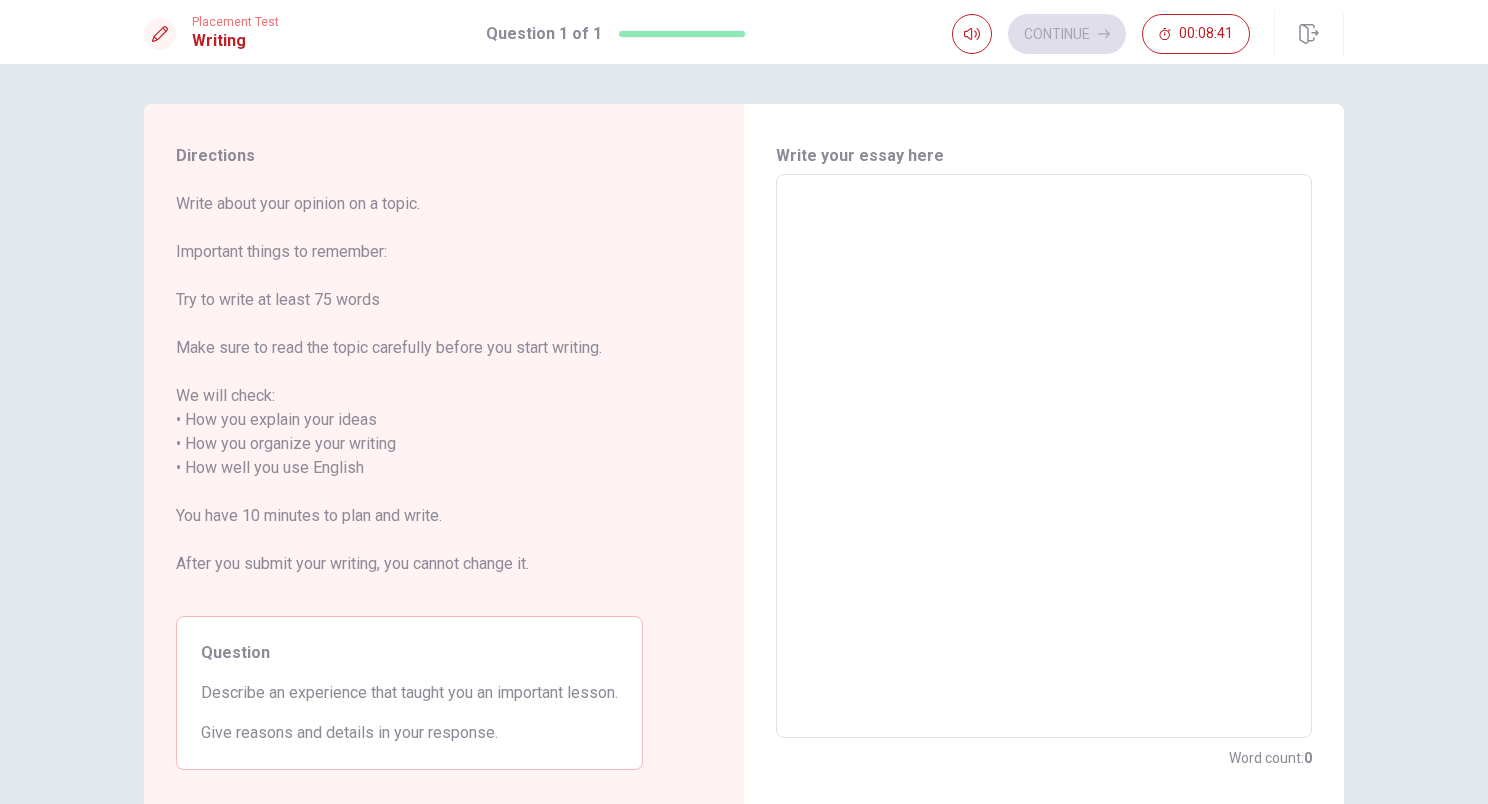 type on "W" 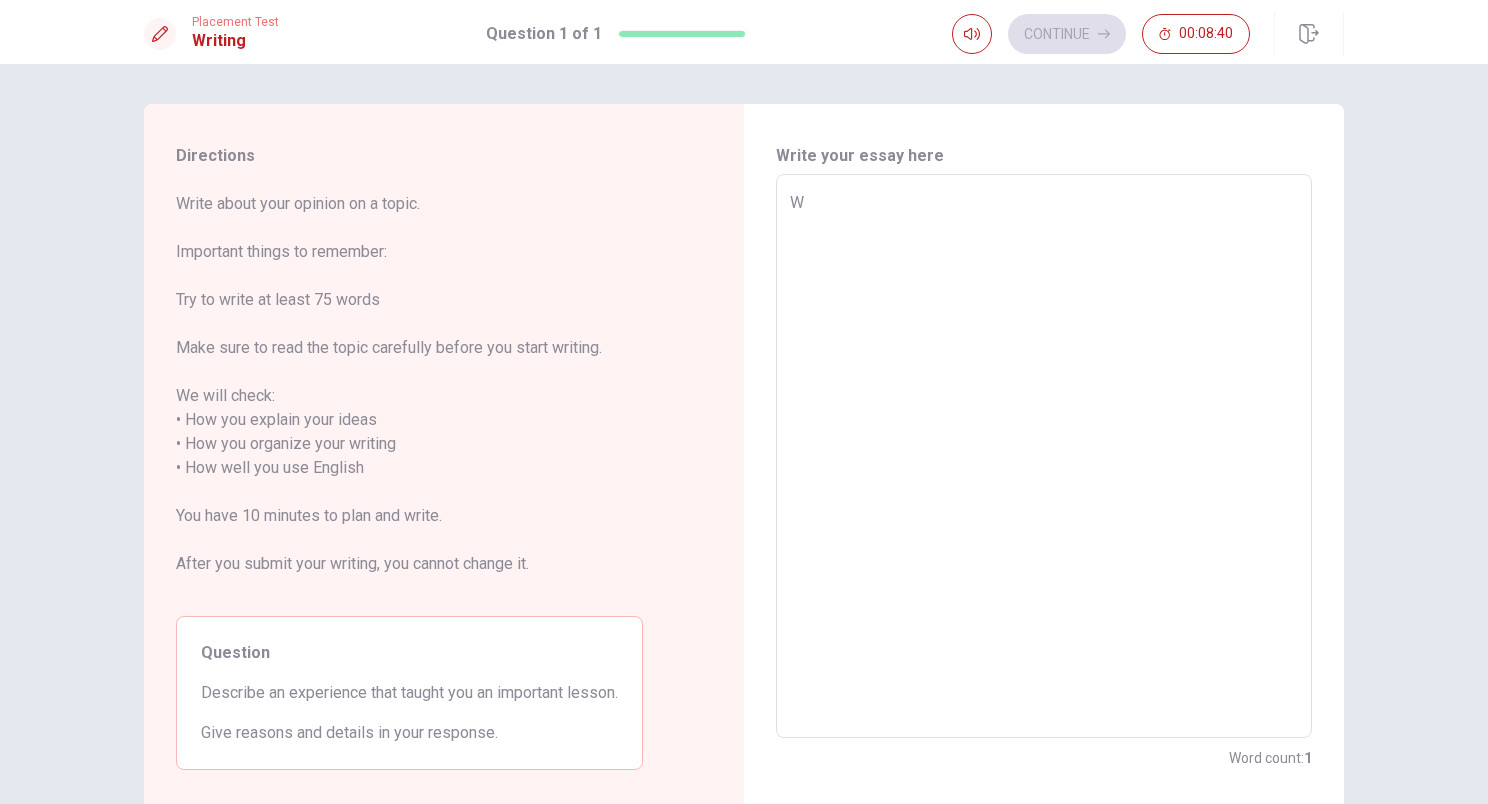 type on "Wh" 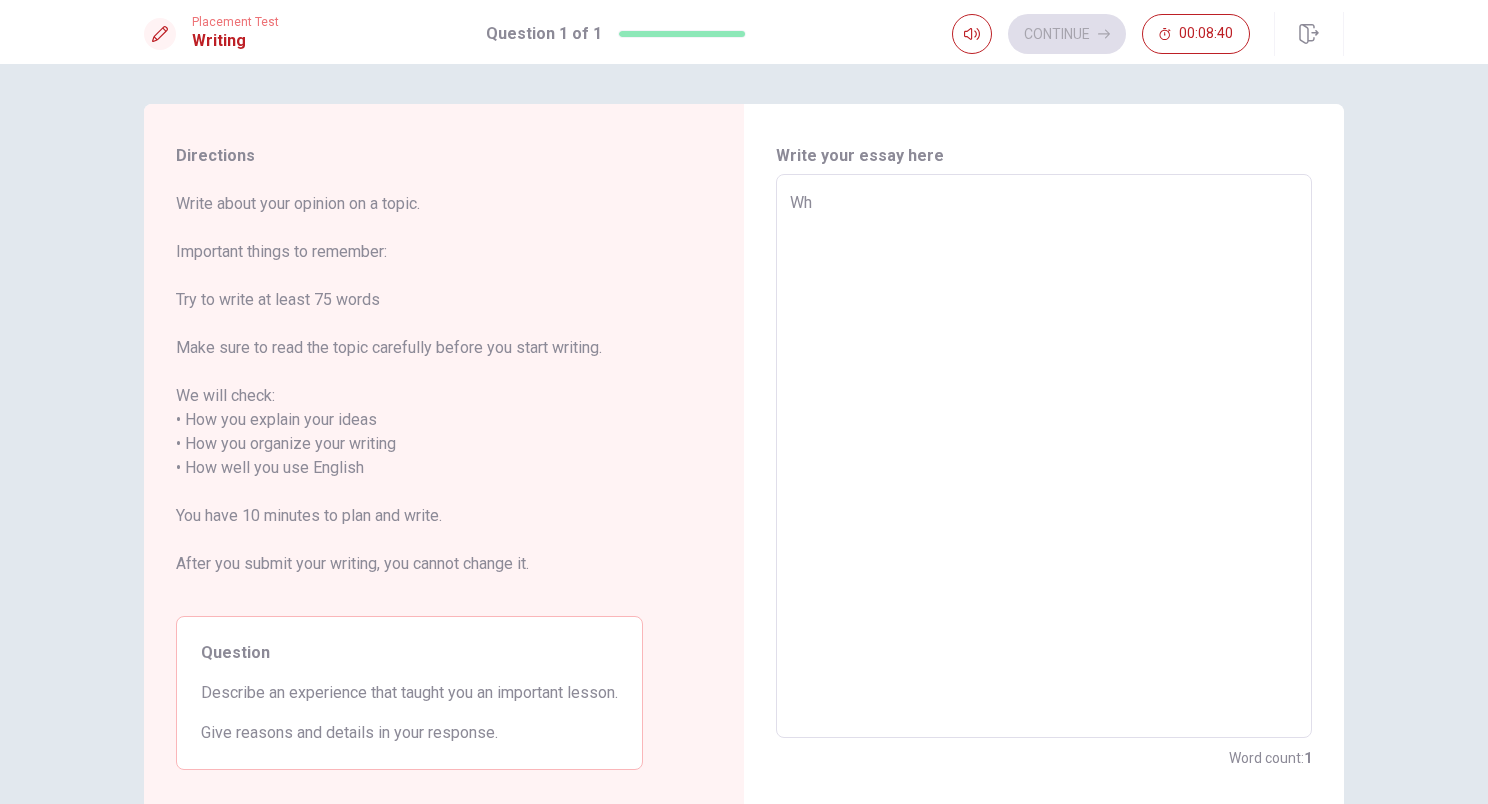 type on "x" 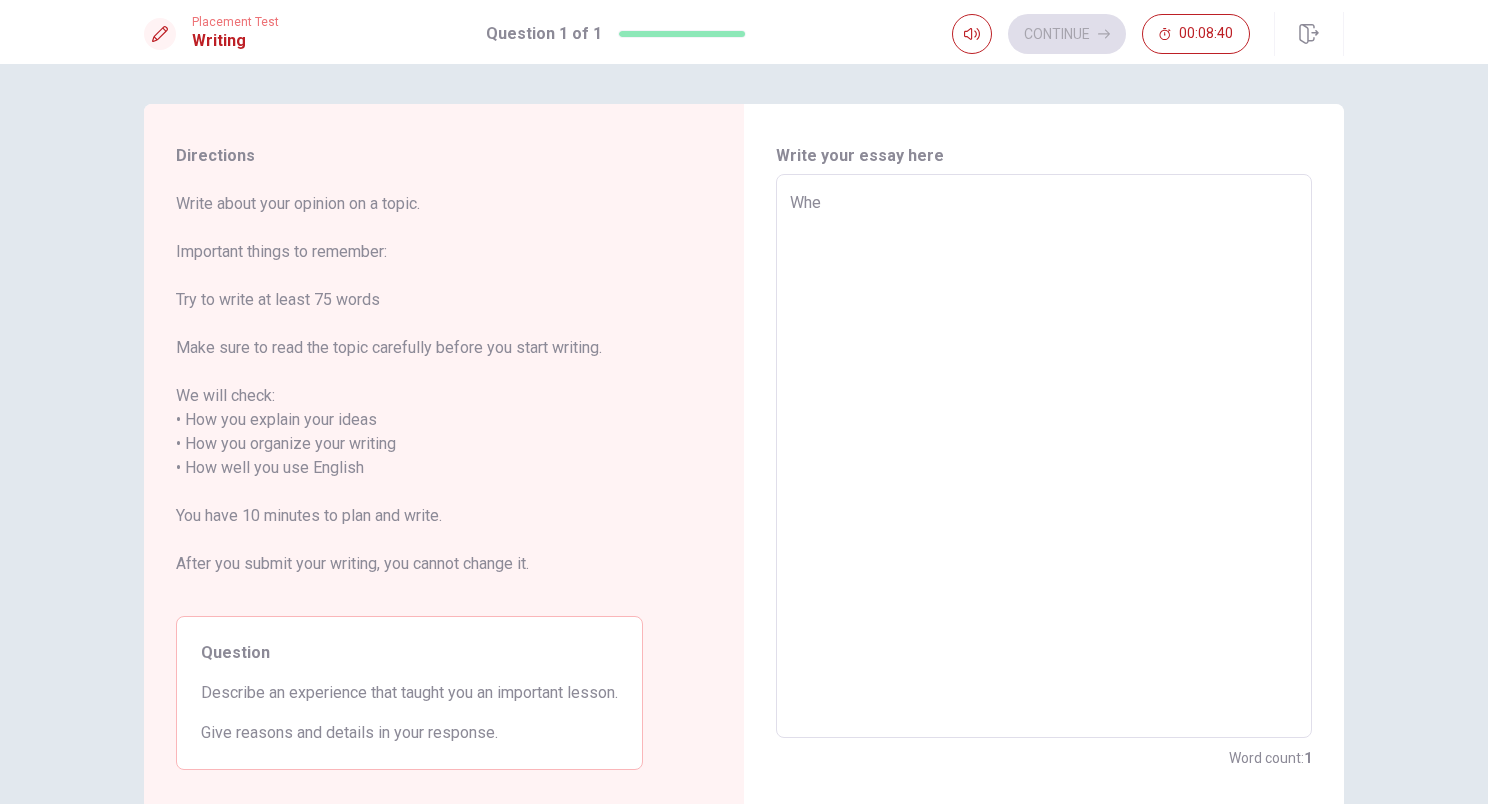 type on "x" 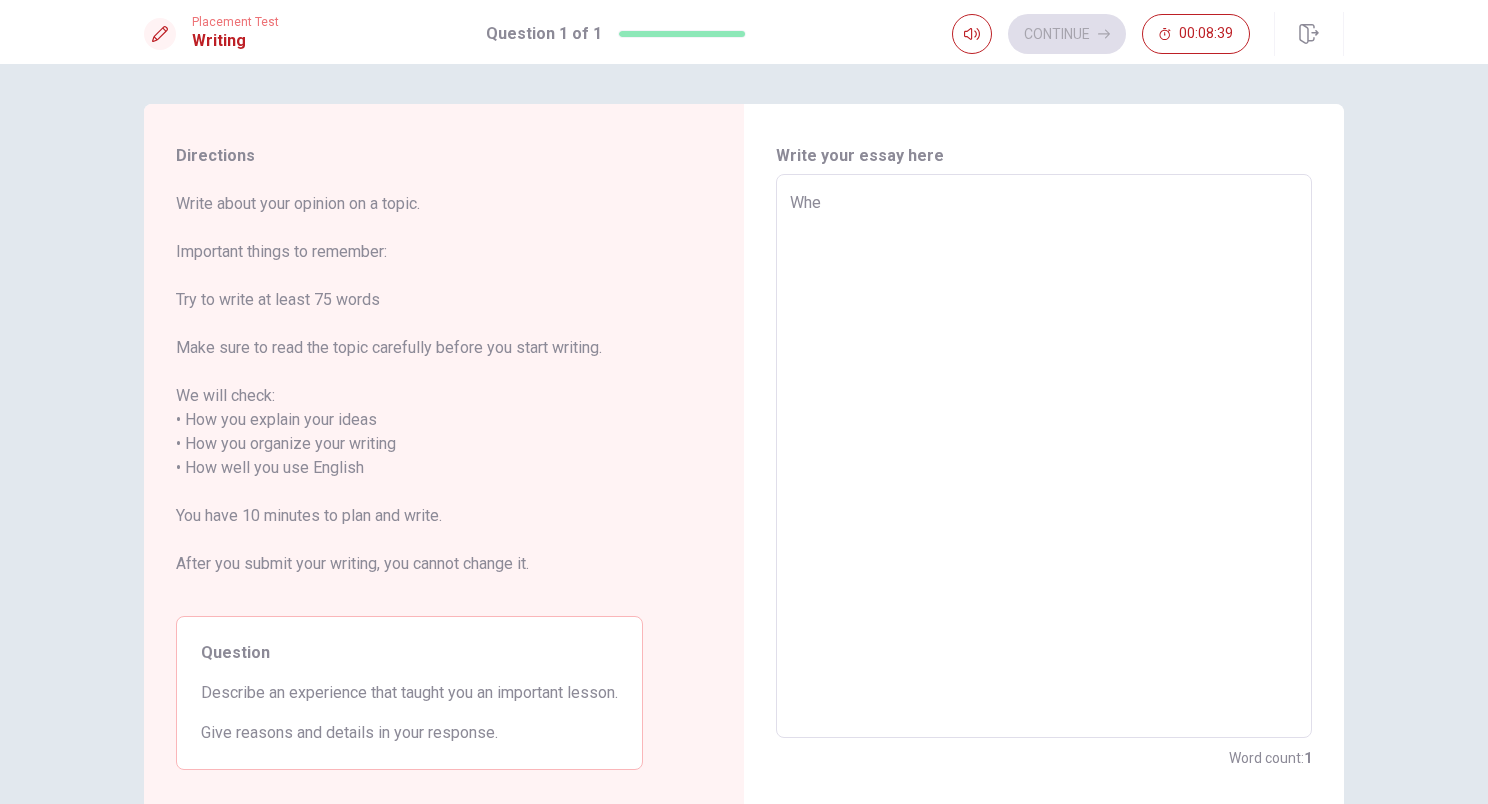 type on "When" 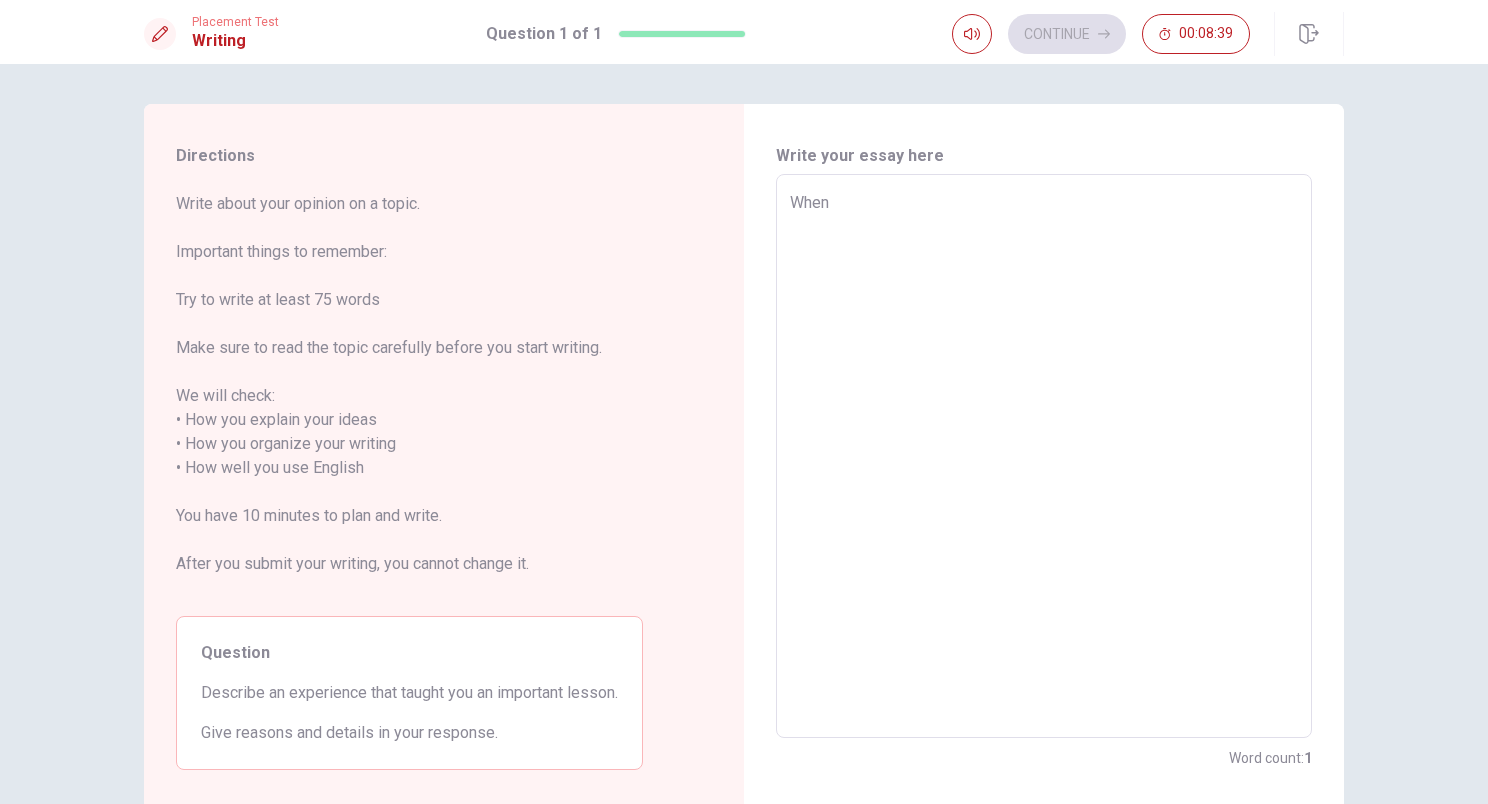 type on "x" 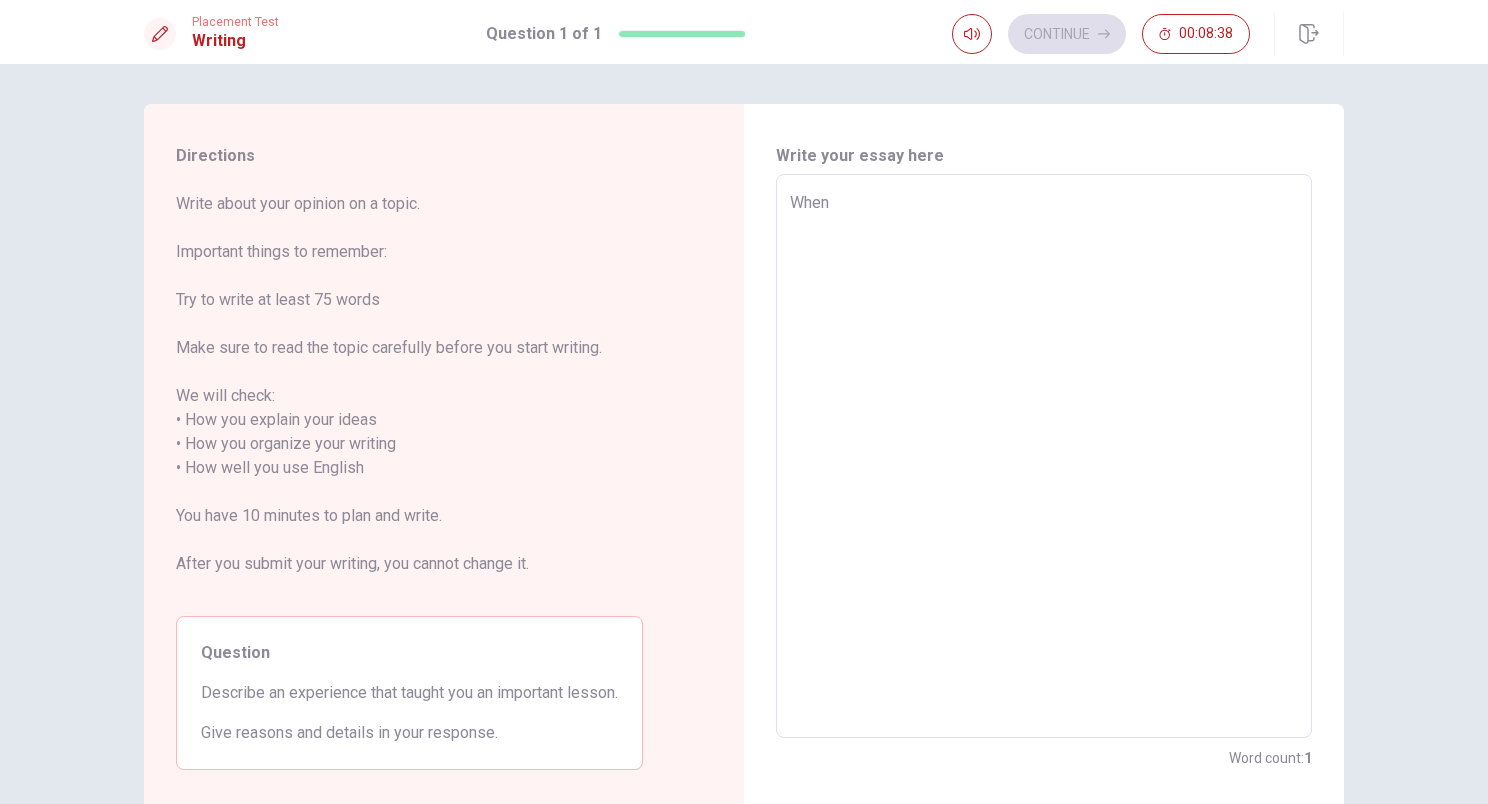 type on "x" 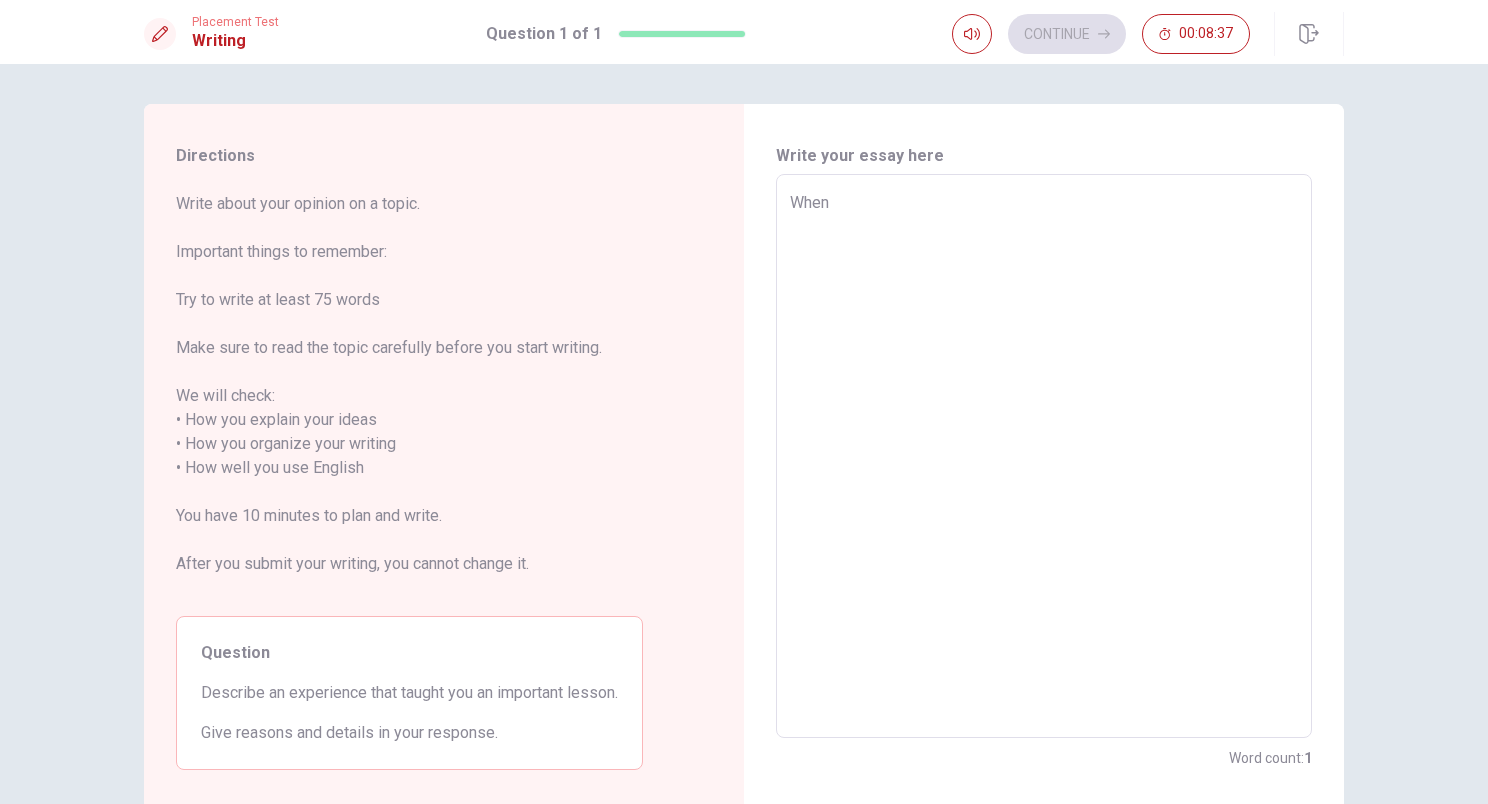 type on "When I" 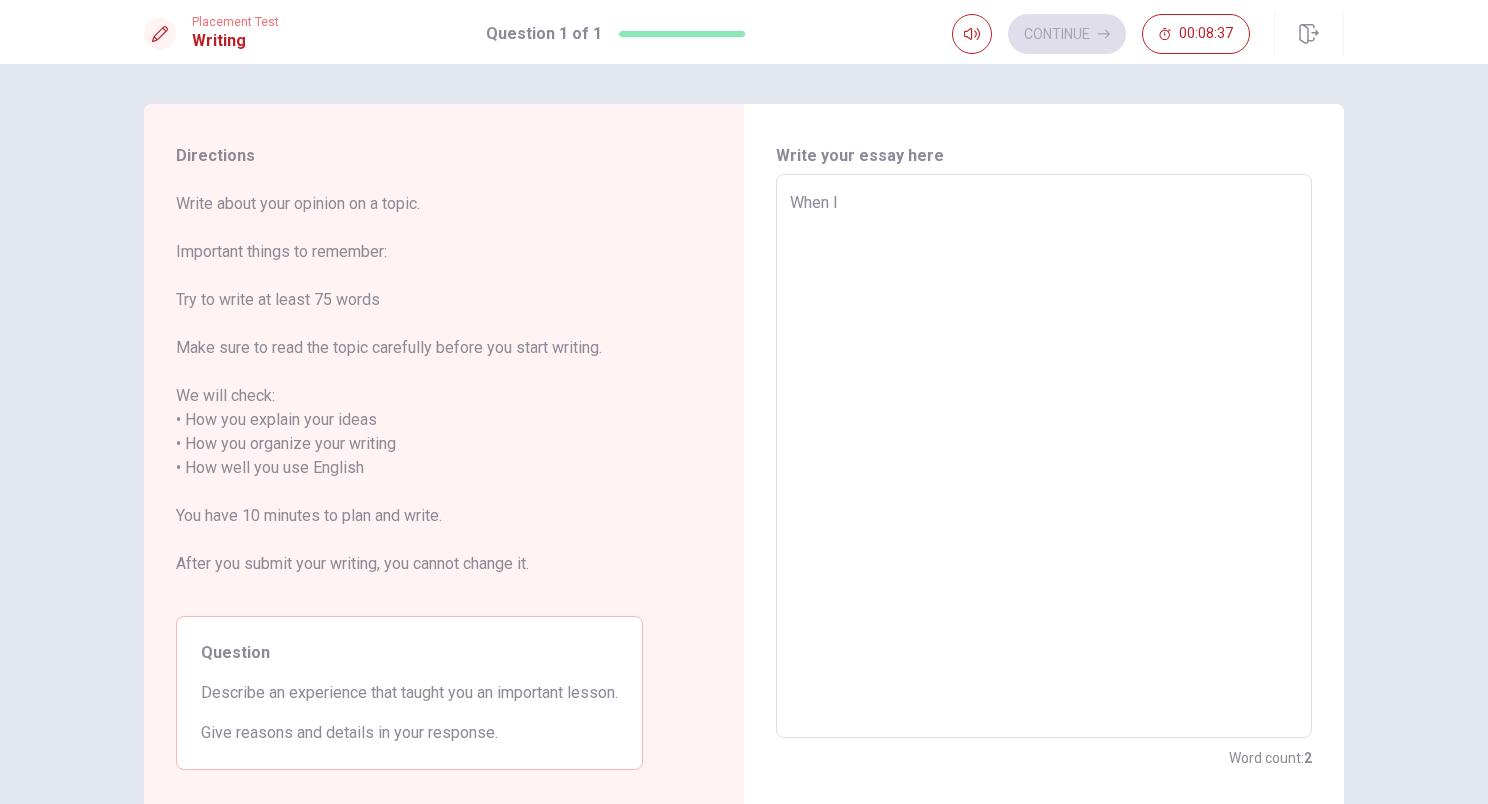 type on "x" 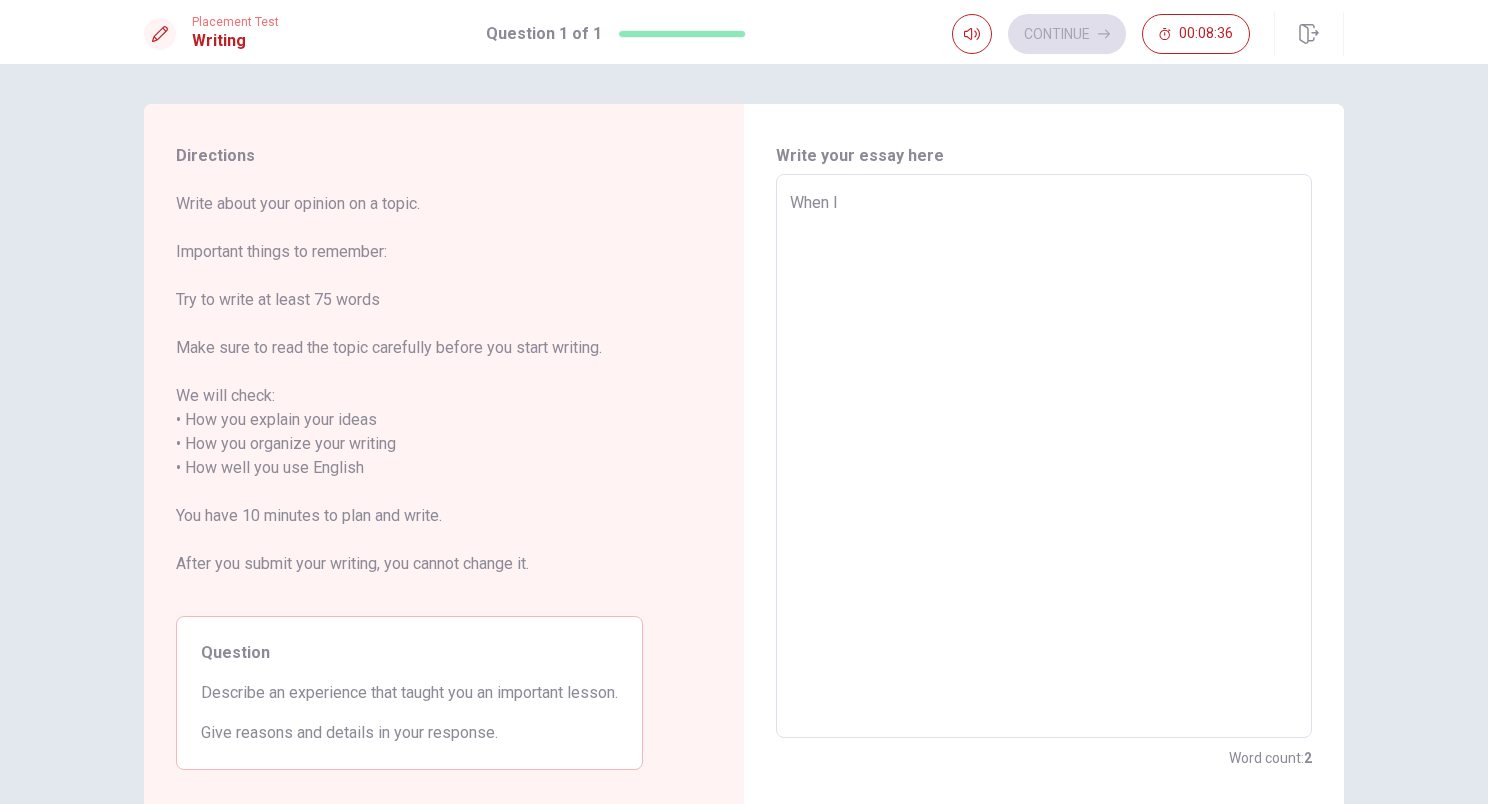 type on "When I" 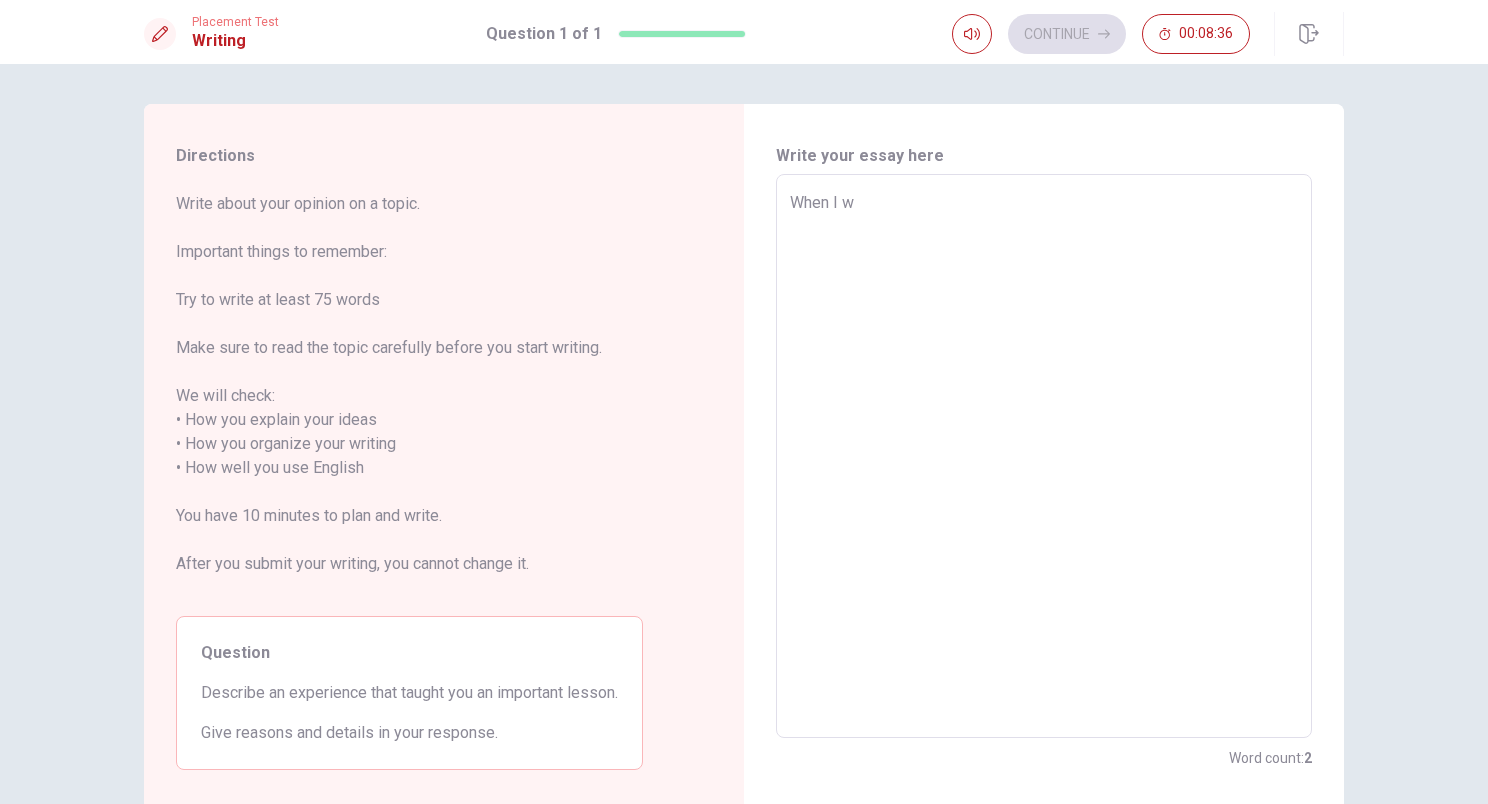 type on "x" 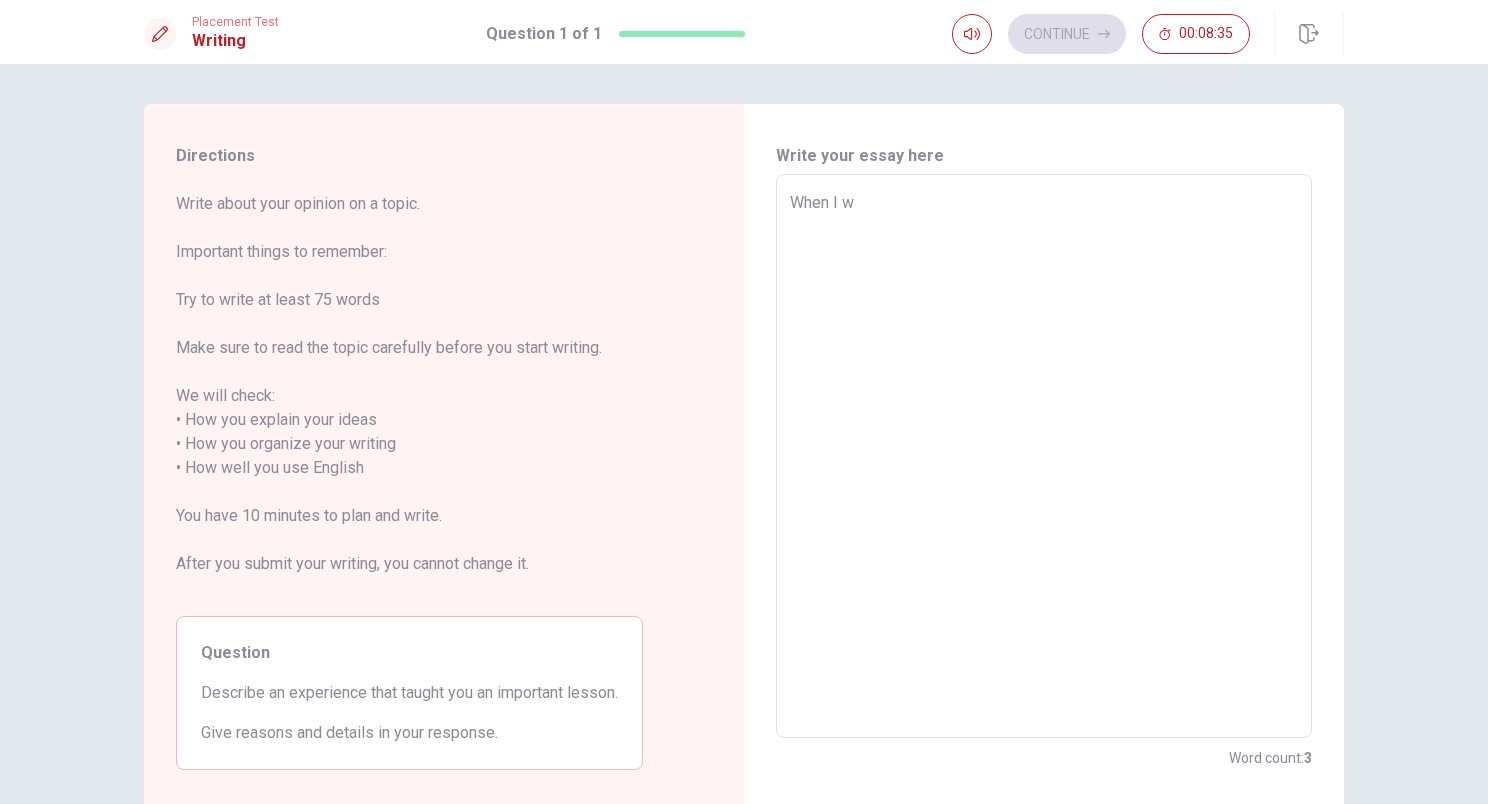 type on "When I wa" 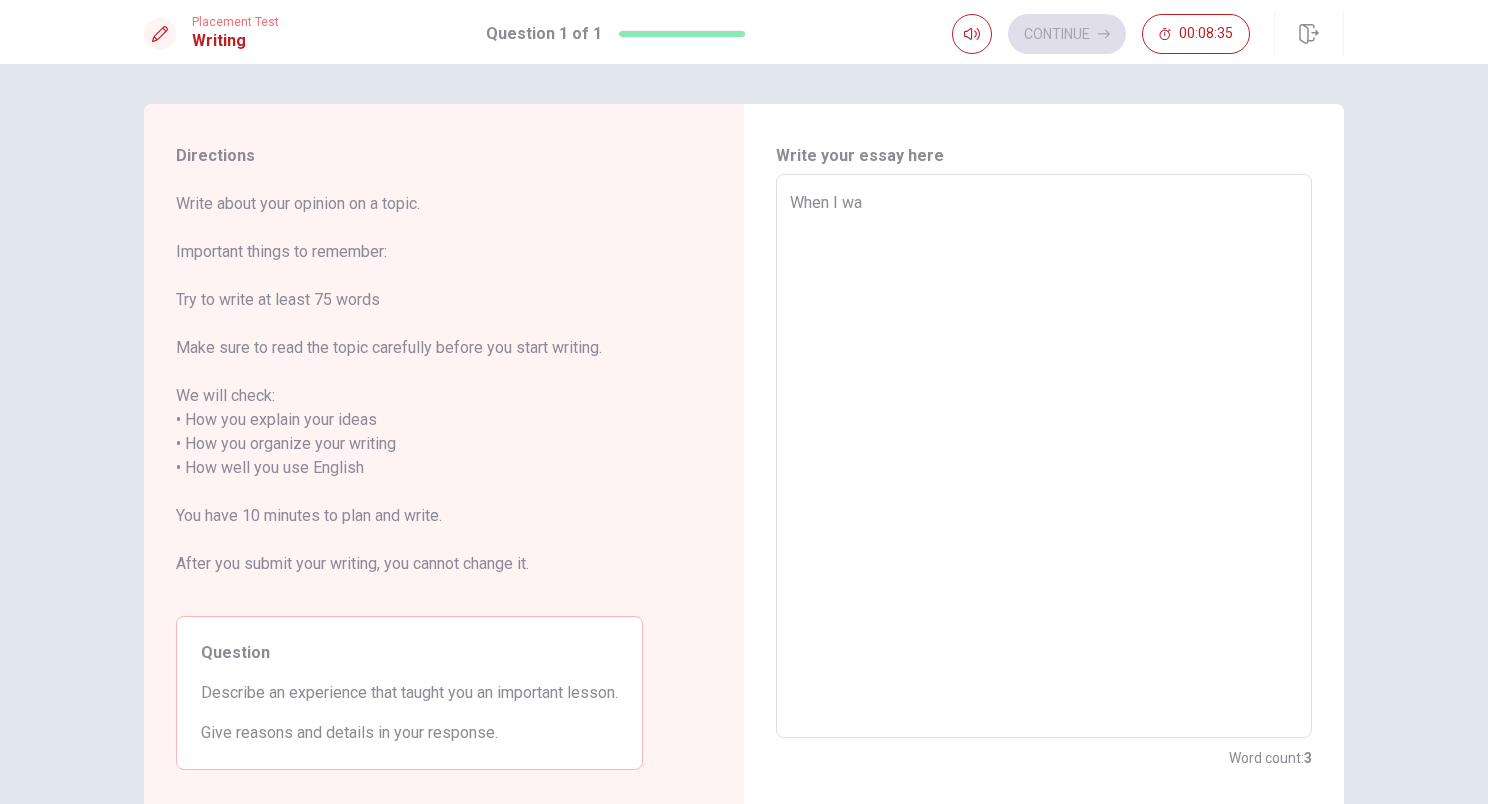 type on "x" 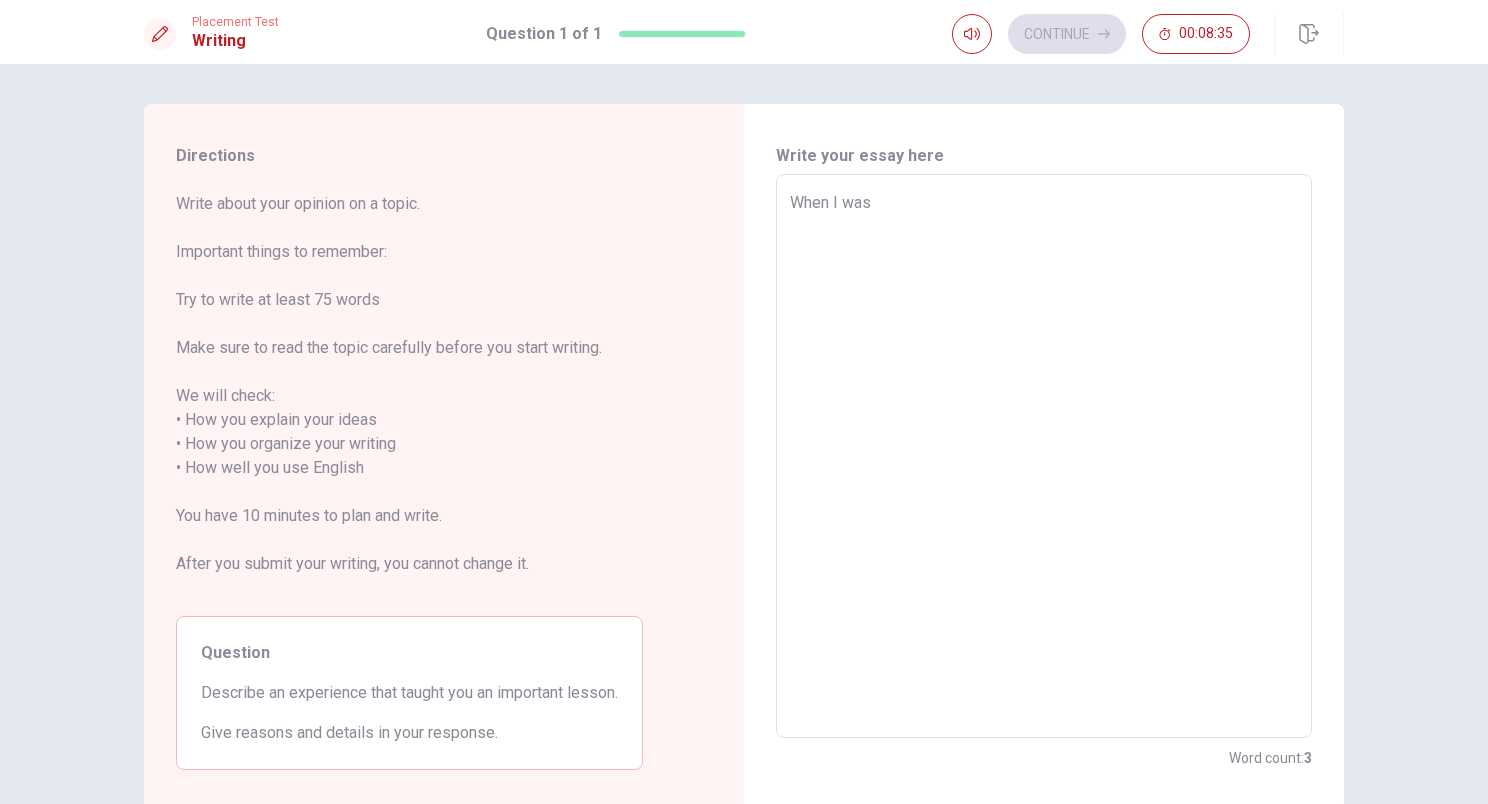 type on "x" 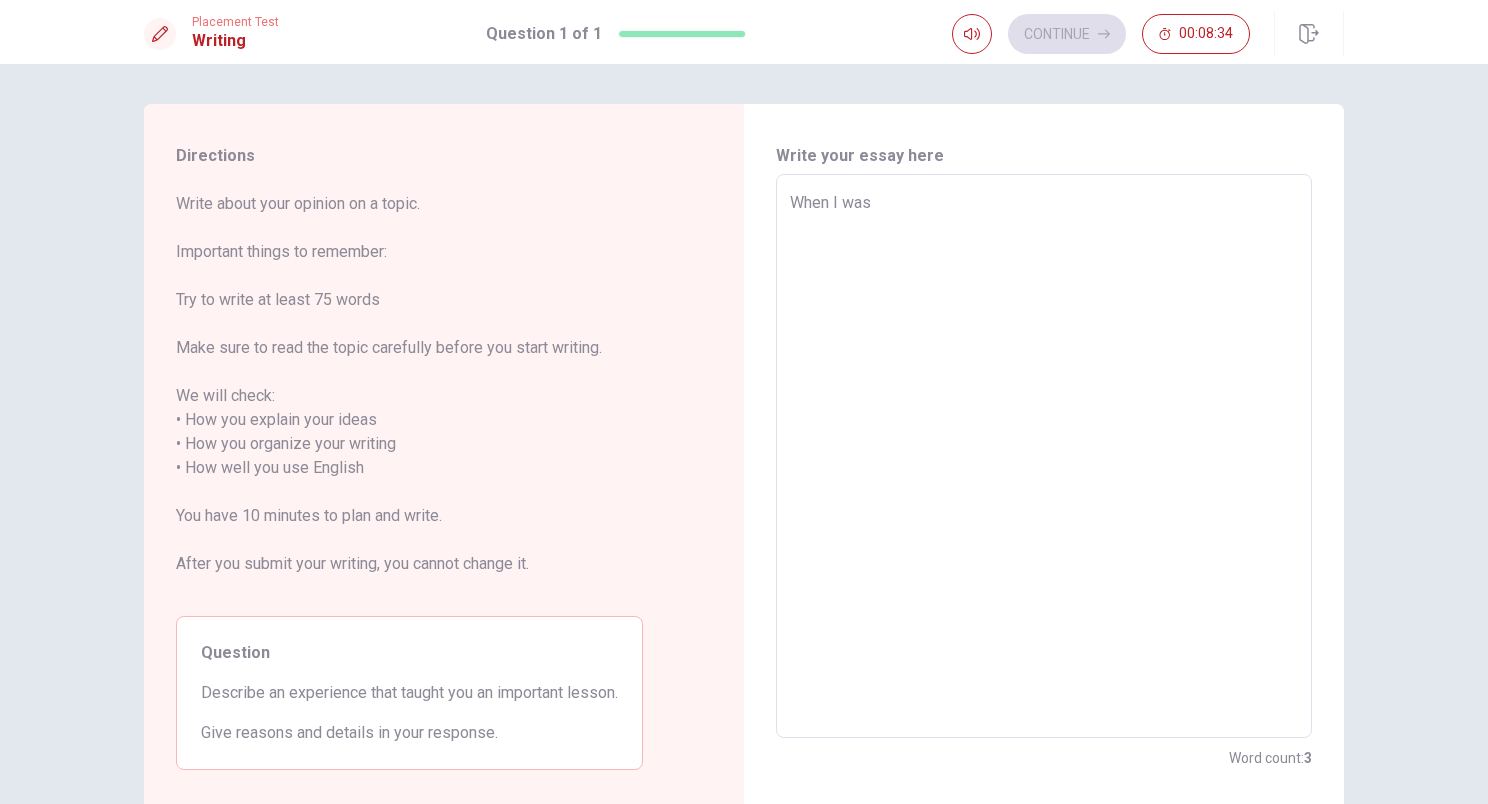 type on "When I was a" 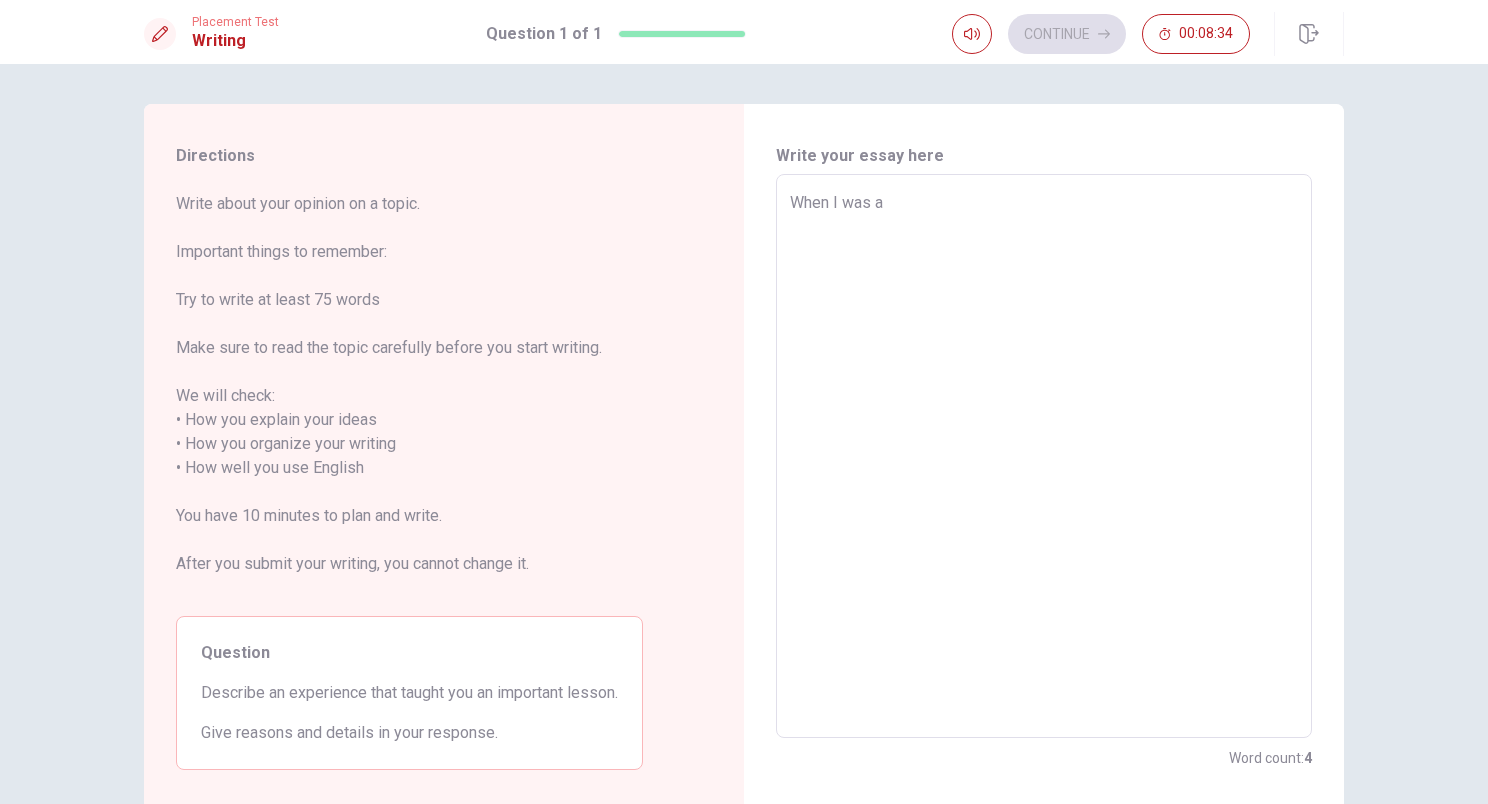 type on "x" 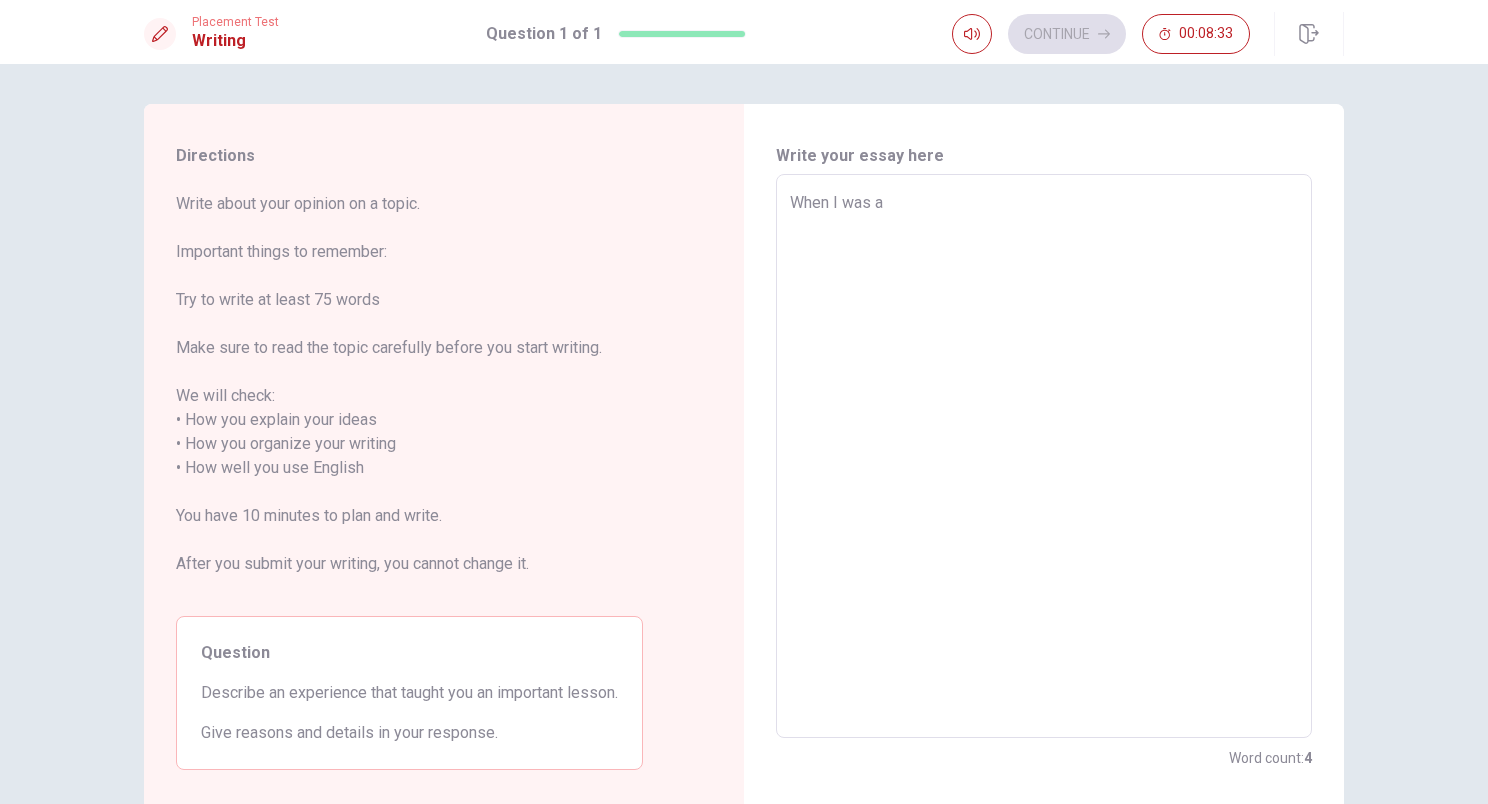 type on "When I was a" 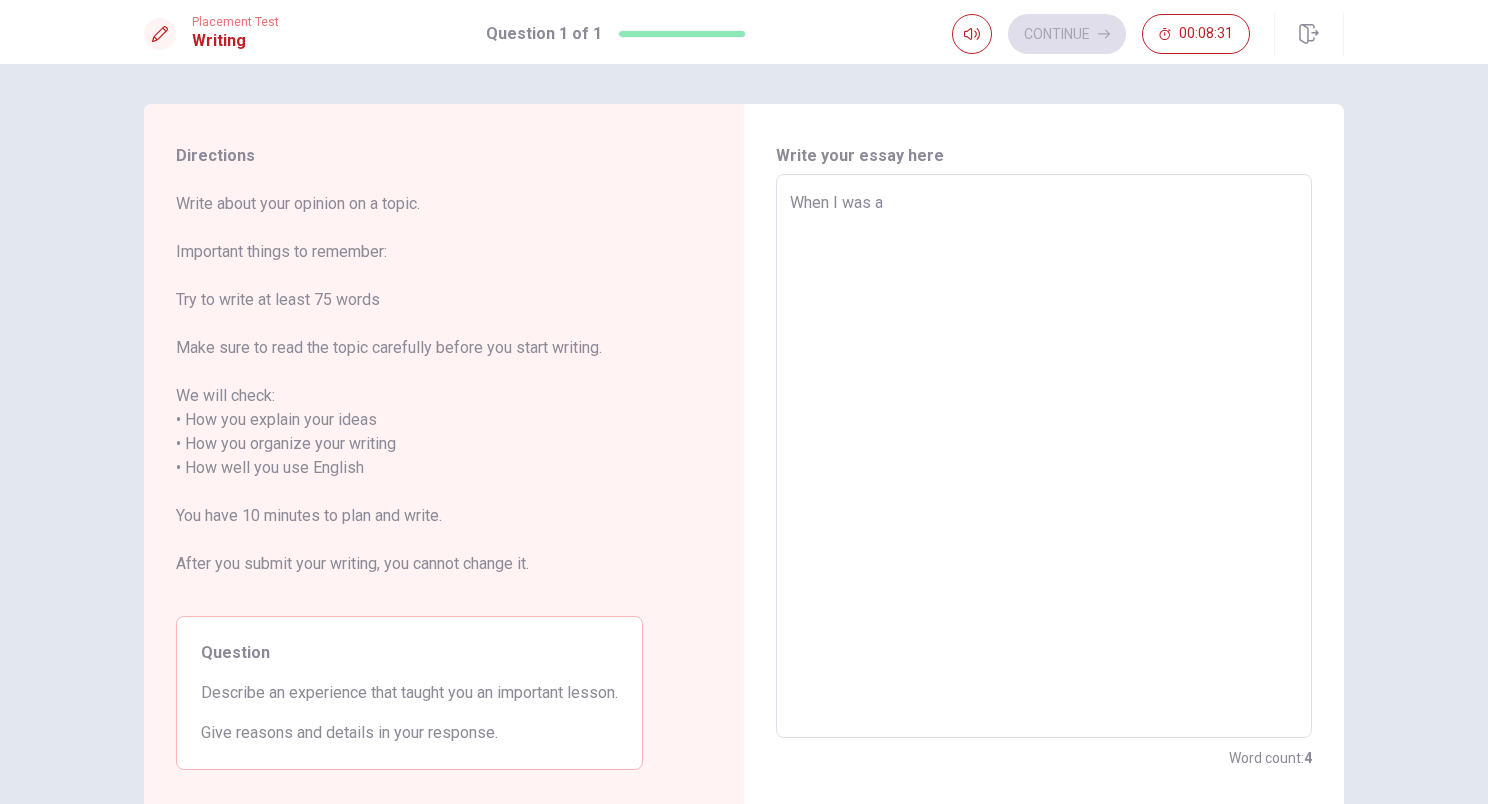 type on "x" 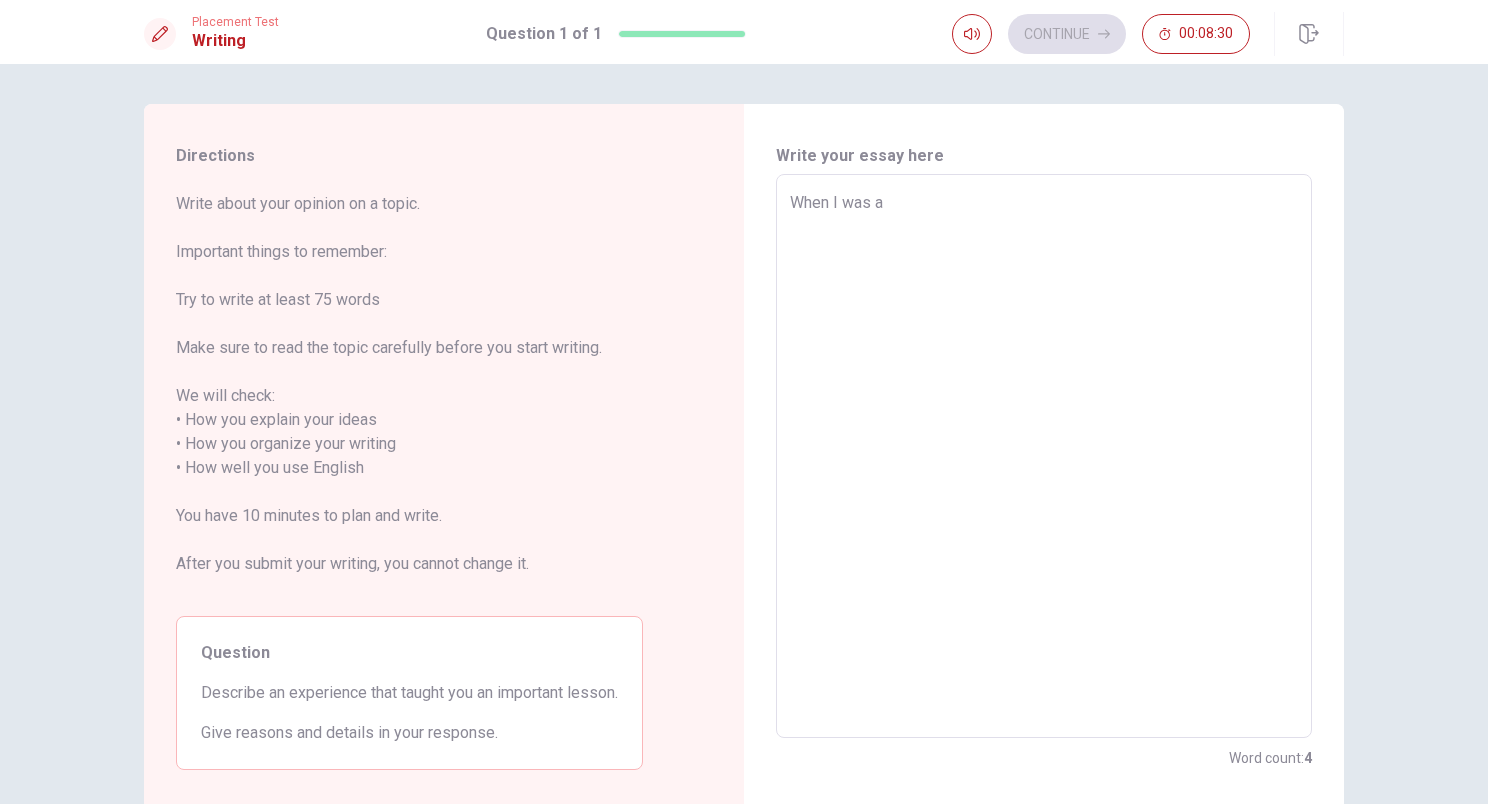 type on "When I was a h" 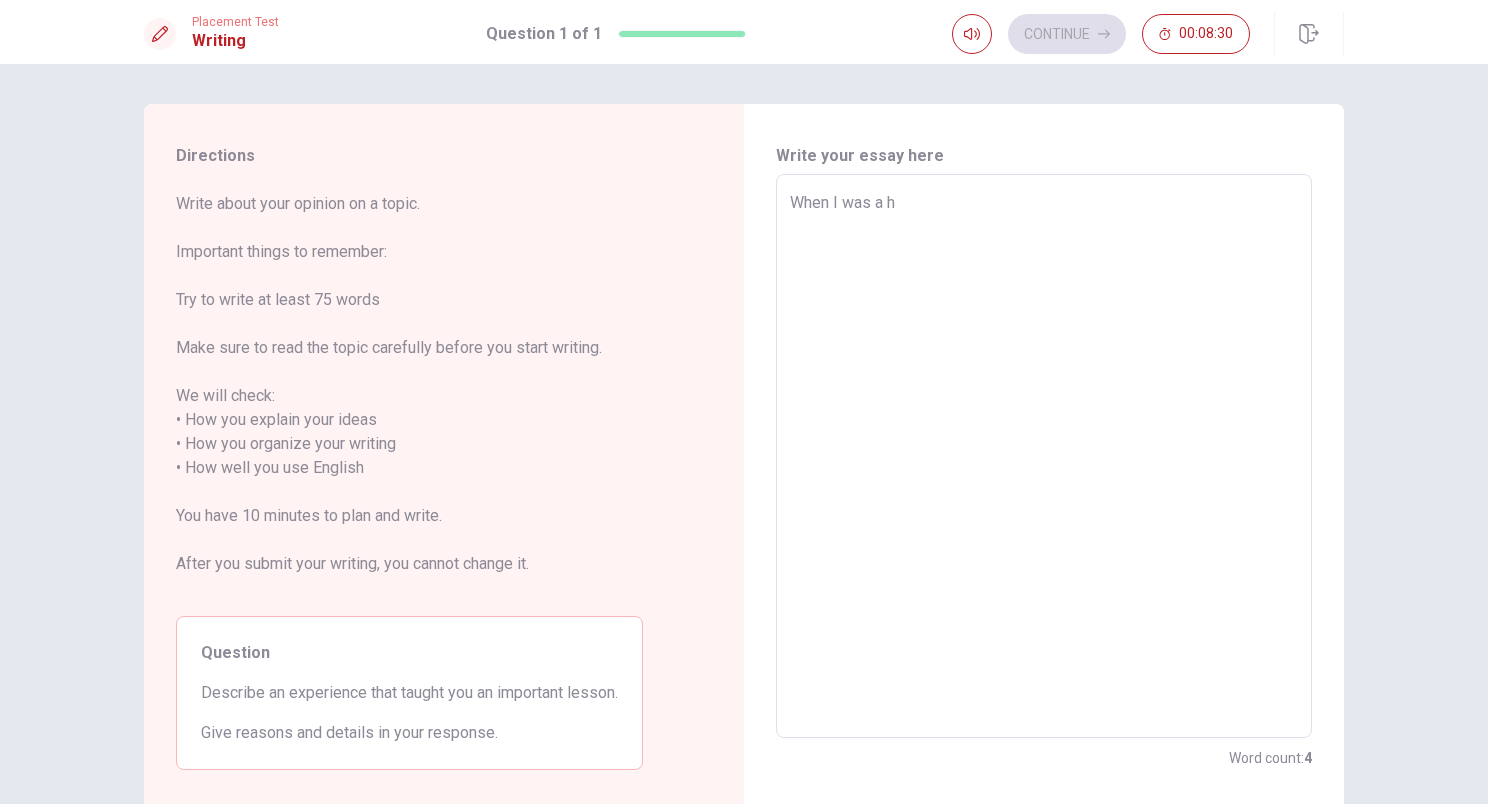 type on "x" 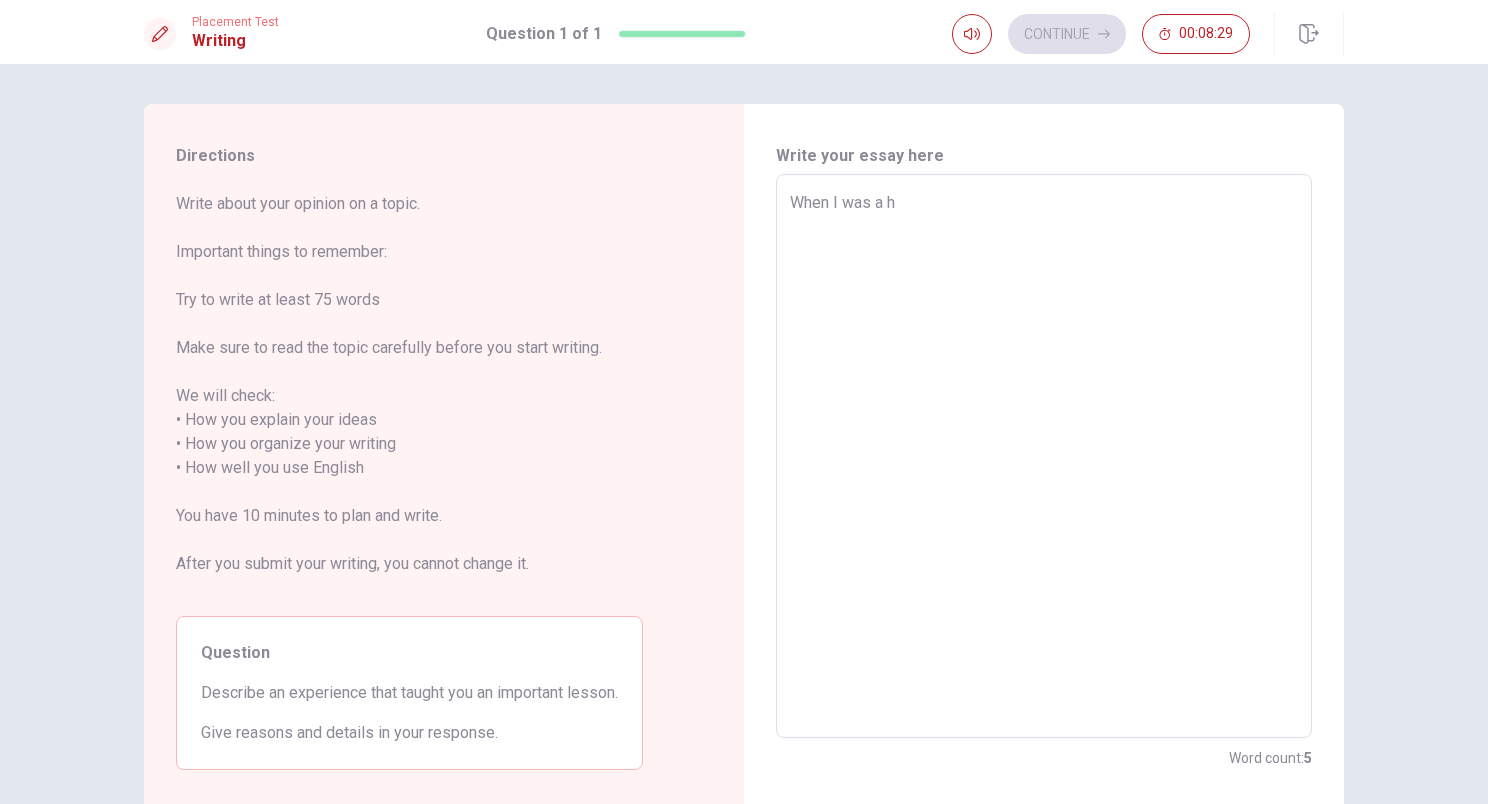 type on "When I was a hi" 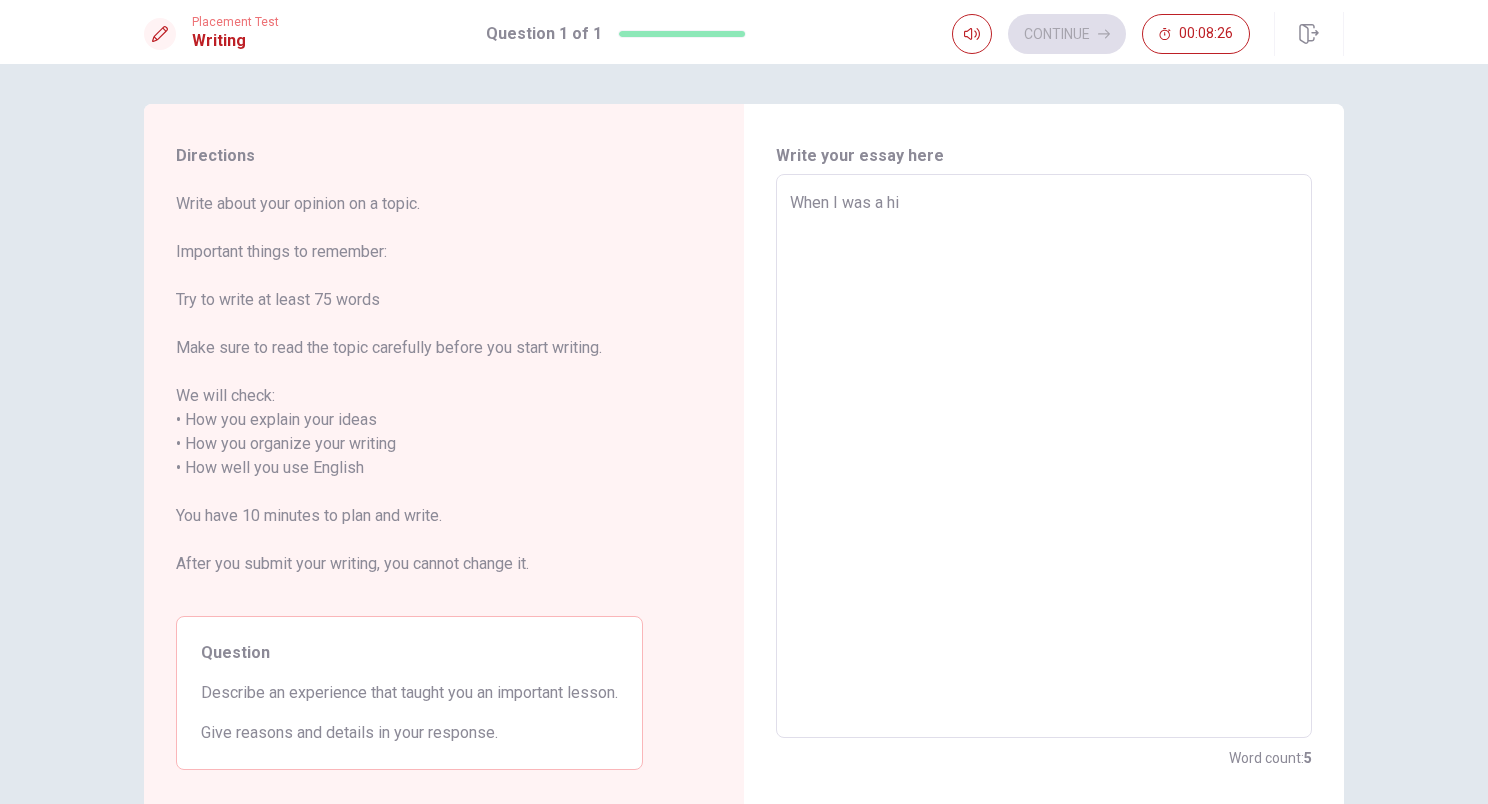 type on "x" 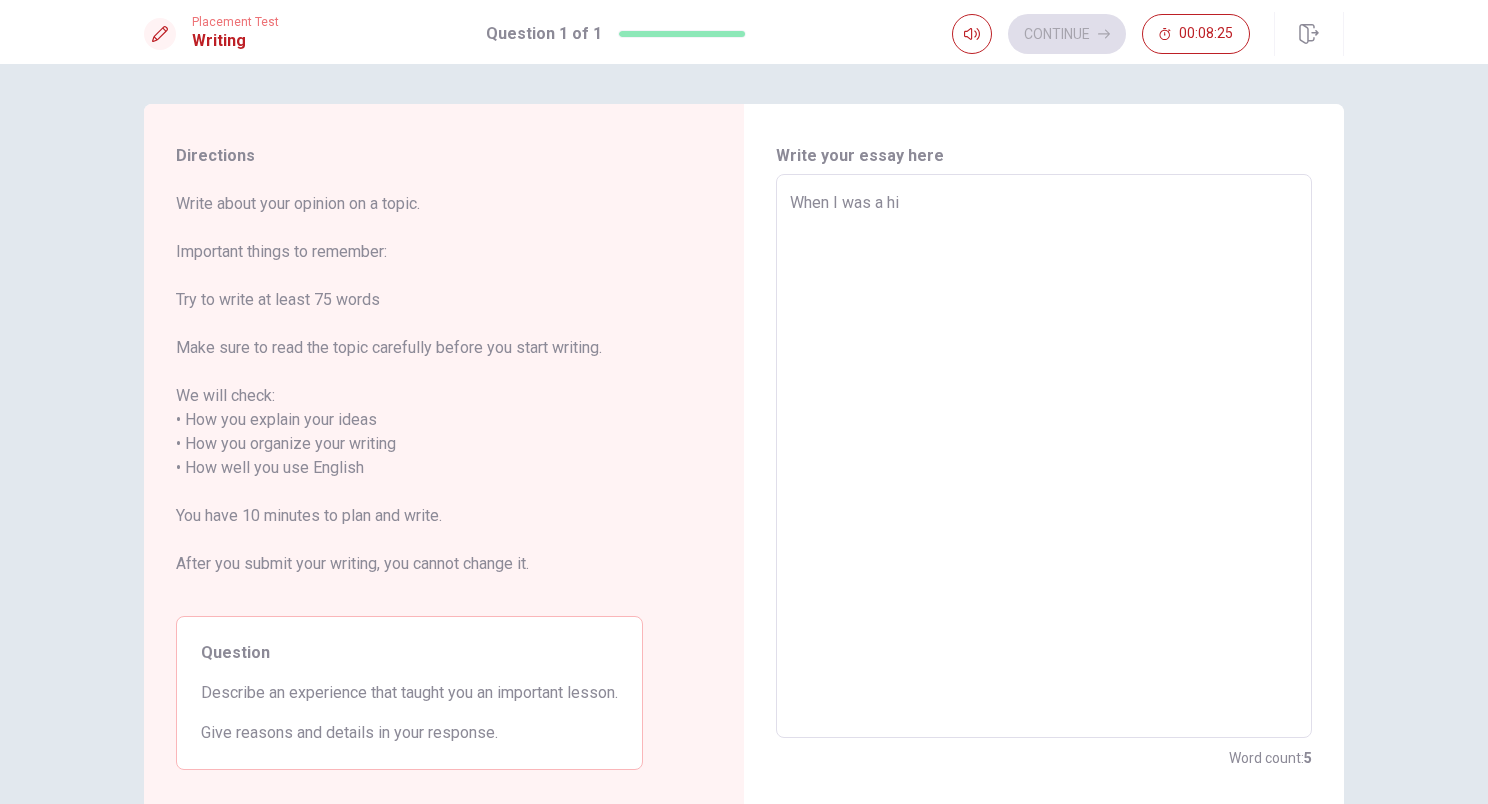 type on "When I was a hig" 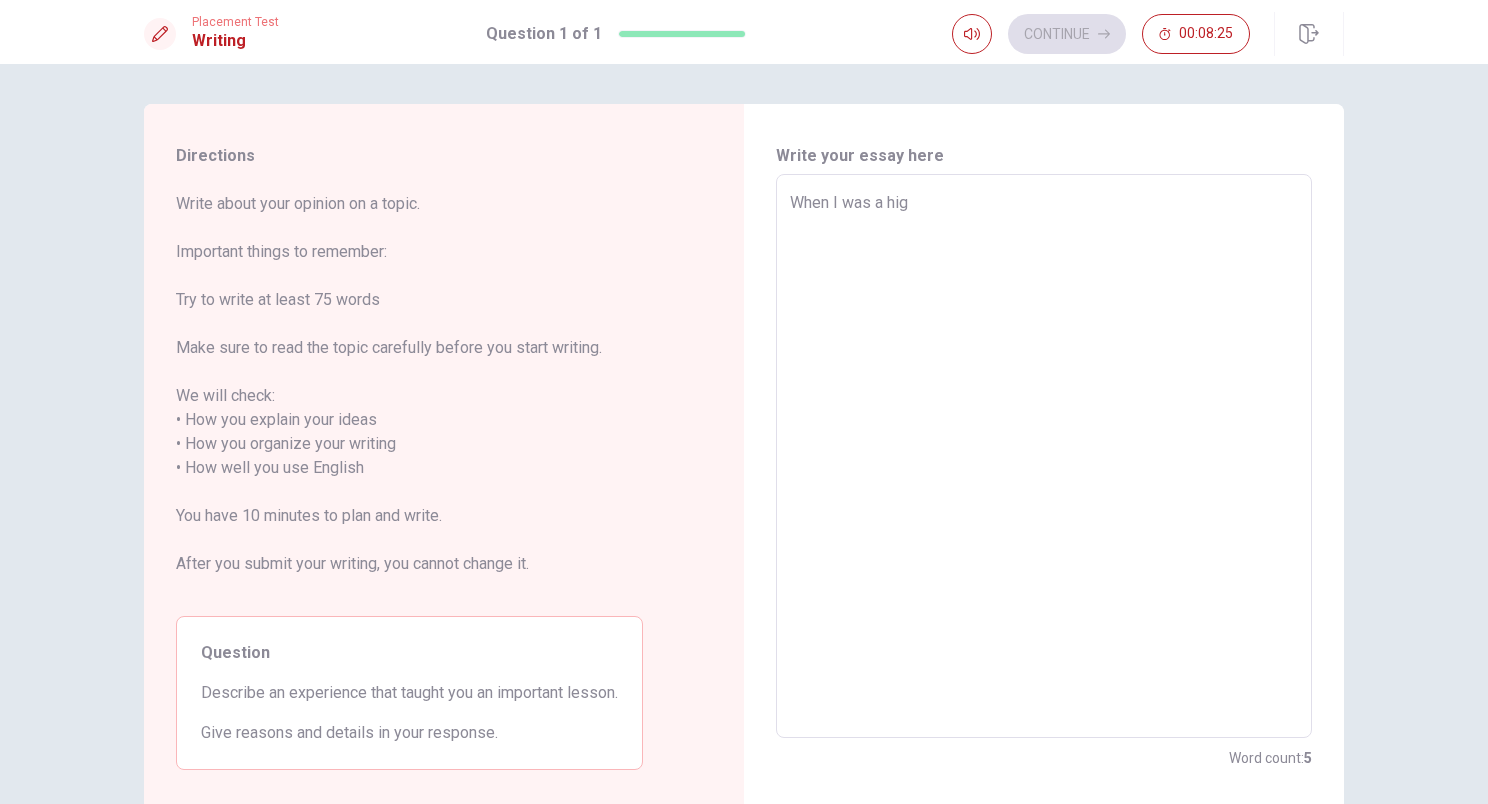 type on "x" 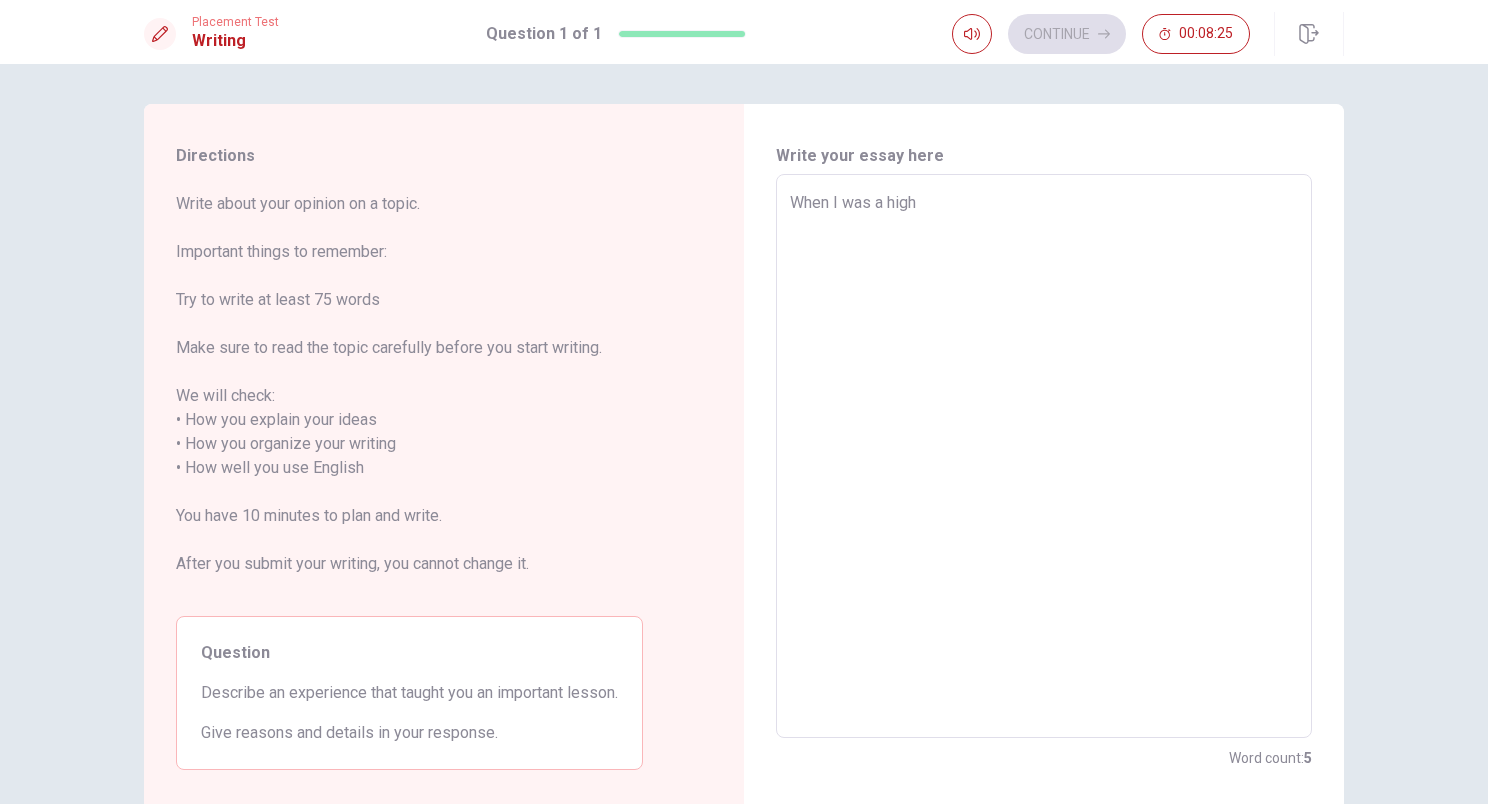 type on "x" 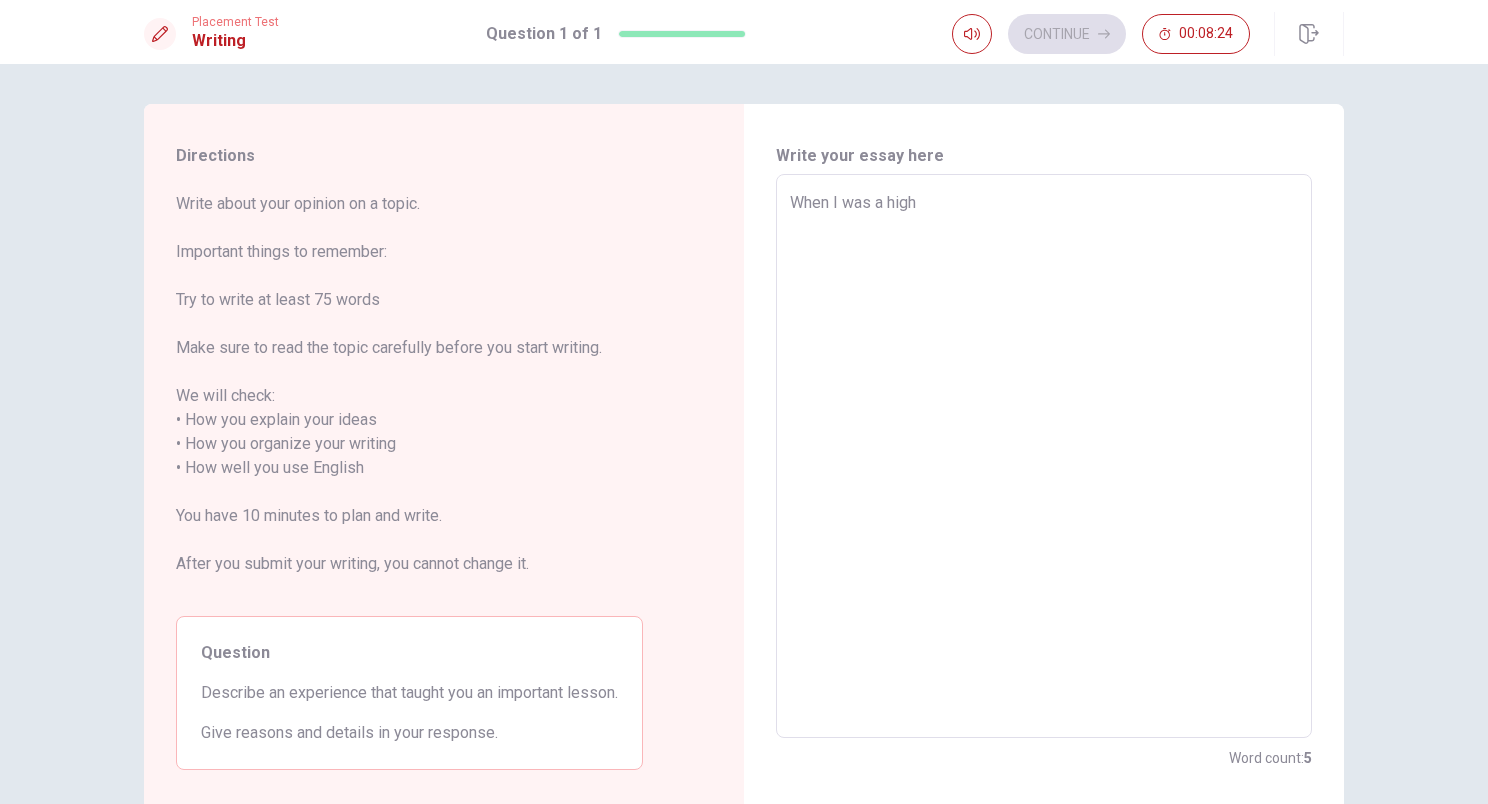 type on "When I was a high s" 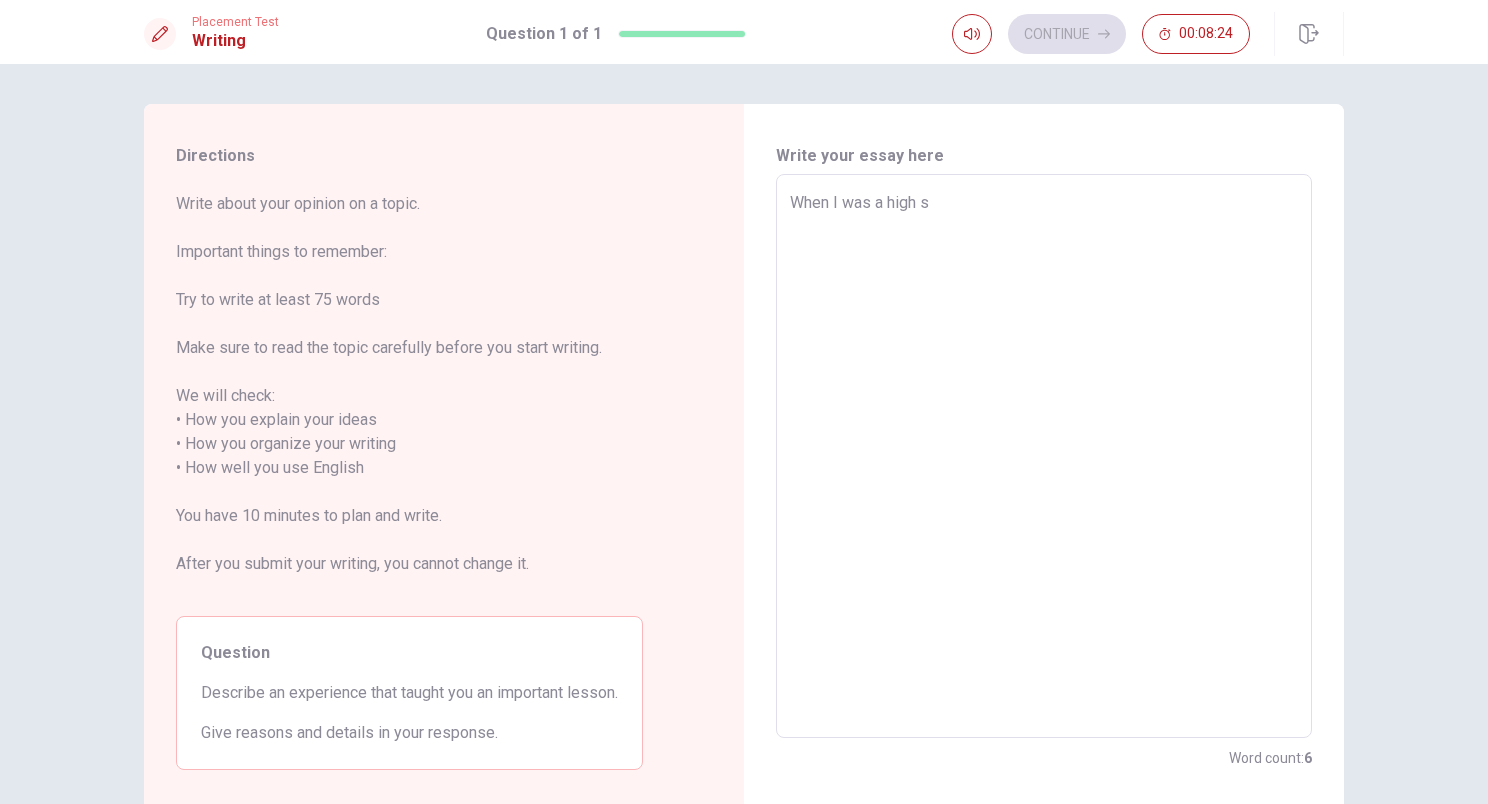 type on "x" 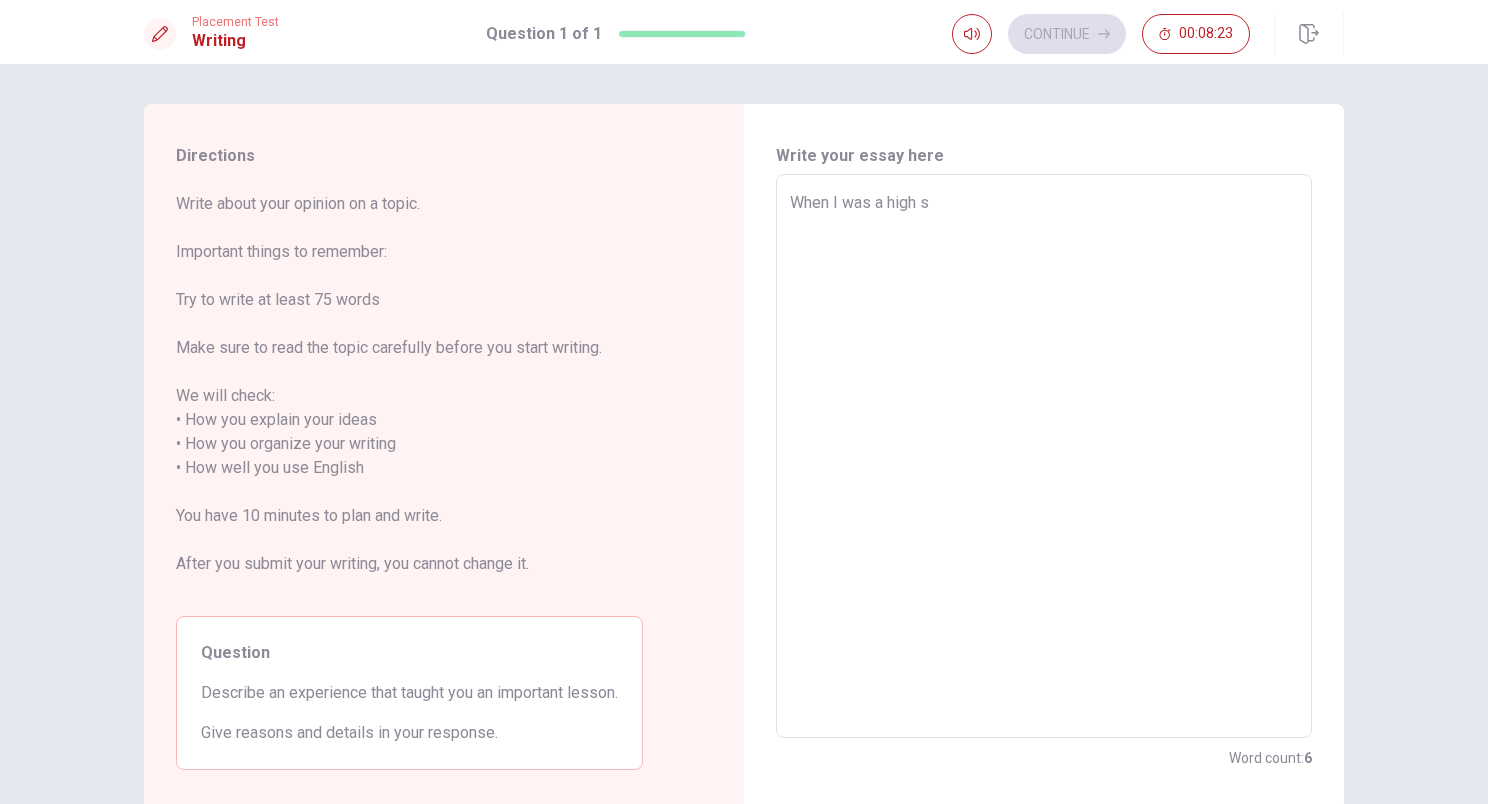 type on "When I was a high sc" 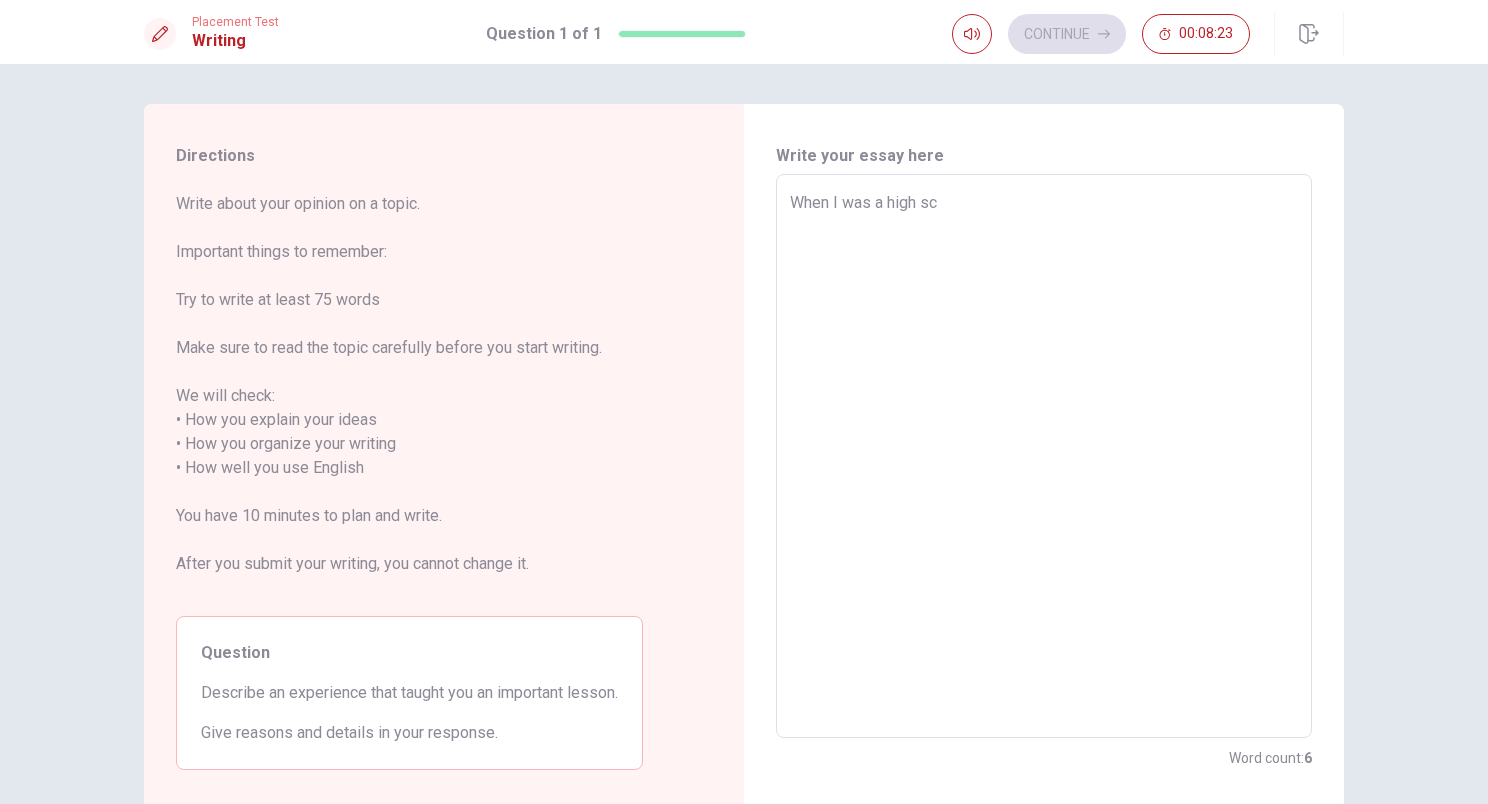 type on "x" 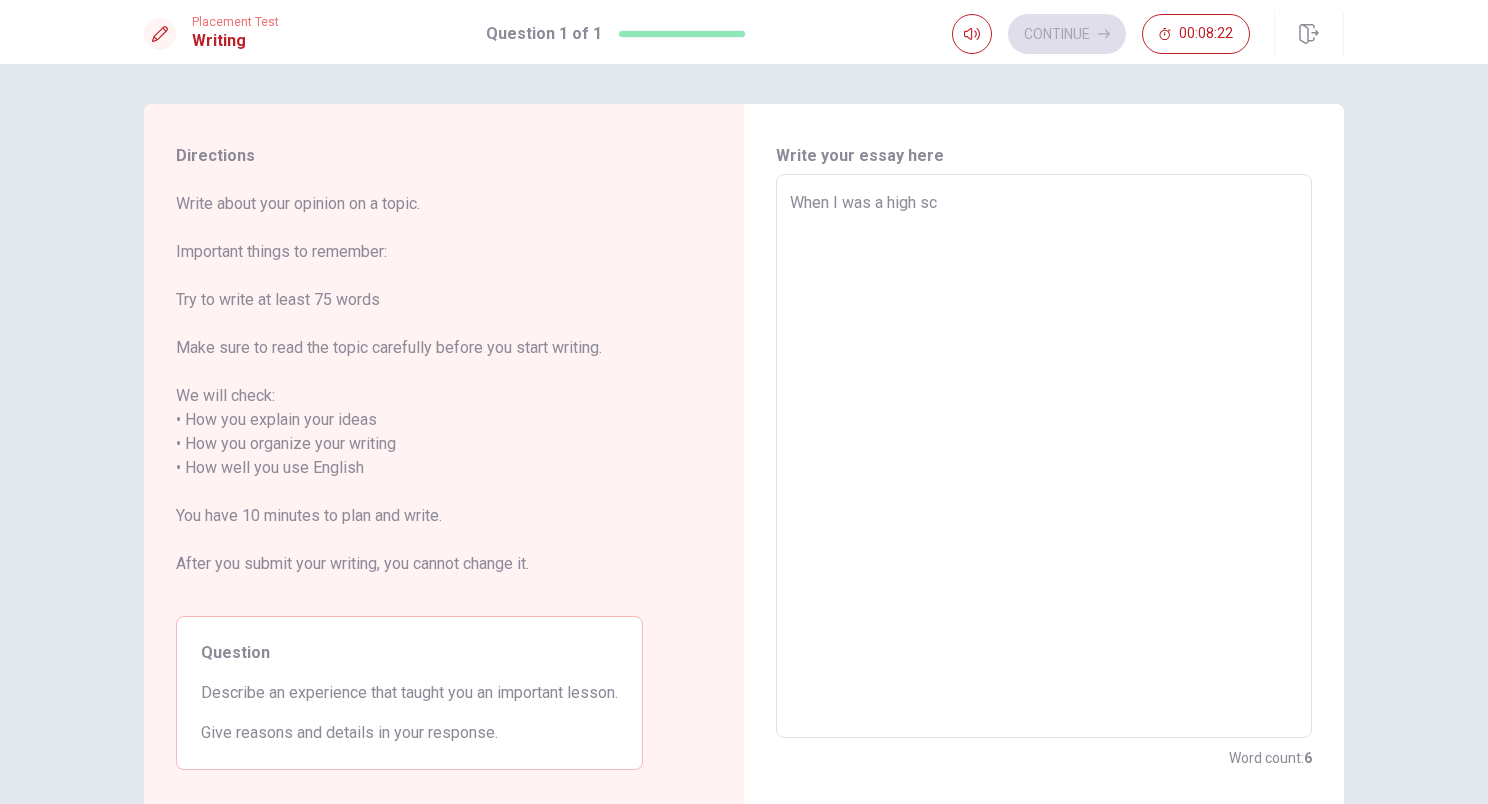 type on "When I was a high sch" 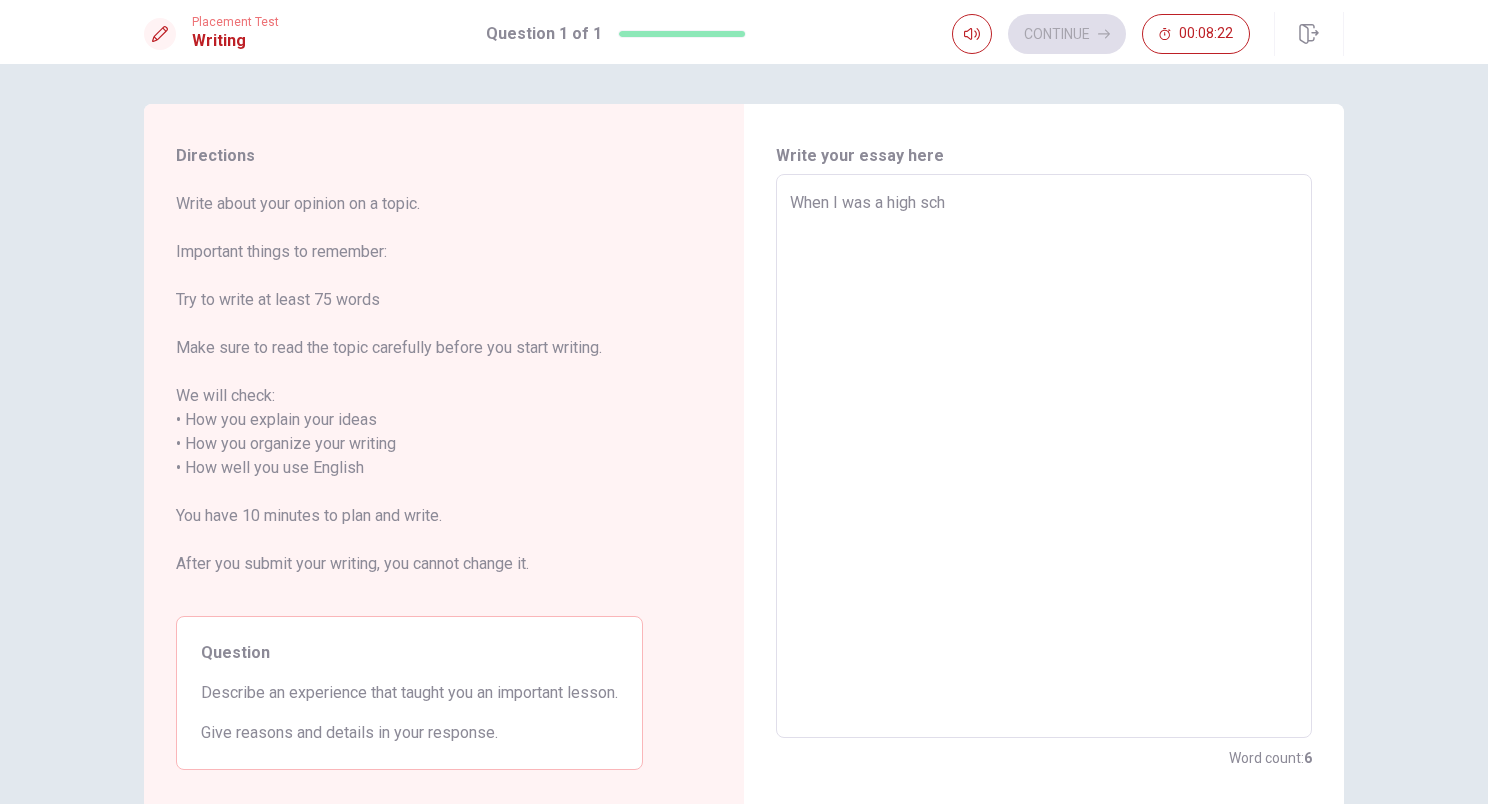 type on "x" 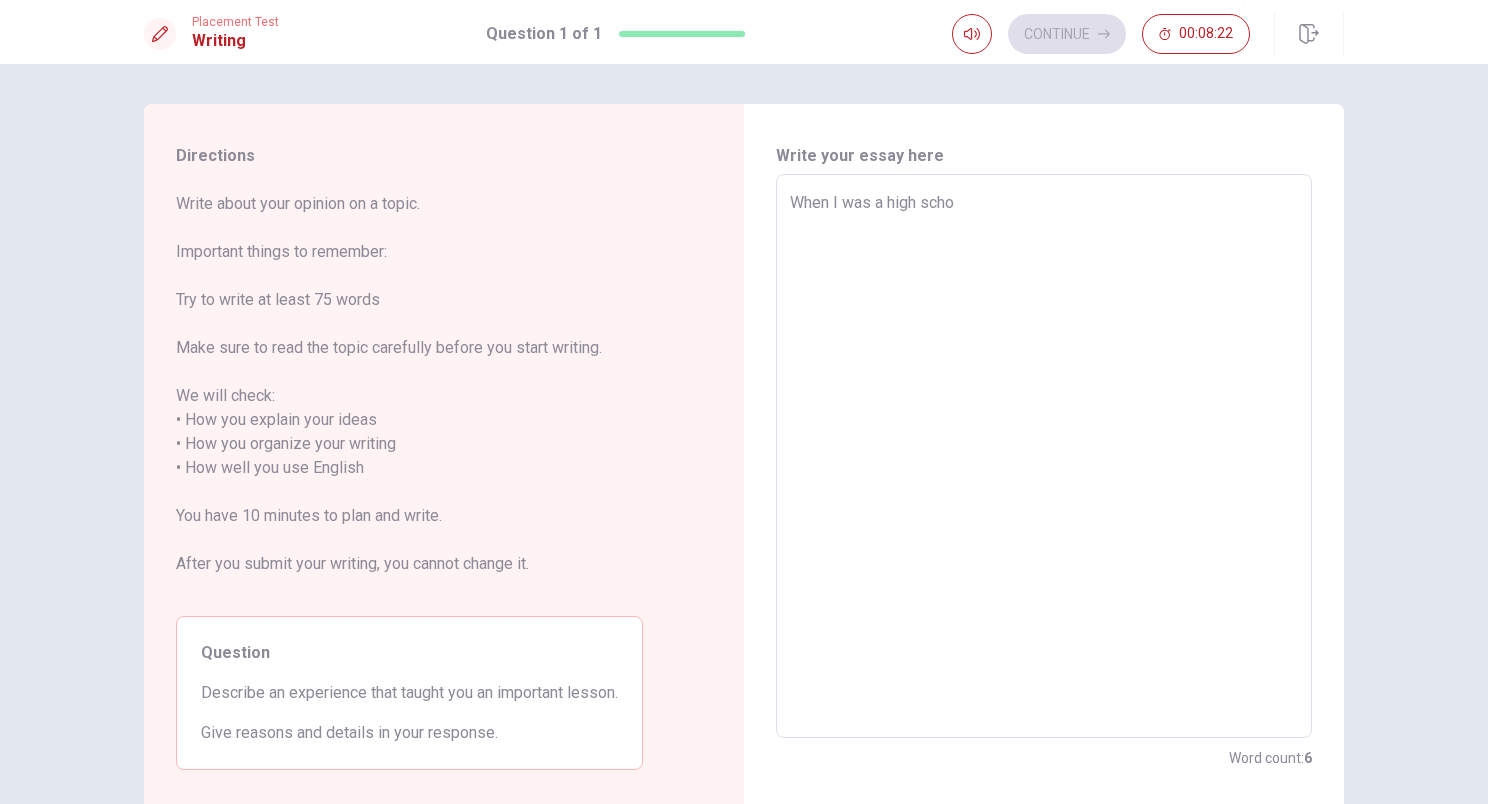 type on "x" 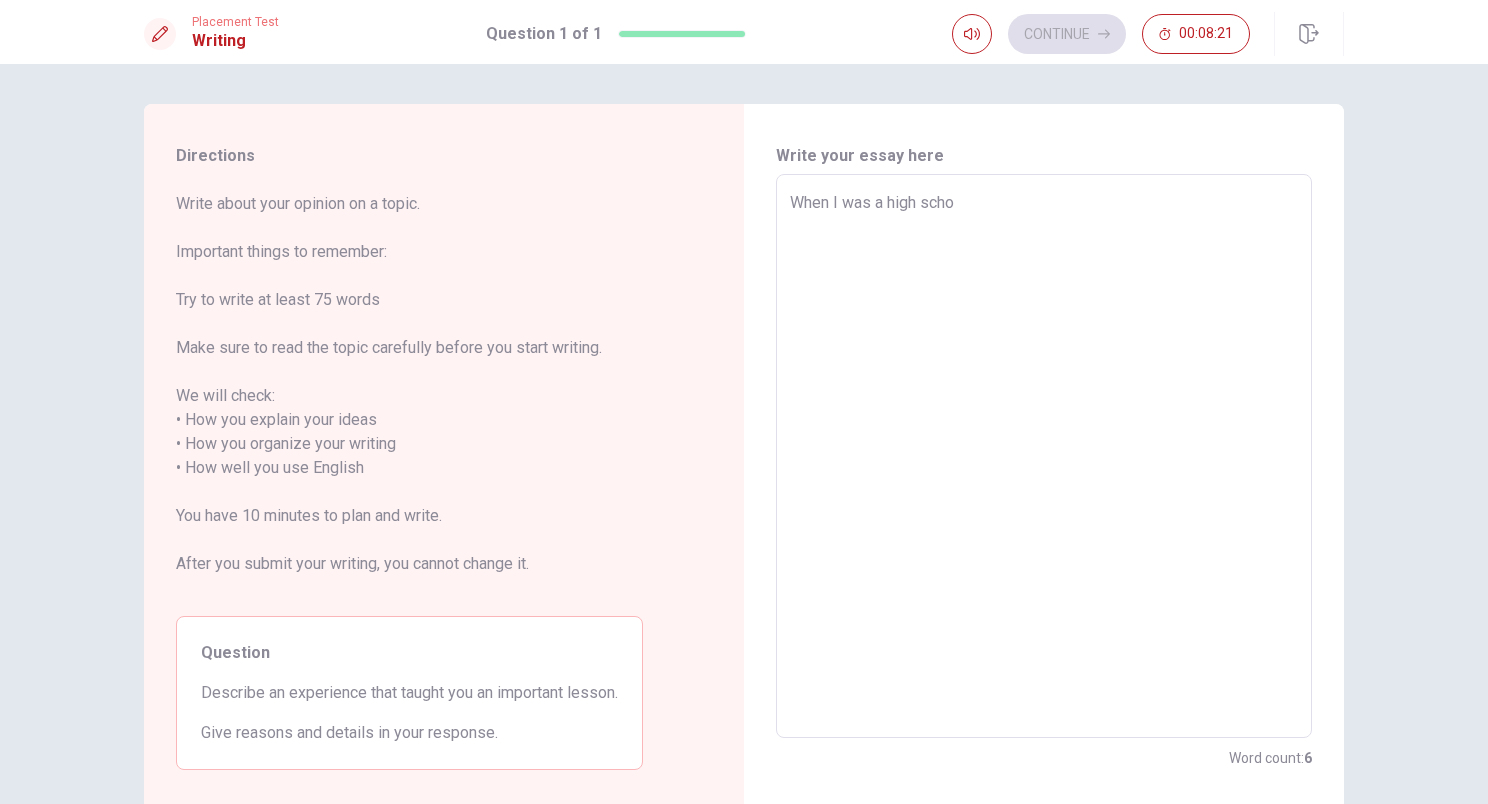 type on "When I was a high schoo" 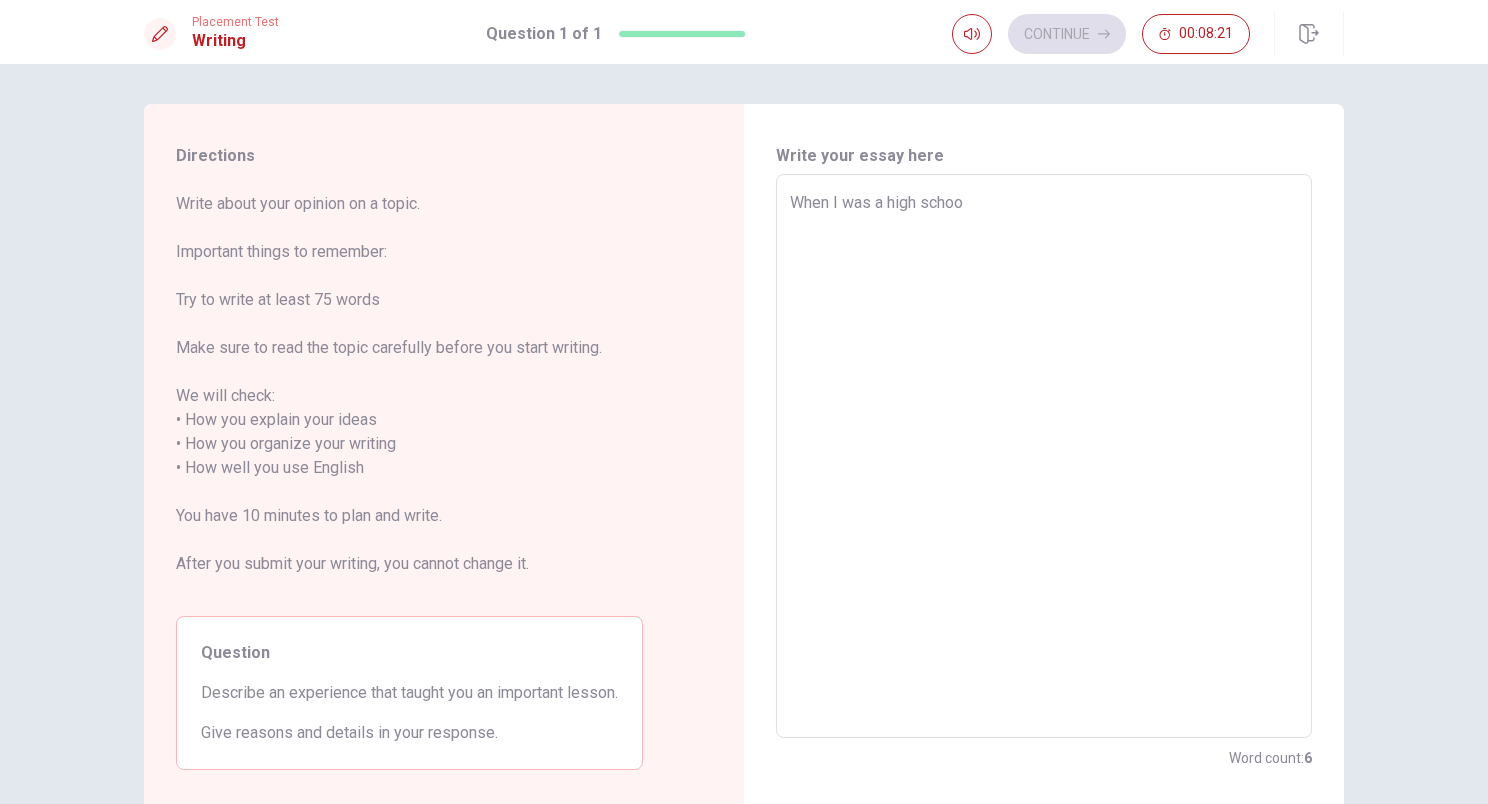 type on "x" 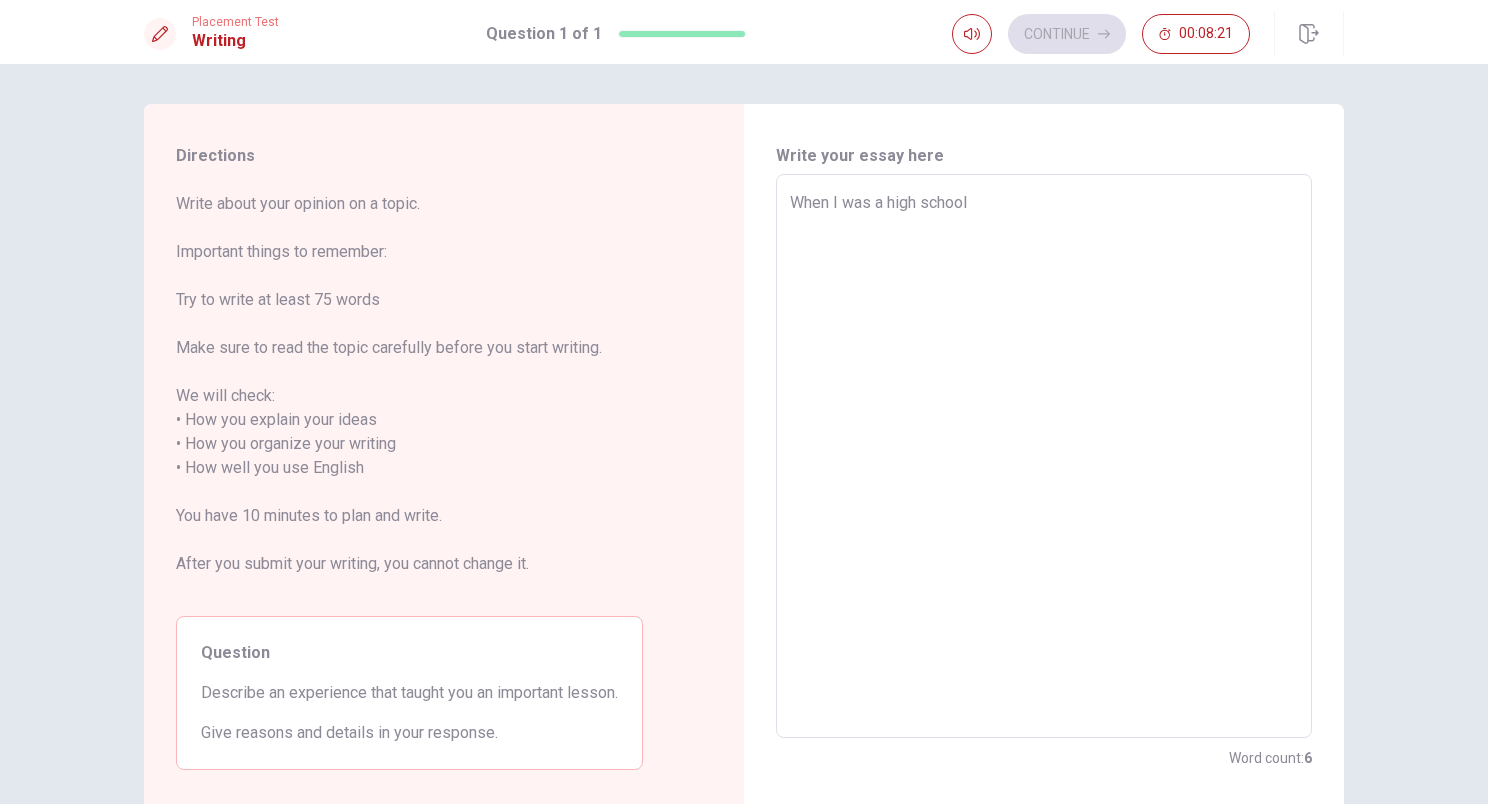 type on "x" 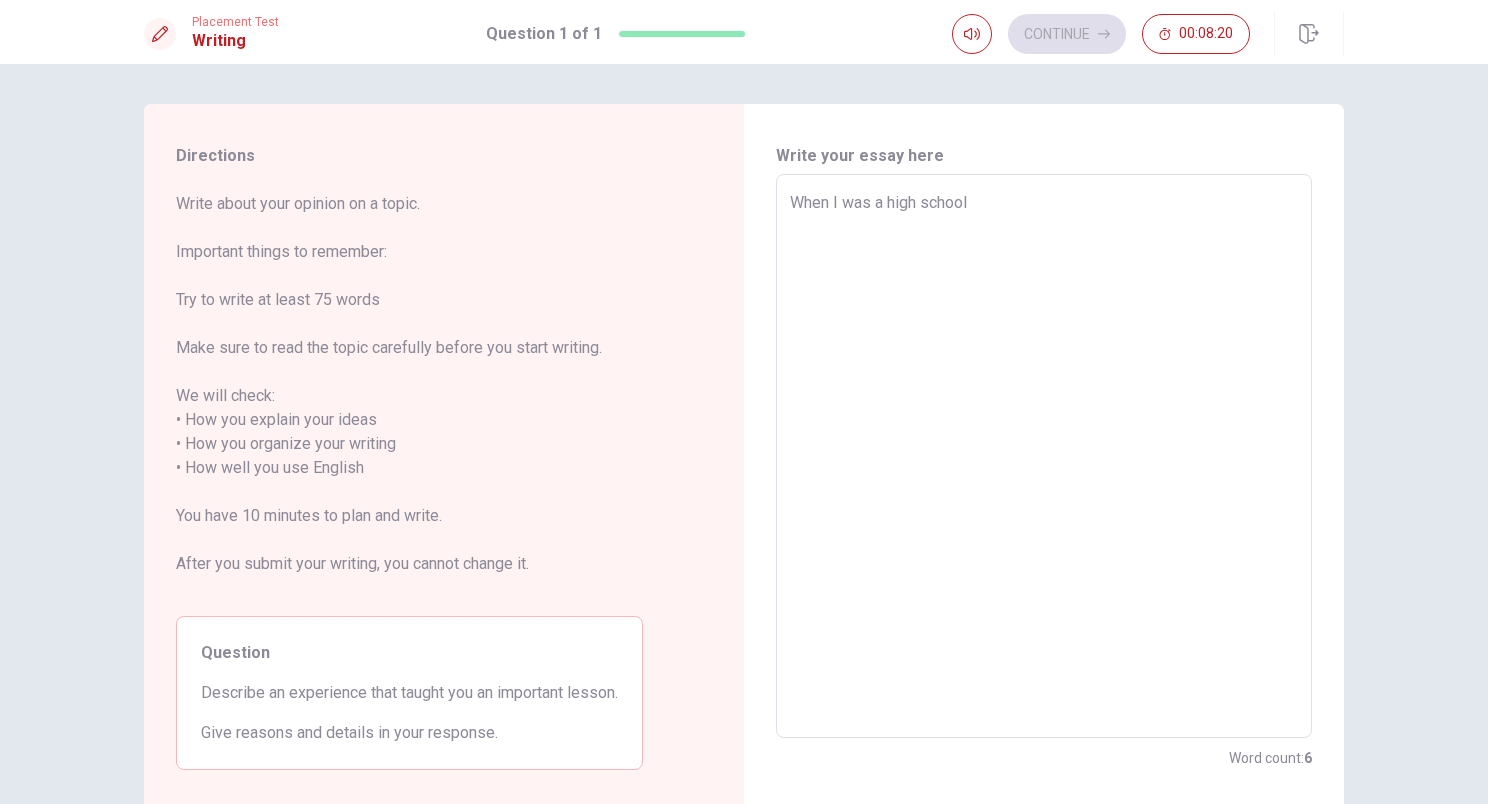 type on "When I was a high school" 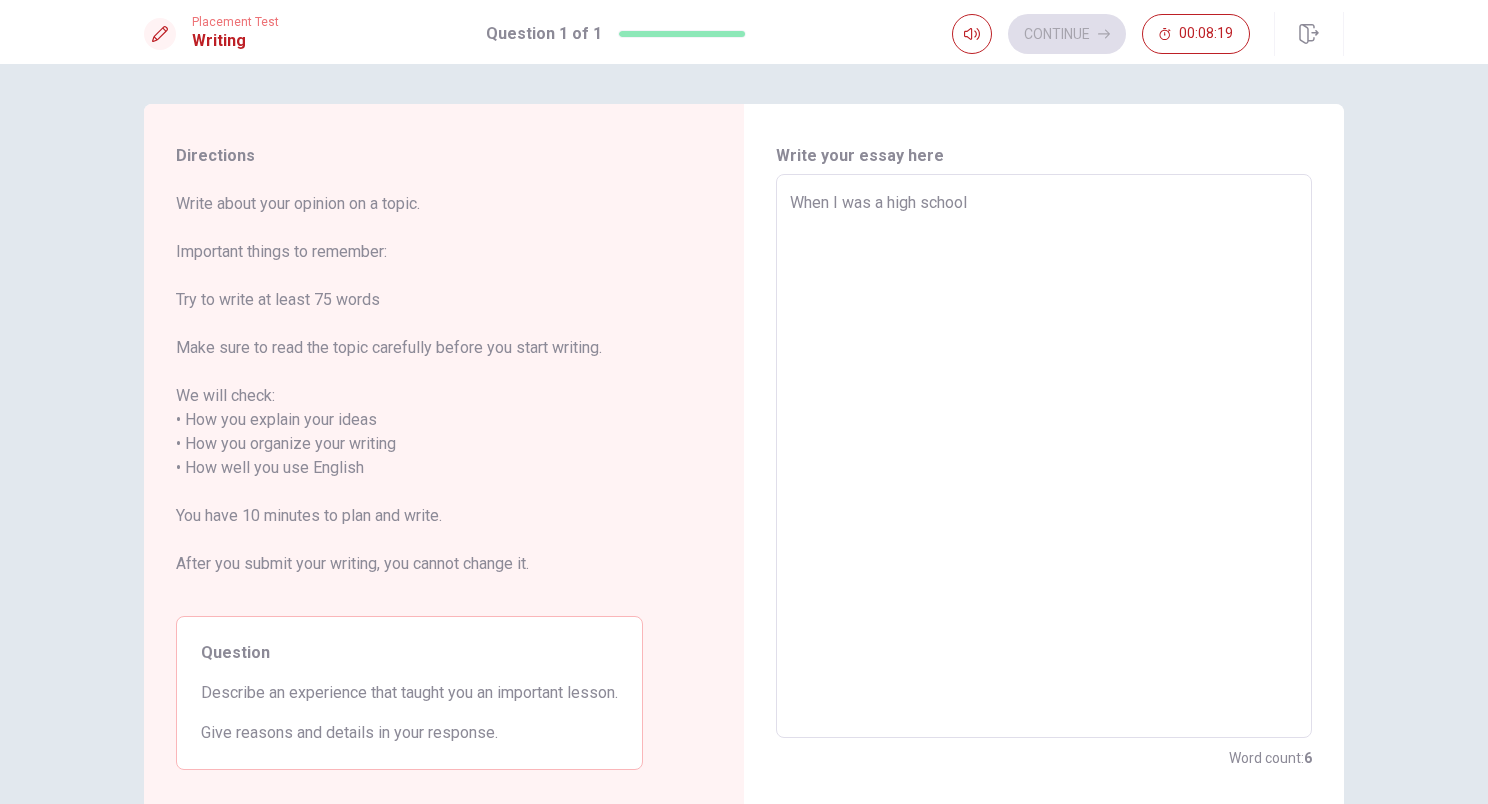 type on "When I was a high school s" 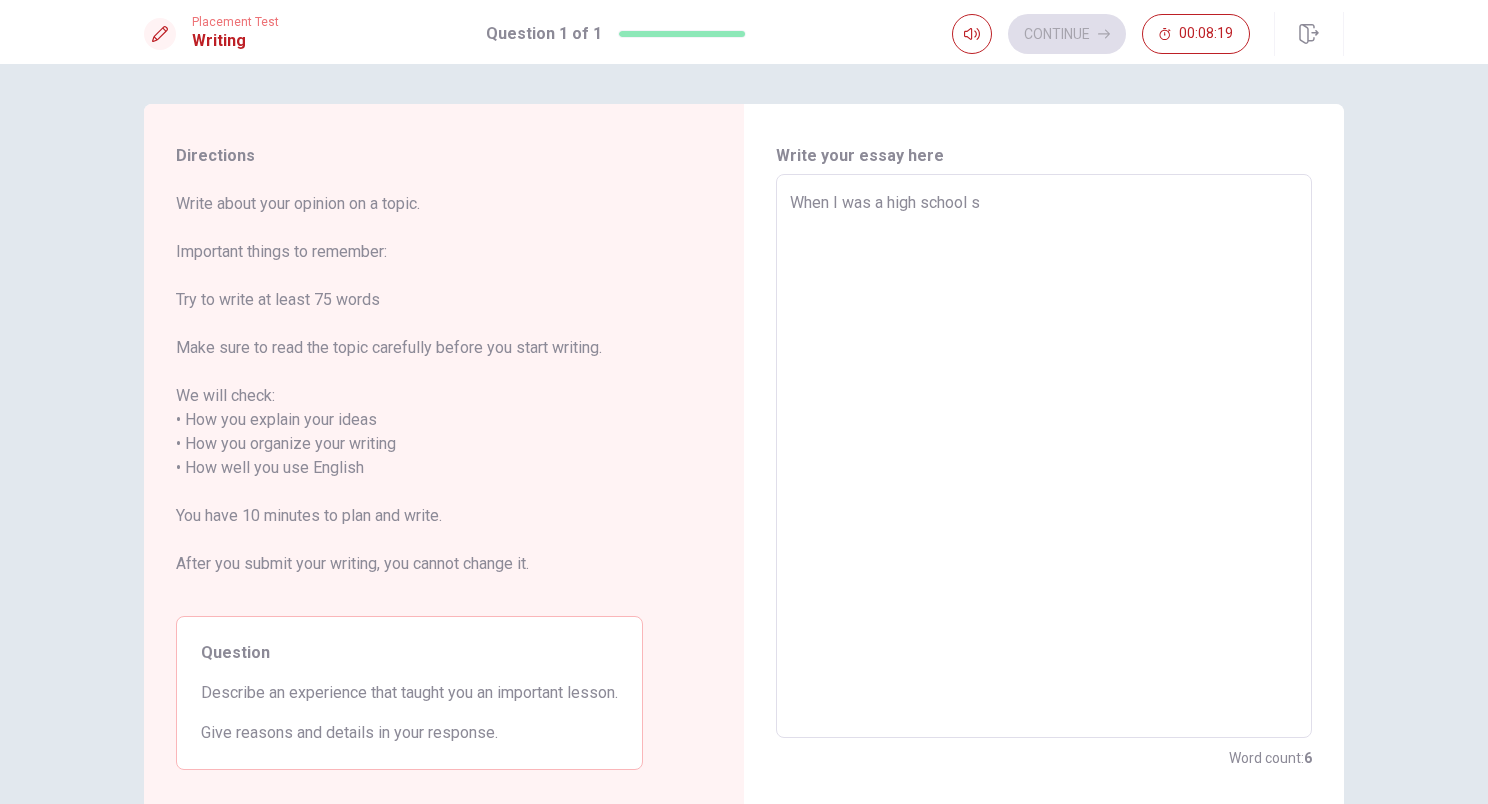 type on "x" 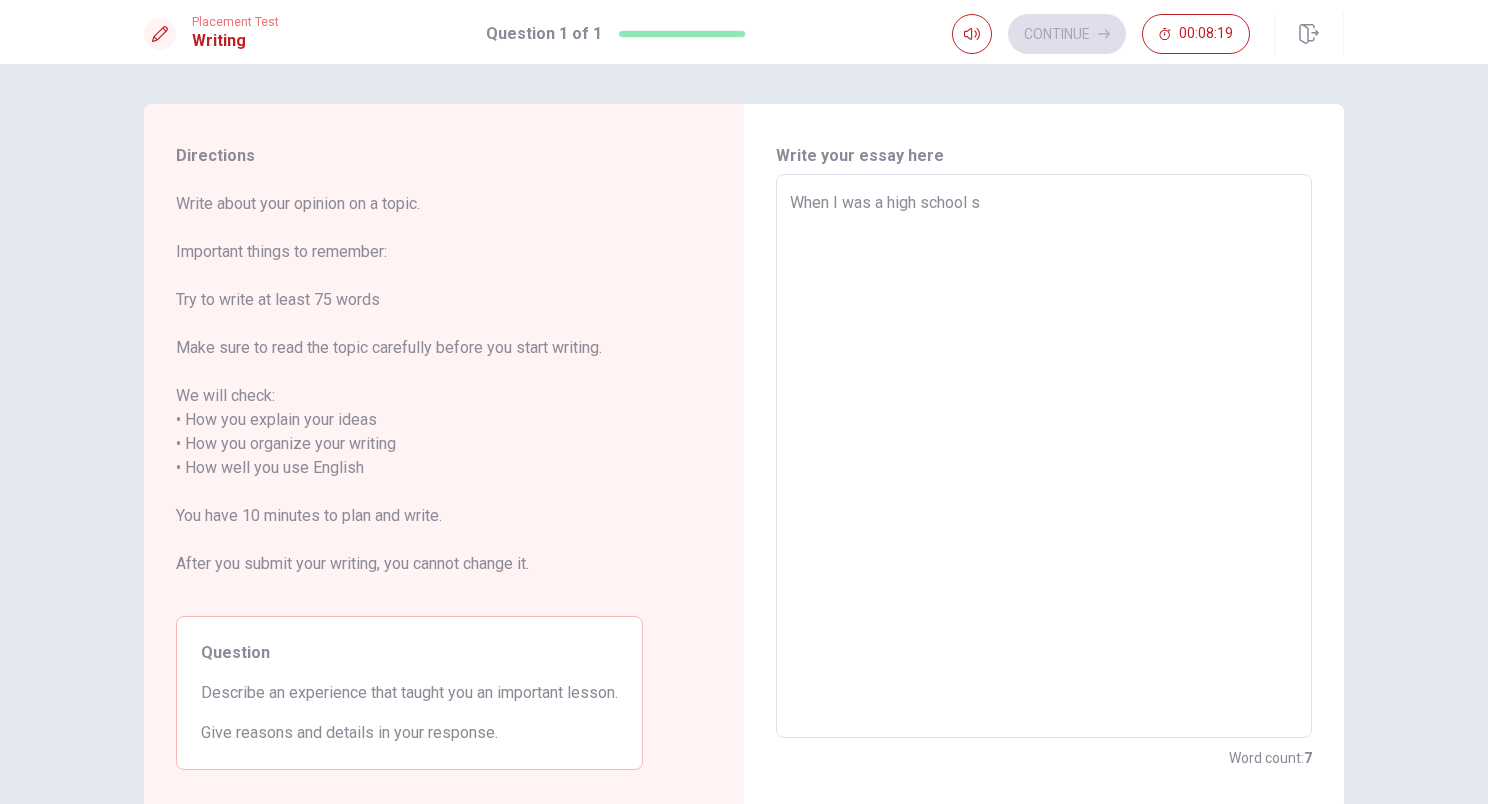 type on "When I was a high school st" 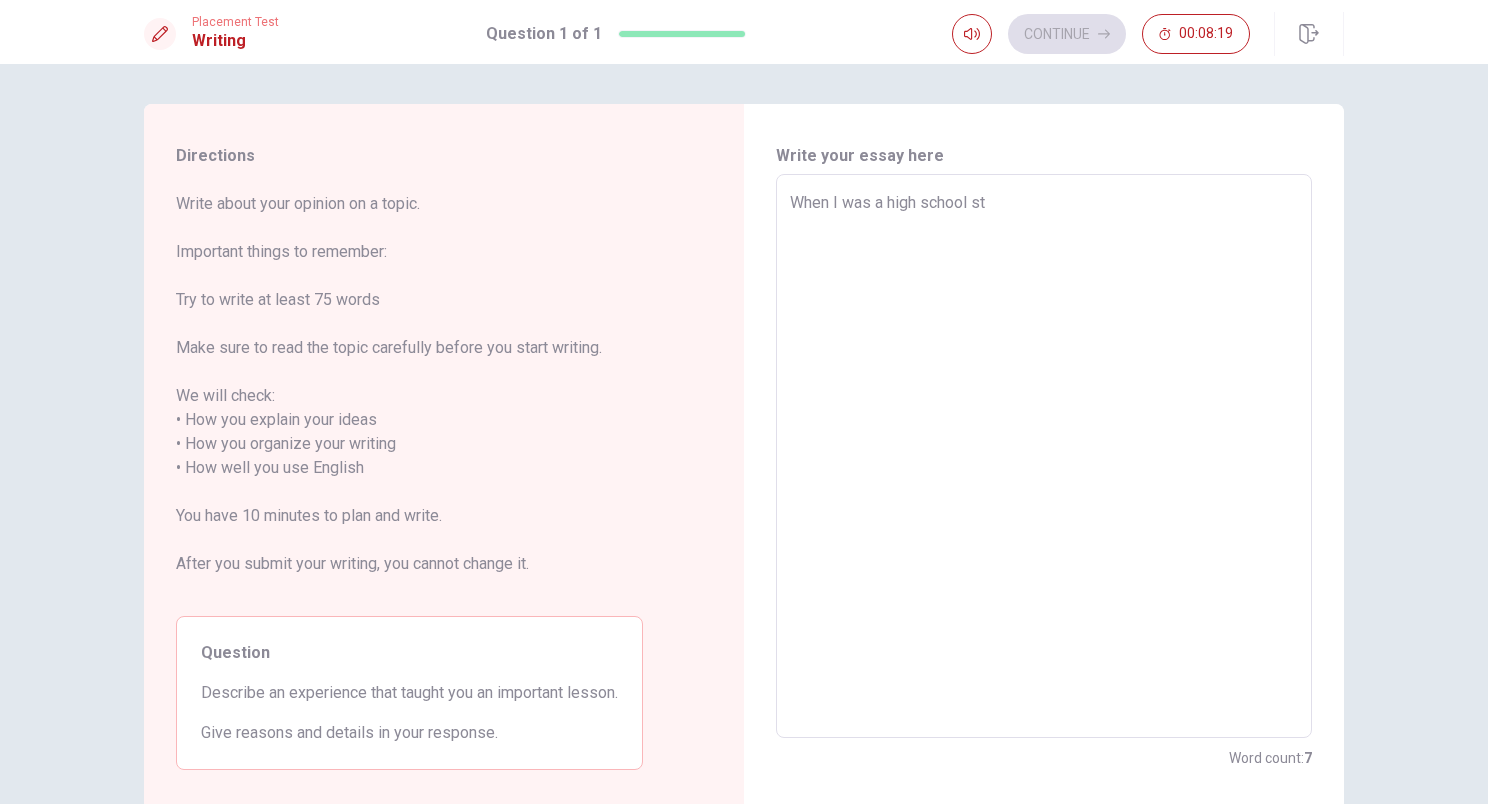 type on "x" 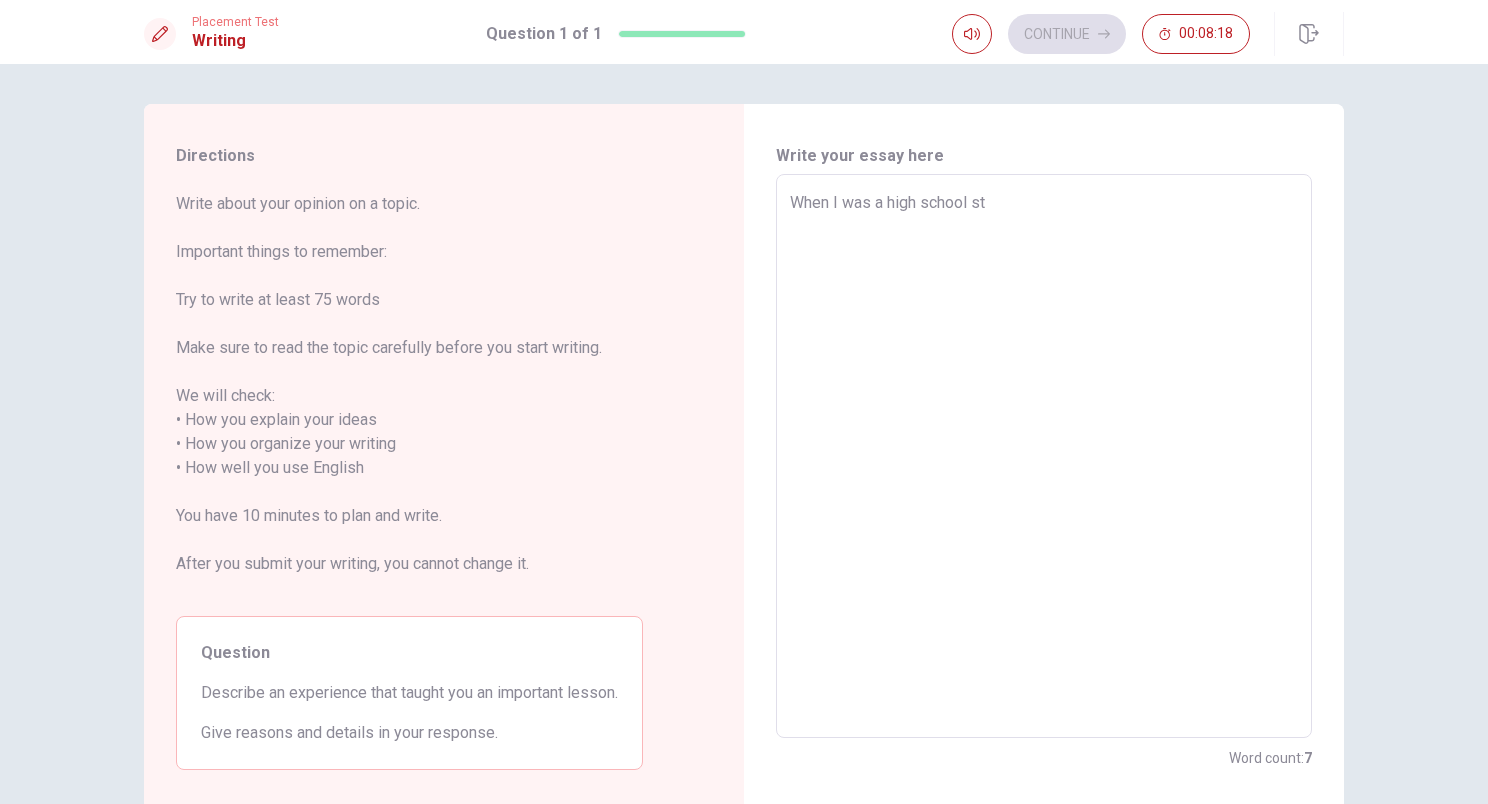 type on "When I was a high school stu" 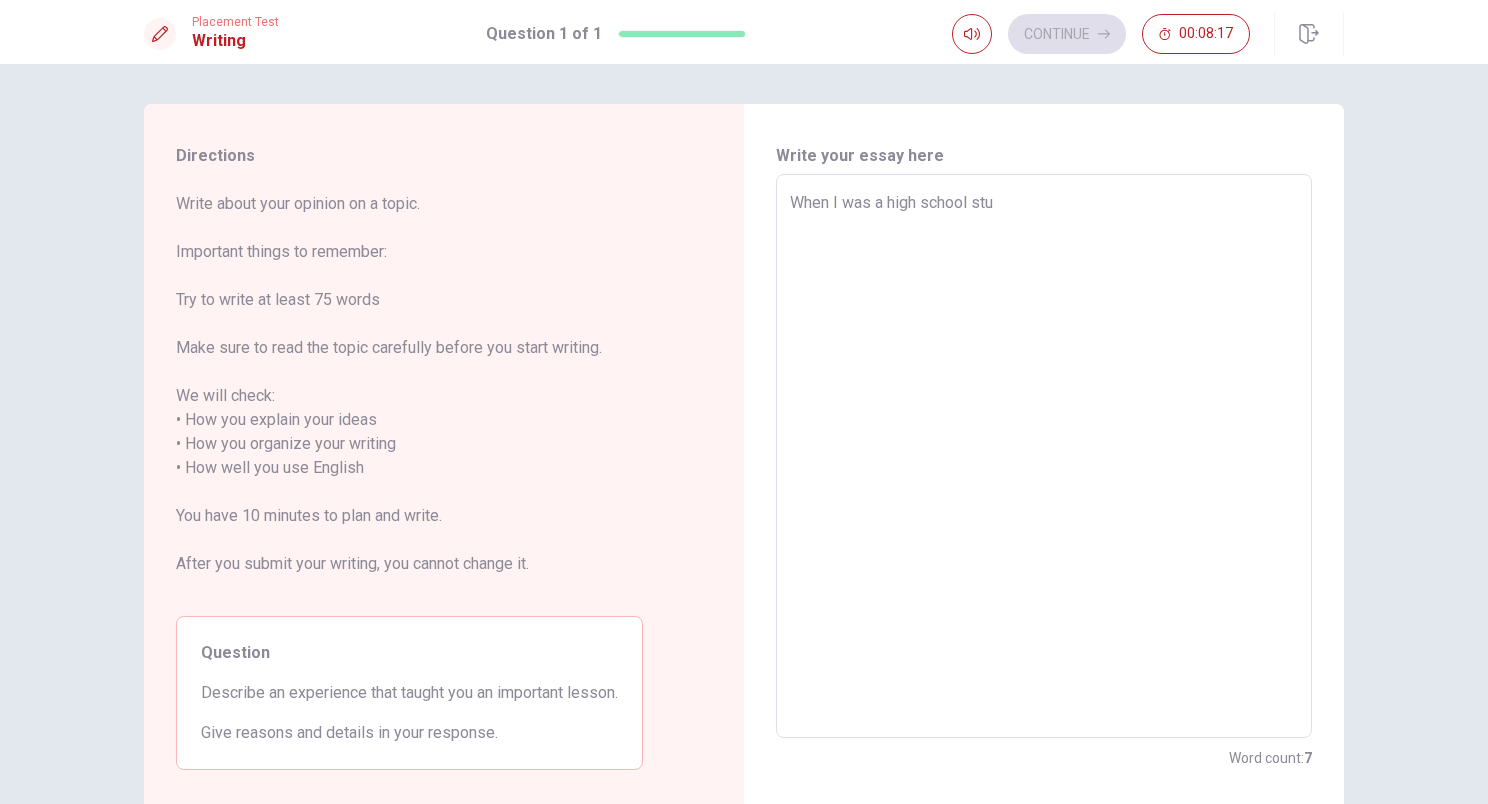 type on "x" 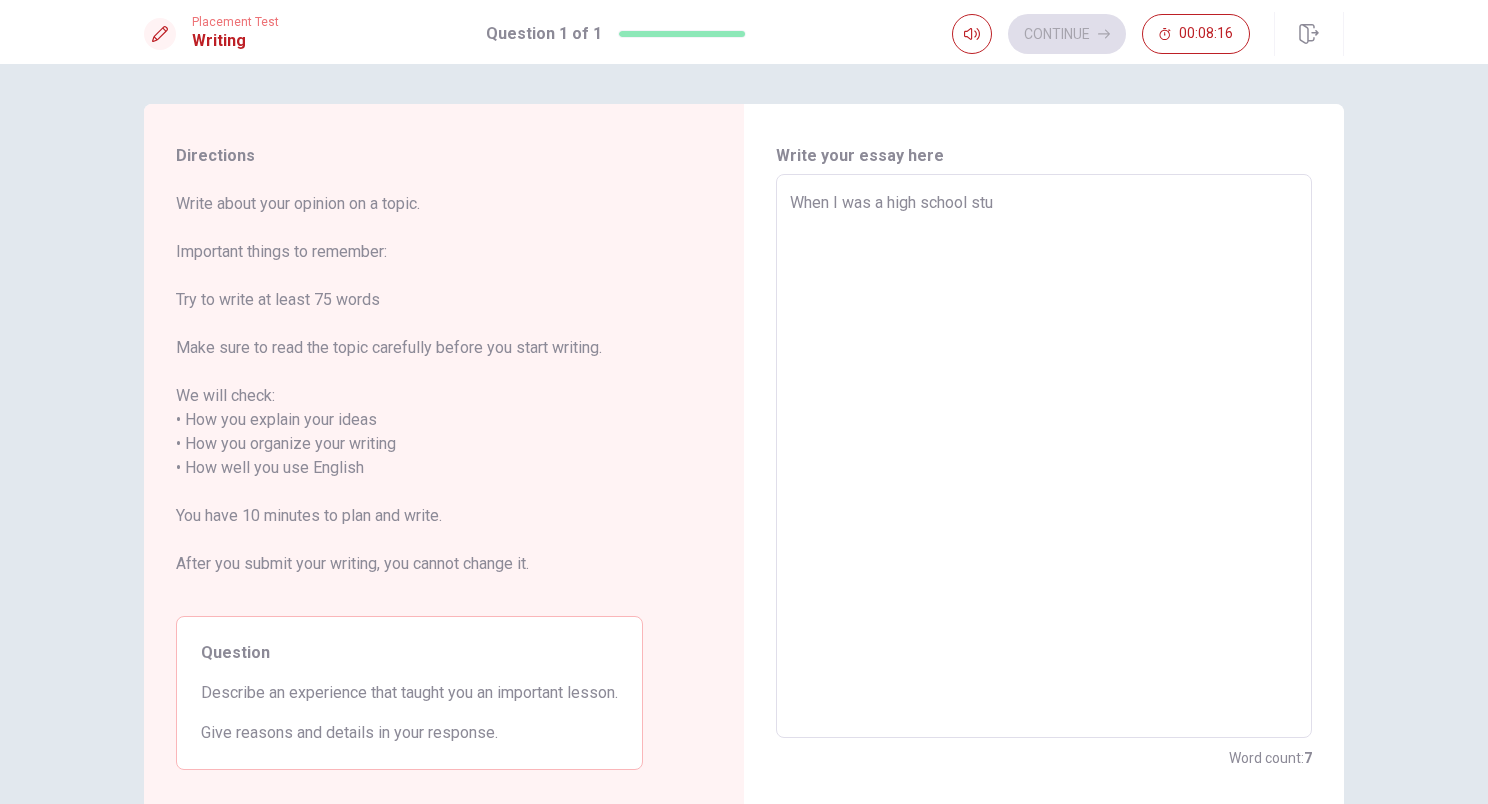type on "When I was a high school stud" 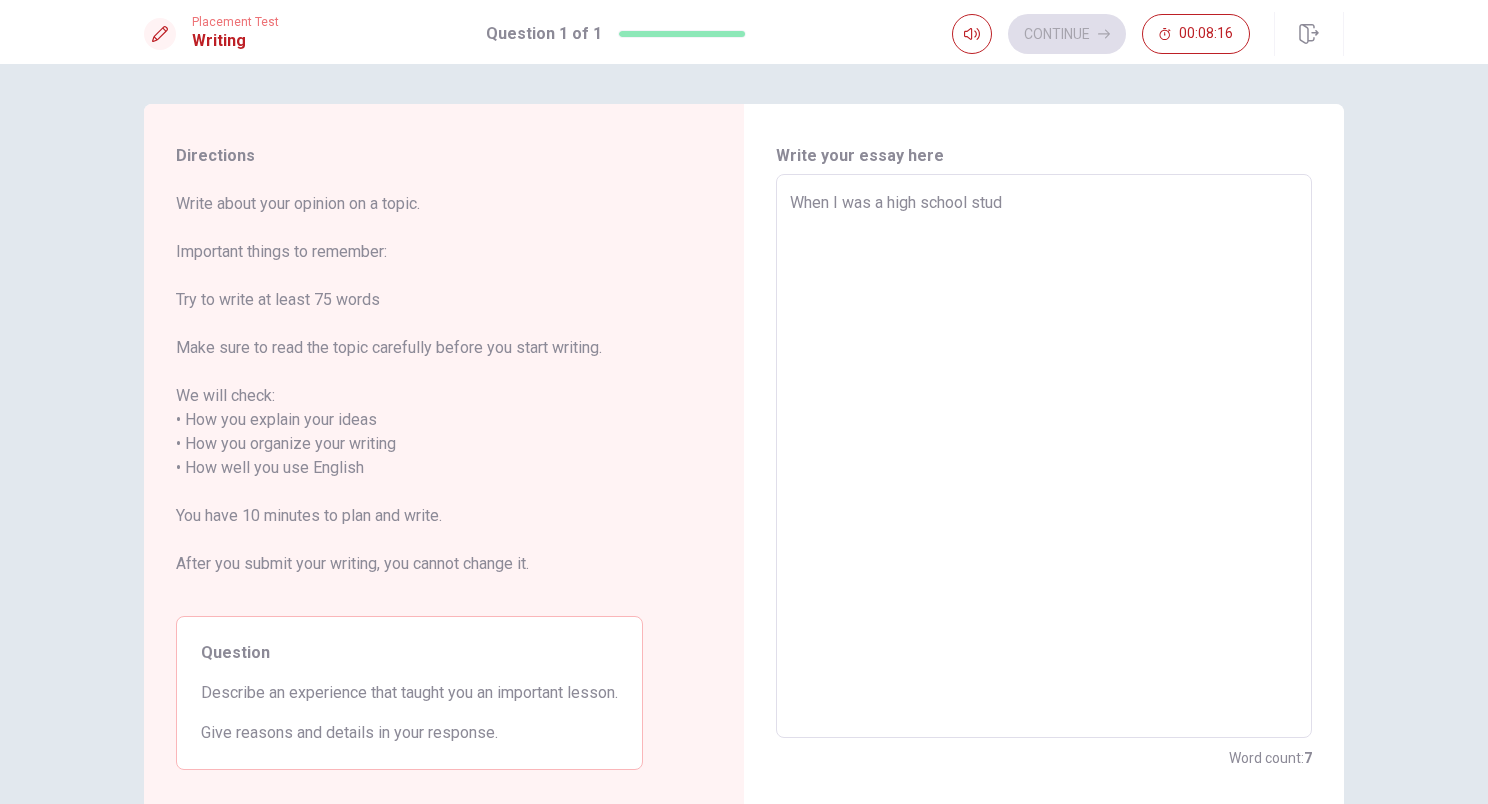 type on "x" 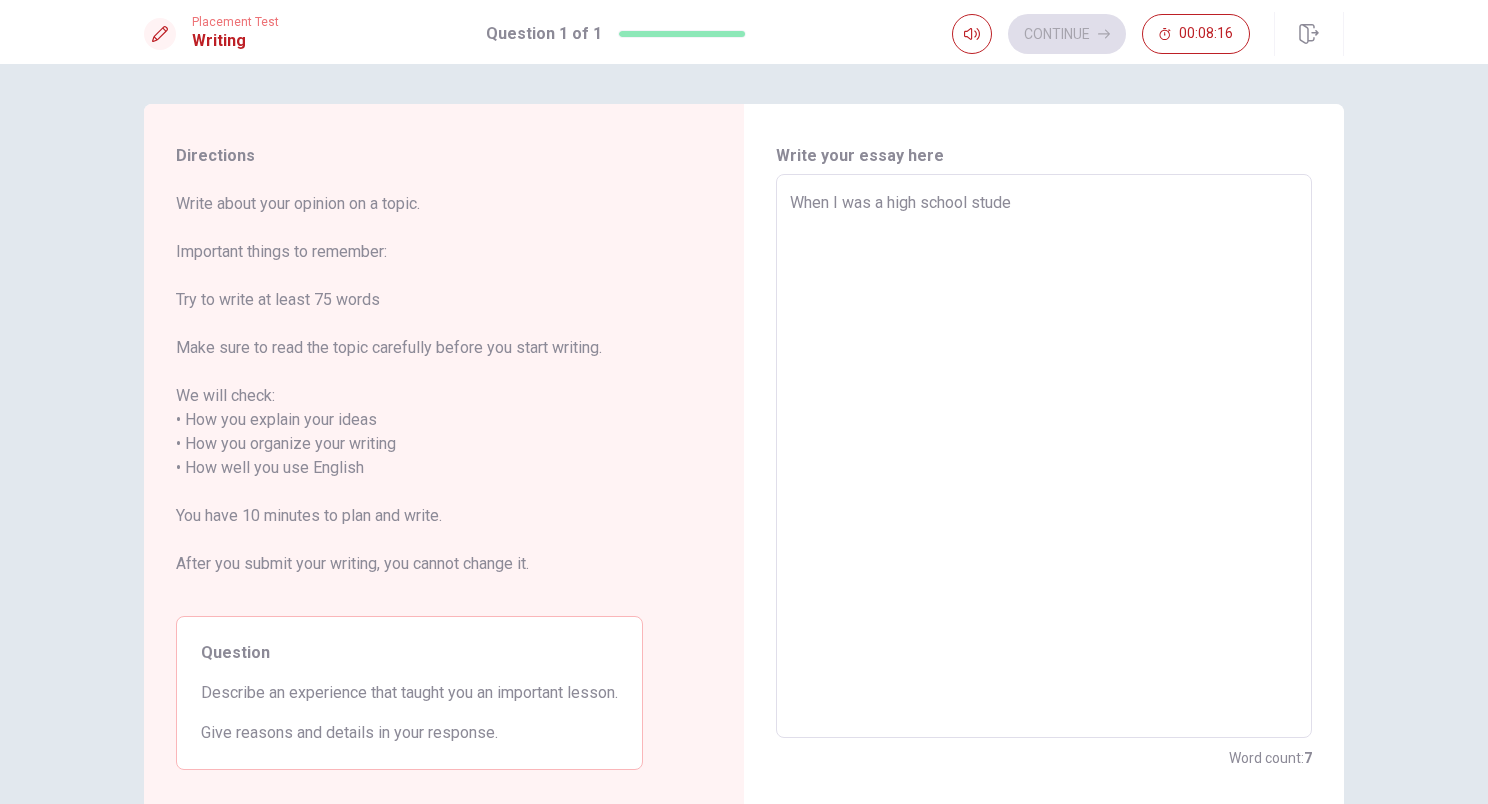 type on "x" 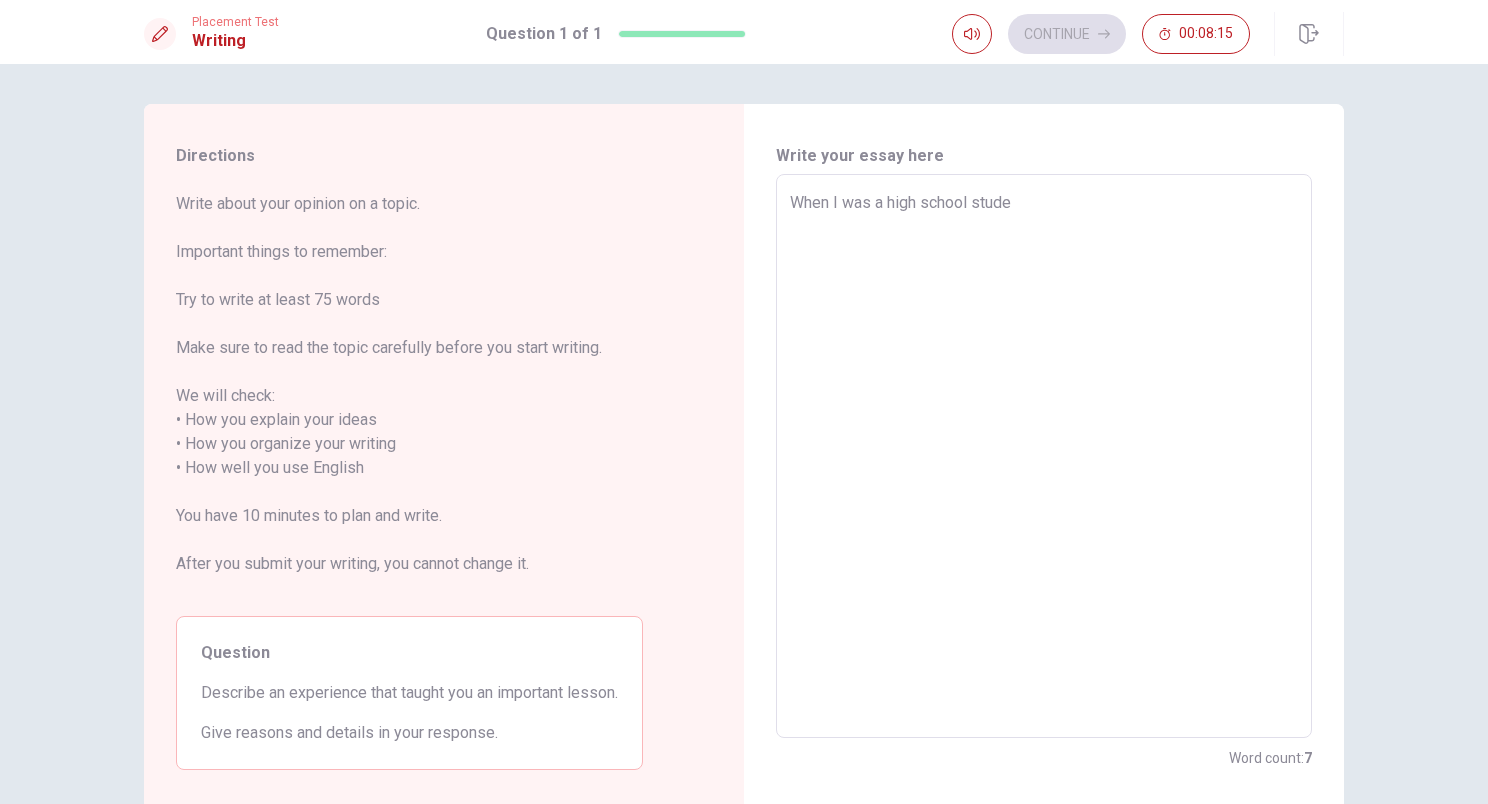 type on "When I was a high school studen" 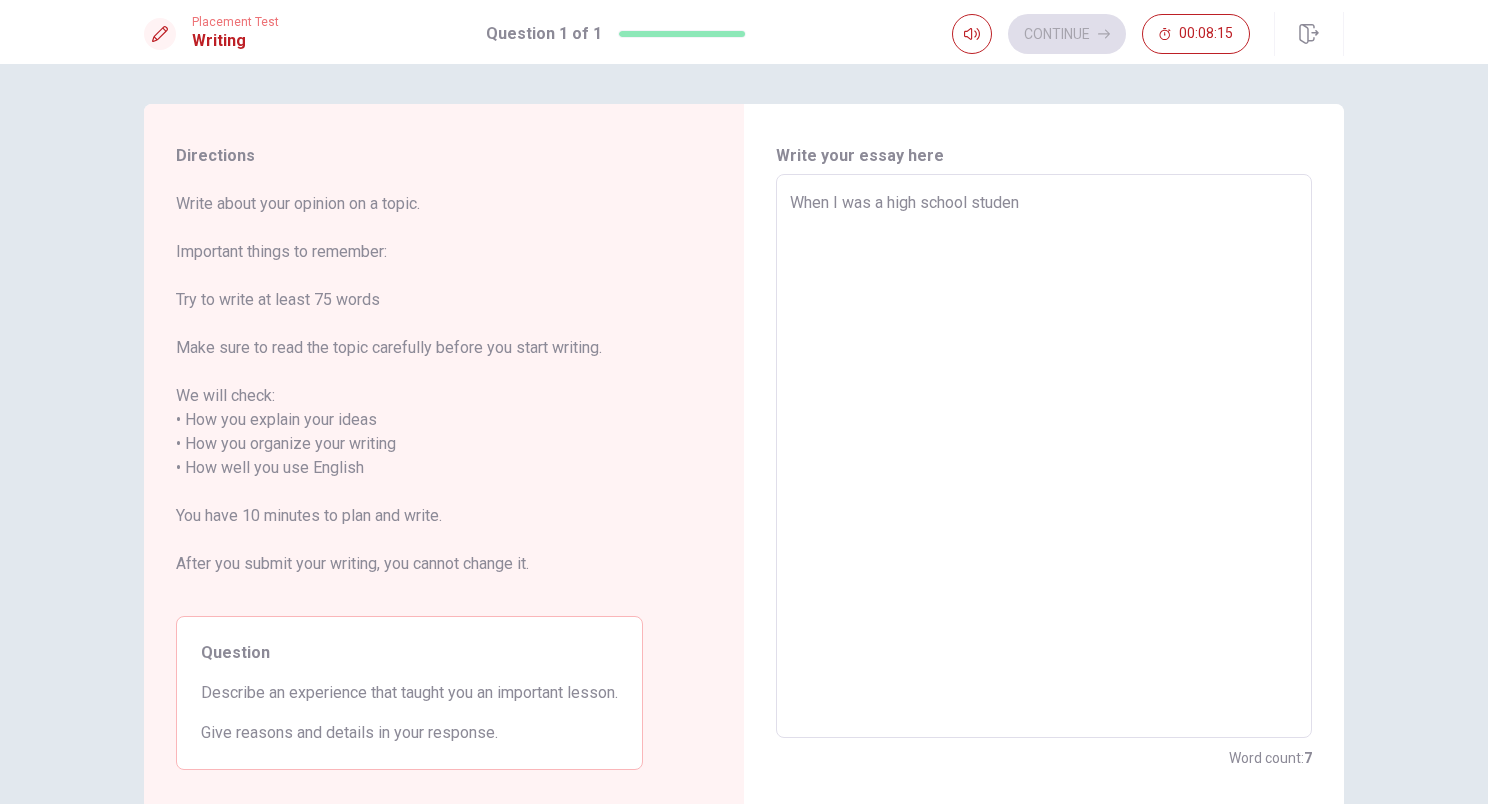 type on "x" 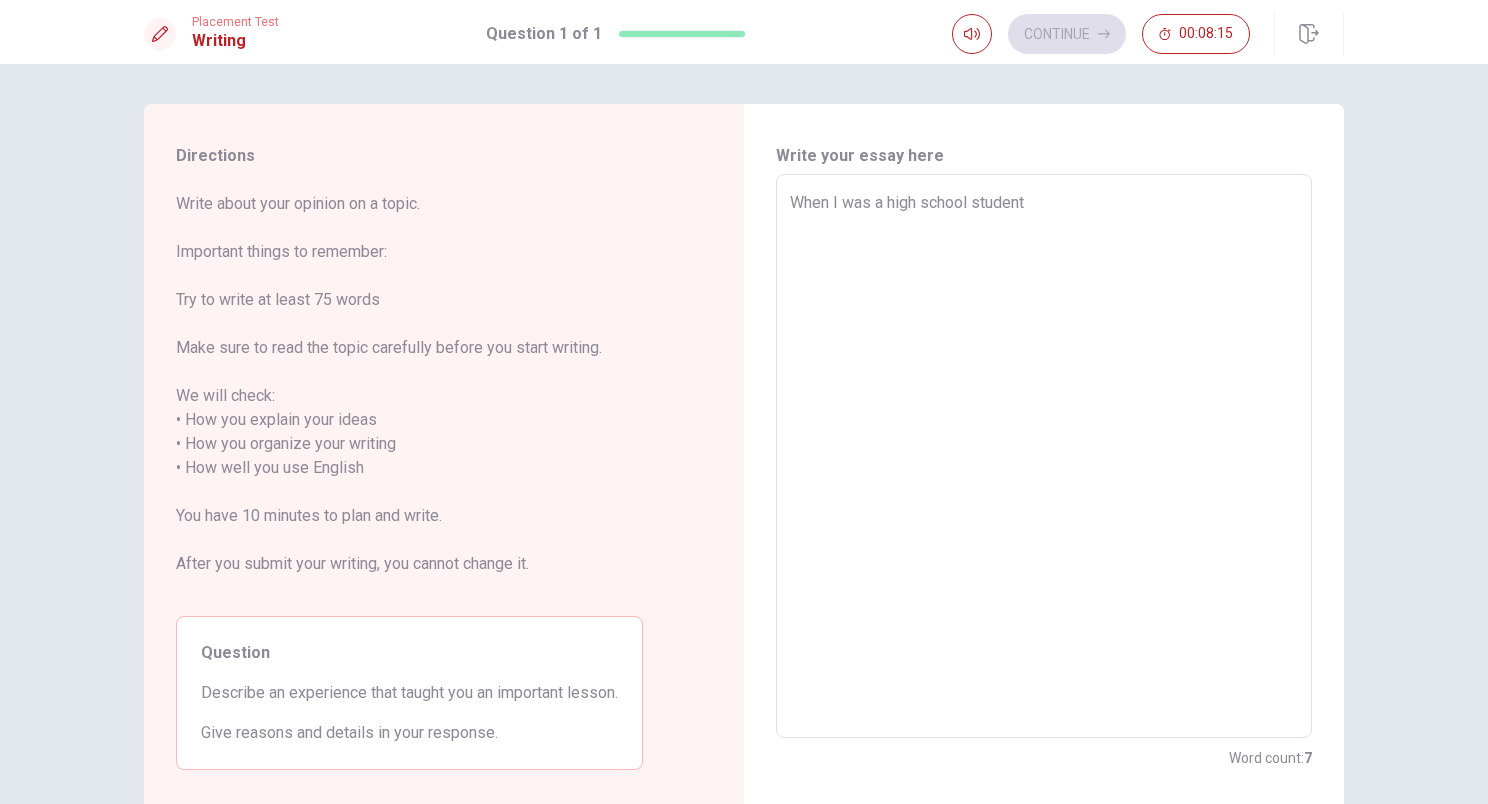 type on "x" 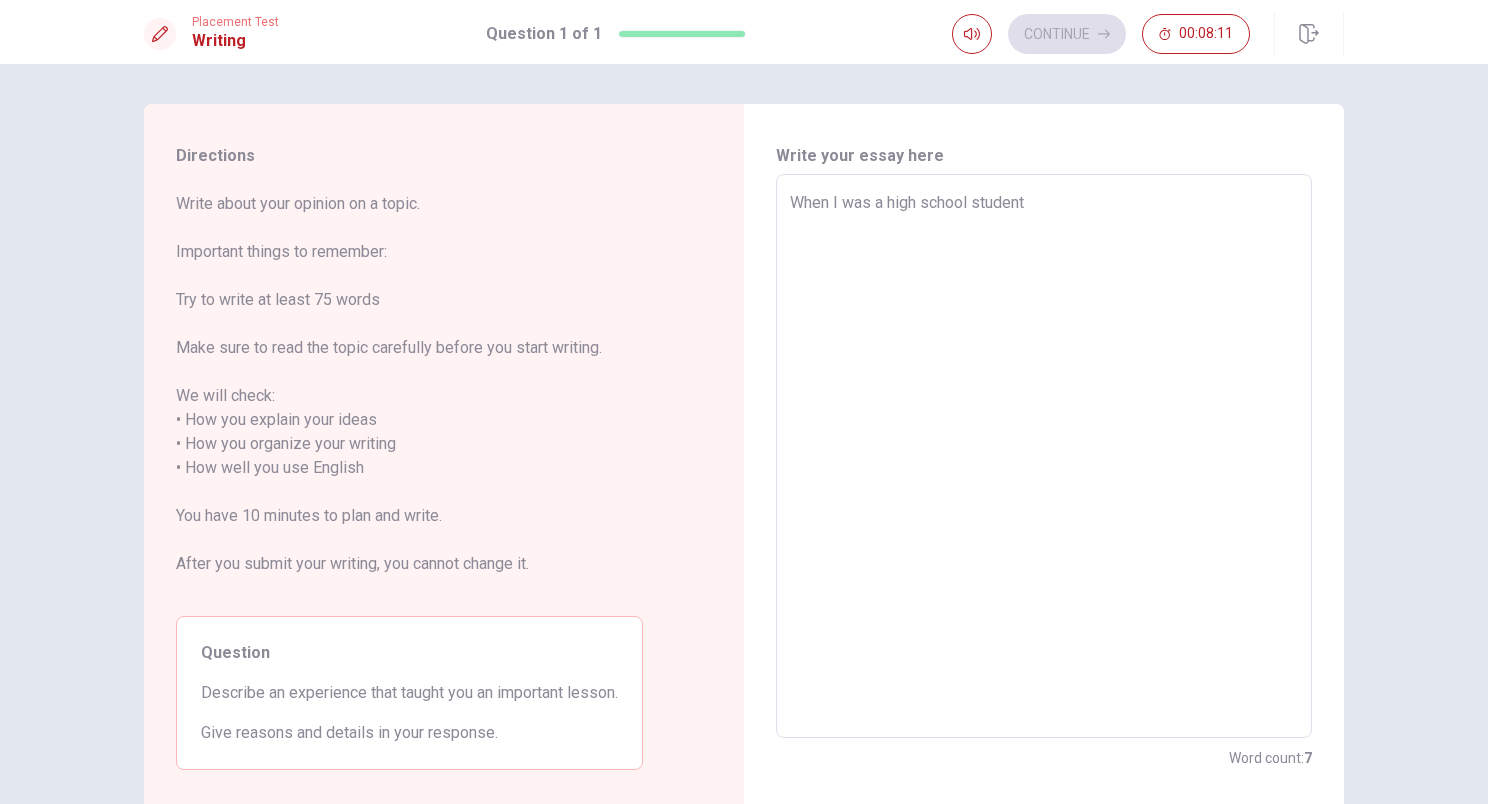 type on "x" 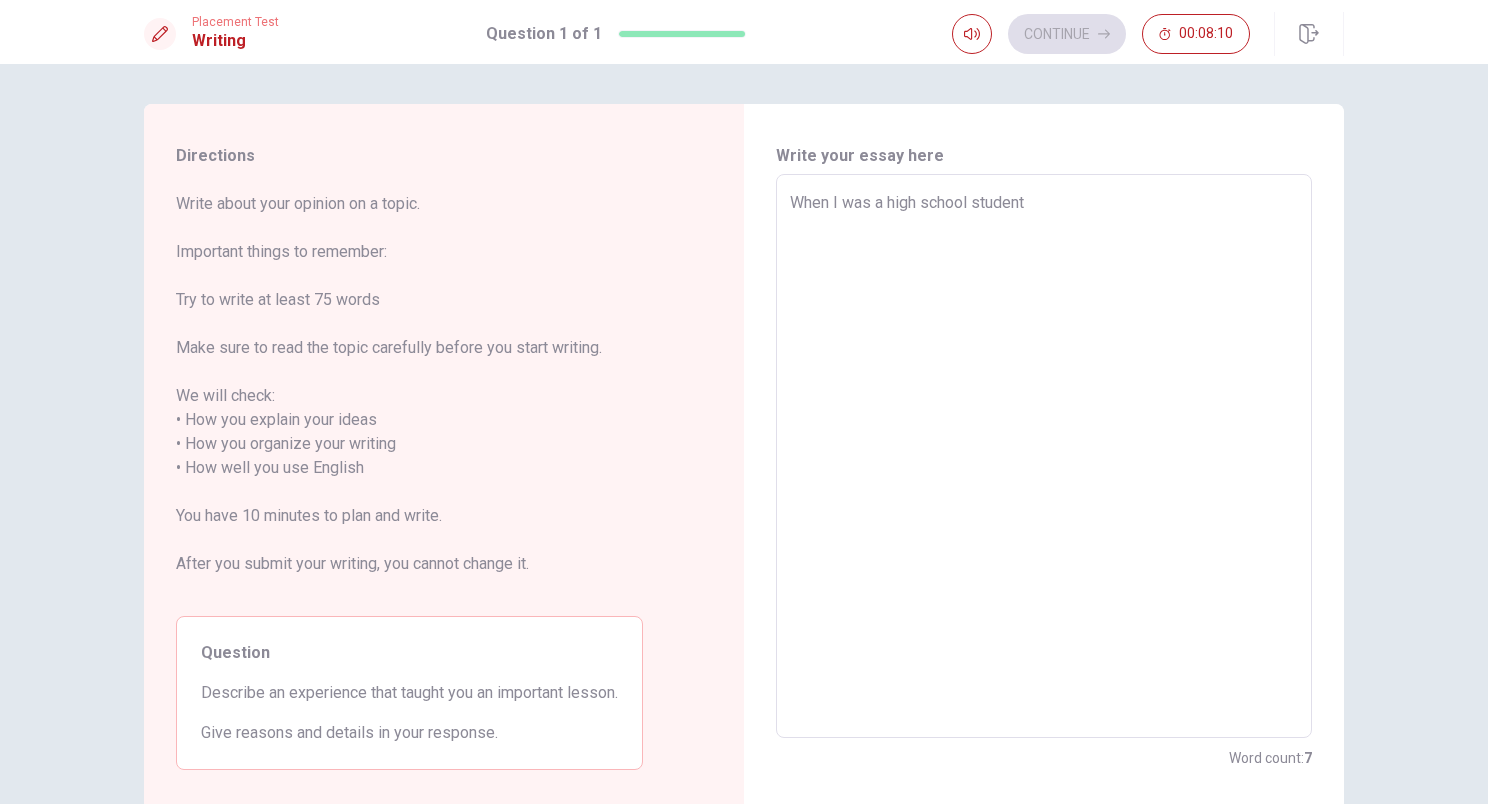 type on "When I was a high school student I" 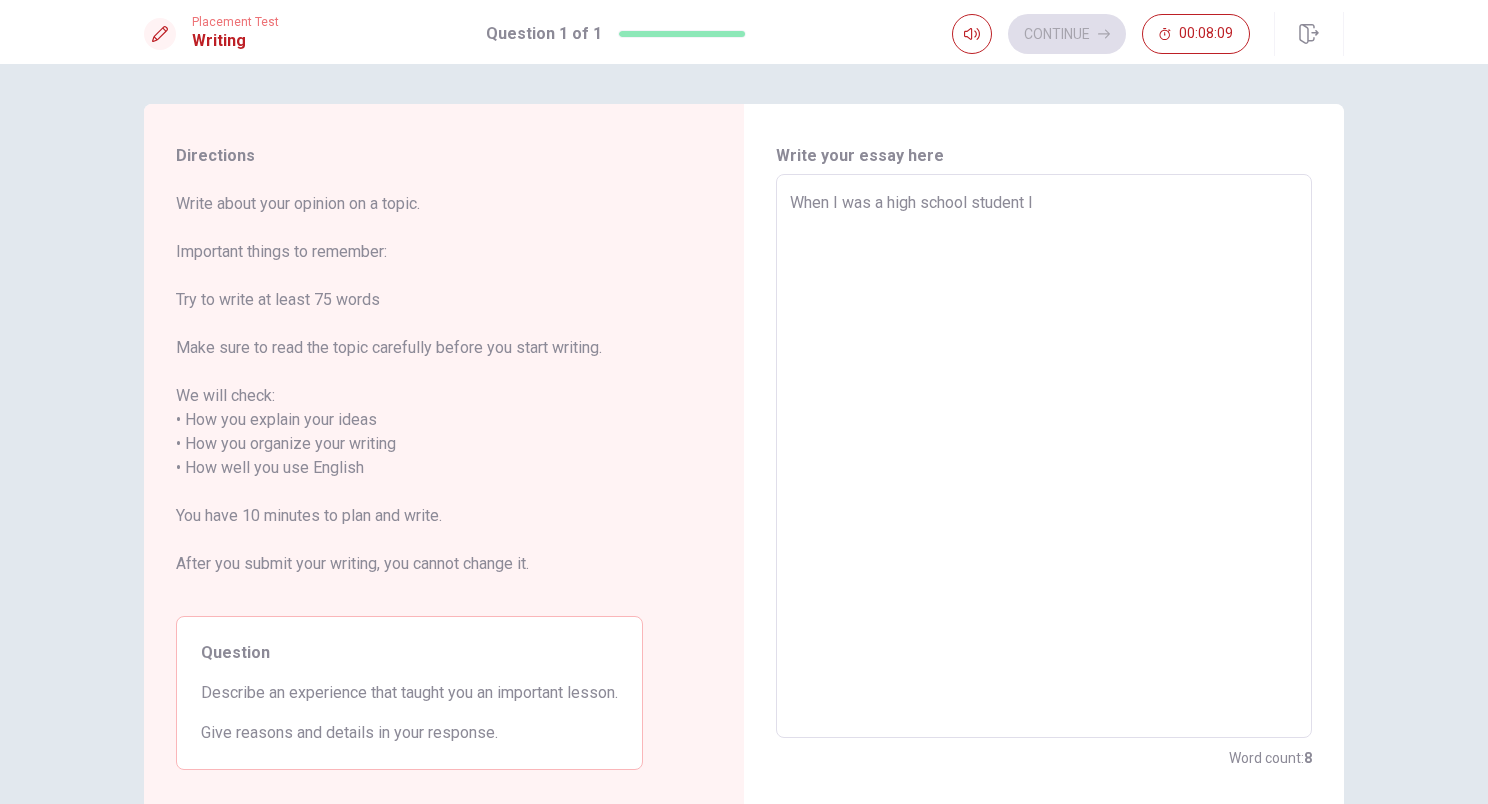 type on "x" 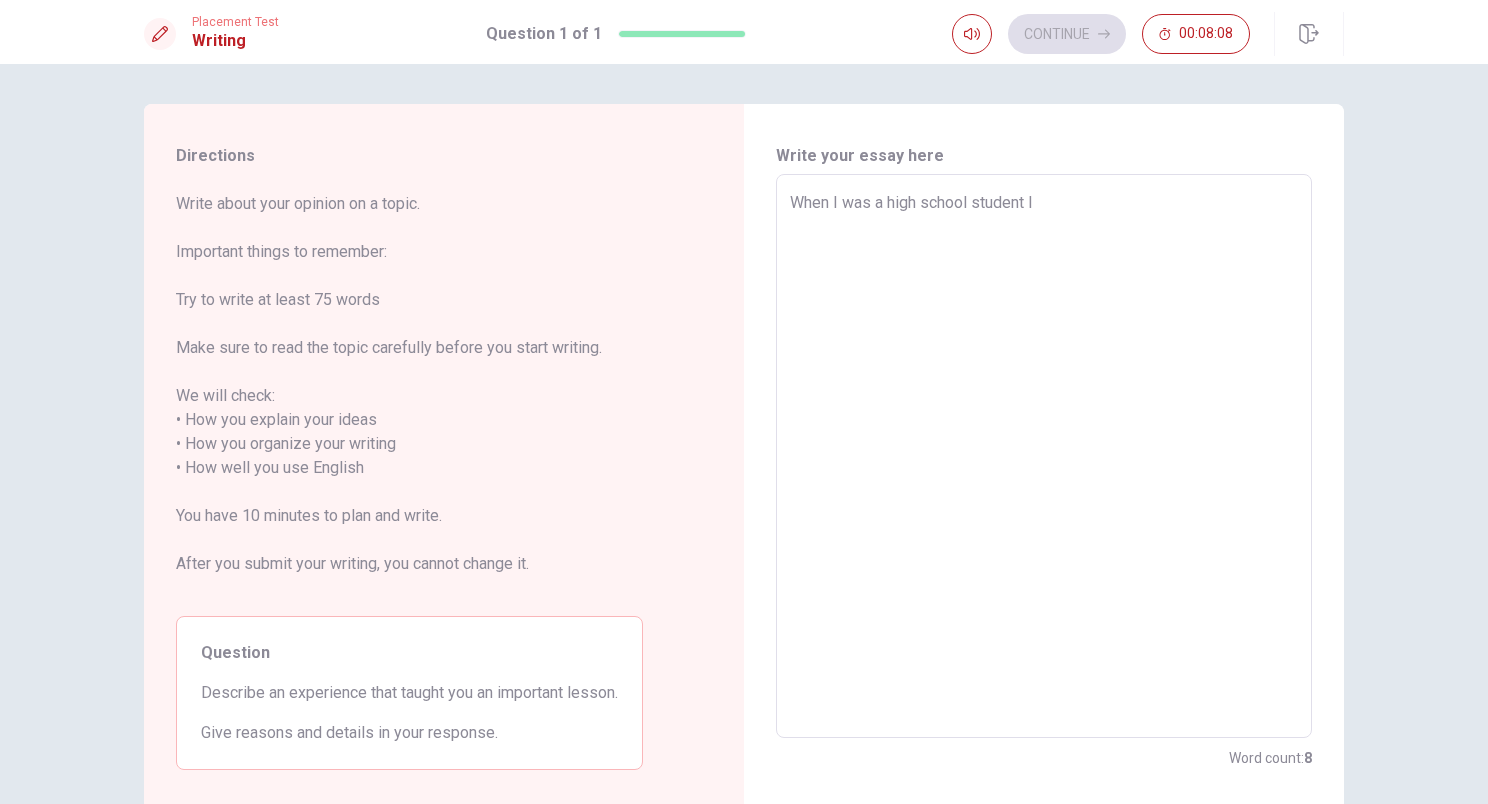 type on "When I was a high school student I" 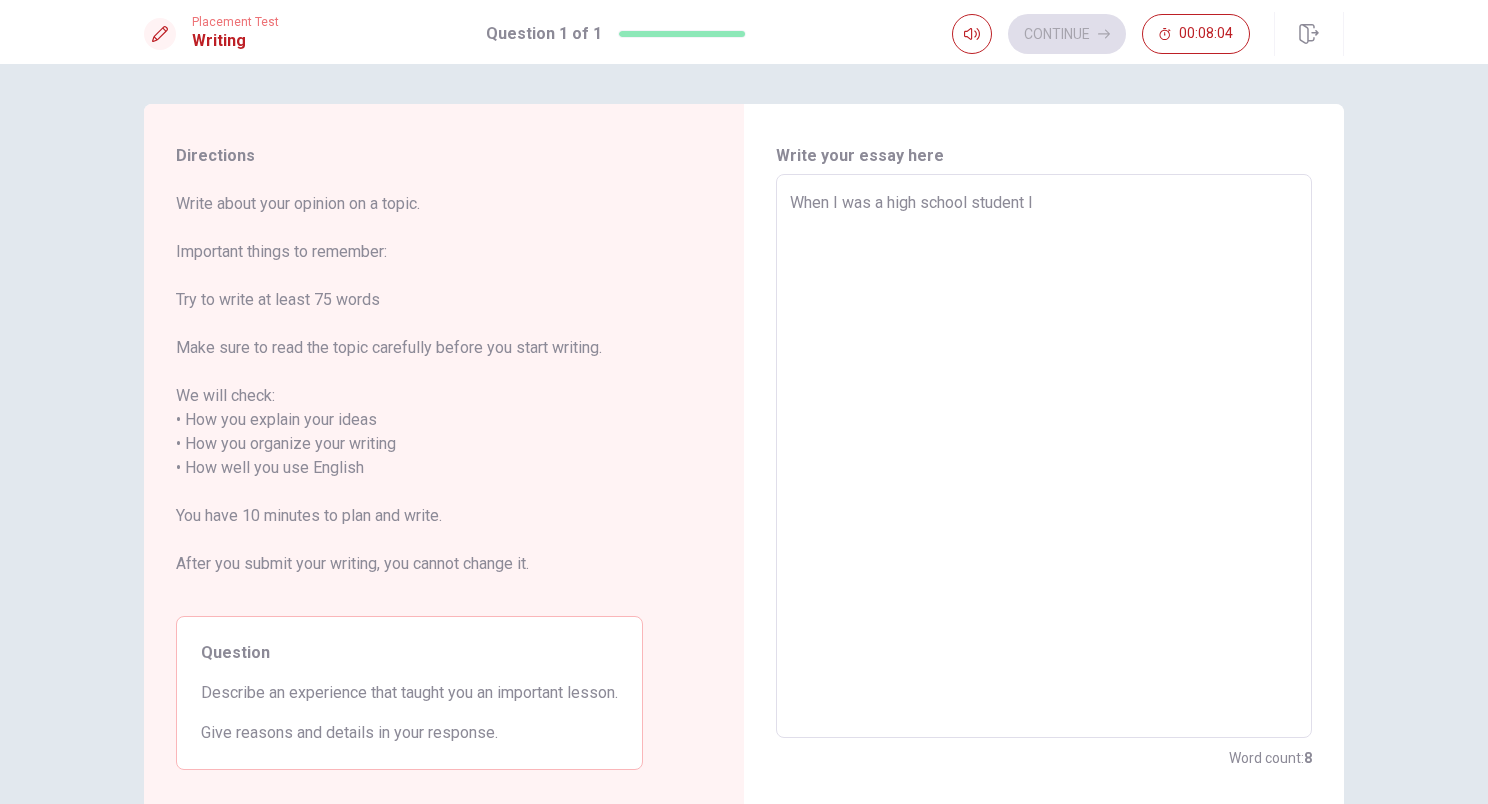 type on "x" 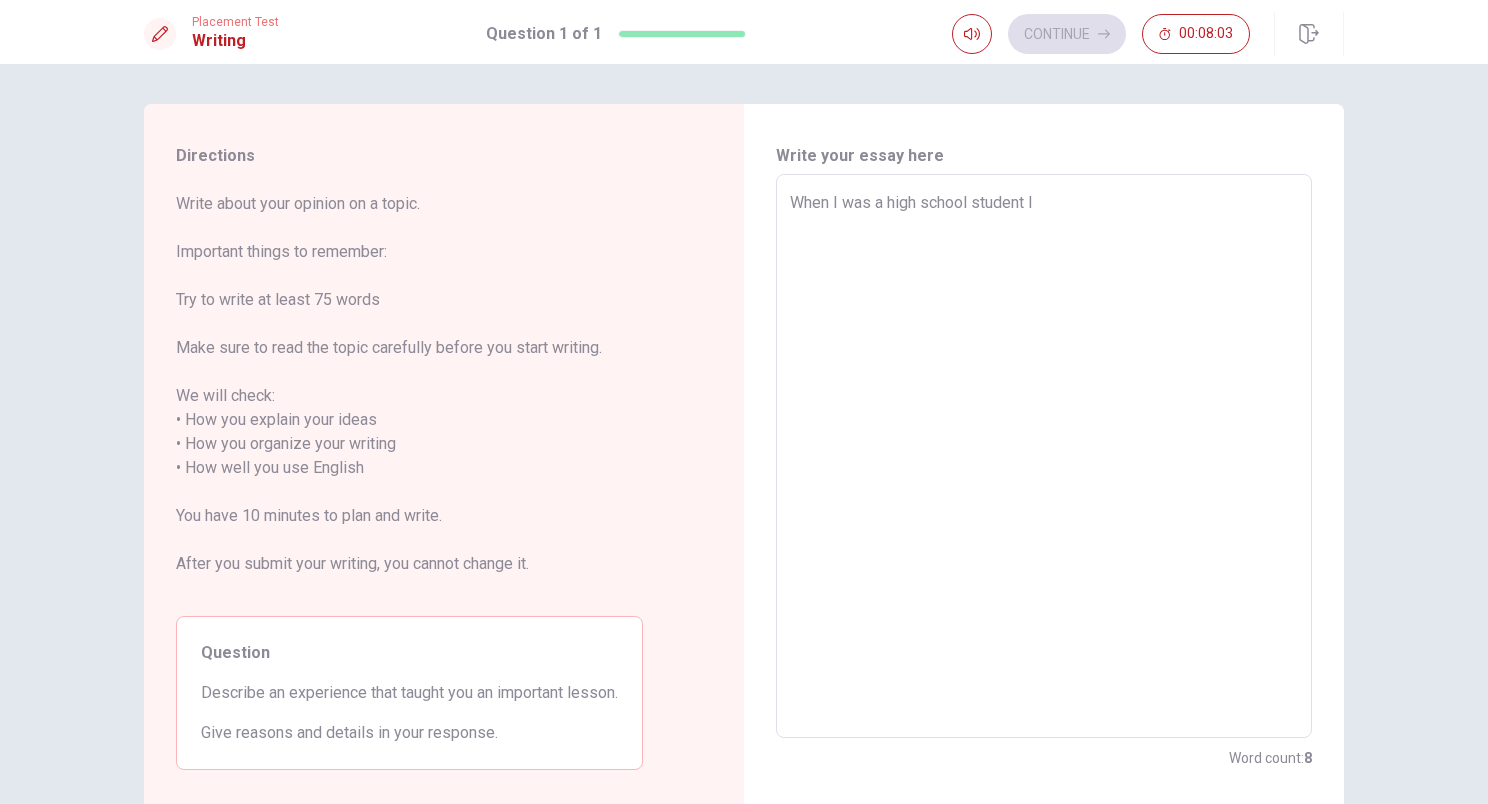 type on "When I was a high school student I P" 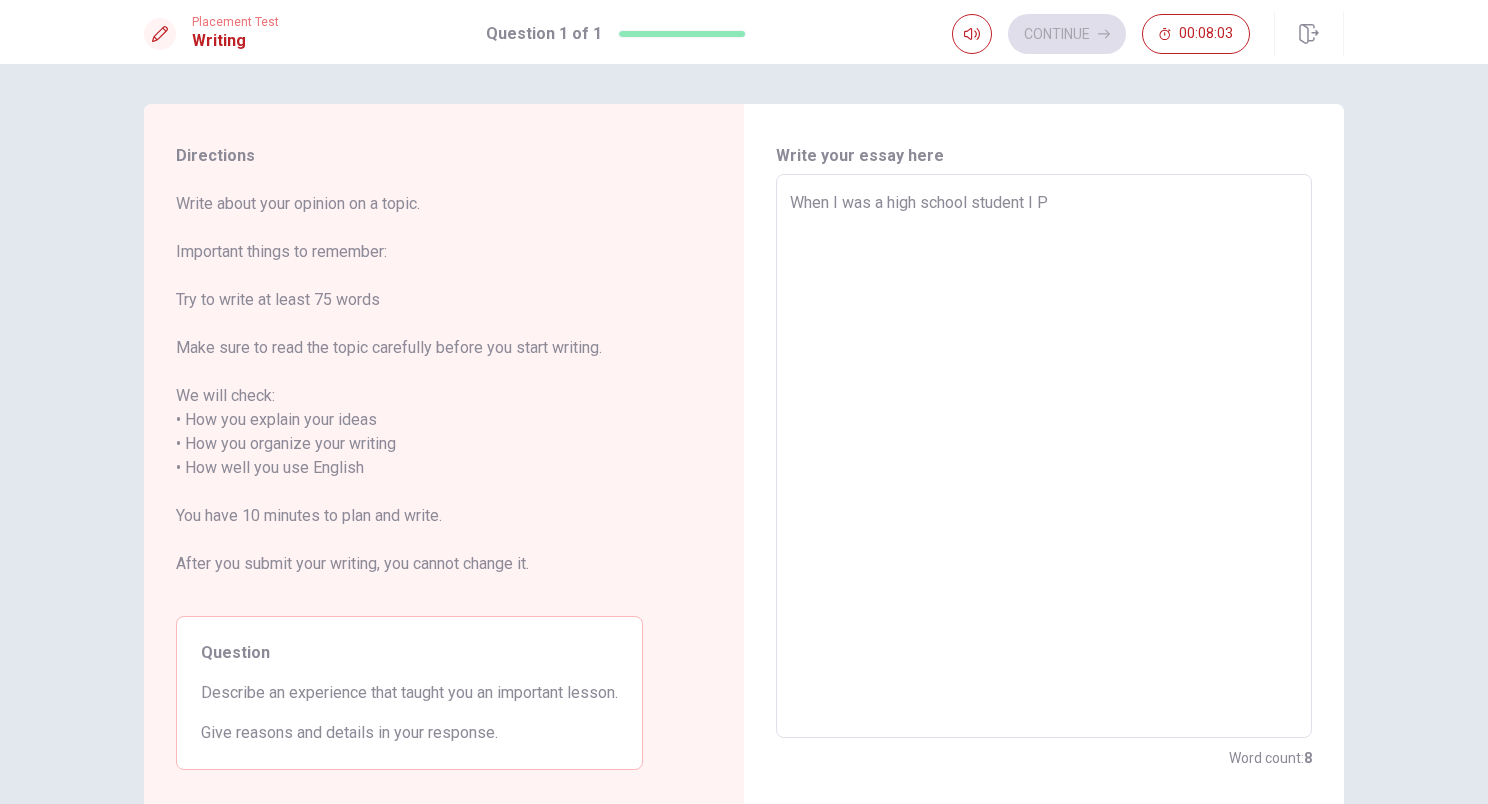 type on "x" 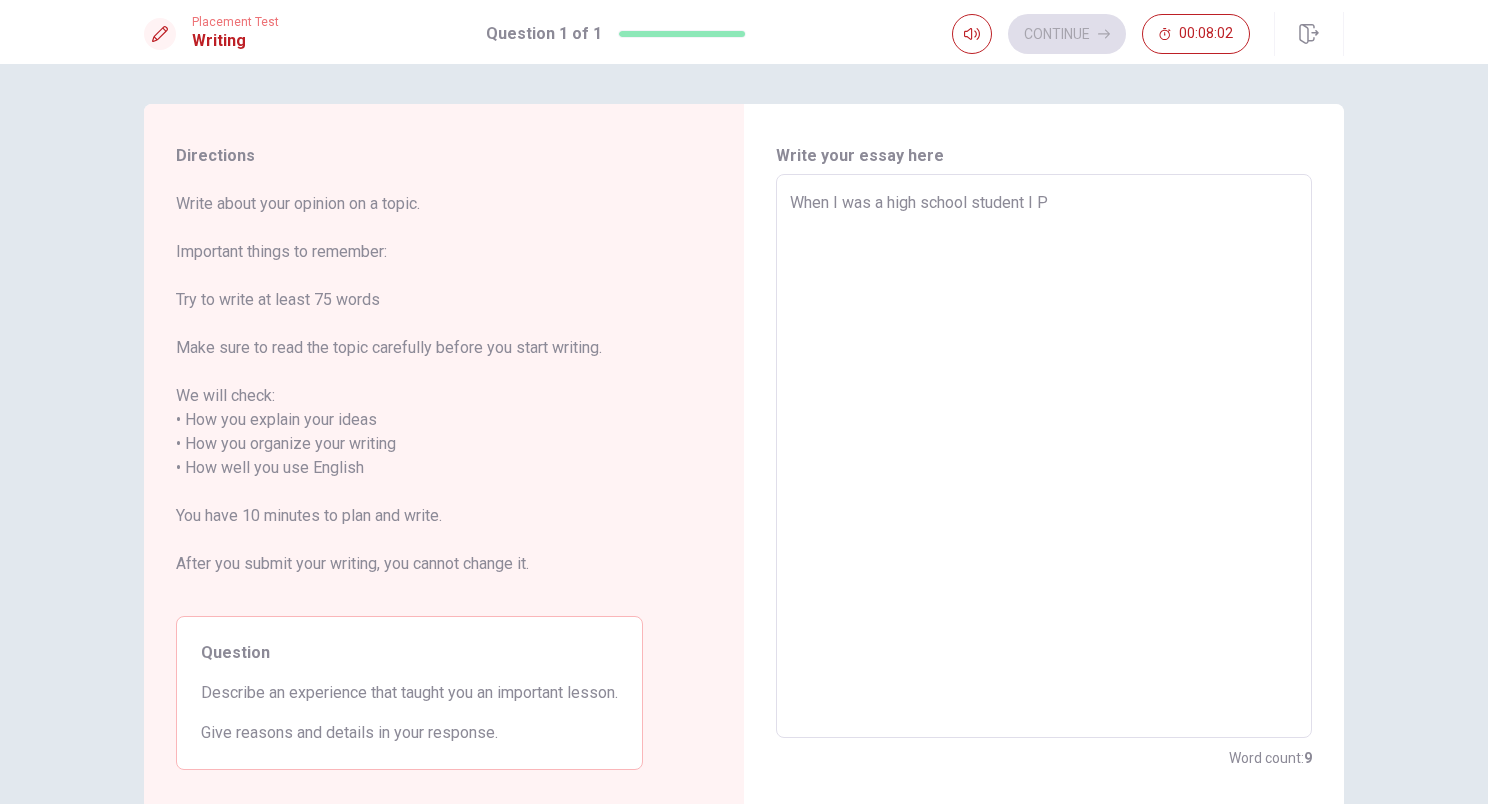 type on "When I was a high school student I" 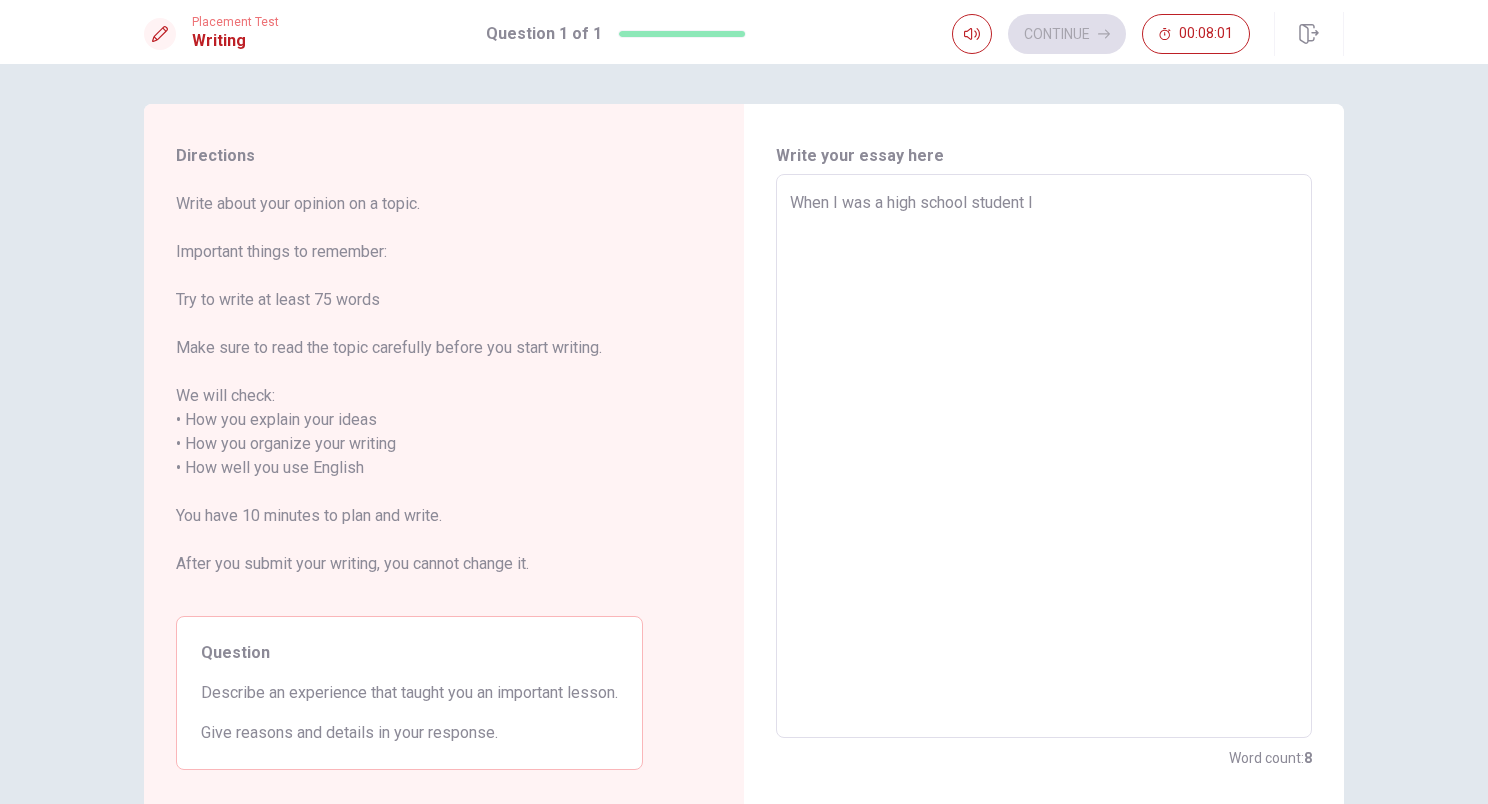 type on "x" 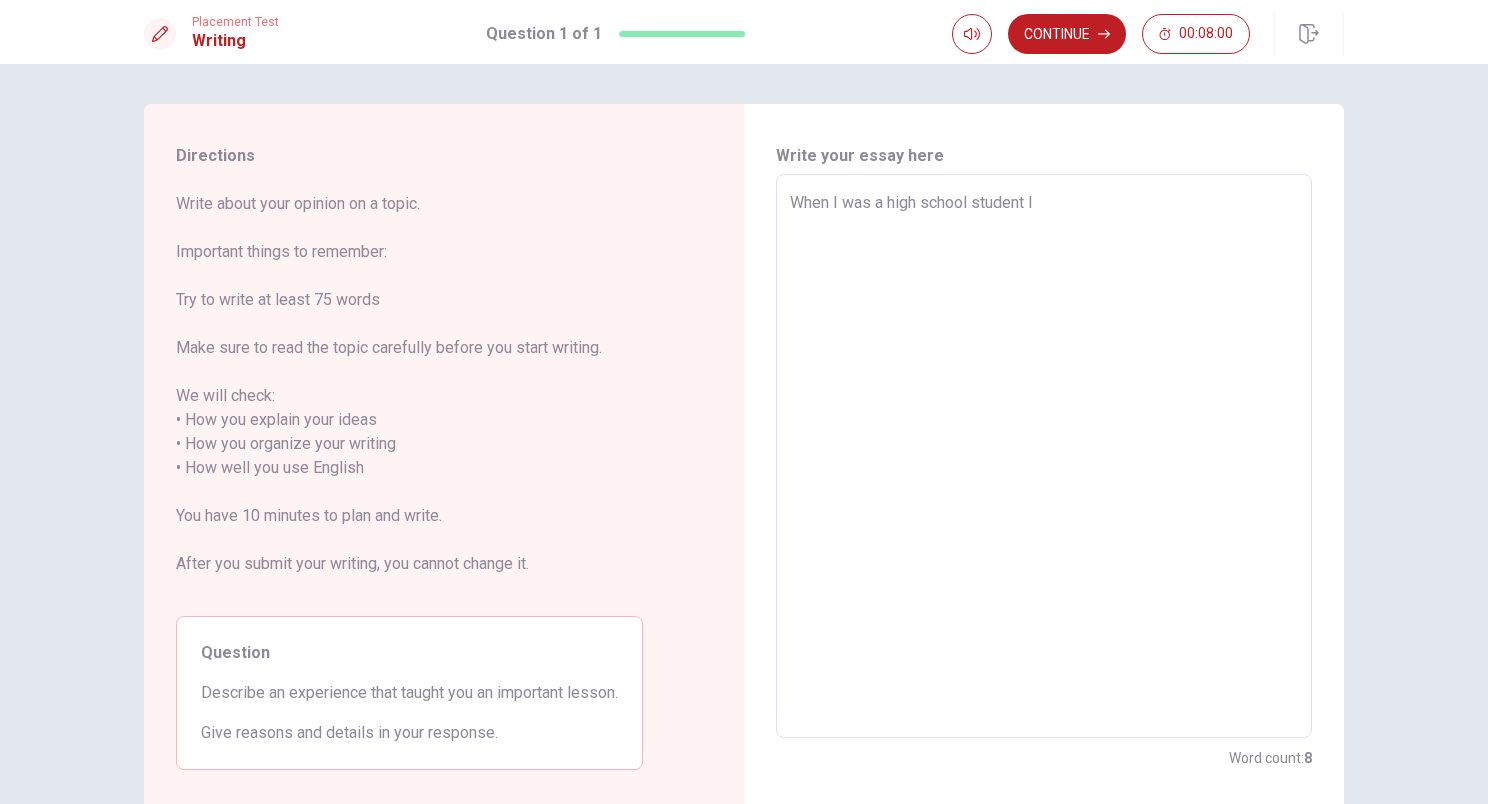 type on "When I was a high school student I h" 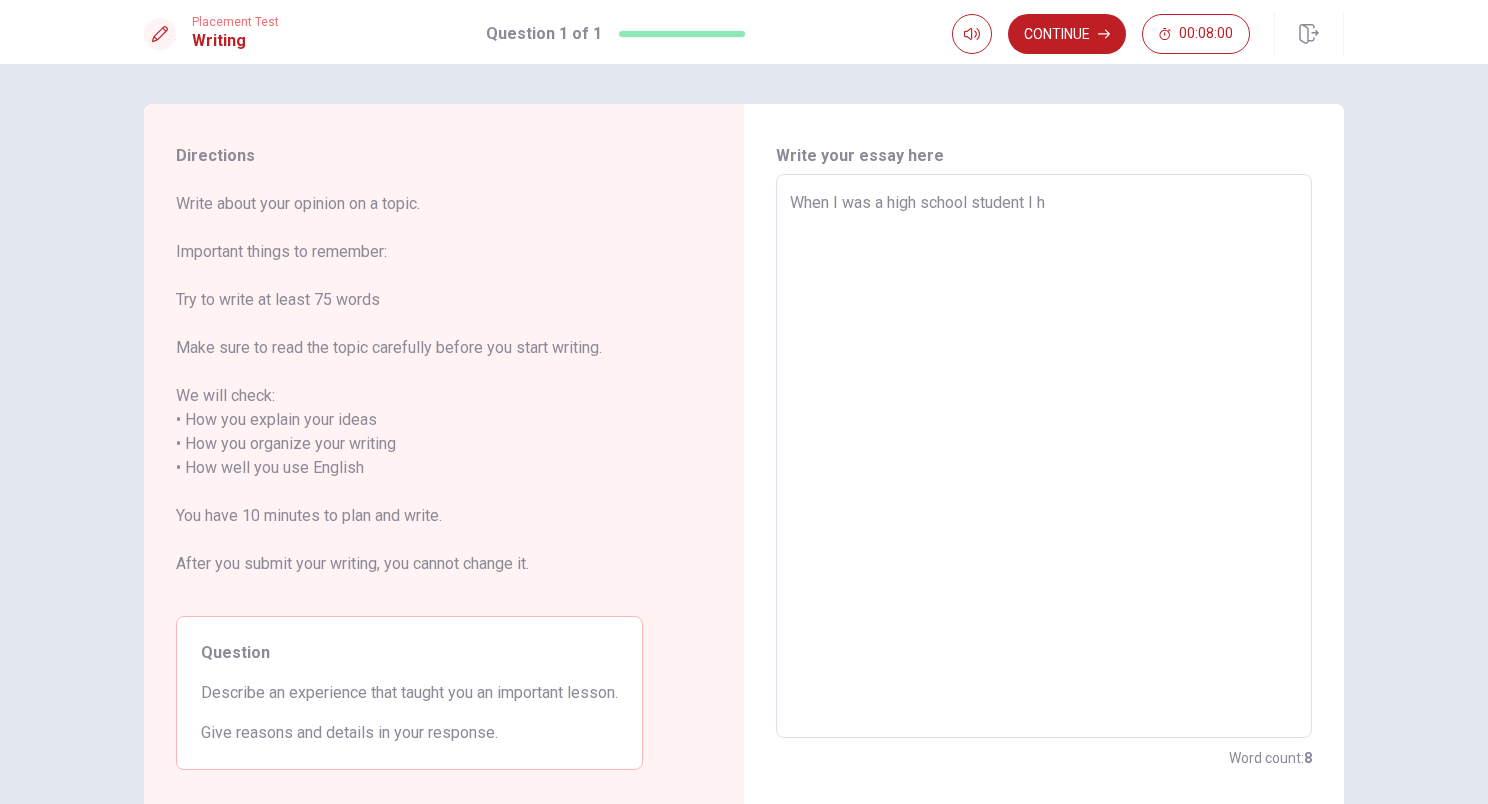 type on "x" 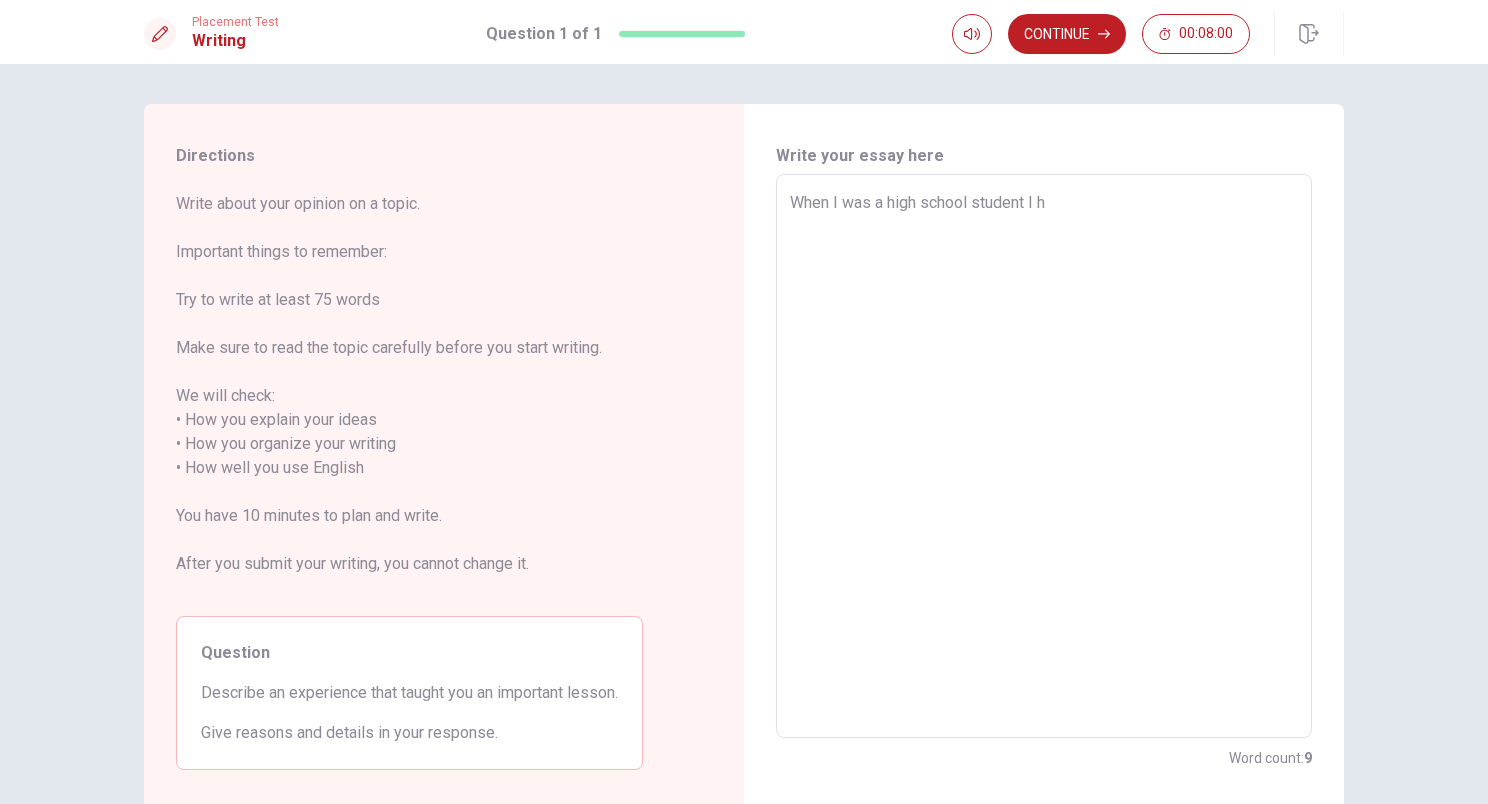 type on "When I was a high school student I ha" 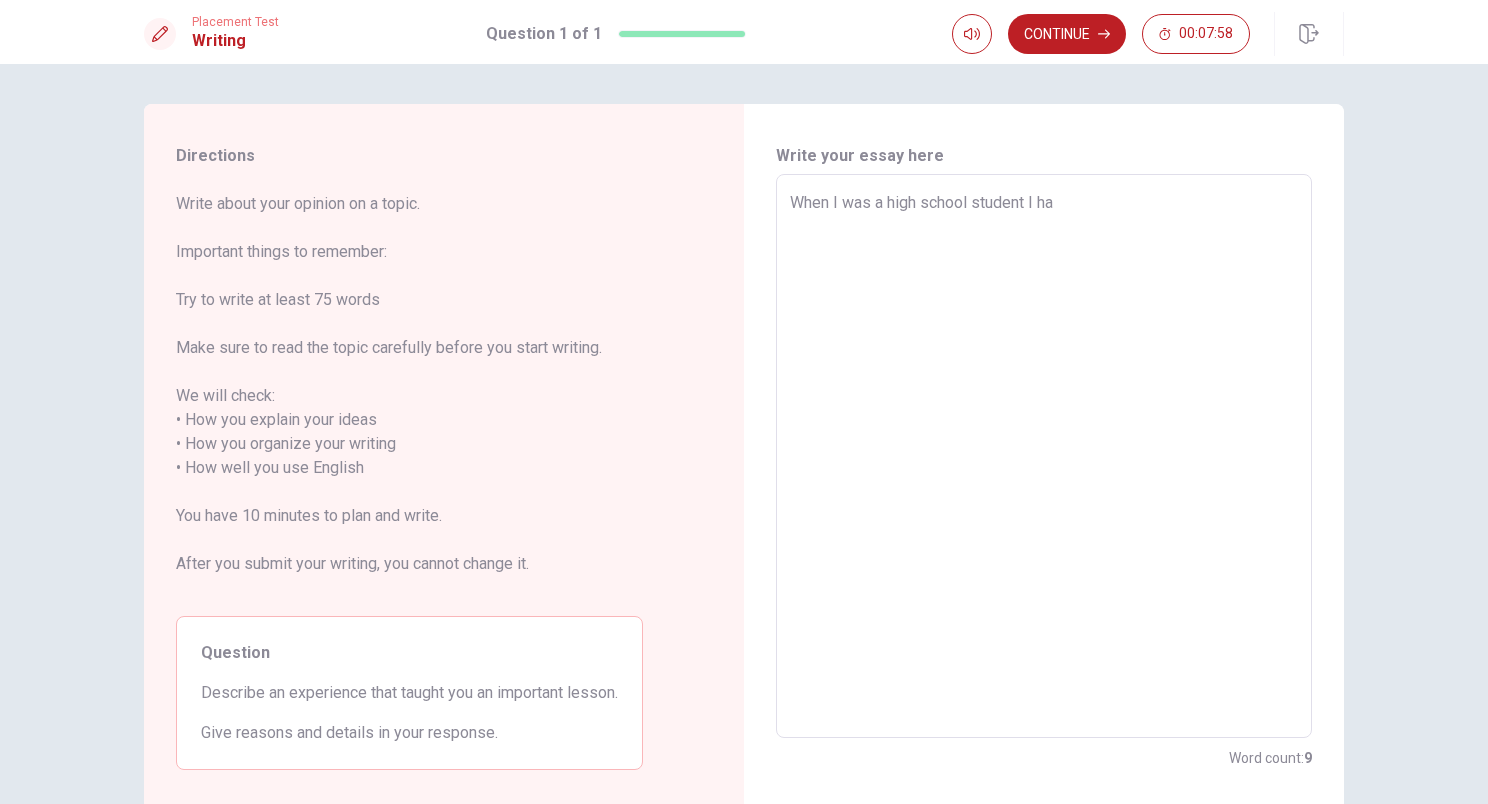 type on "x" 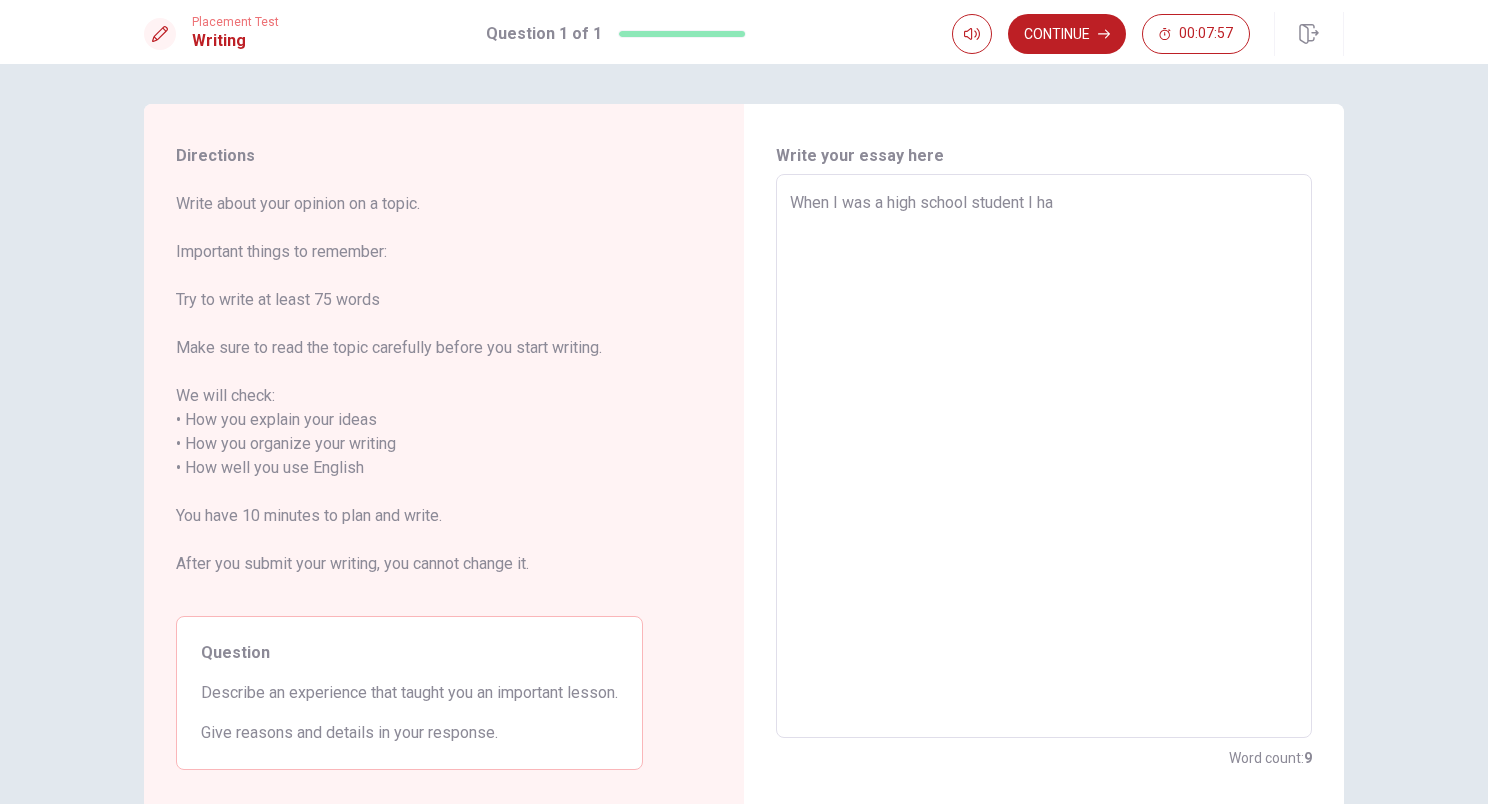 type on "When I was a high school student I hav" 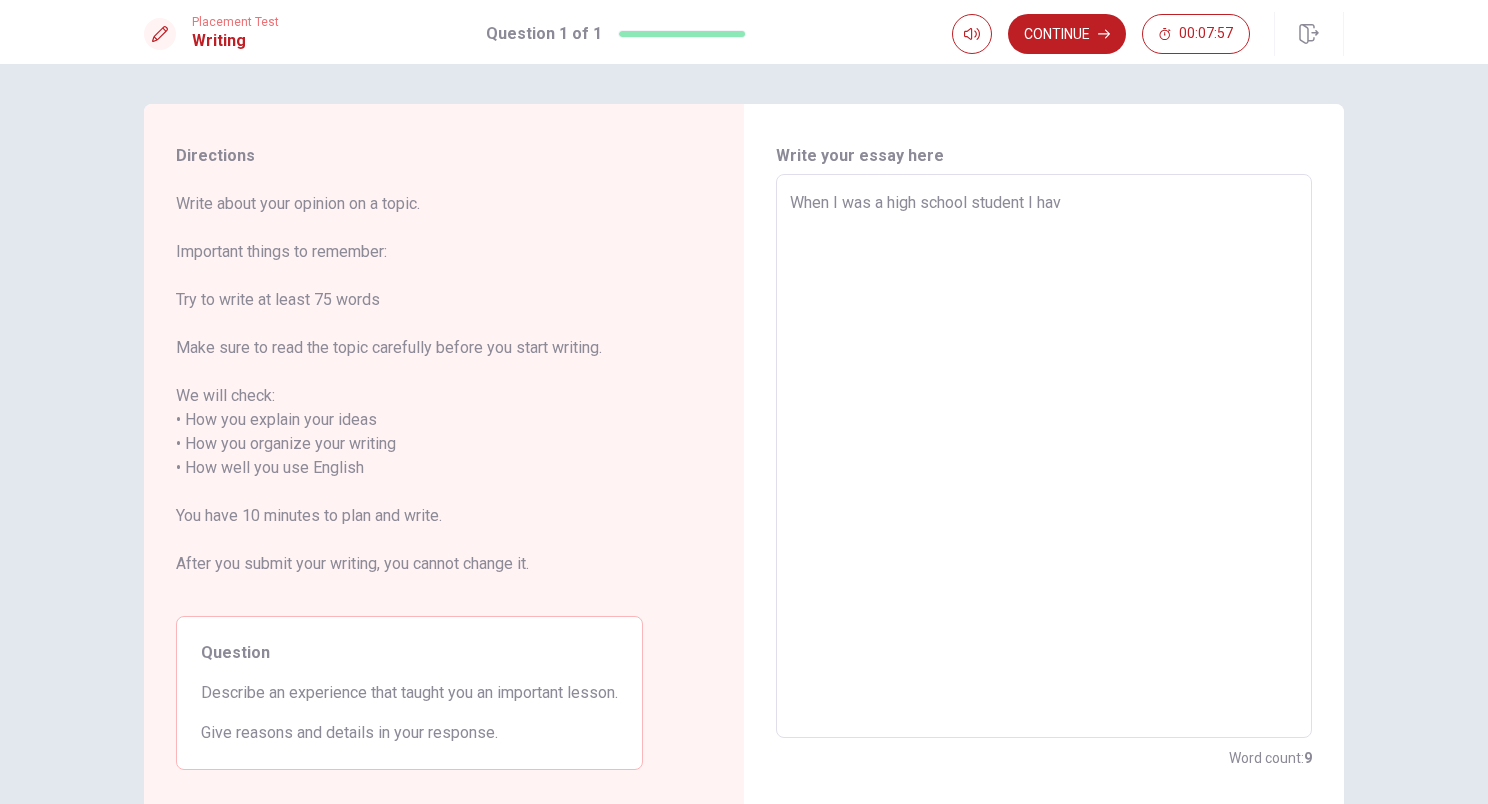 type on "x" 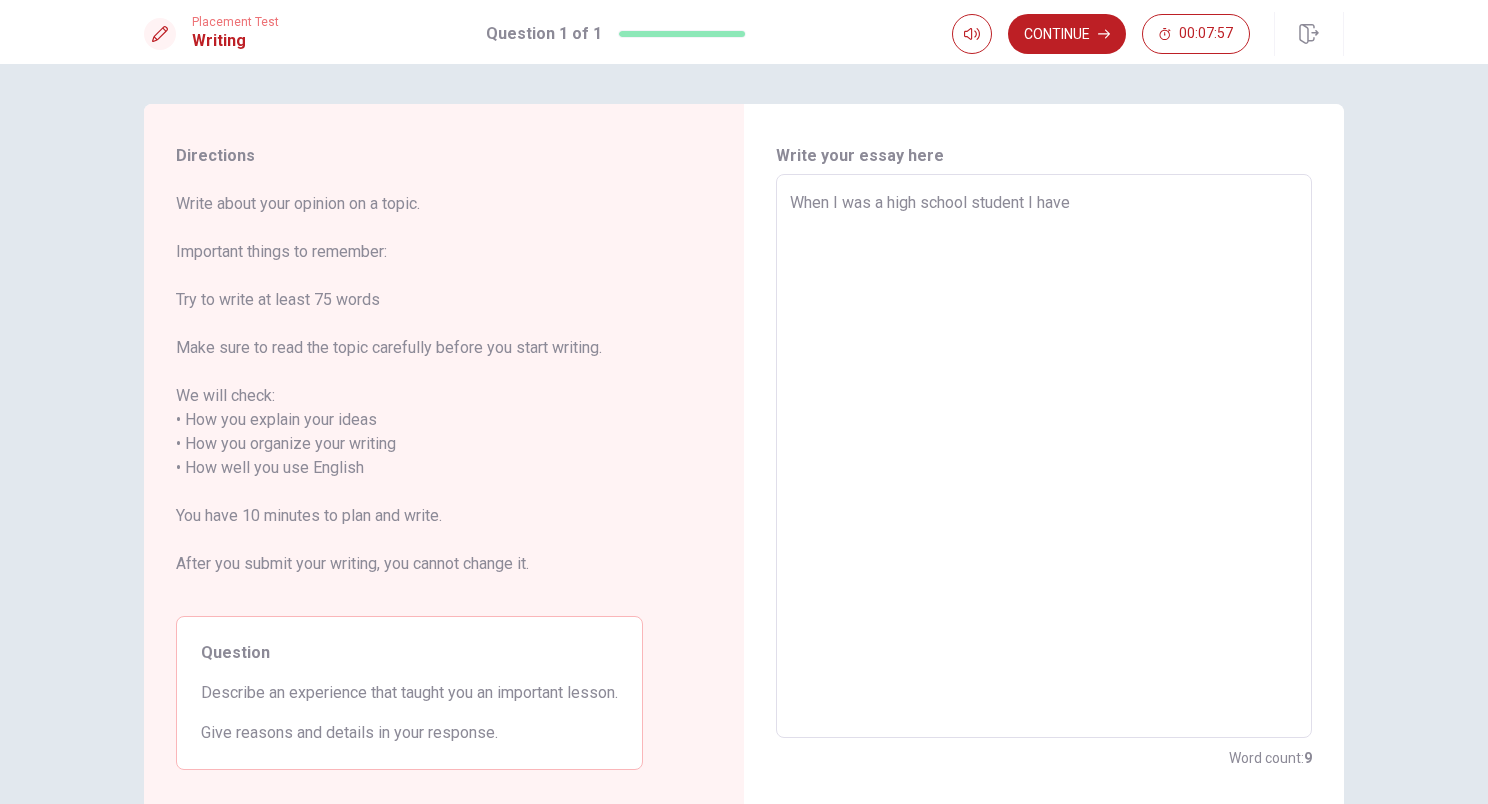 type on "x" 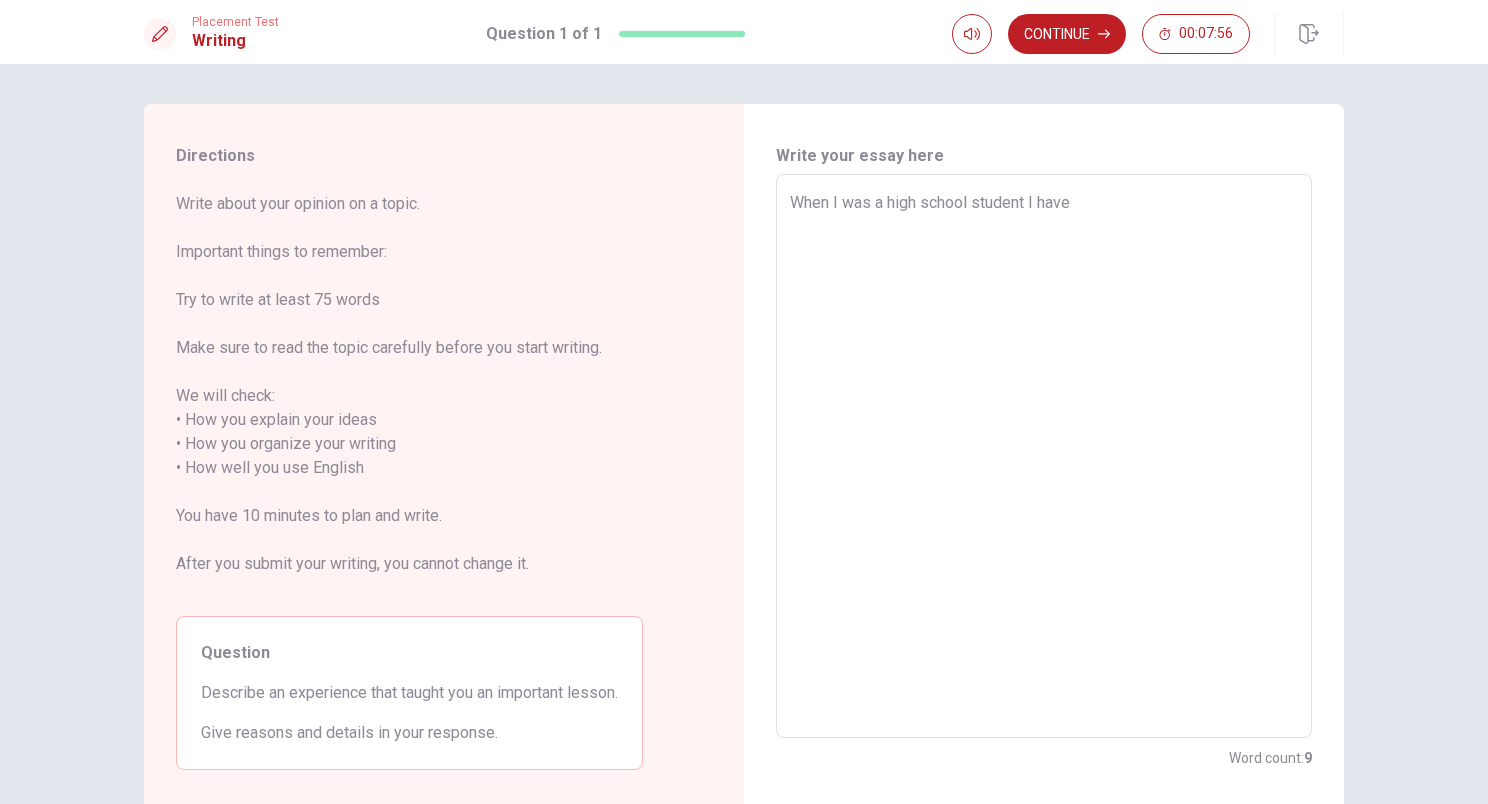 type on "When I was a high school student I have" 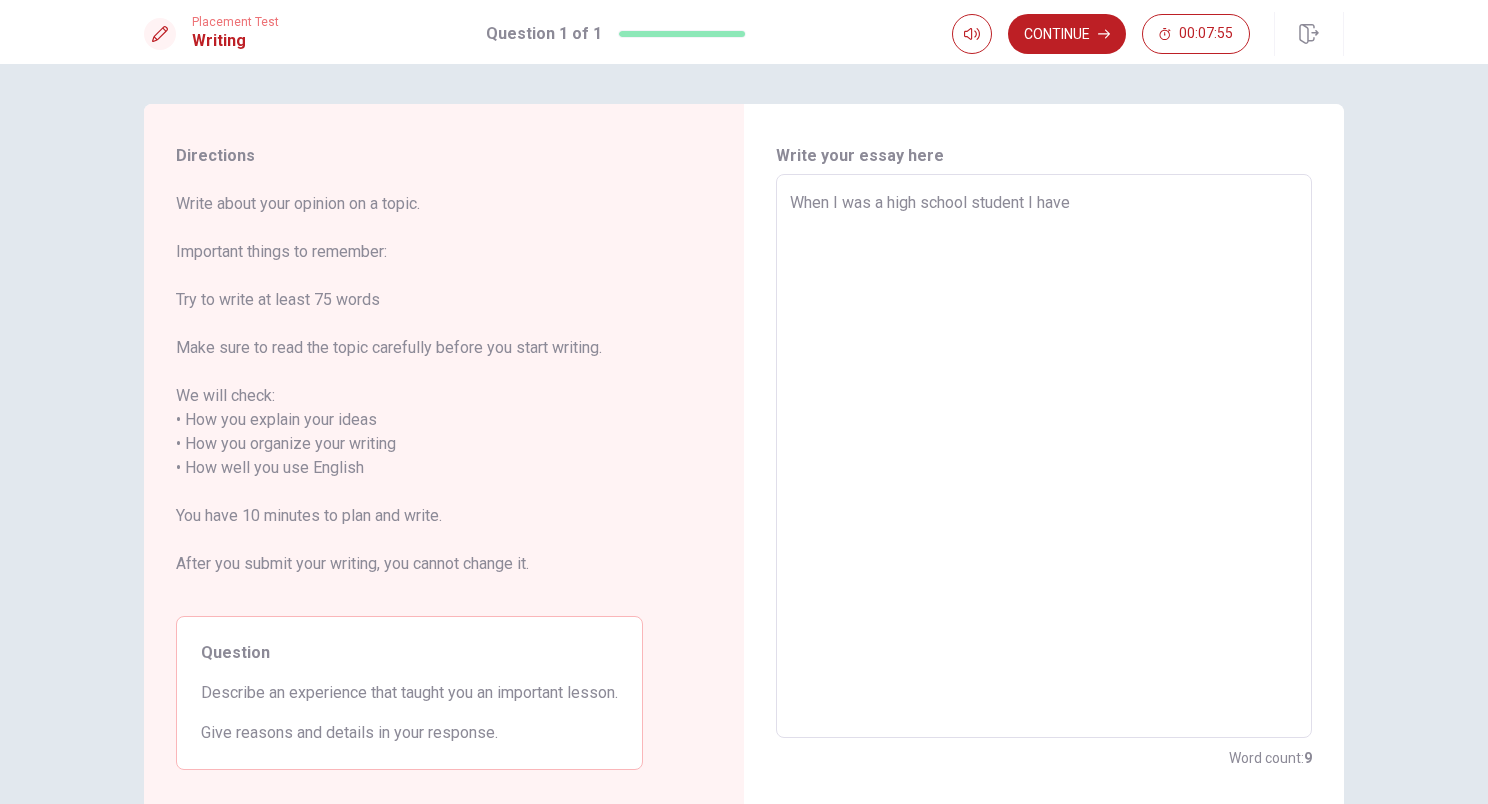 type on "x" 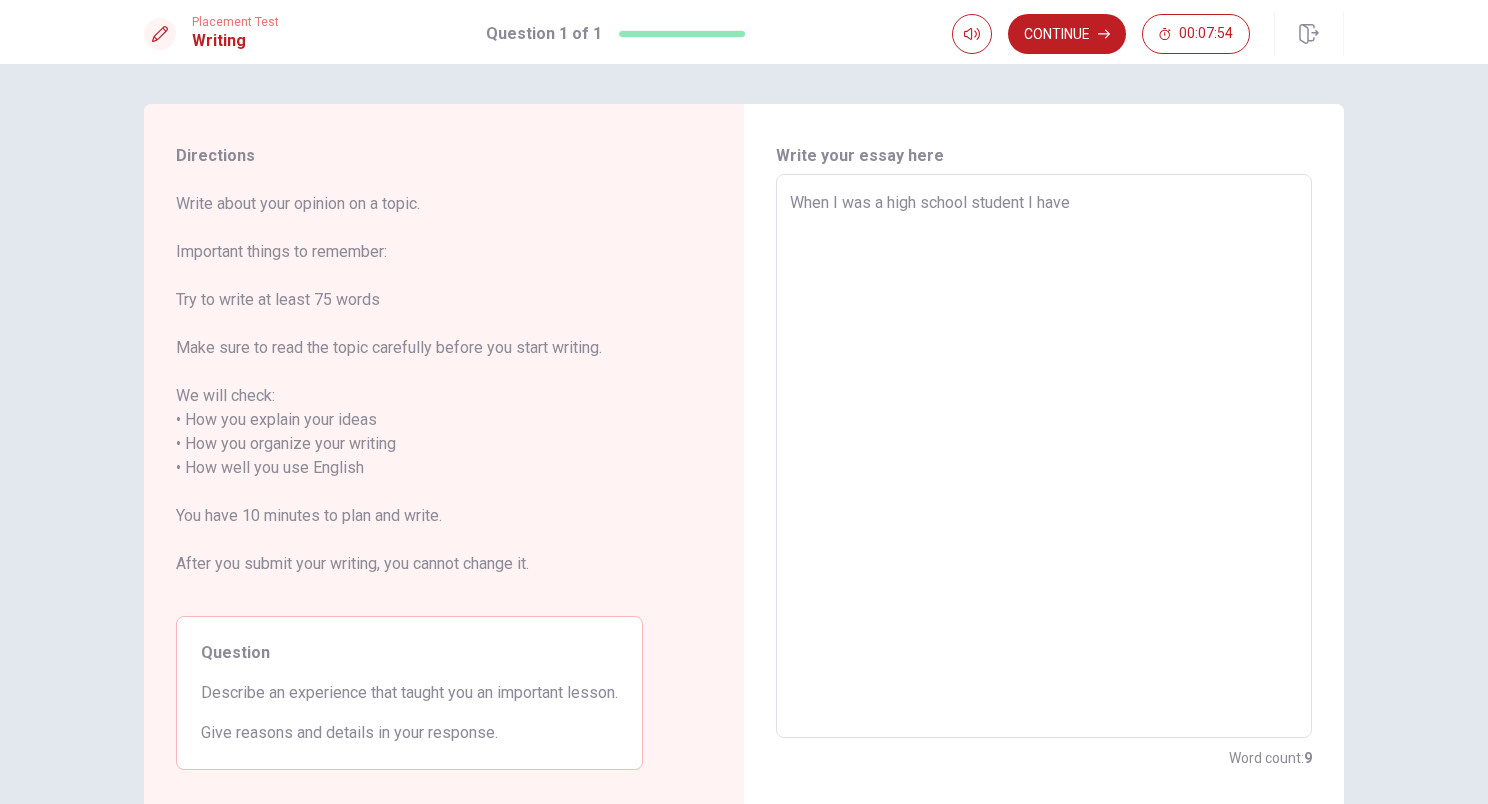 type on "When I was a high school student I have p" 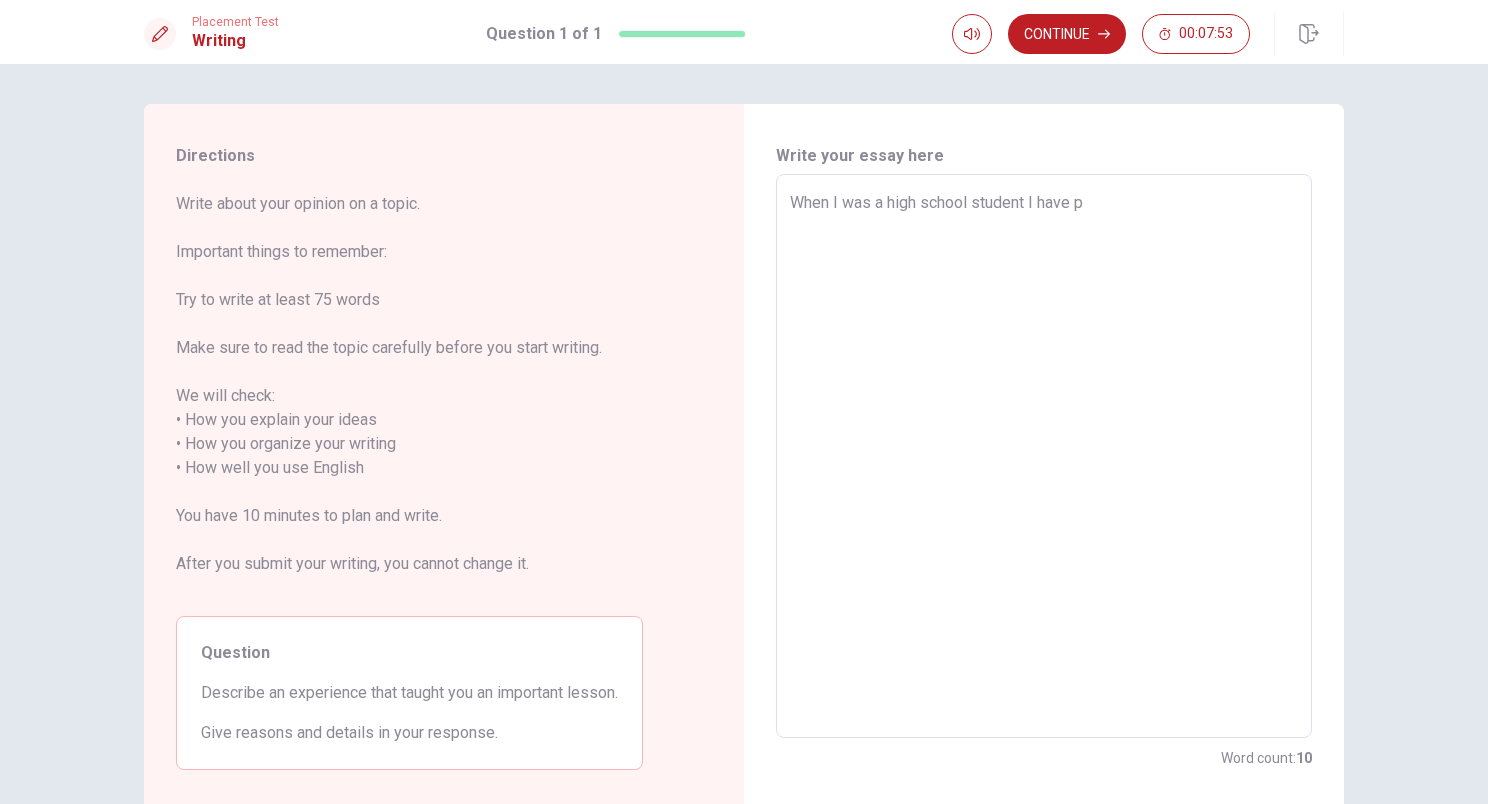 type on "x" 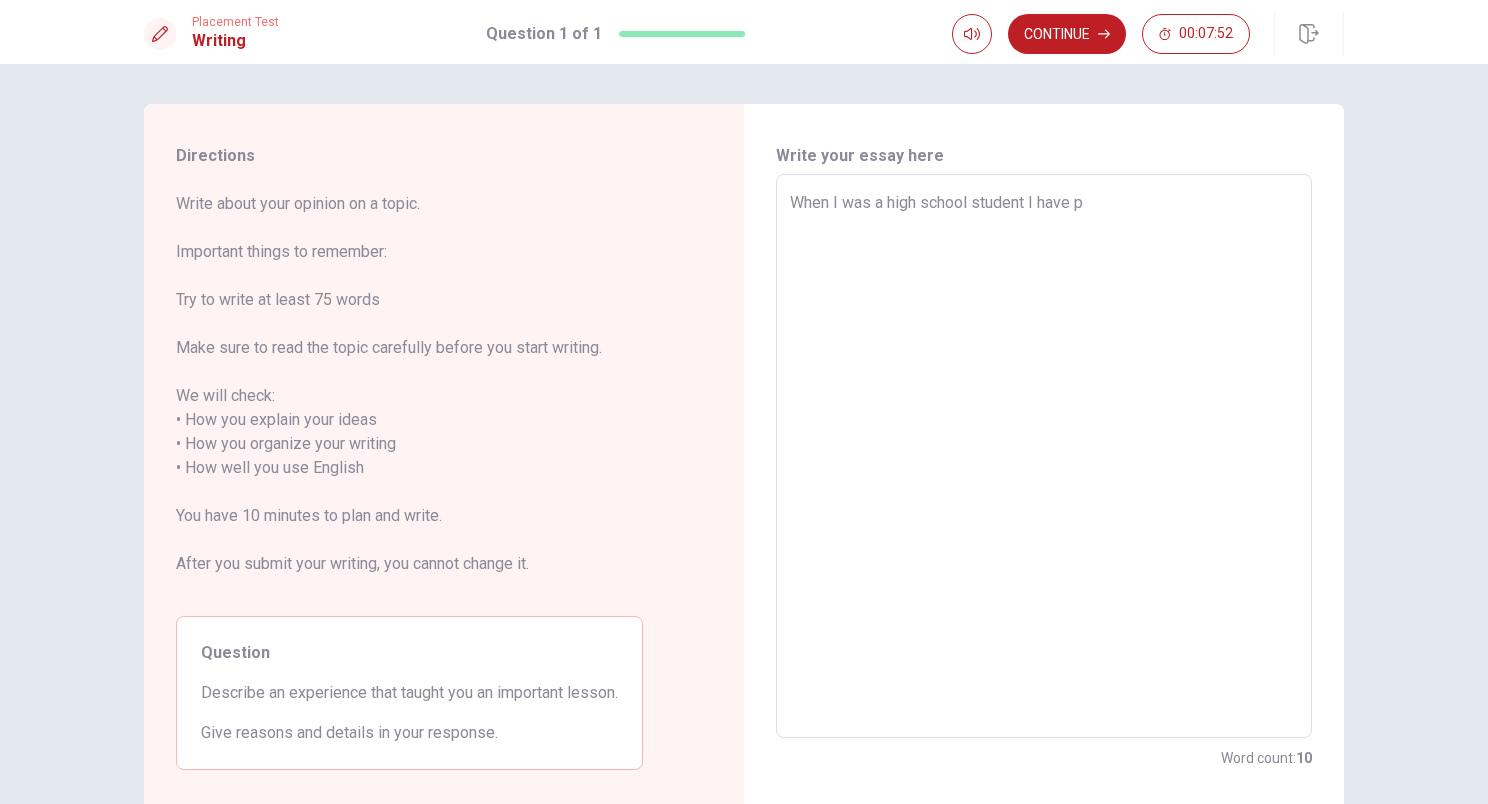 type on "When I was a high school student I have" 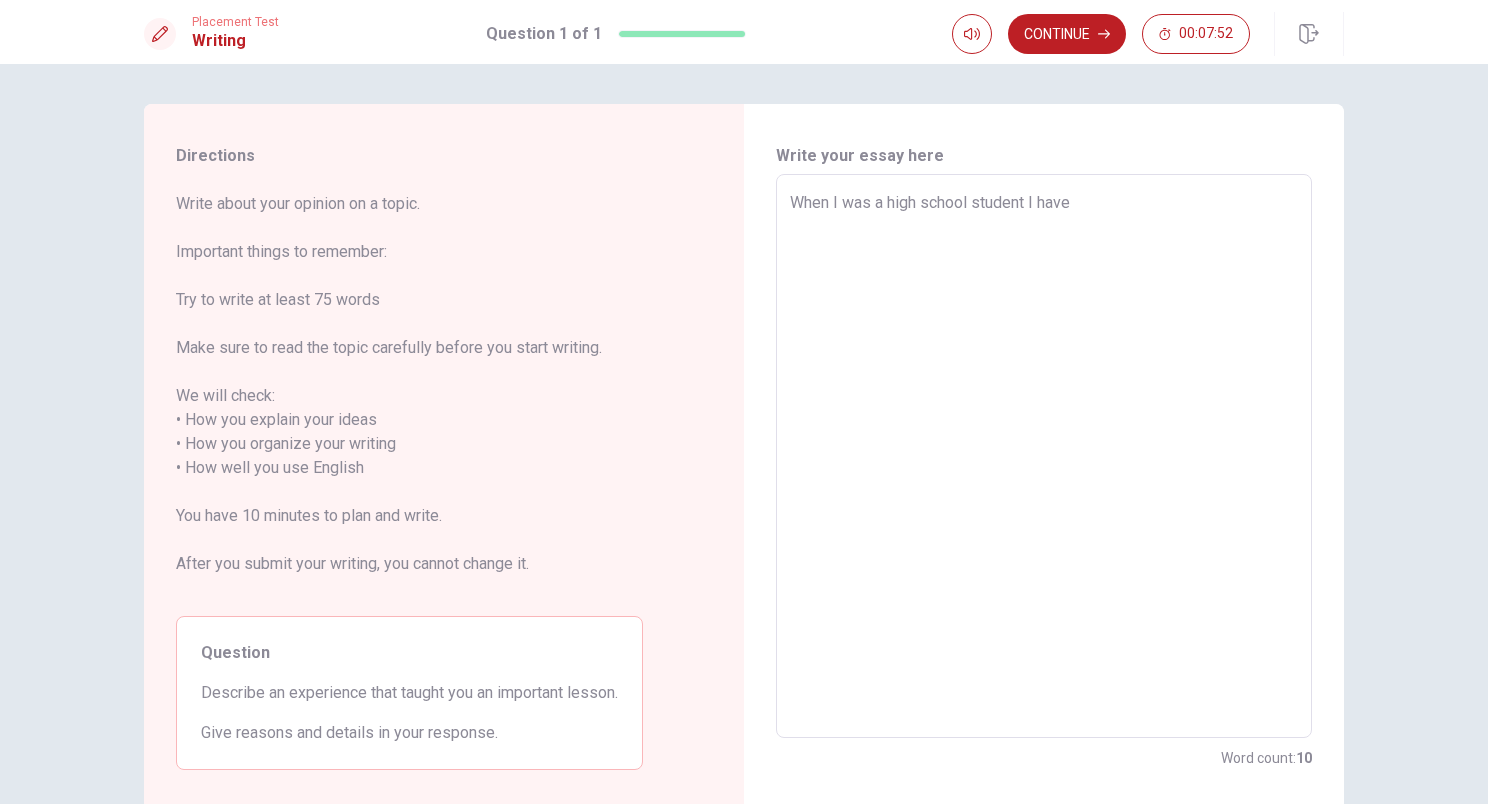 type on "x" 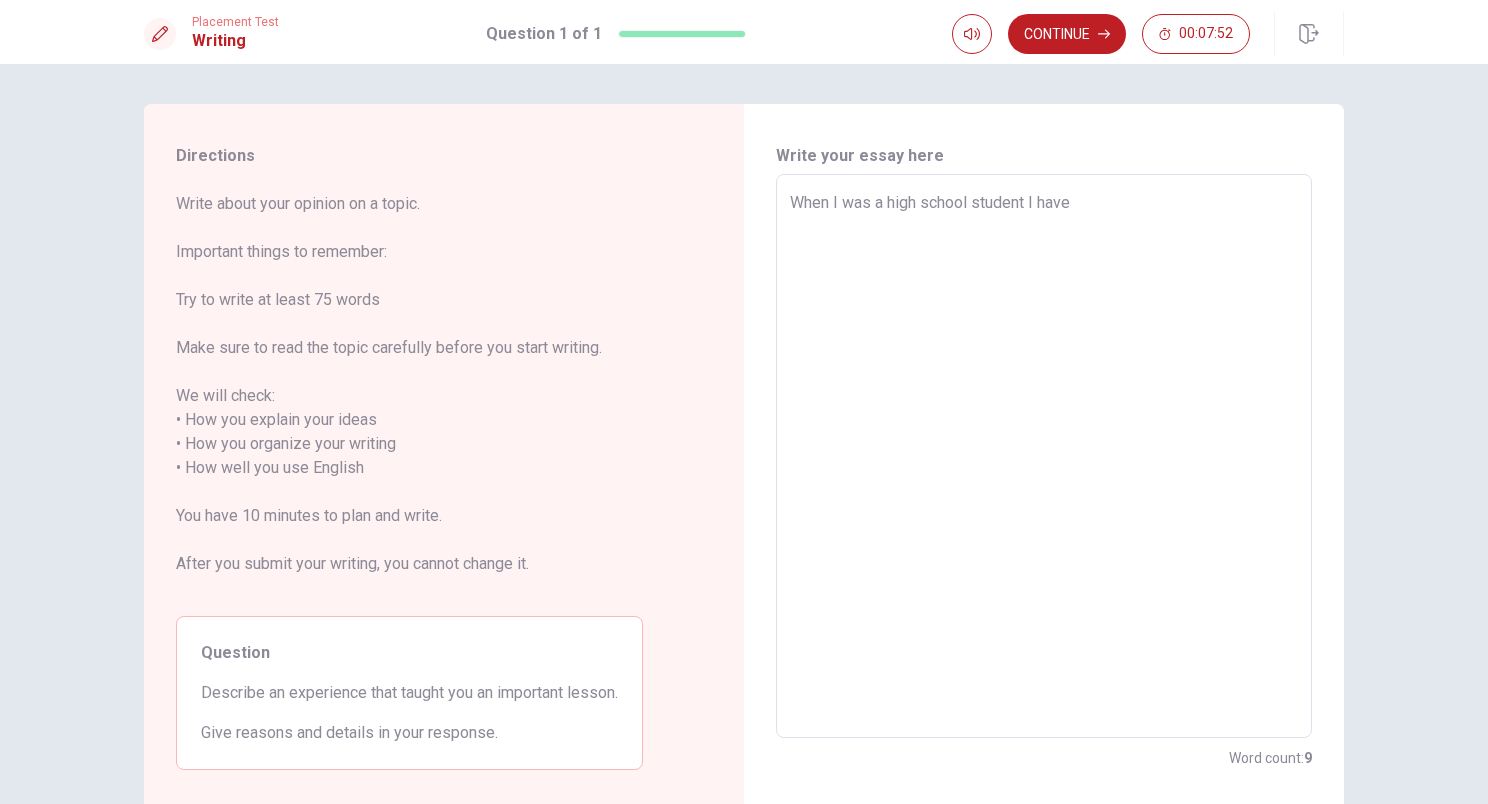 type on "When I was a high school student I have" 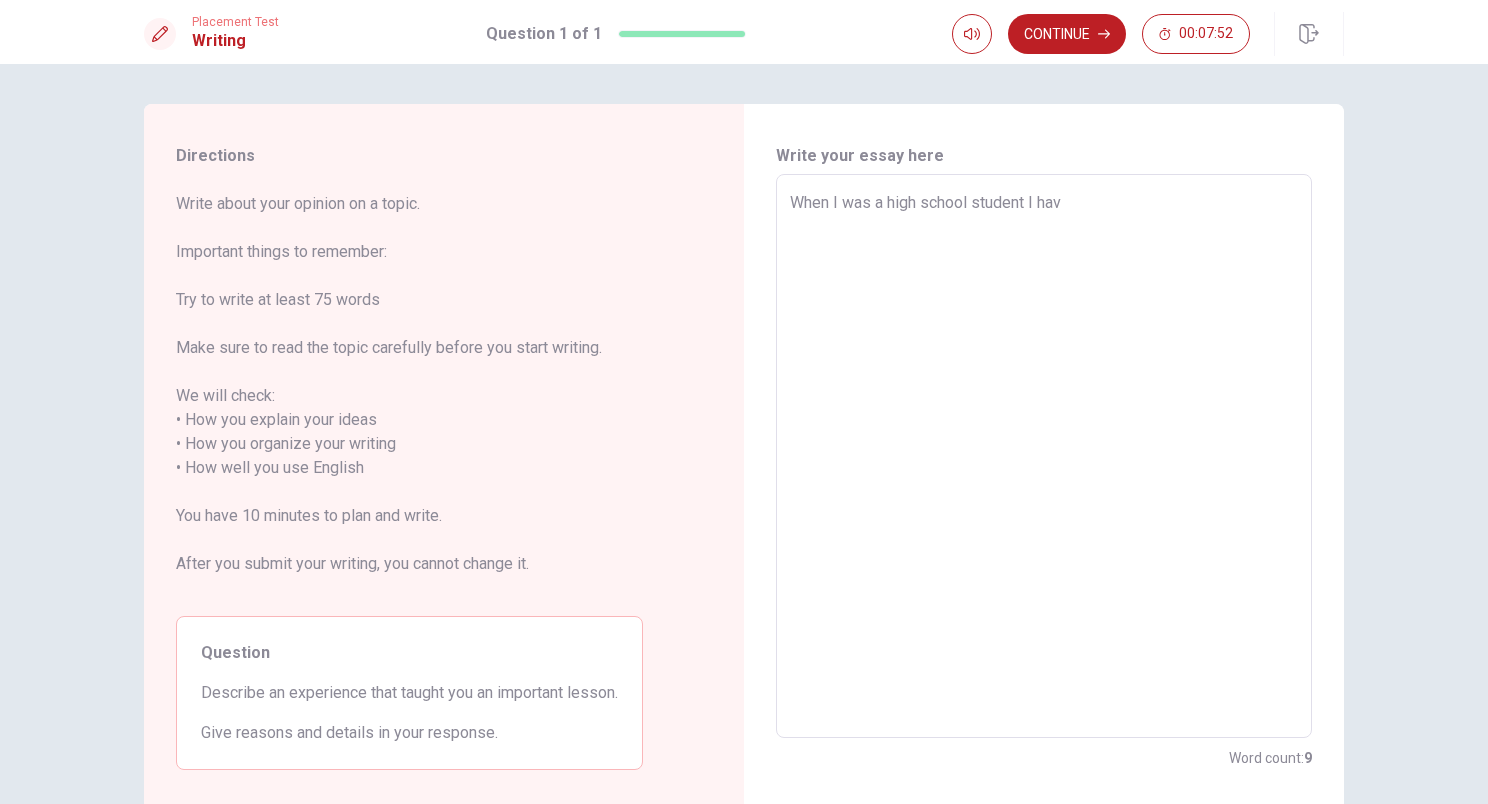 type on "x" 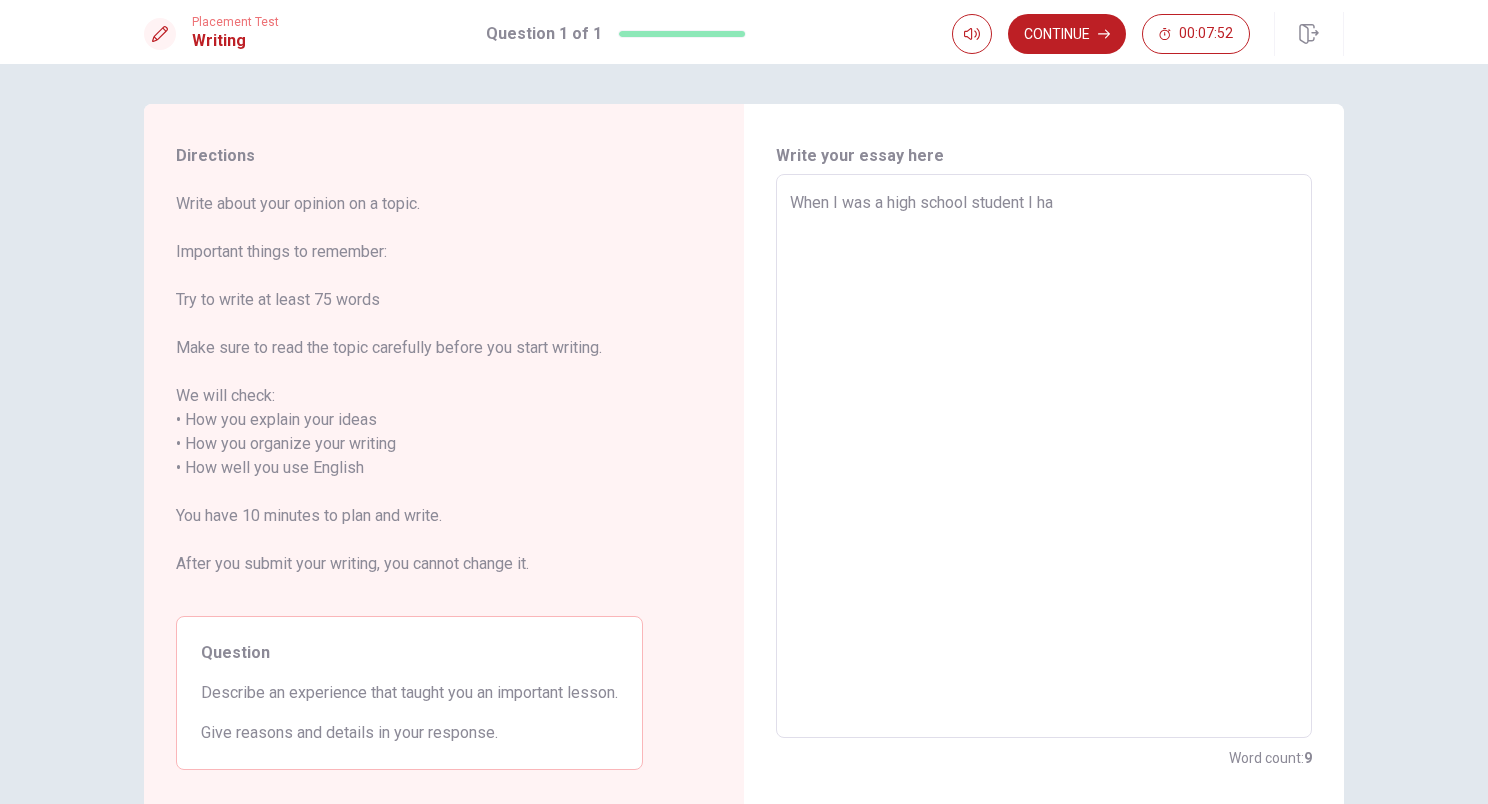 type on "x" 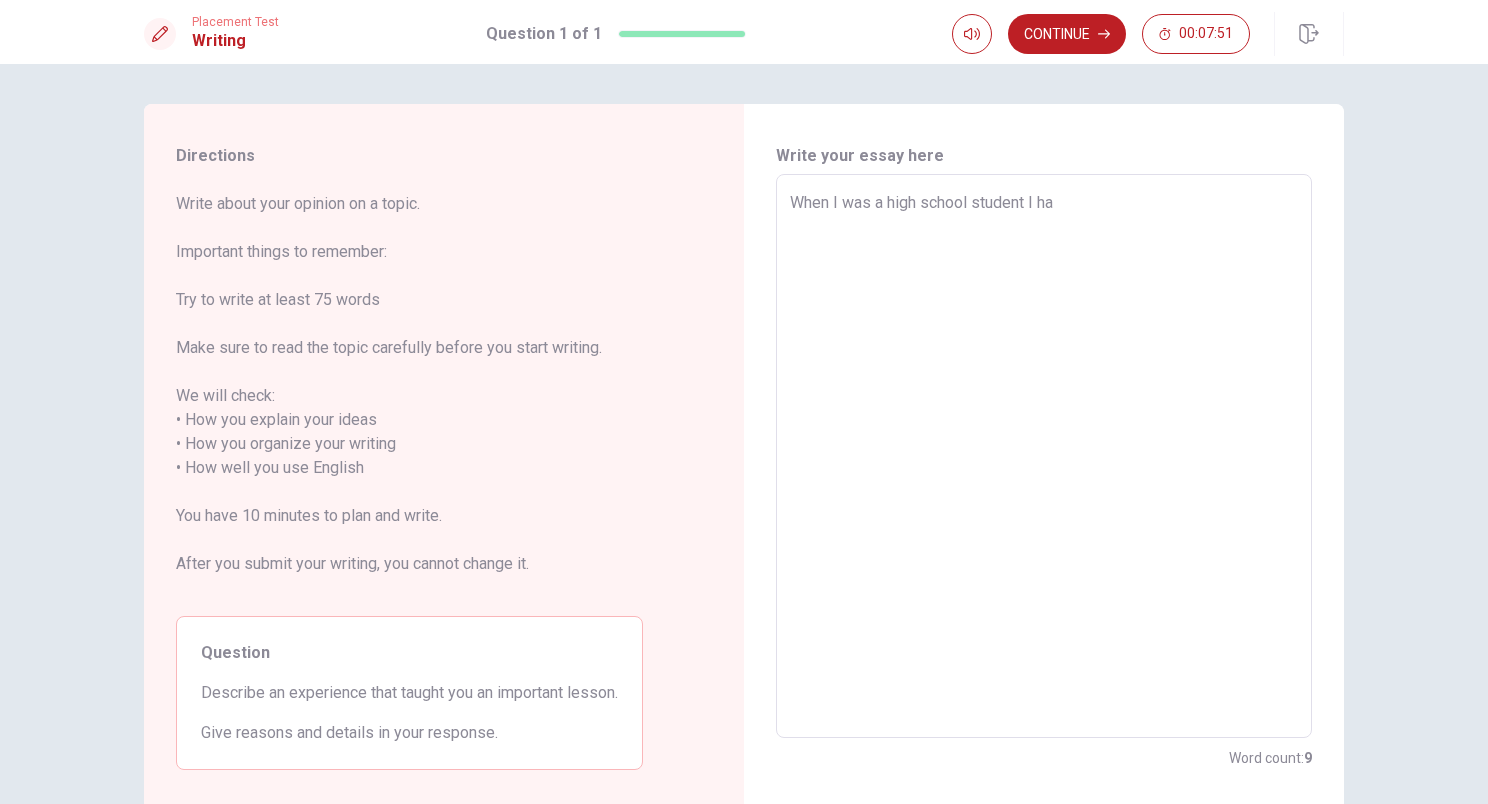 type on "When I was a high school student I had" 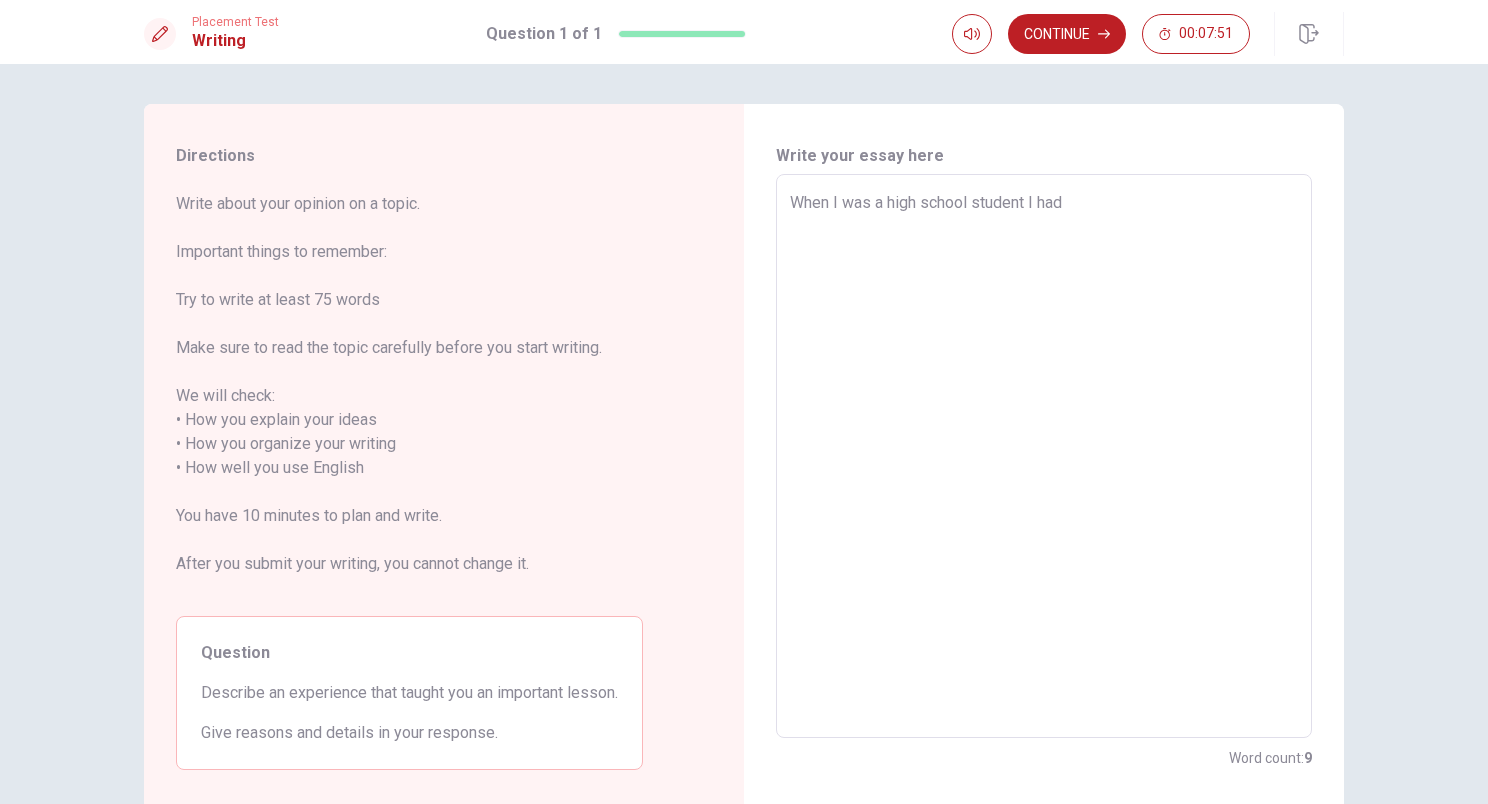 type on "x" 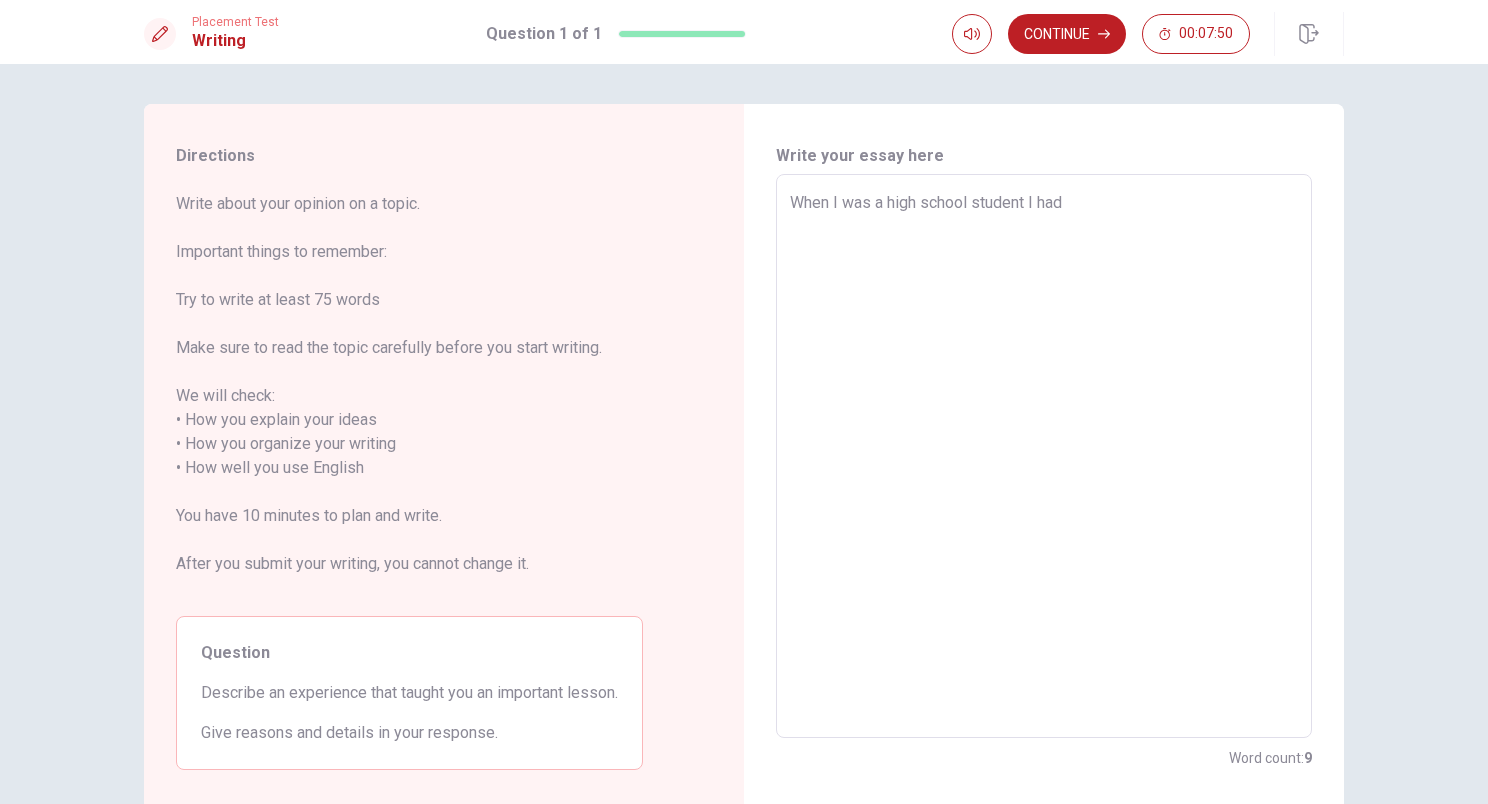 type on "When I was a high school student I had p" 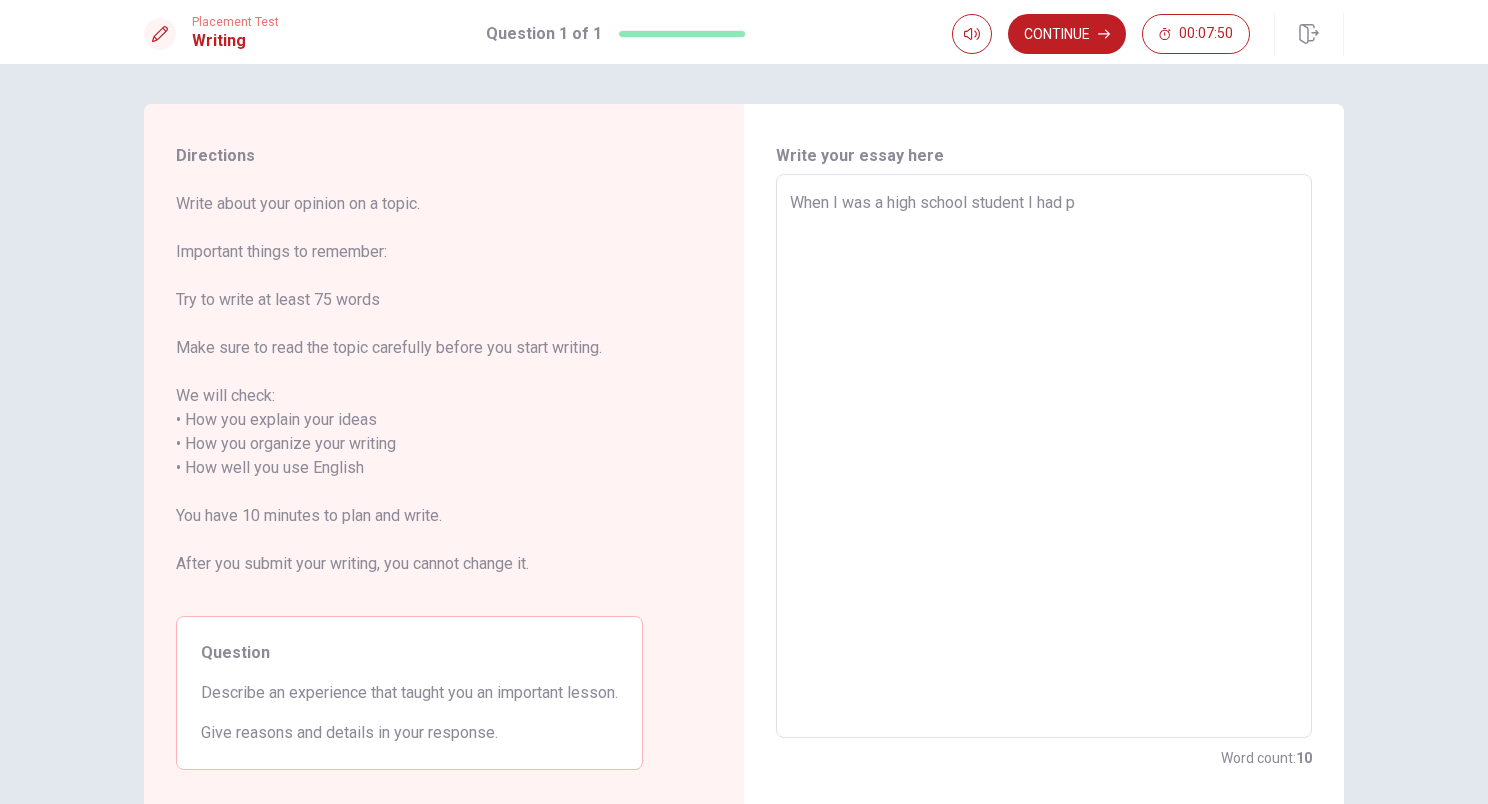 type on "x" 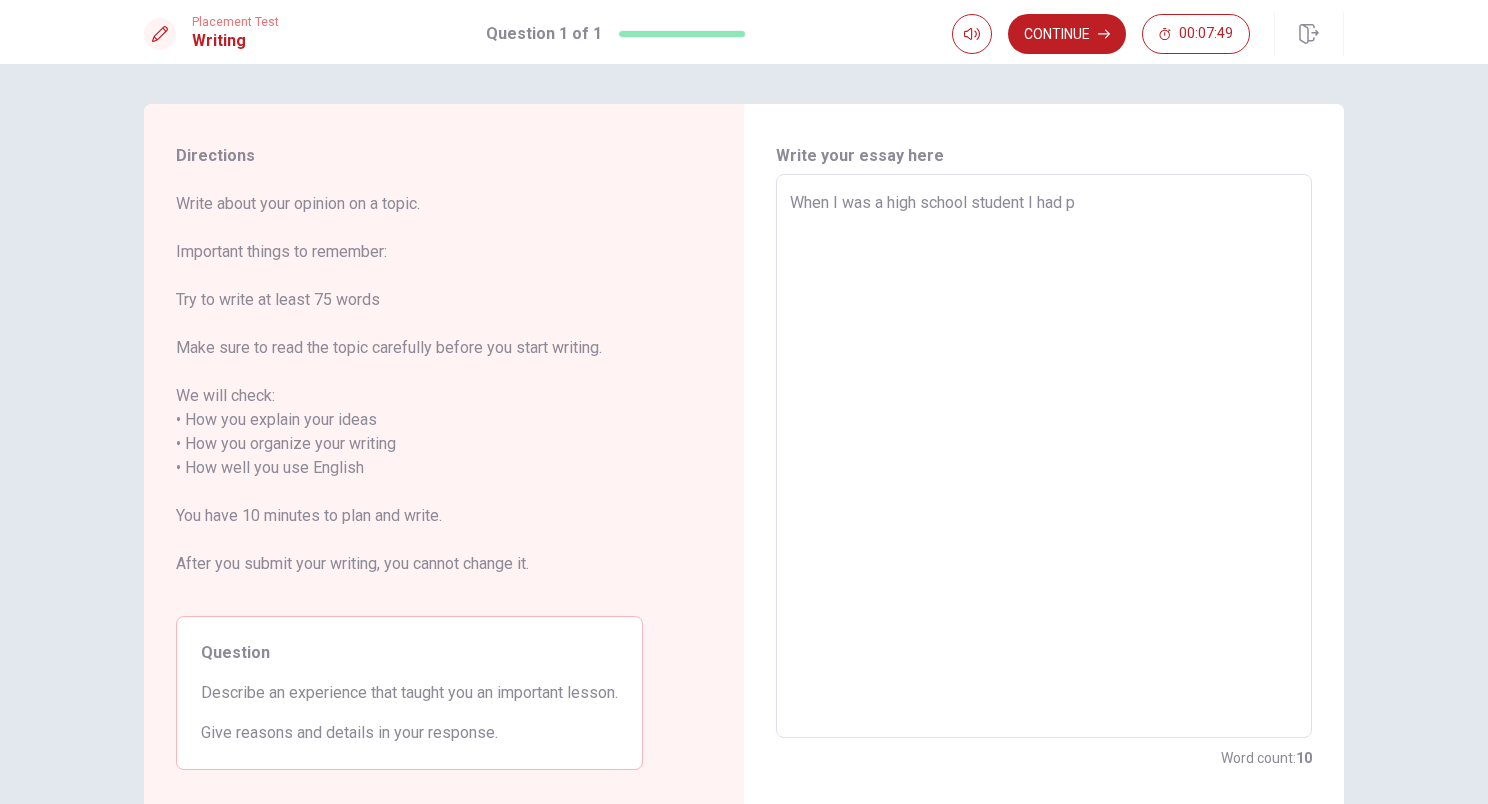 type on "When I was a high school student I had pl" 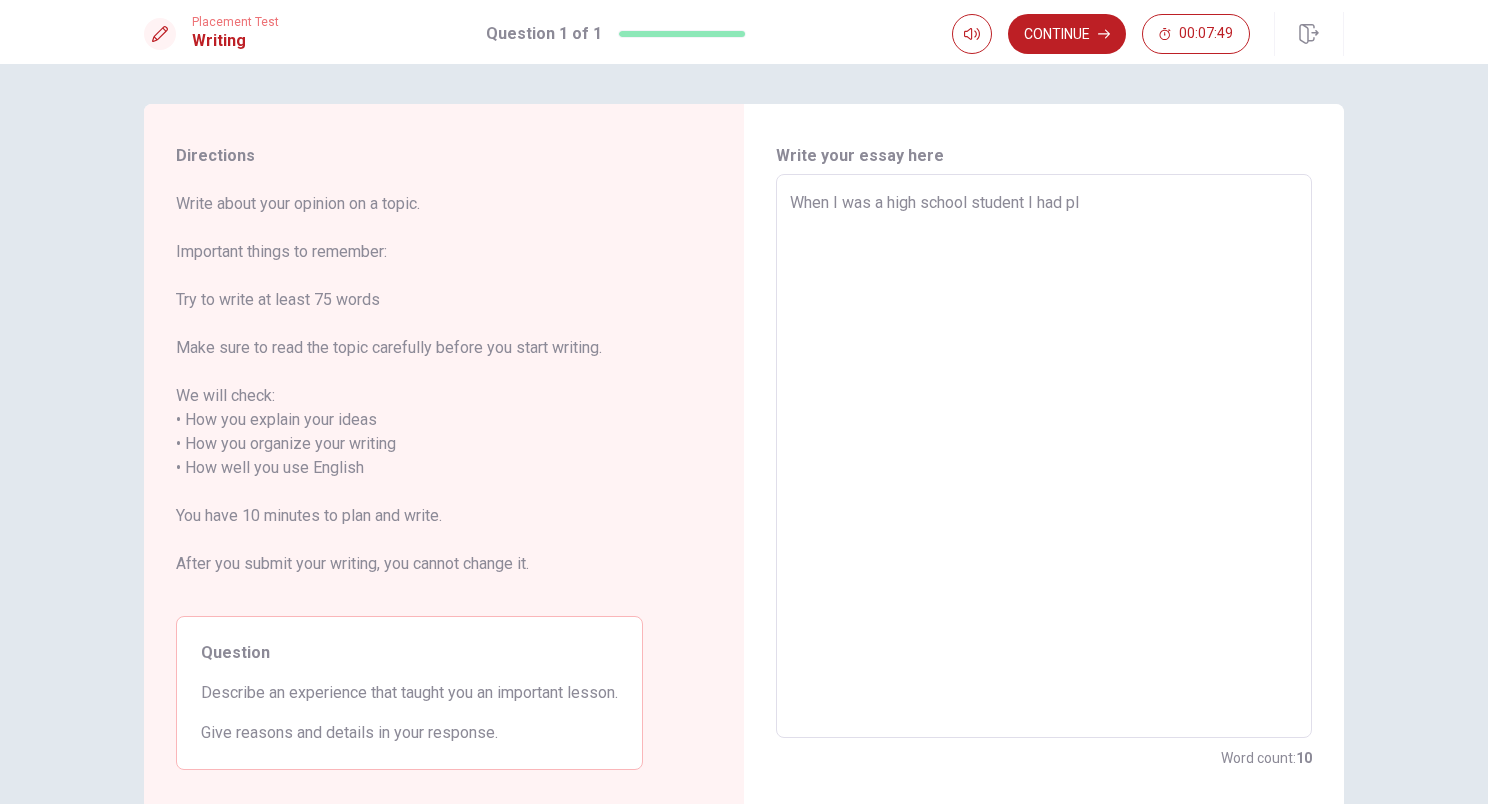 type on "x" 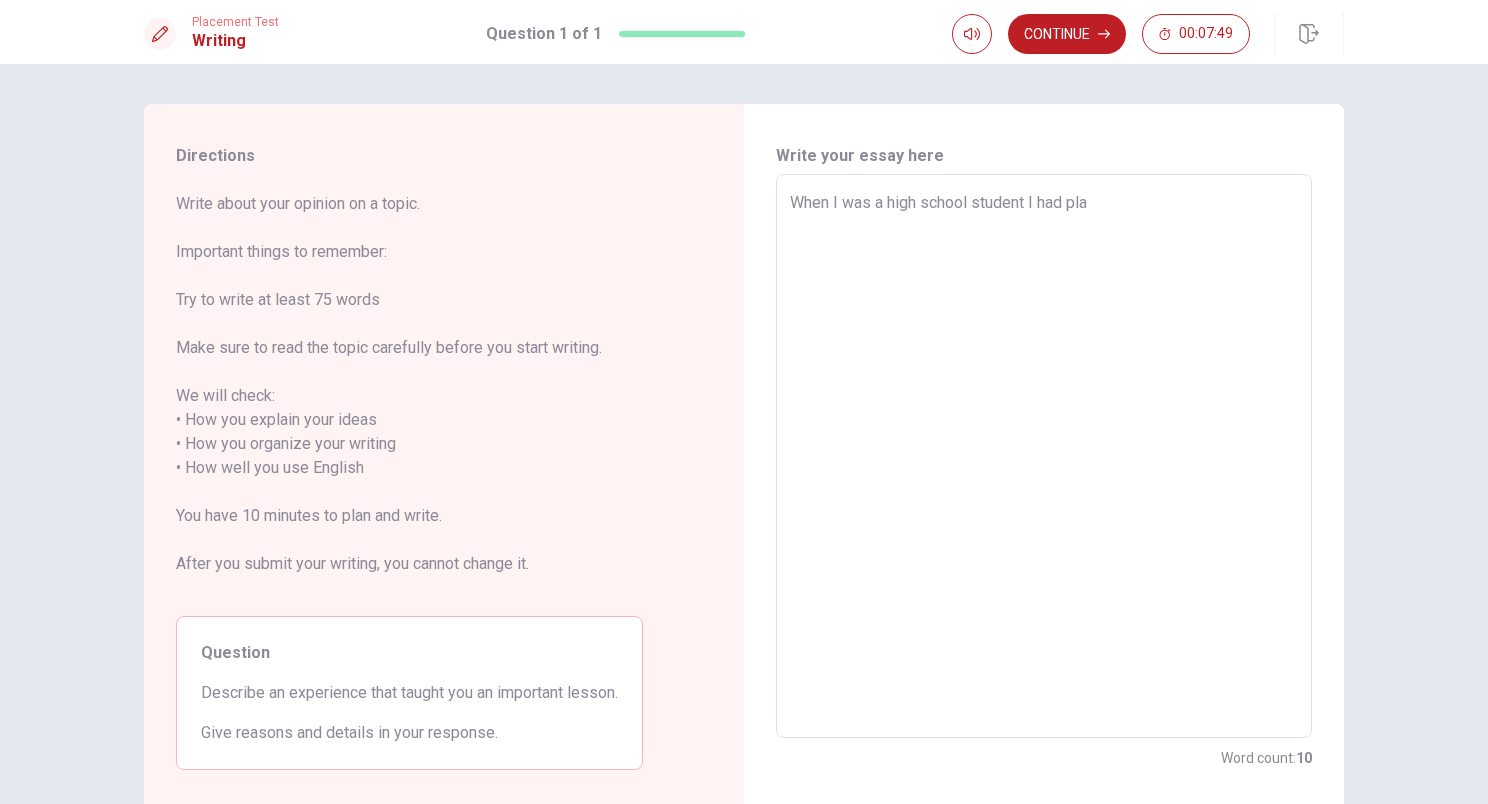 type on "x" 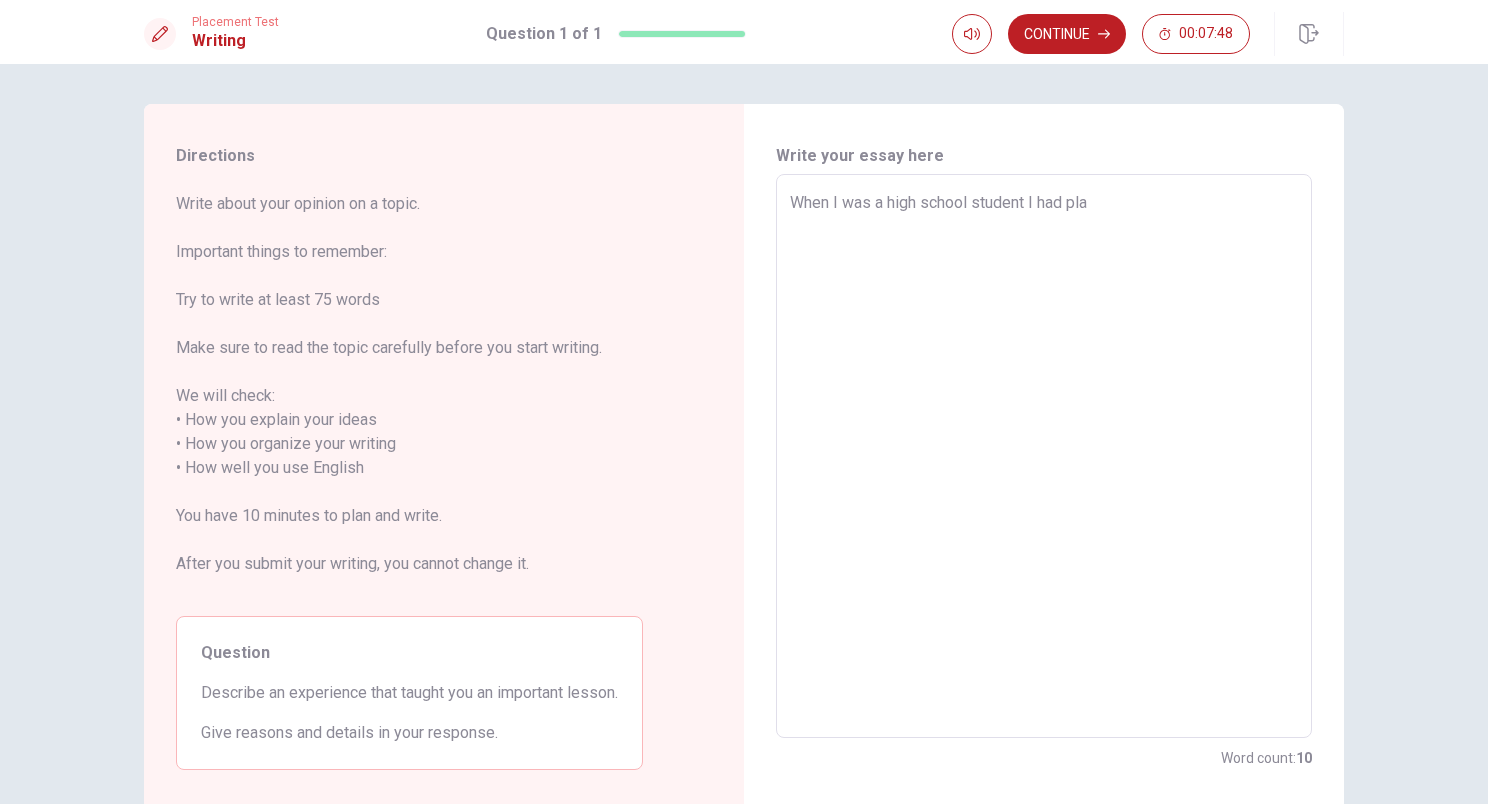 type on "When I was a high school student I had play" 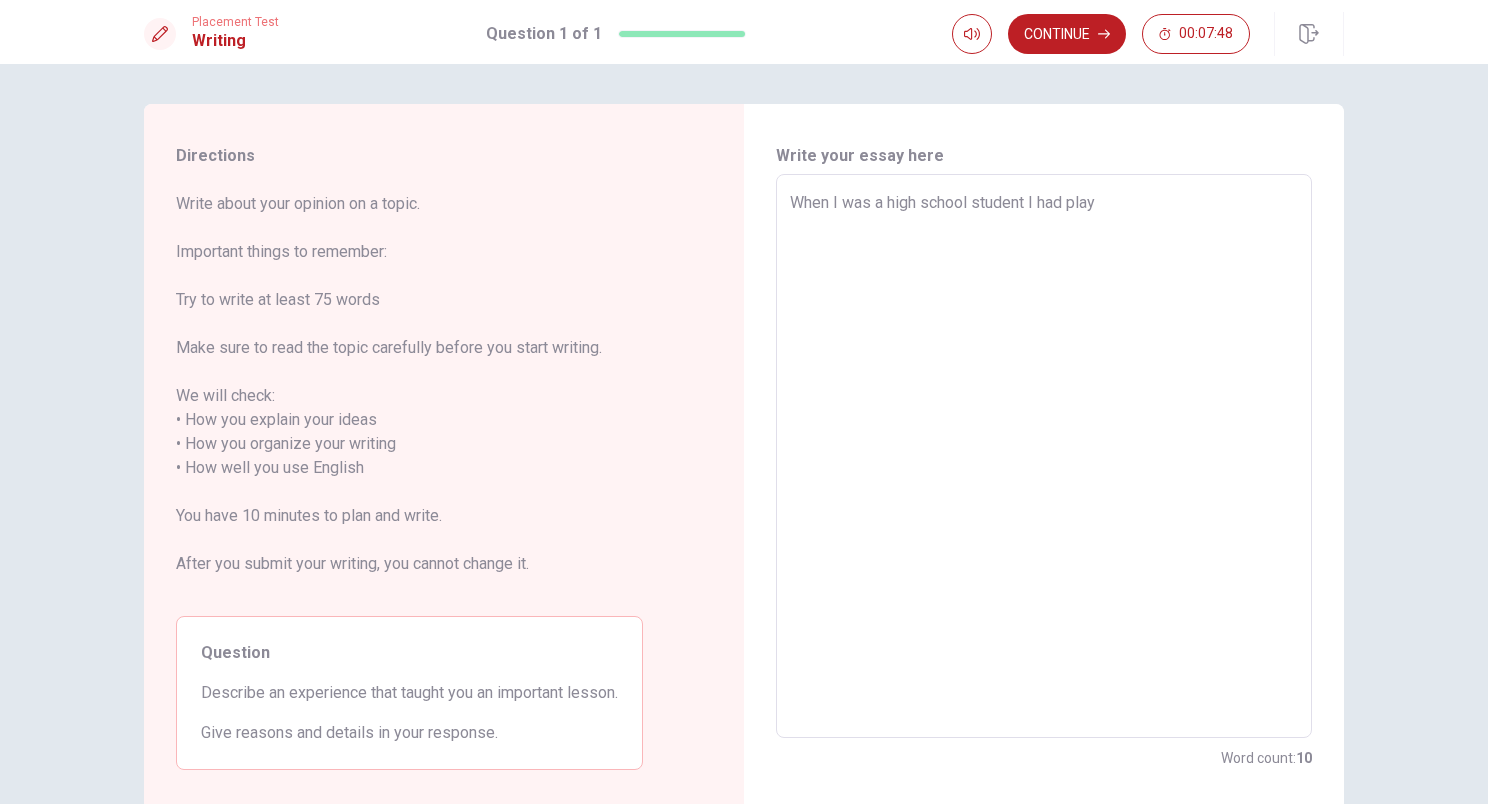 type on "x" 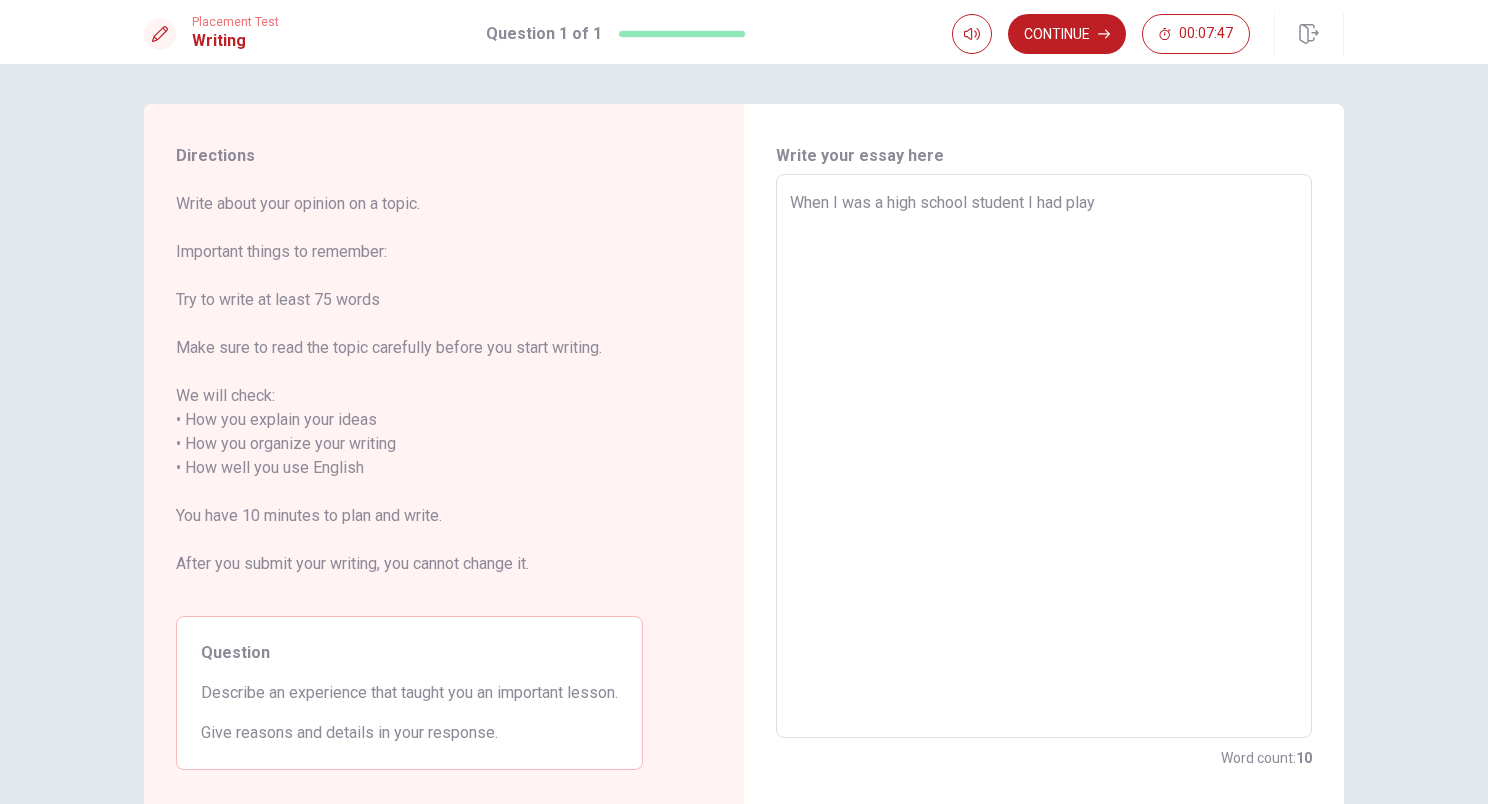 type on "When I was a high school student I had playe" 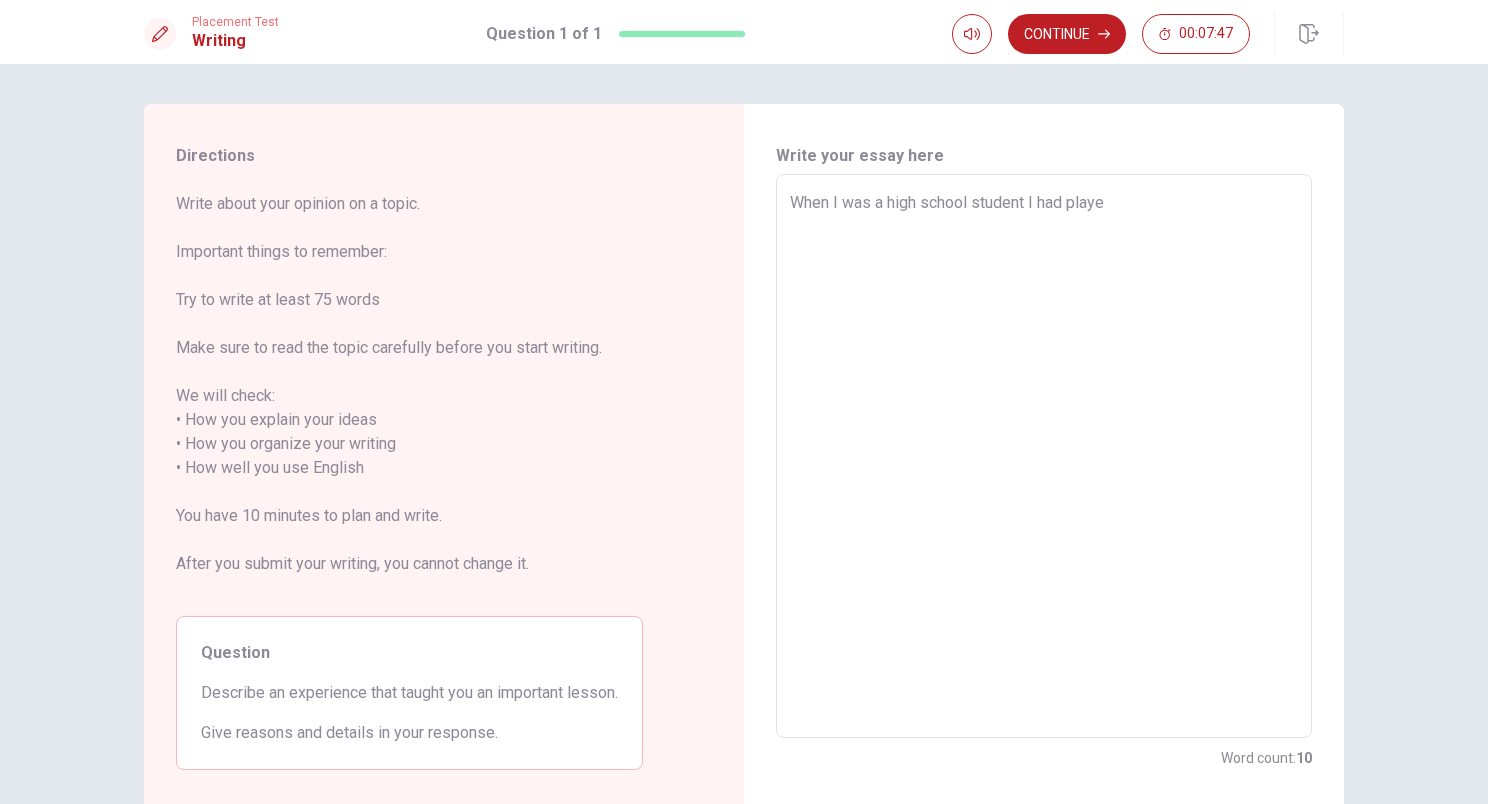 type on "x" 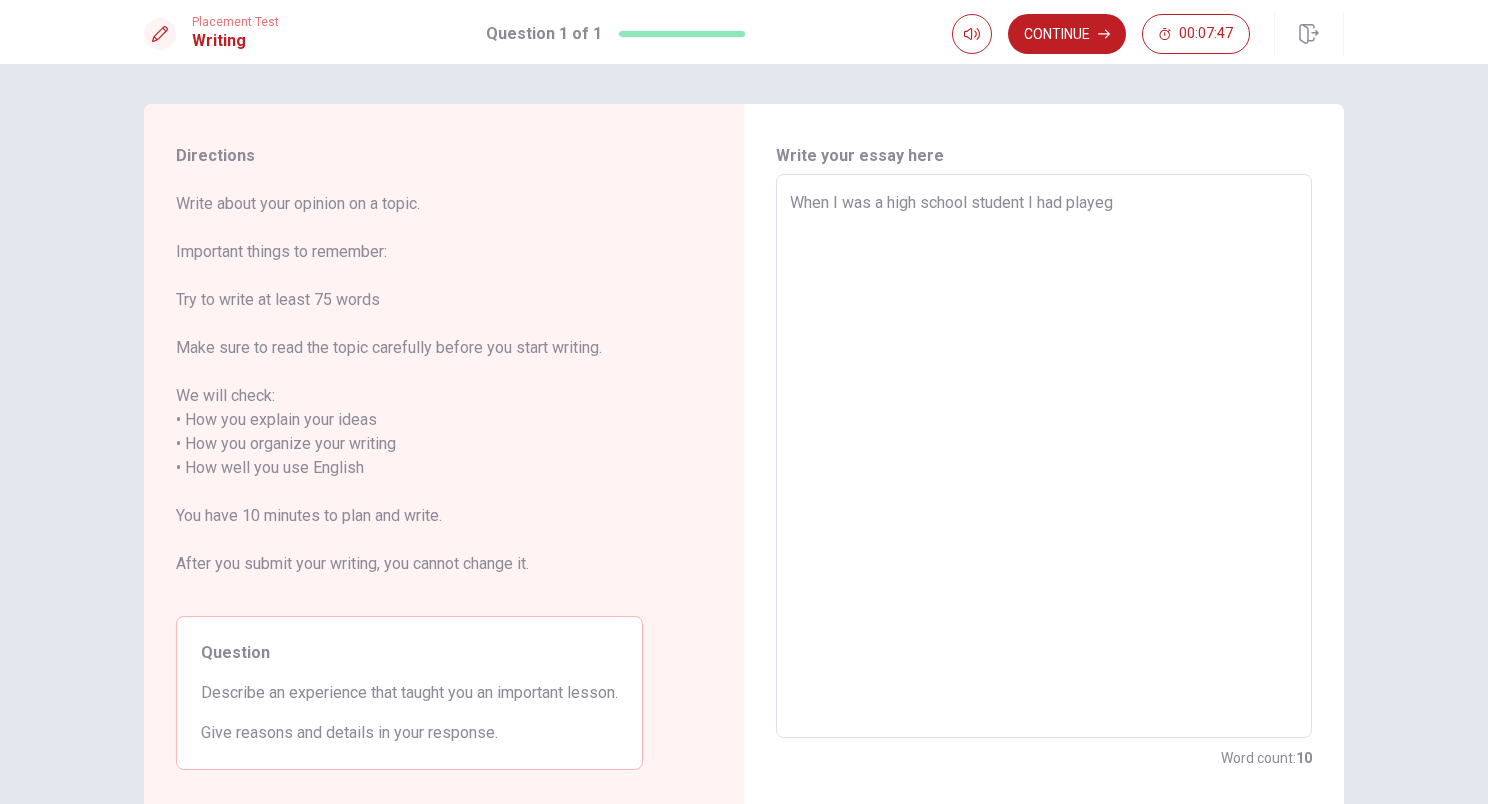 type on "x" 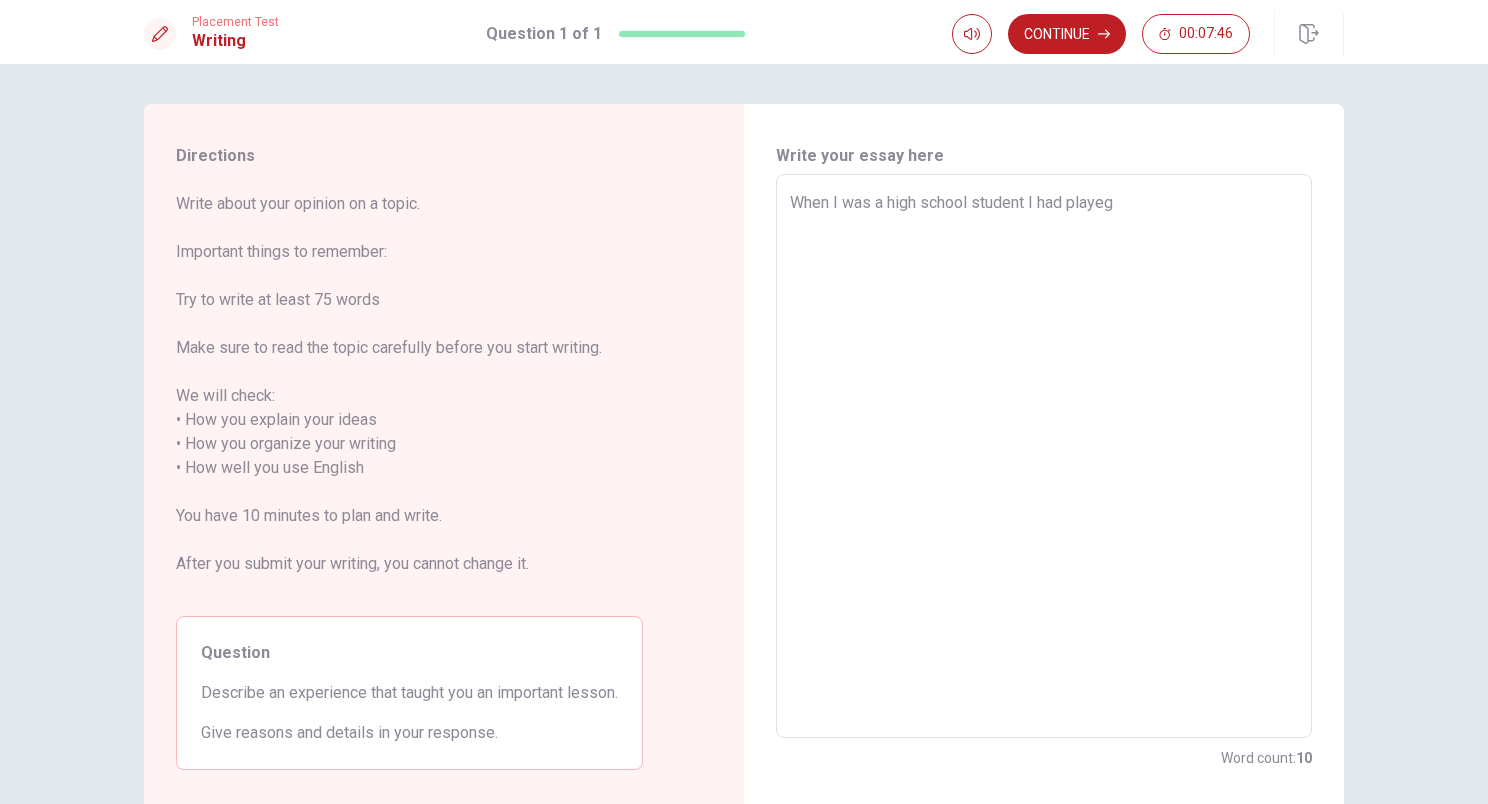 type on "When I was a high school student I had playeg" 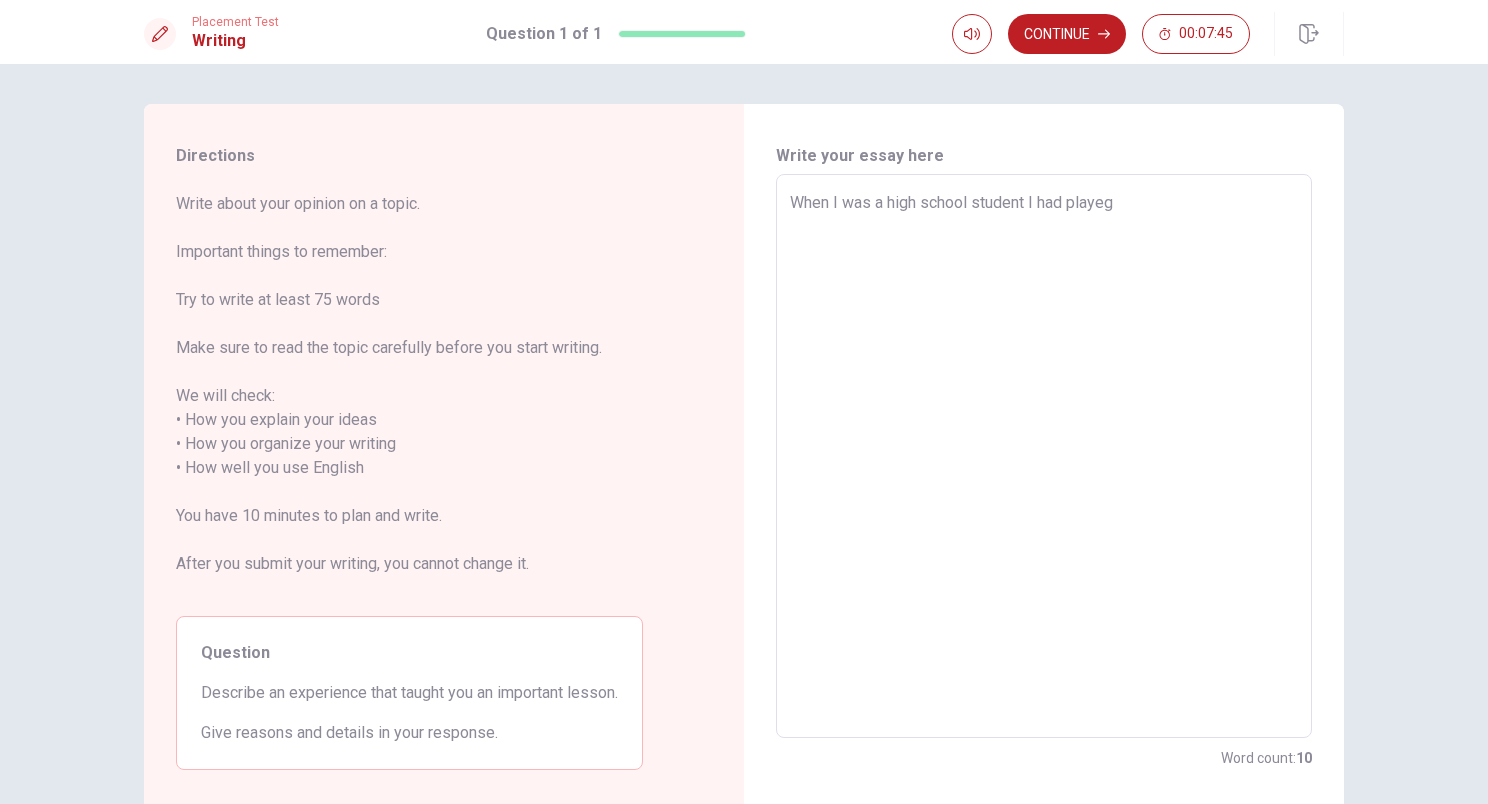 type on "When I was a high school student I had playe" 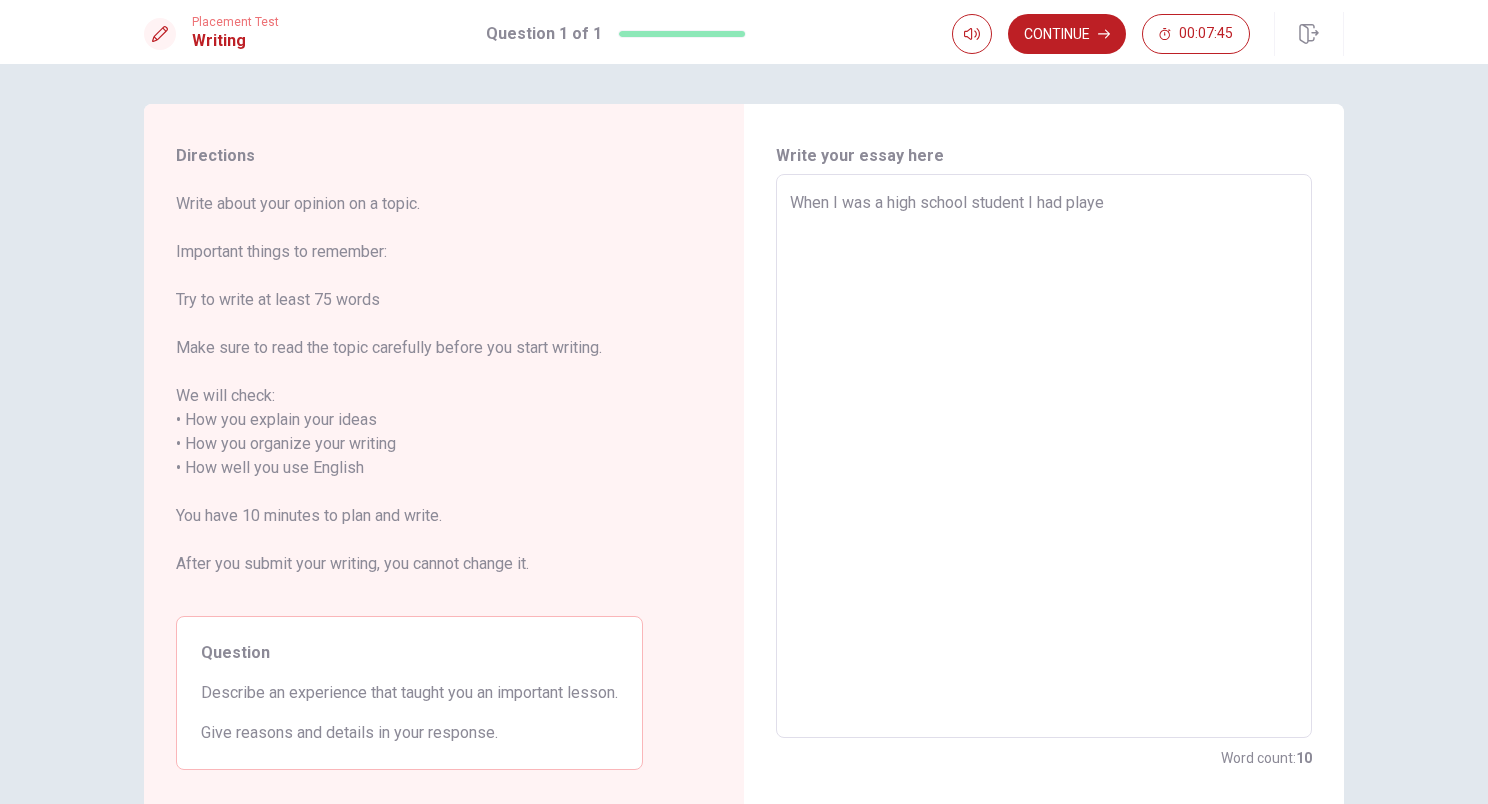 type on "x" 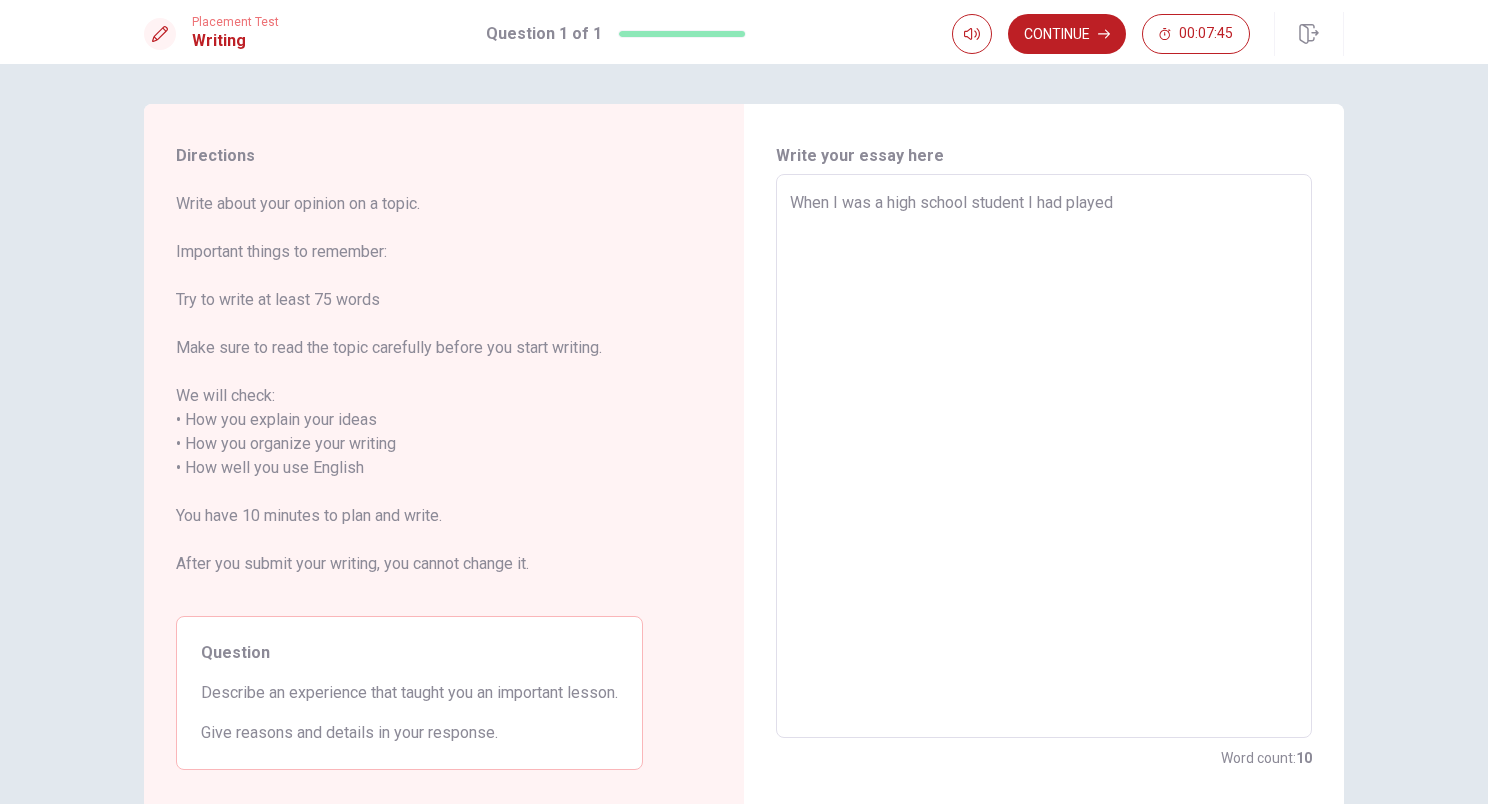 type on "x" 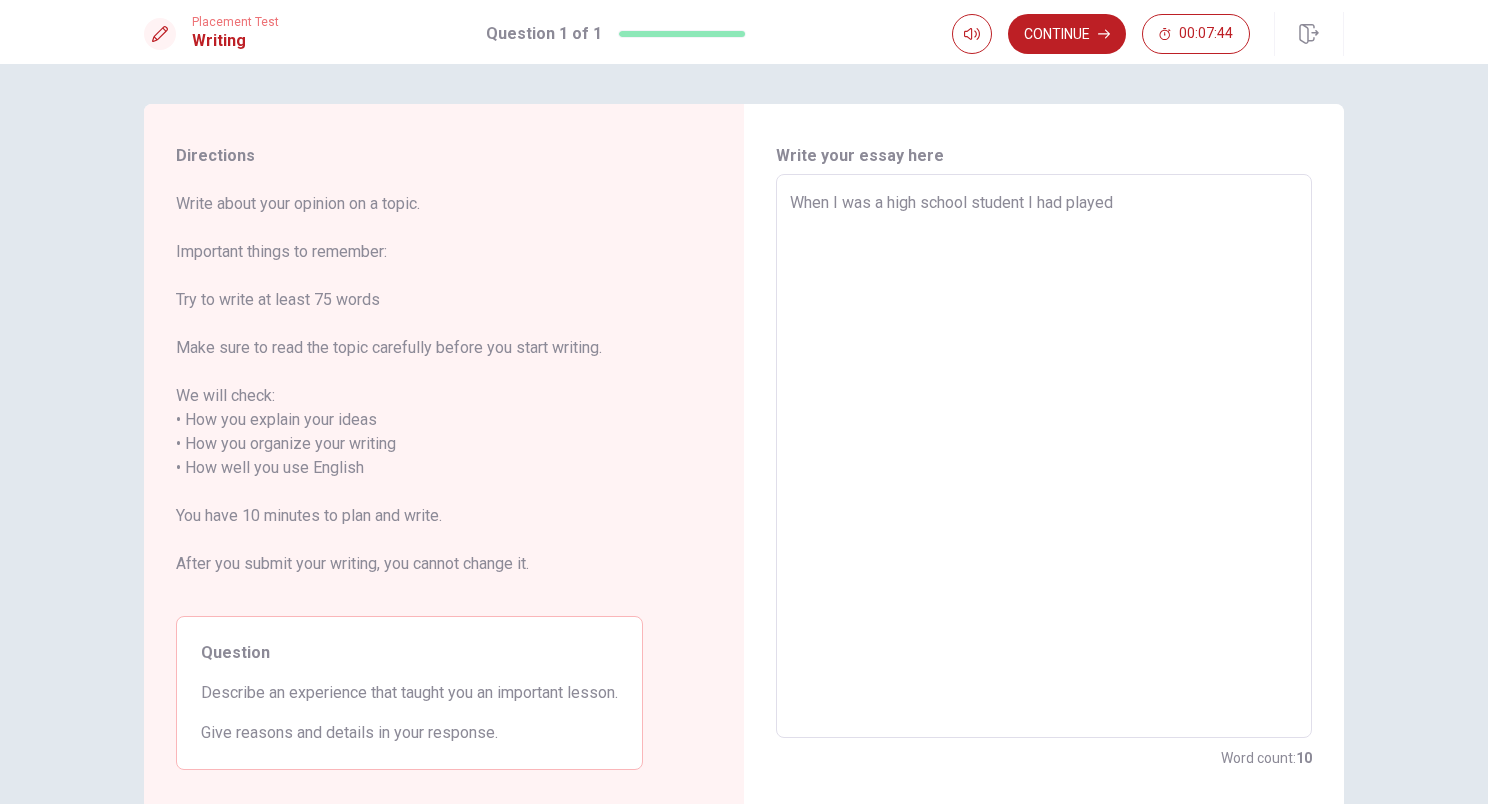type on "When I was a high school student I had played" 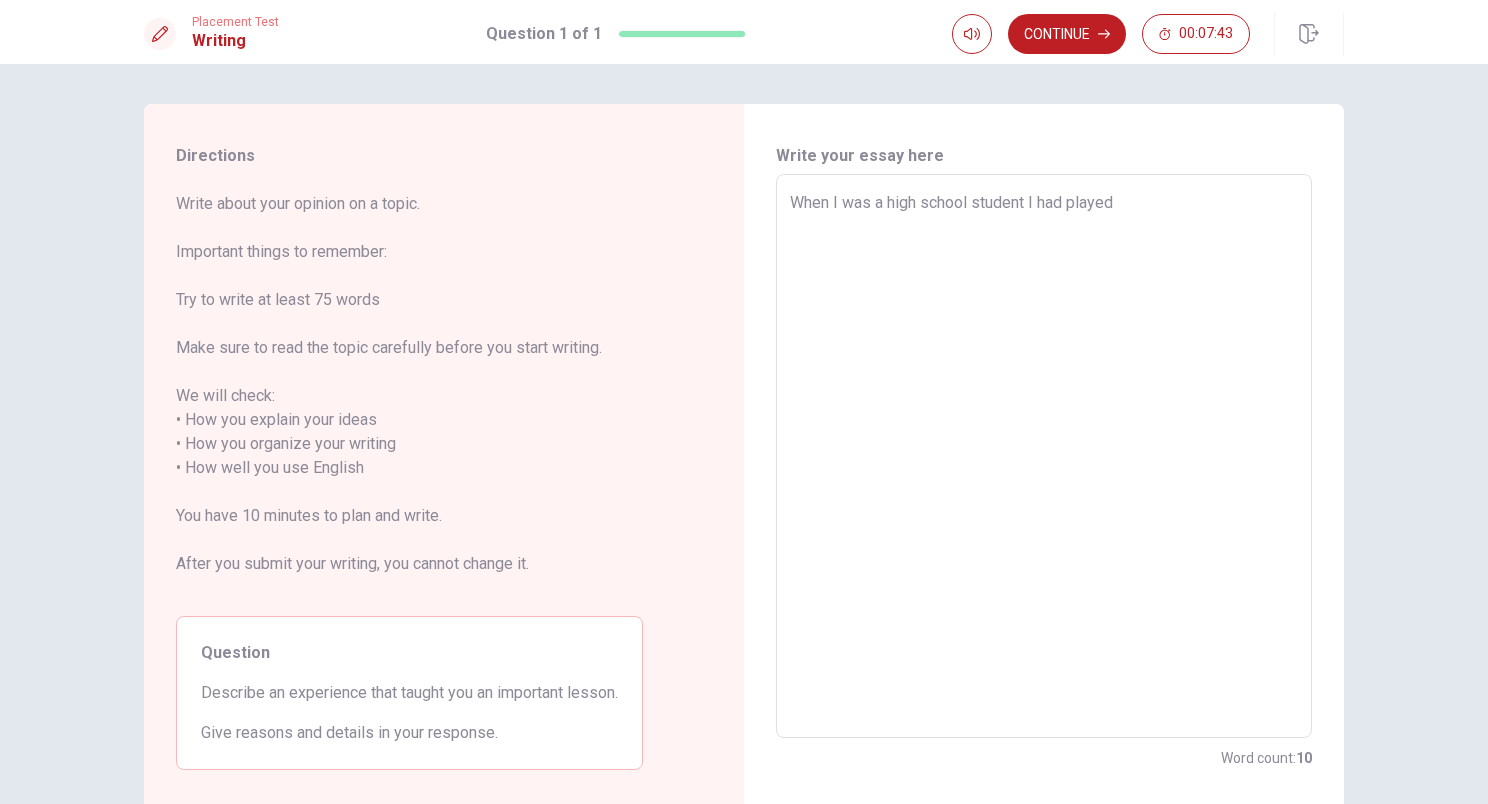 type on "When I was a high school student I had played b" 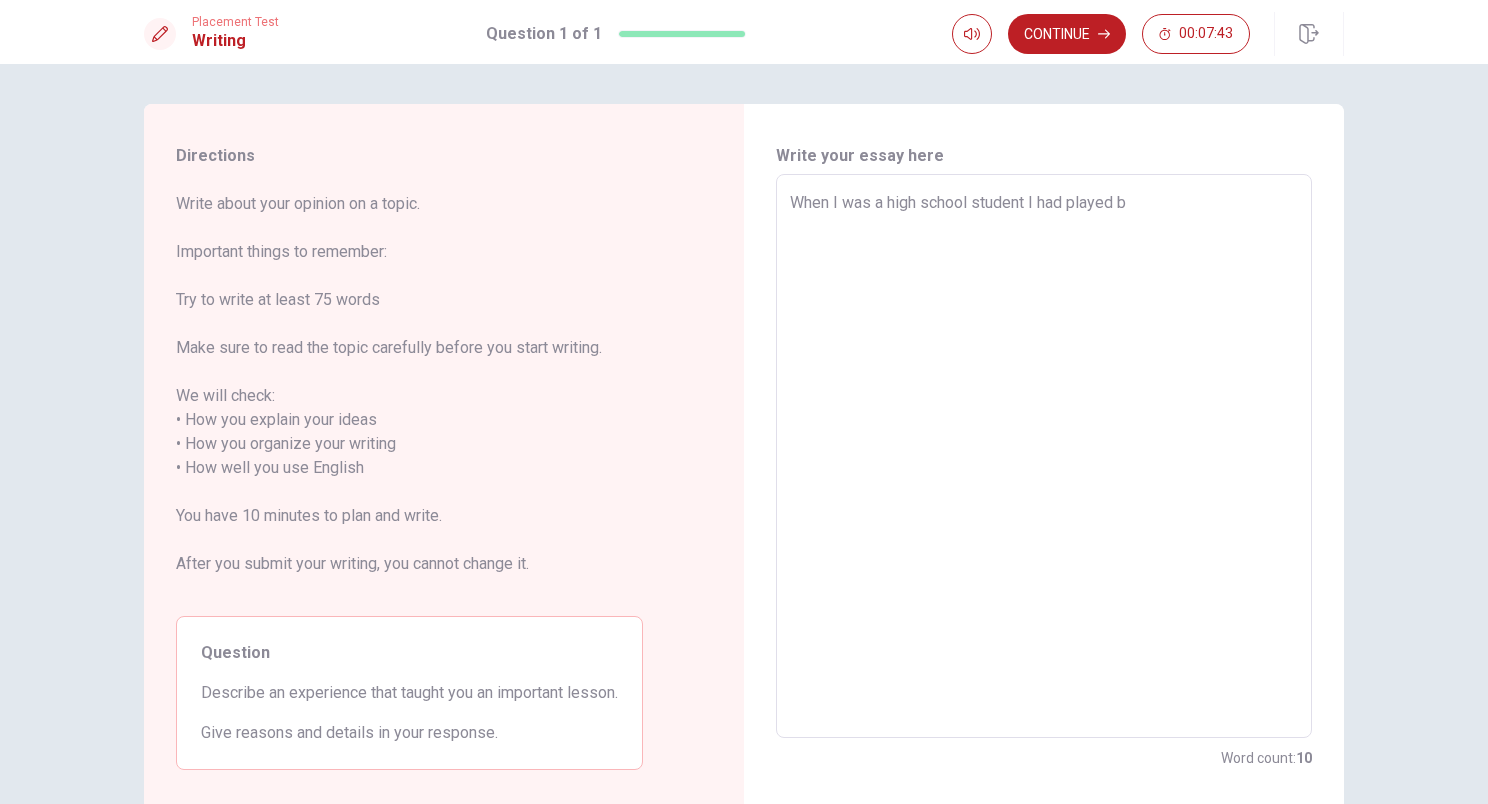type on "x" 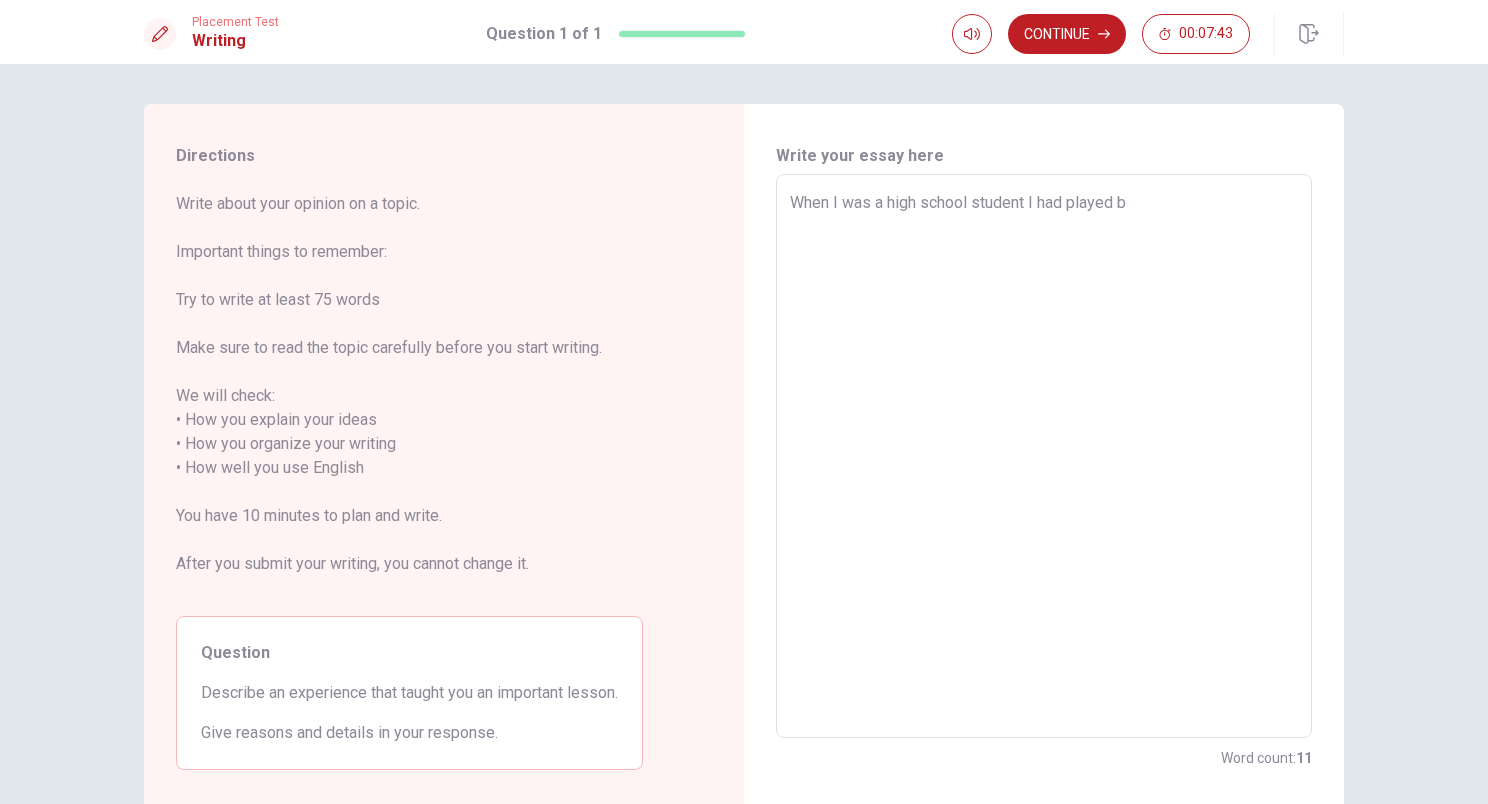 type on "When I was a high school student I had played ba" 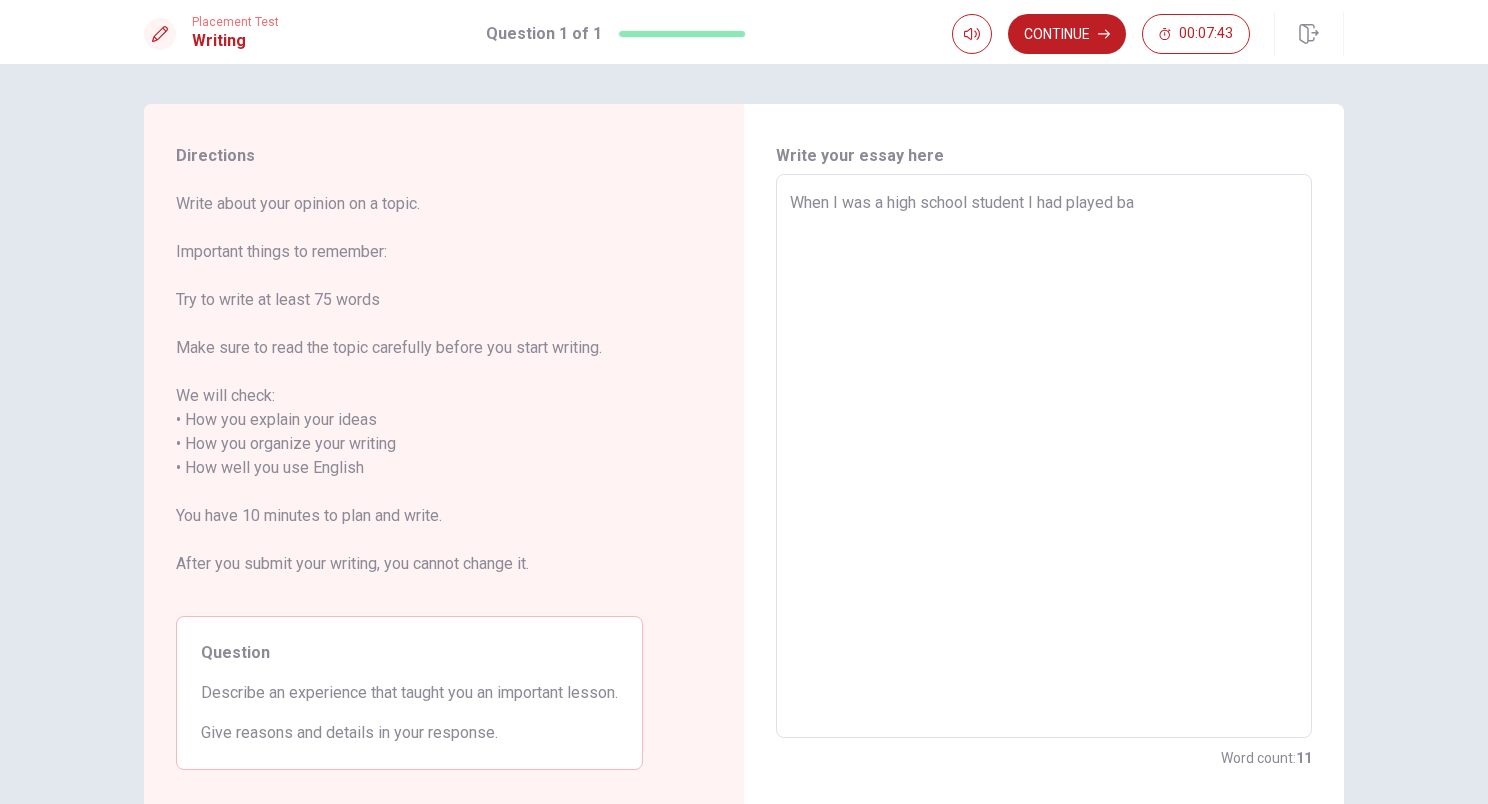 type on "x" 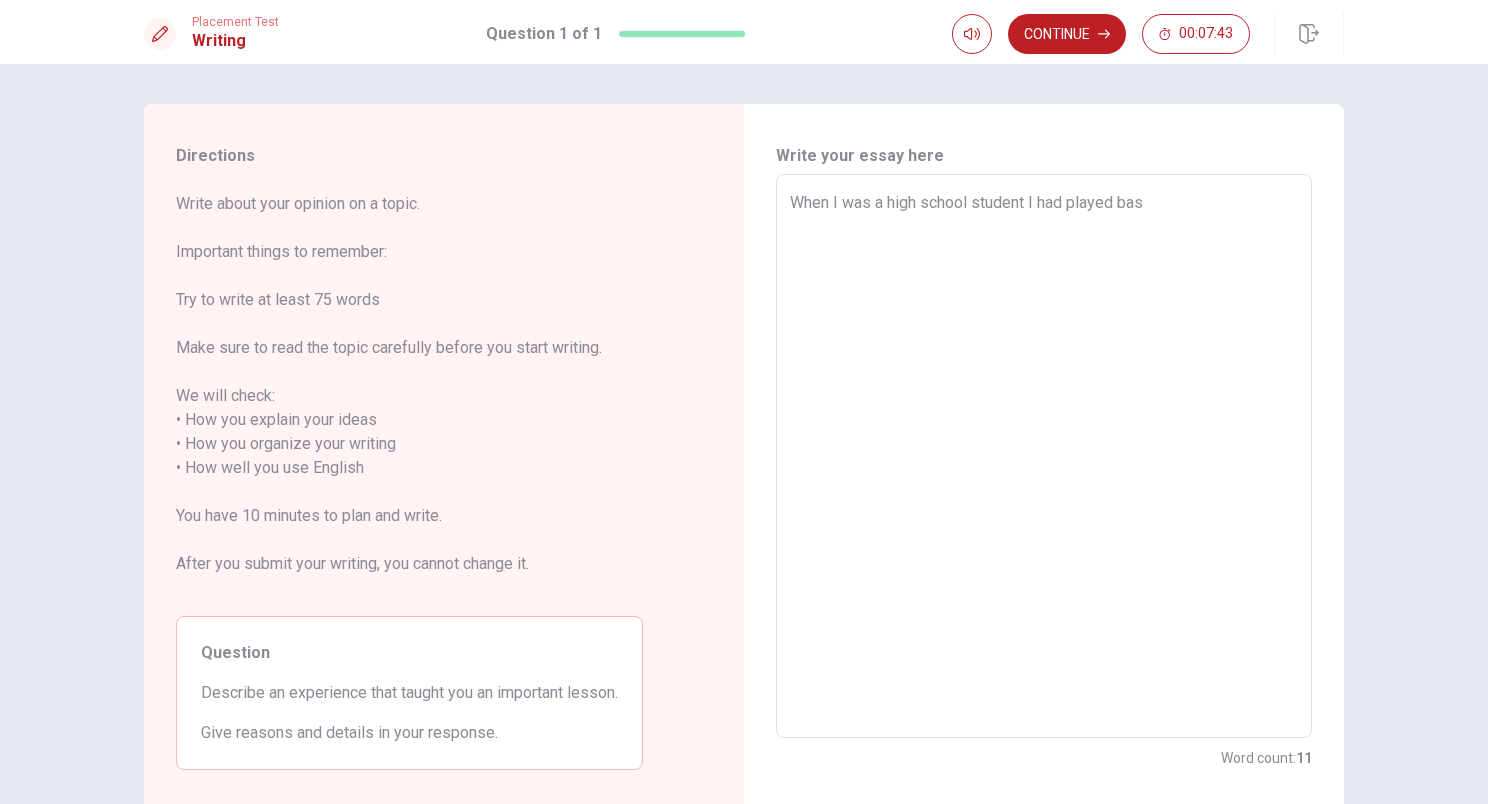 type on "x" 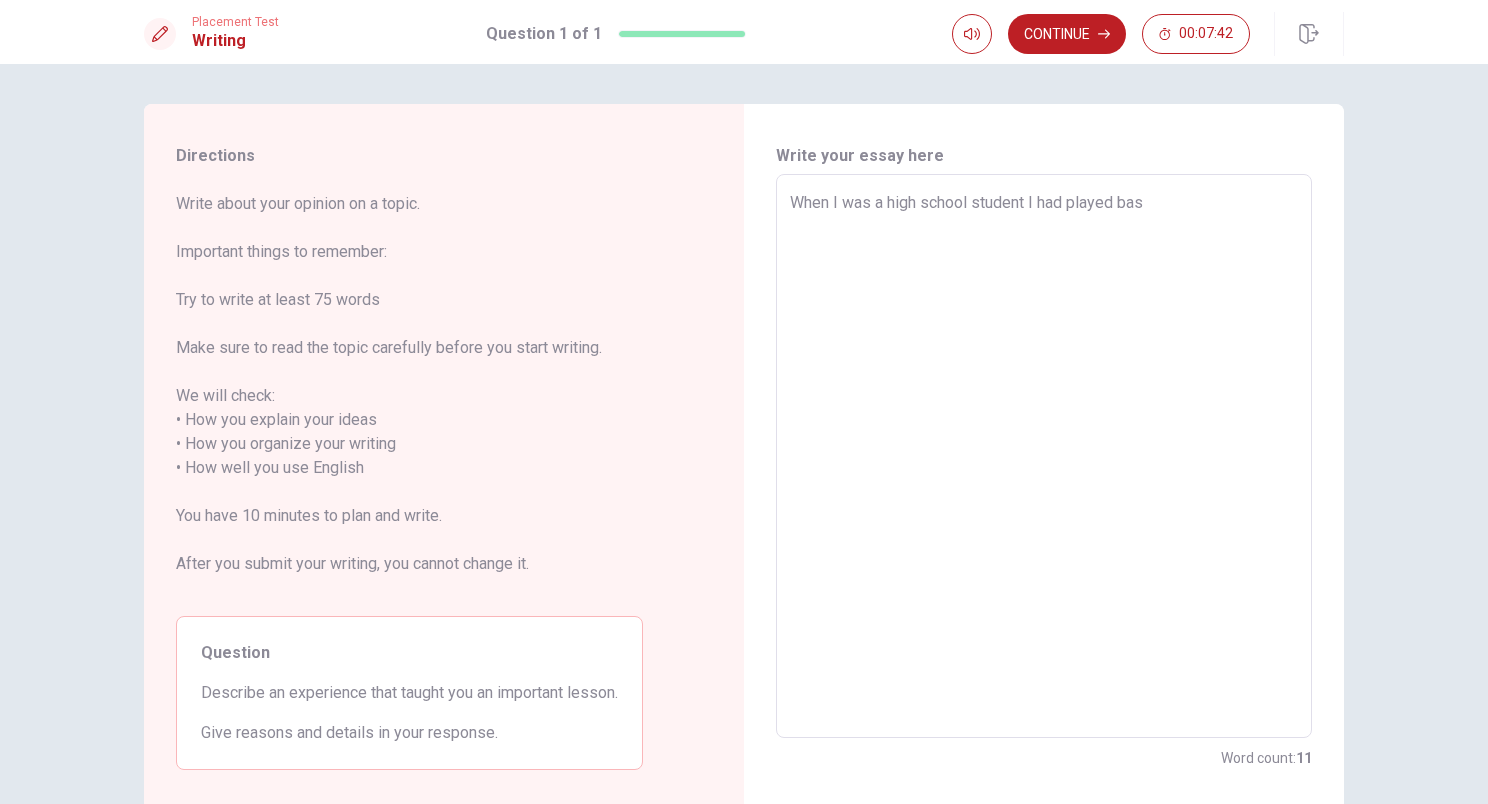 type on "When I was a high school student I had played bask" 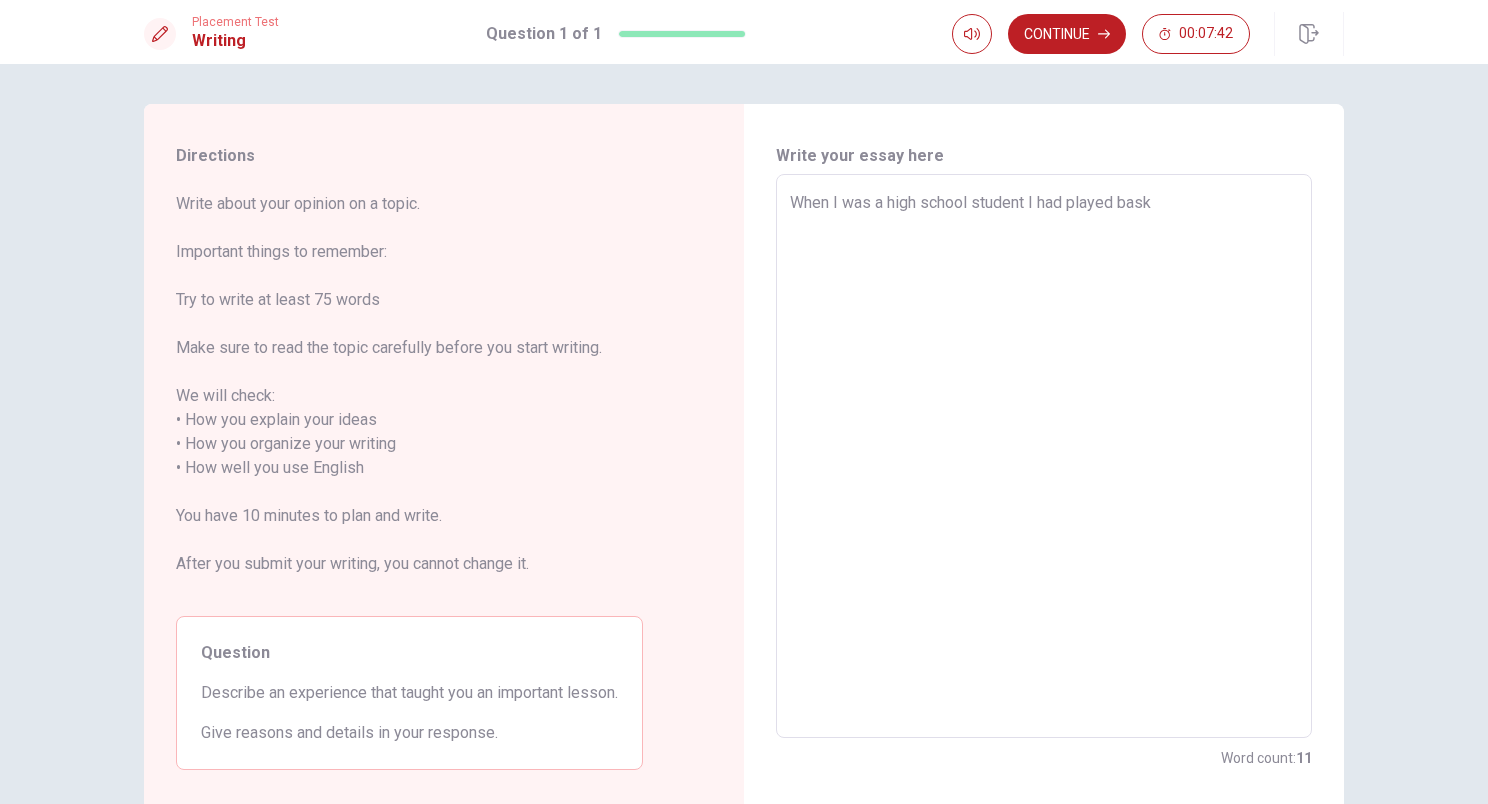 type on "x" 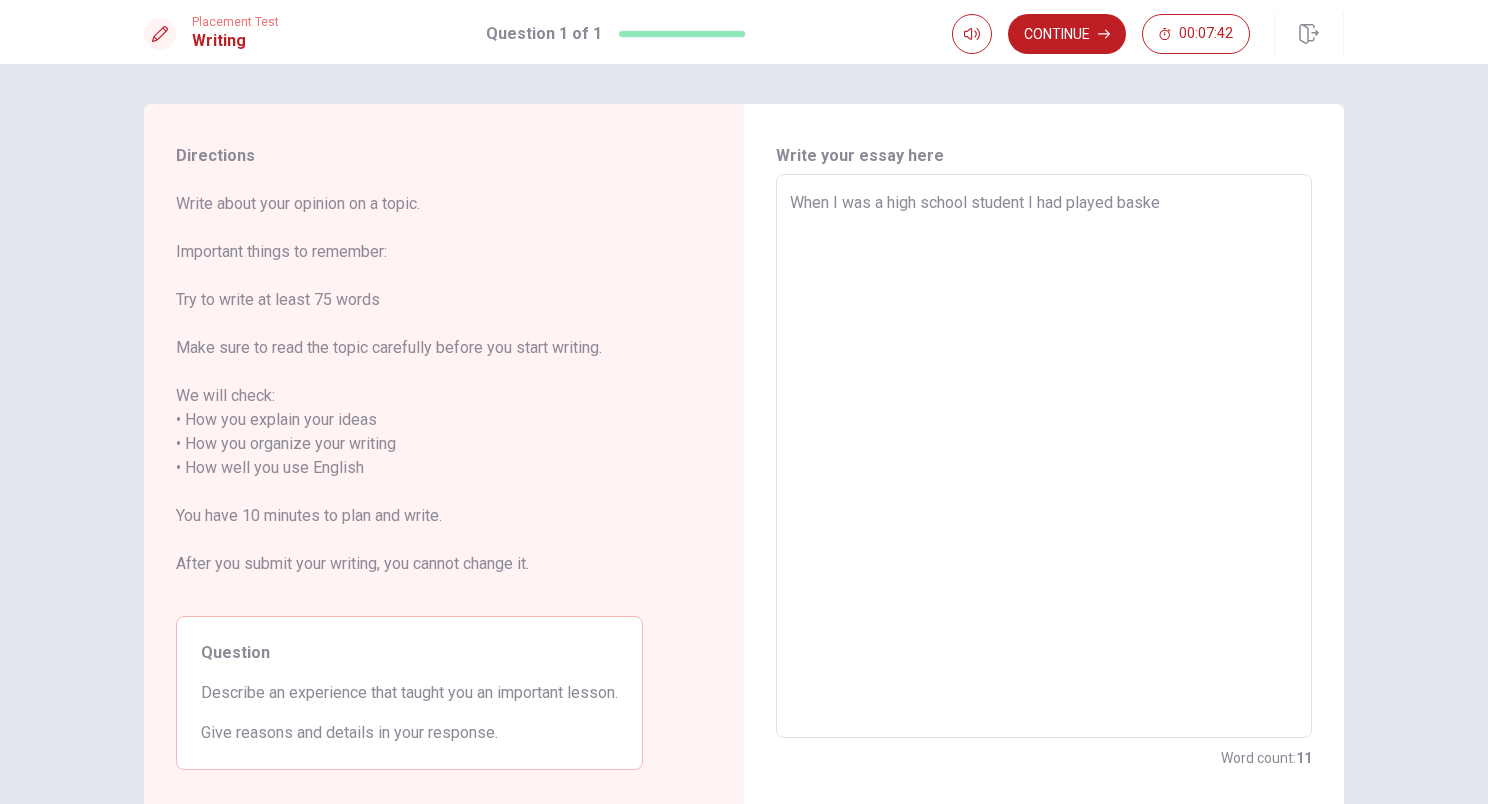 type on "x" 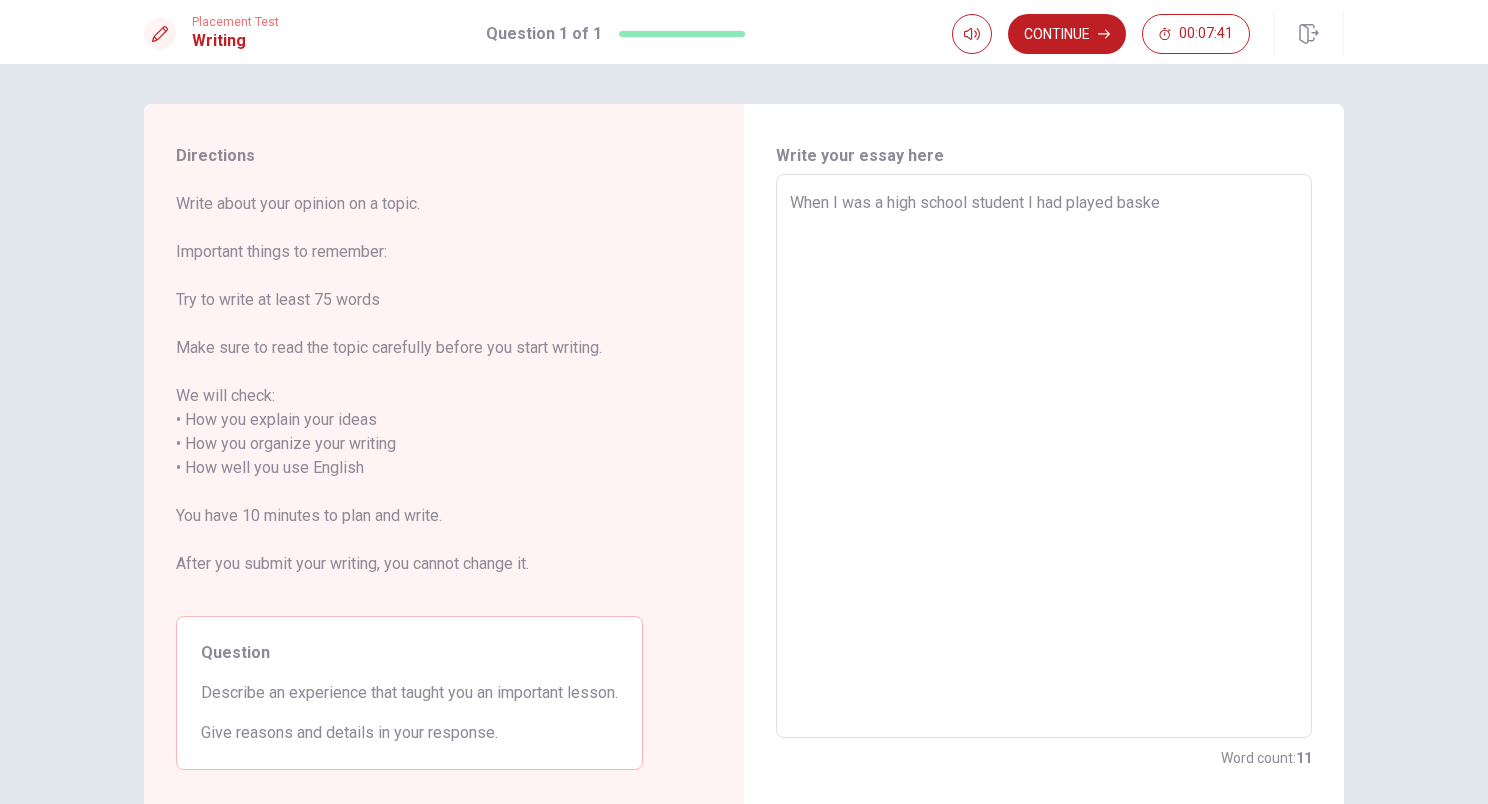type on "When I was a high school student I had played basket" 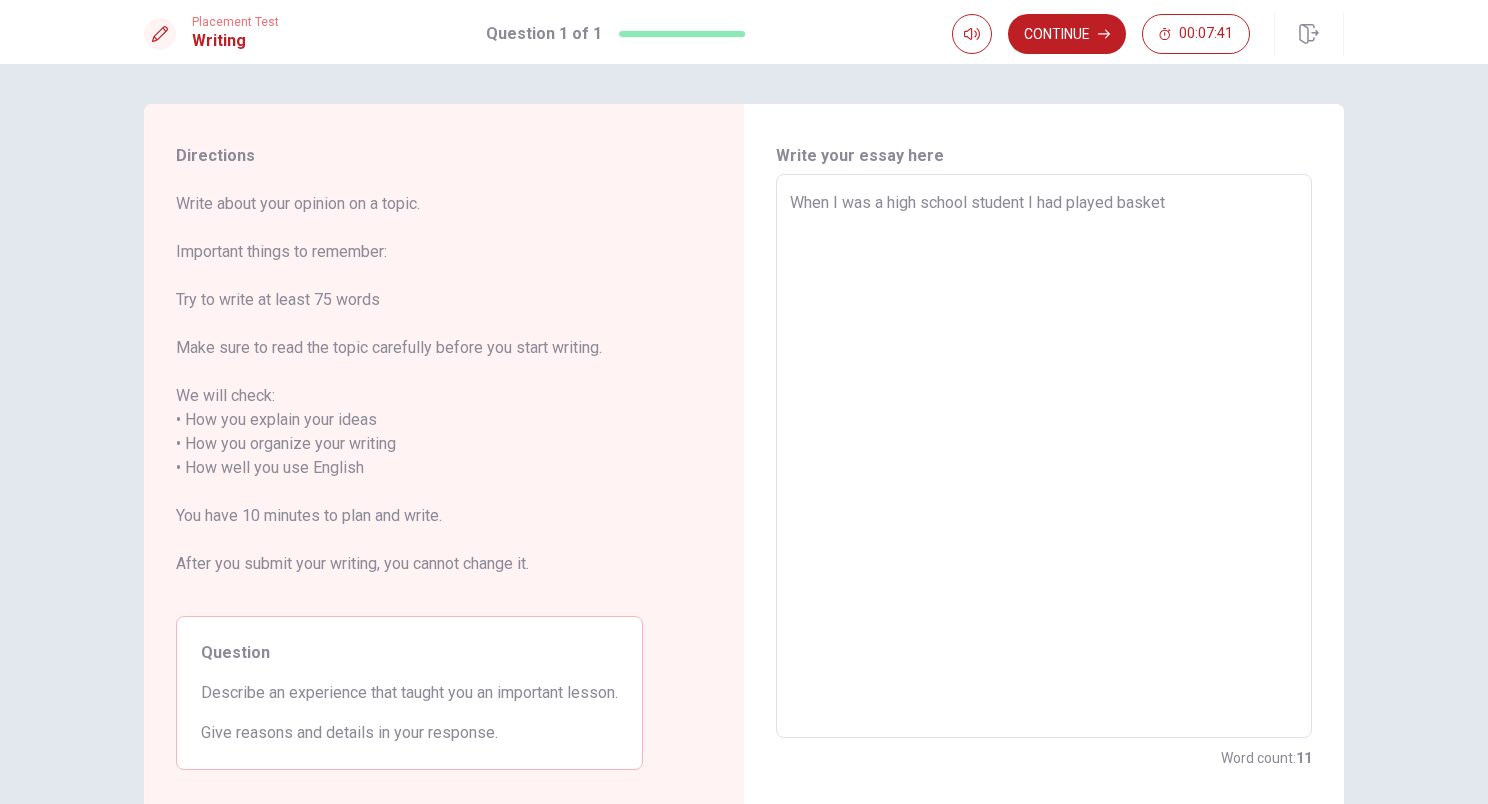 type on "x" 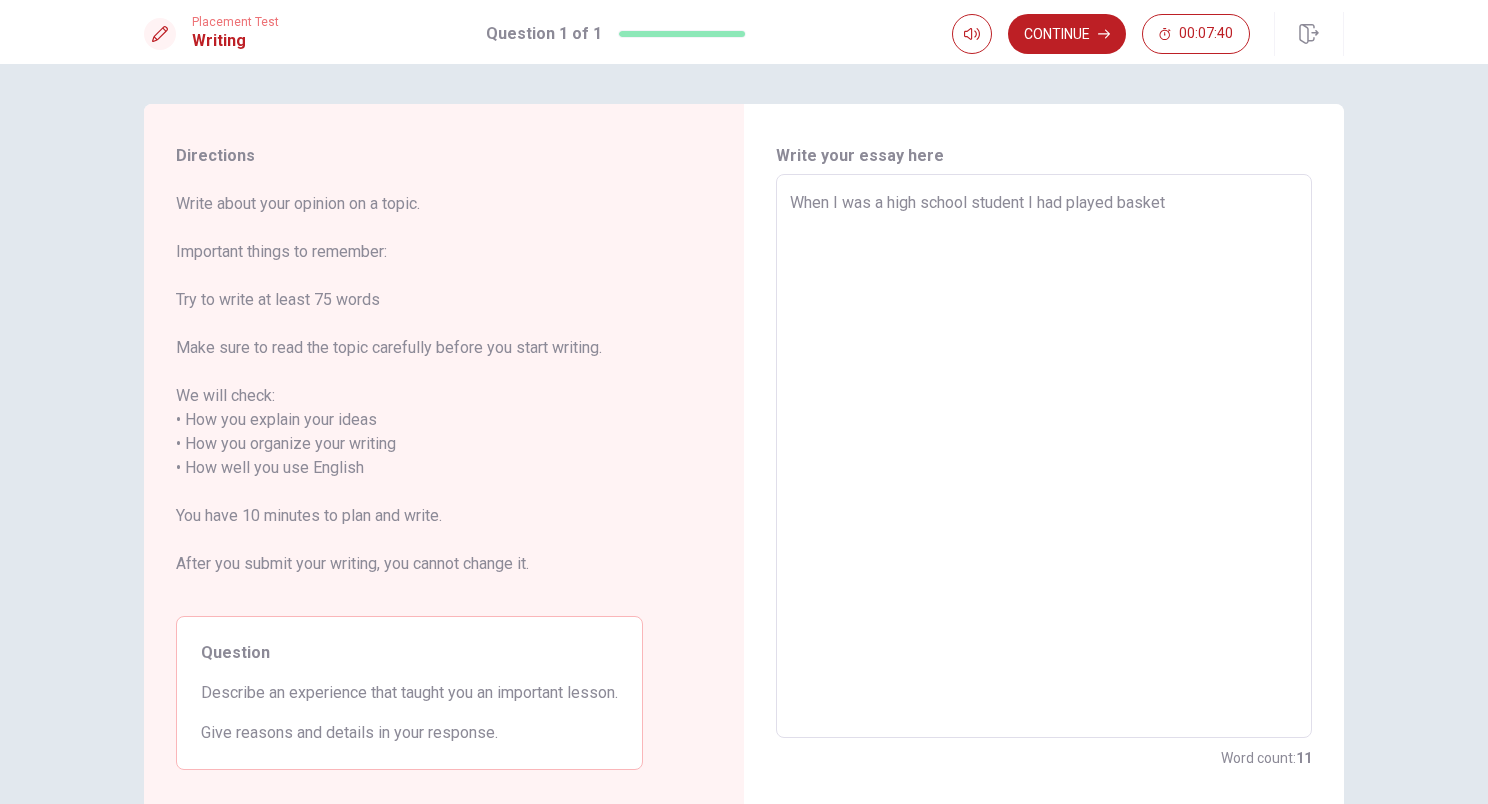 type on "When I was a high school student I had played basketb" 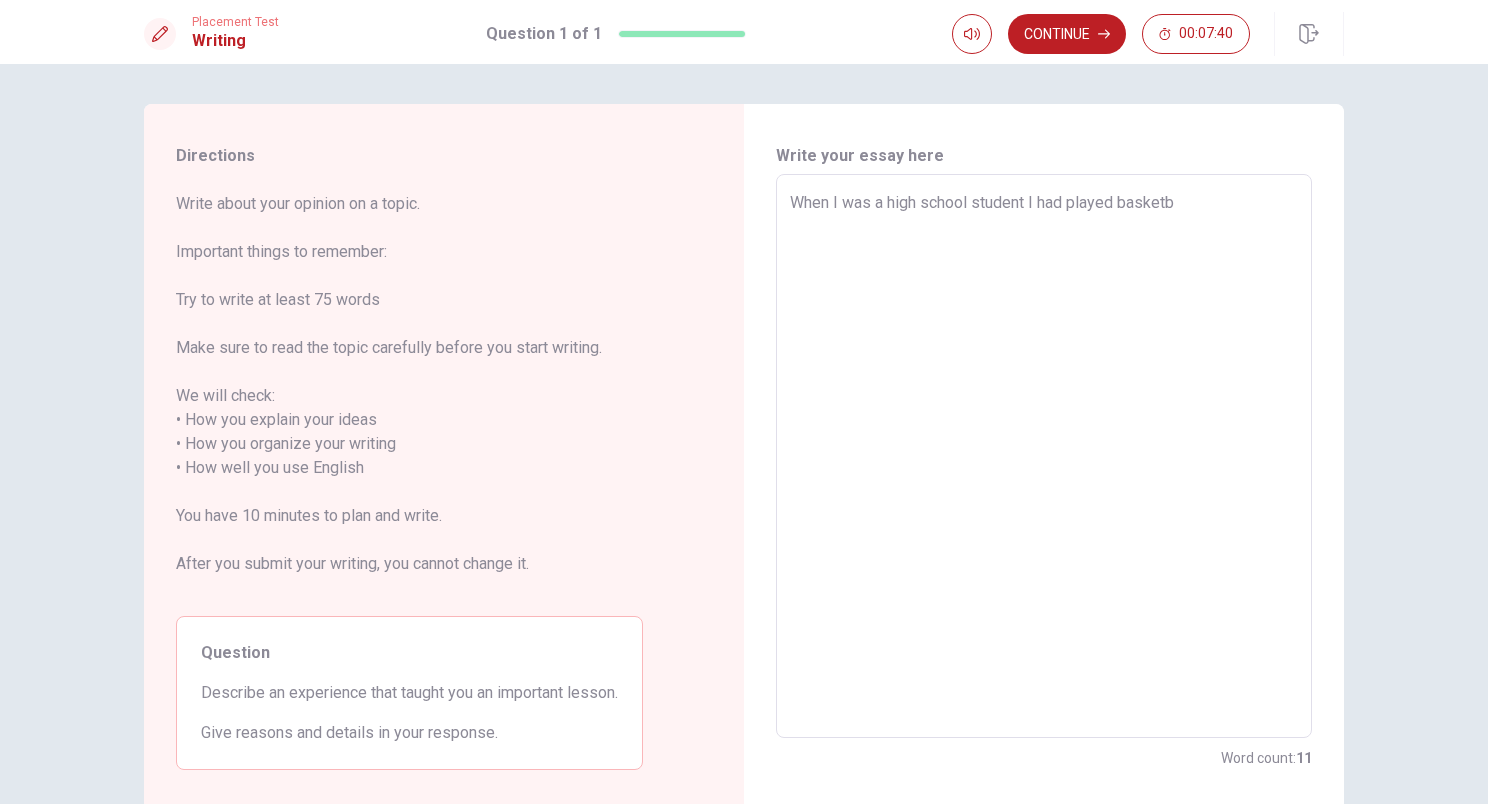 type on "x" 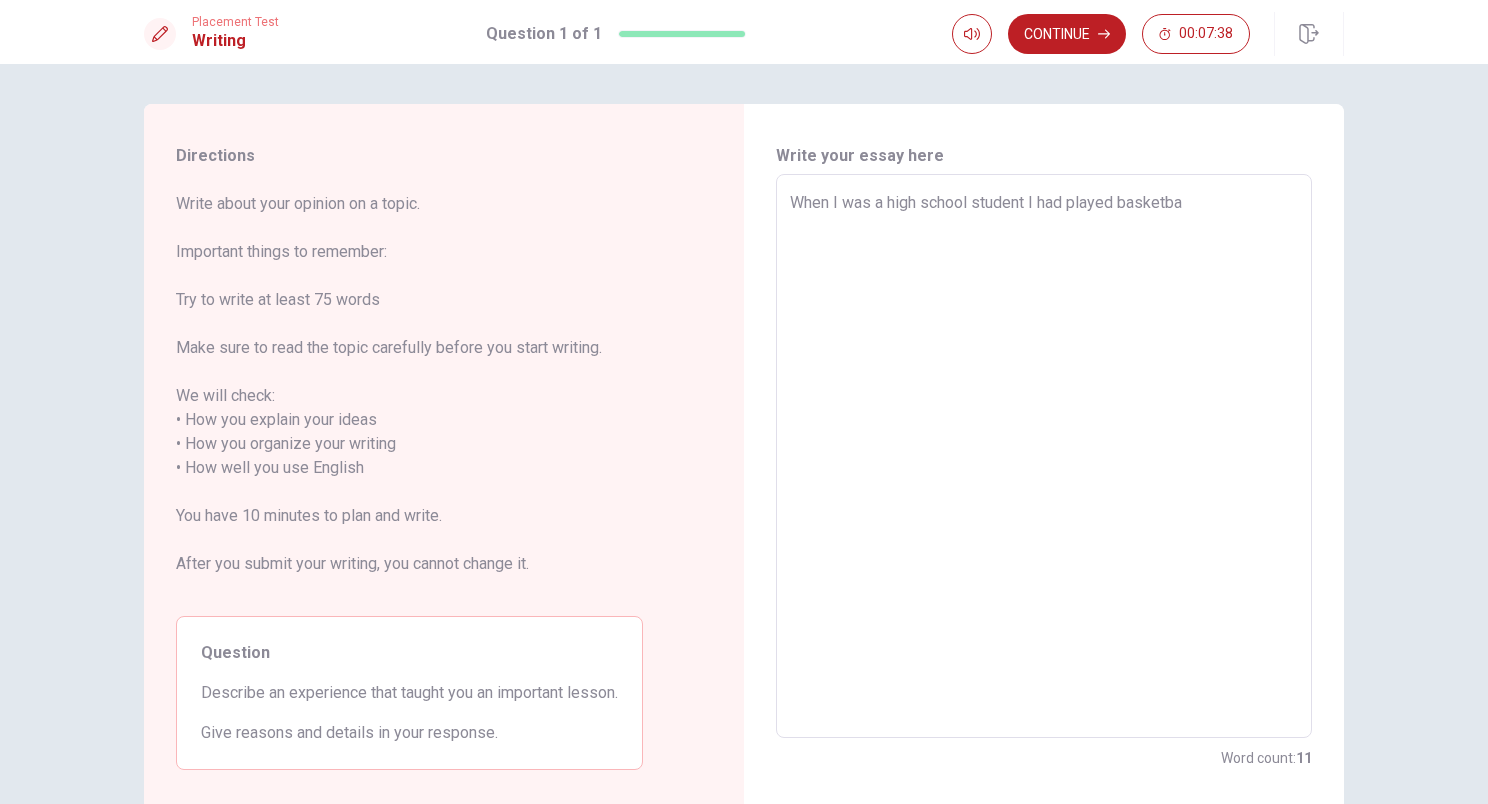 type on "x" 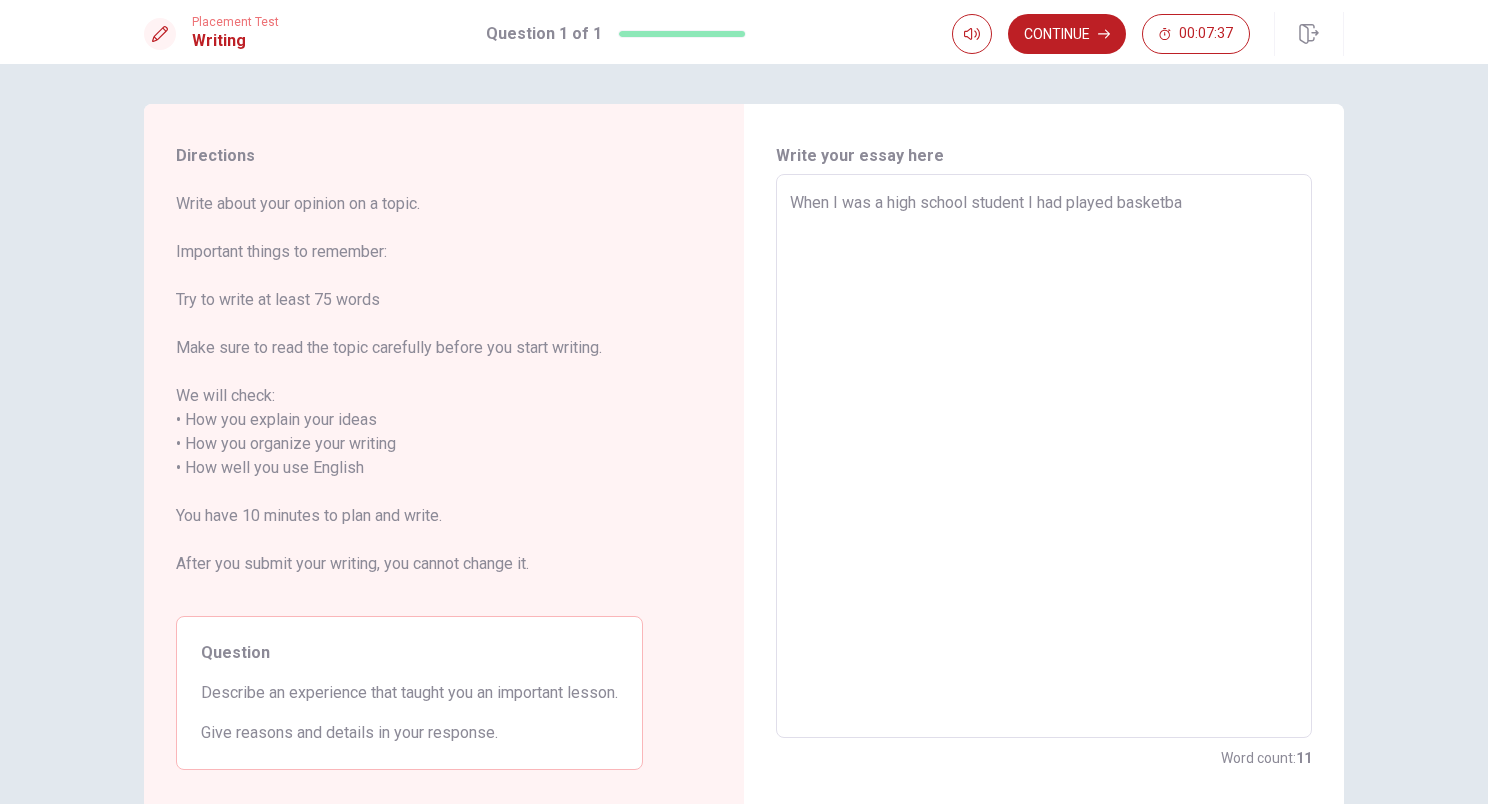 type on "When I was a high school student I had played basketbal" 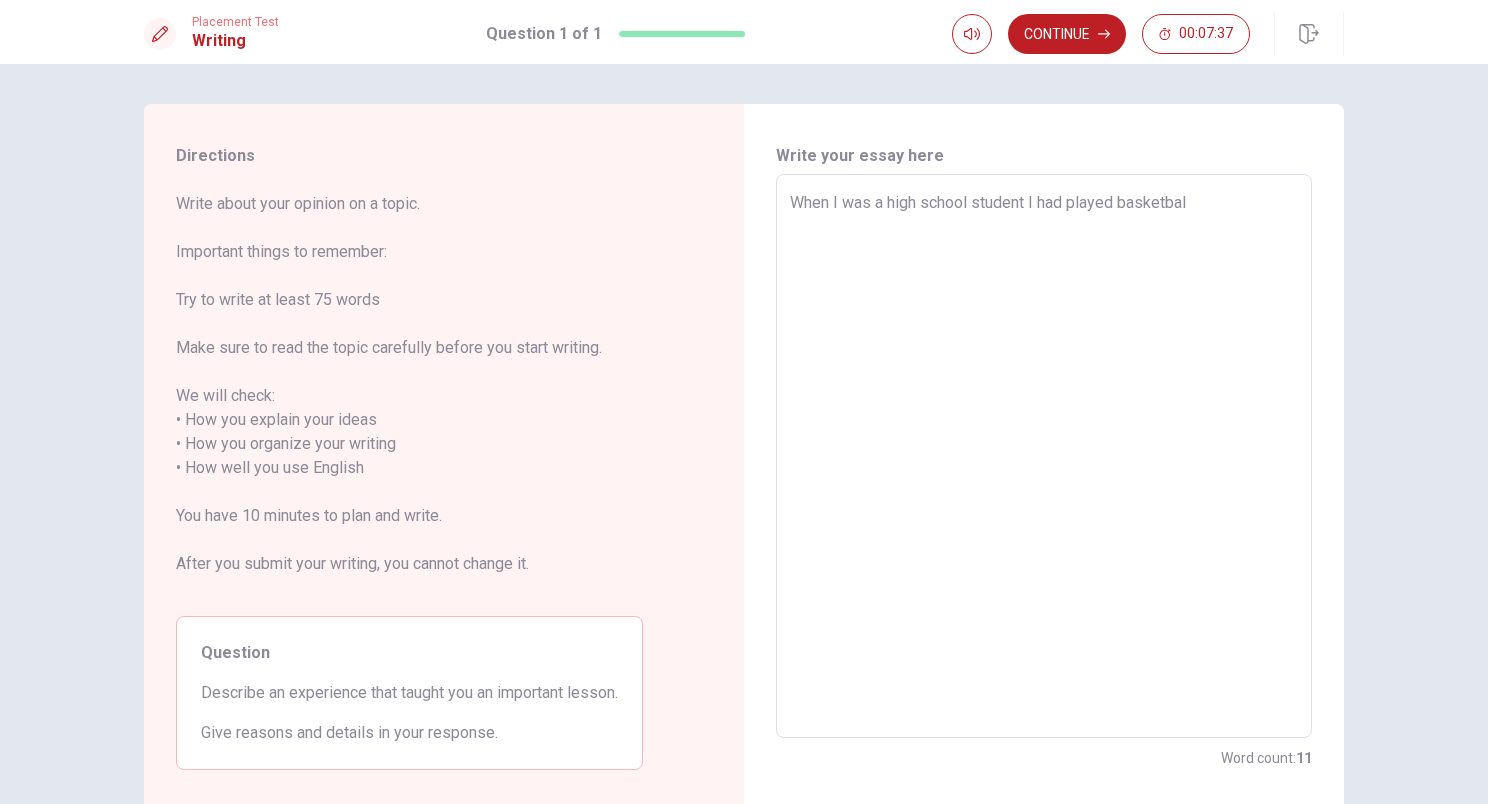 type on "x" 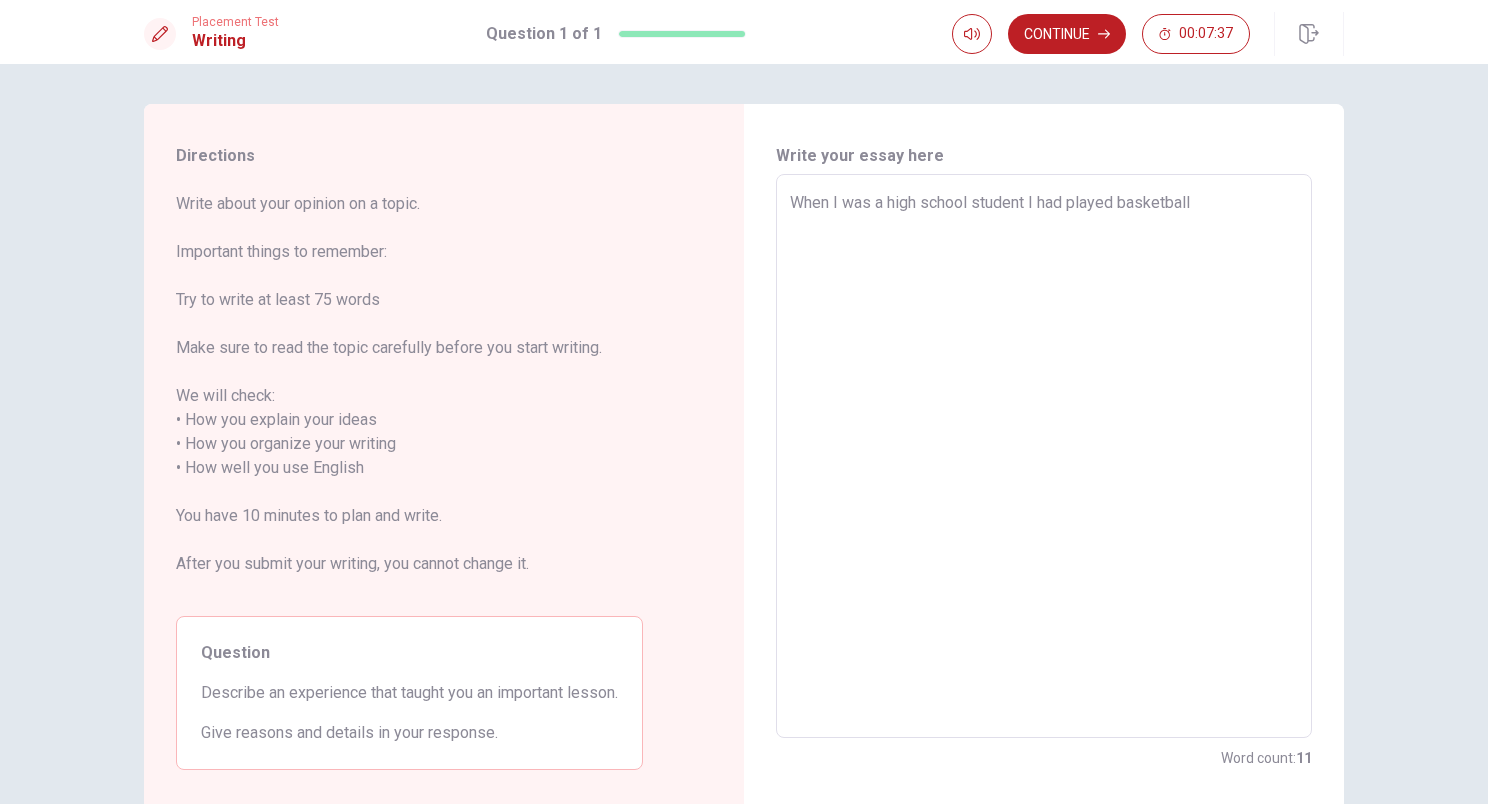 type on "x" 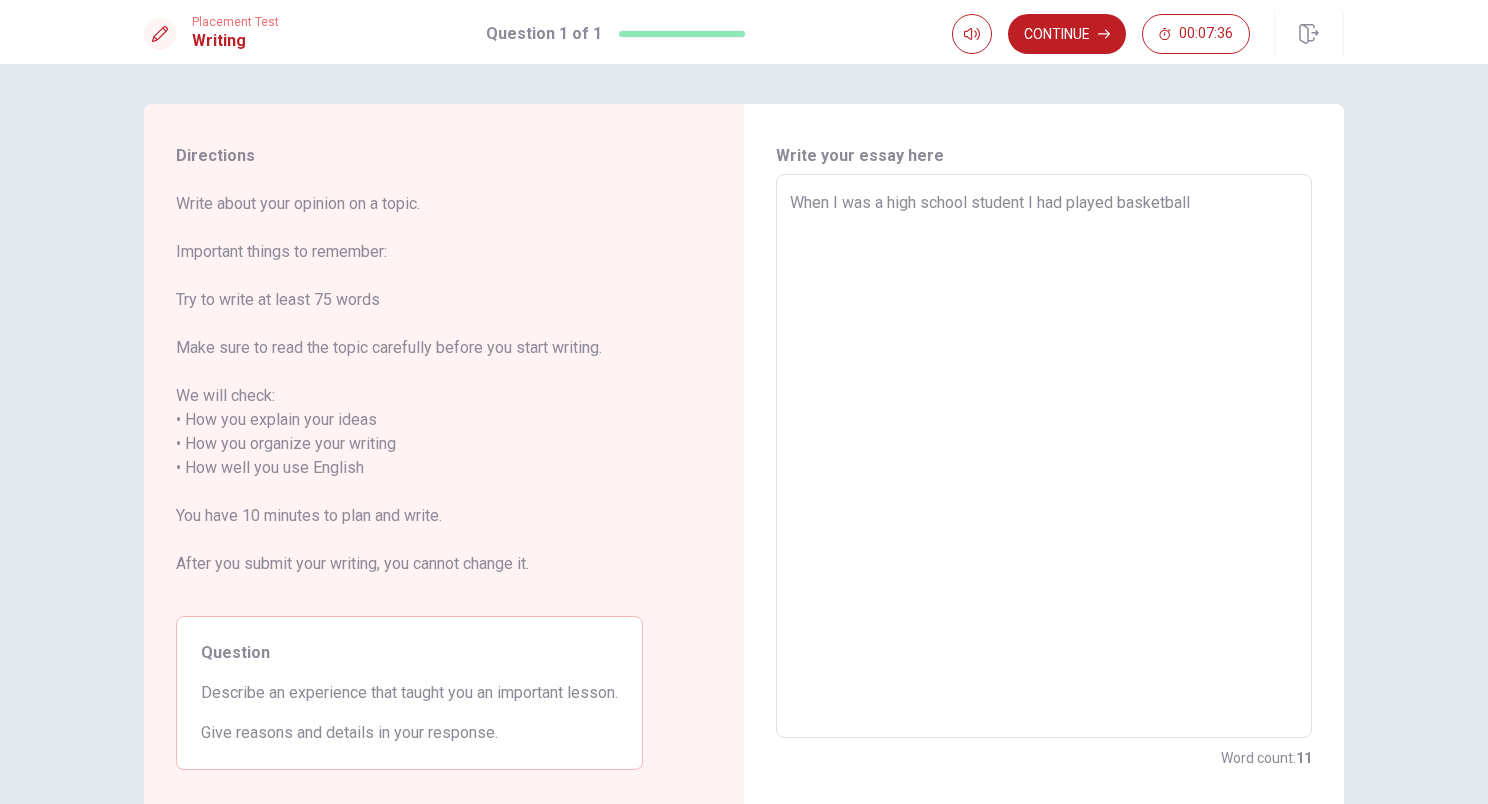 type on "x" 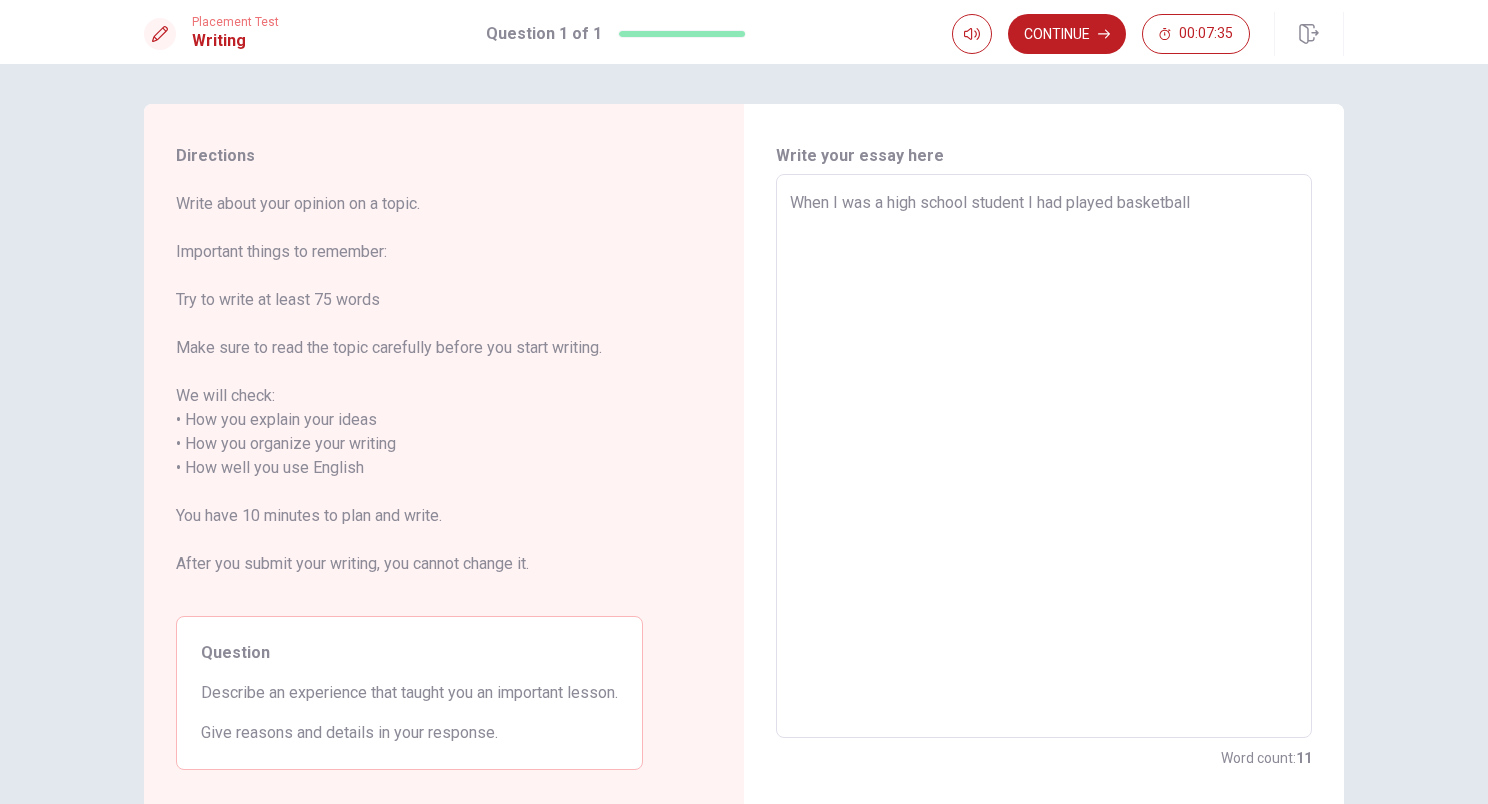 type on "When I was a high school student I had played basketball f" 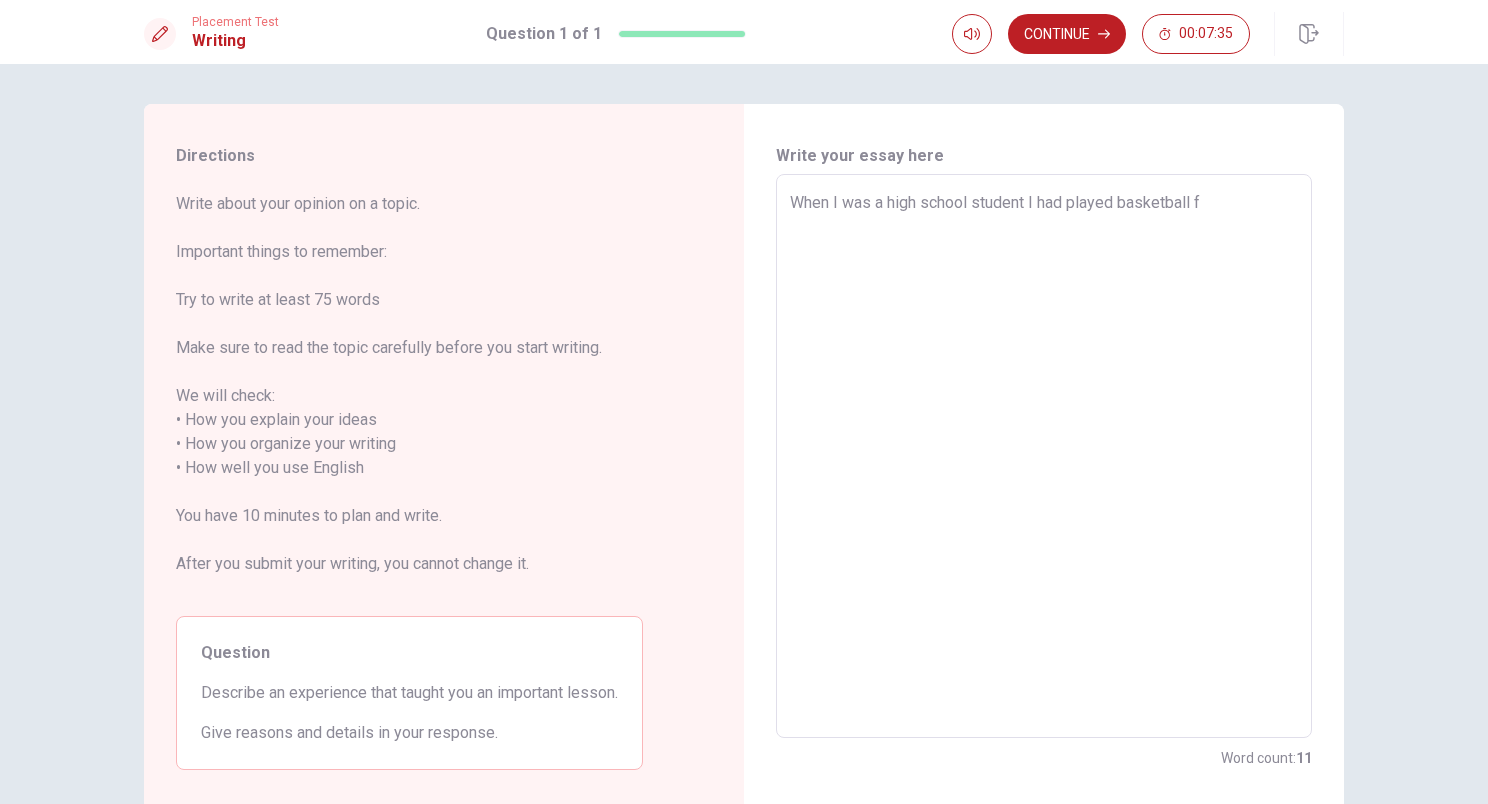type on "x" 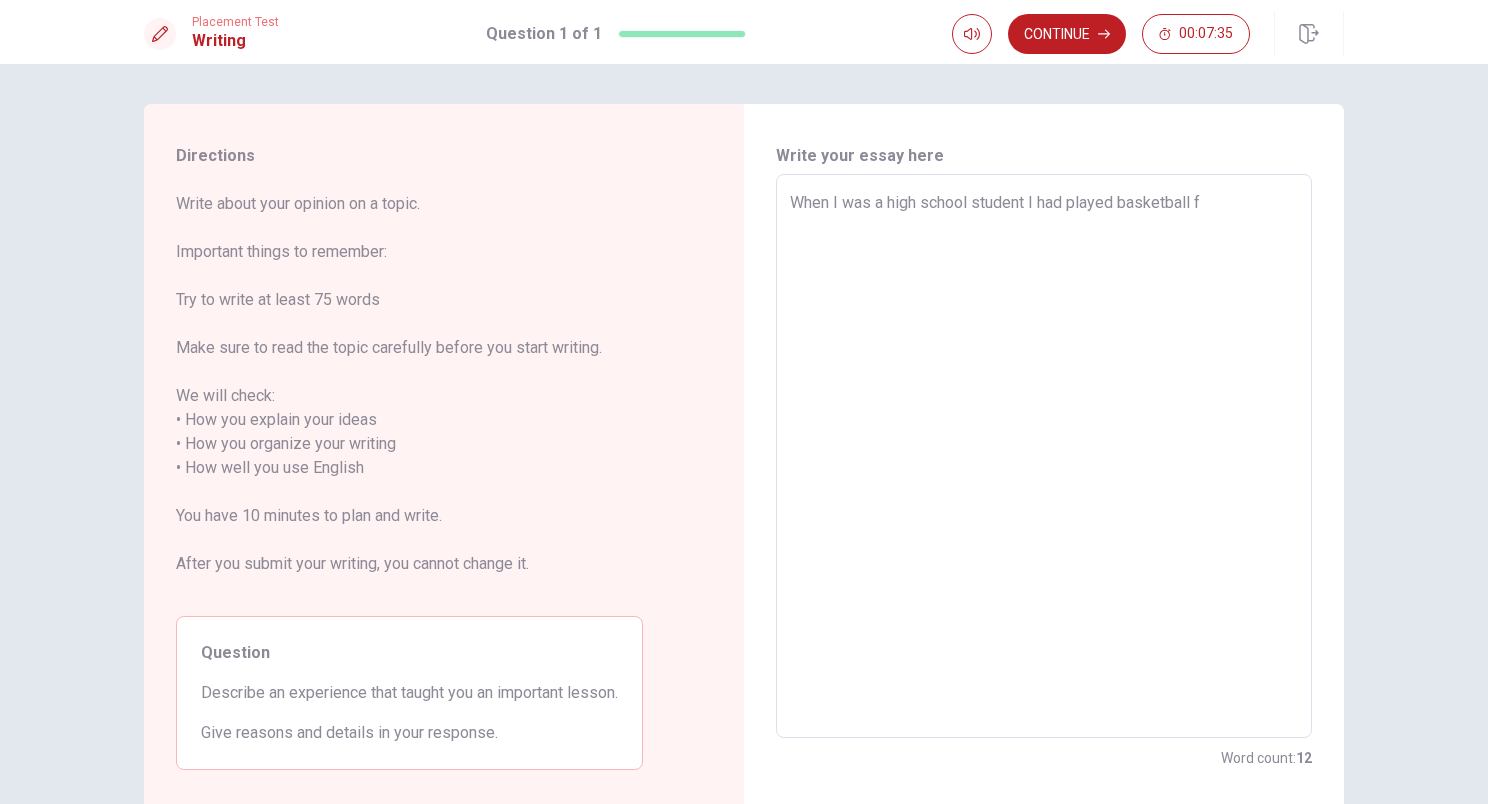 type on "When I was a high school student I had played basketball fo" 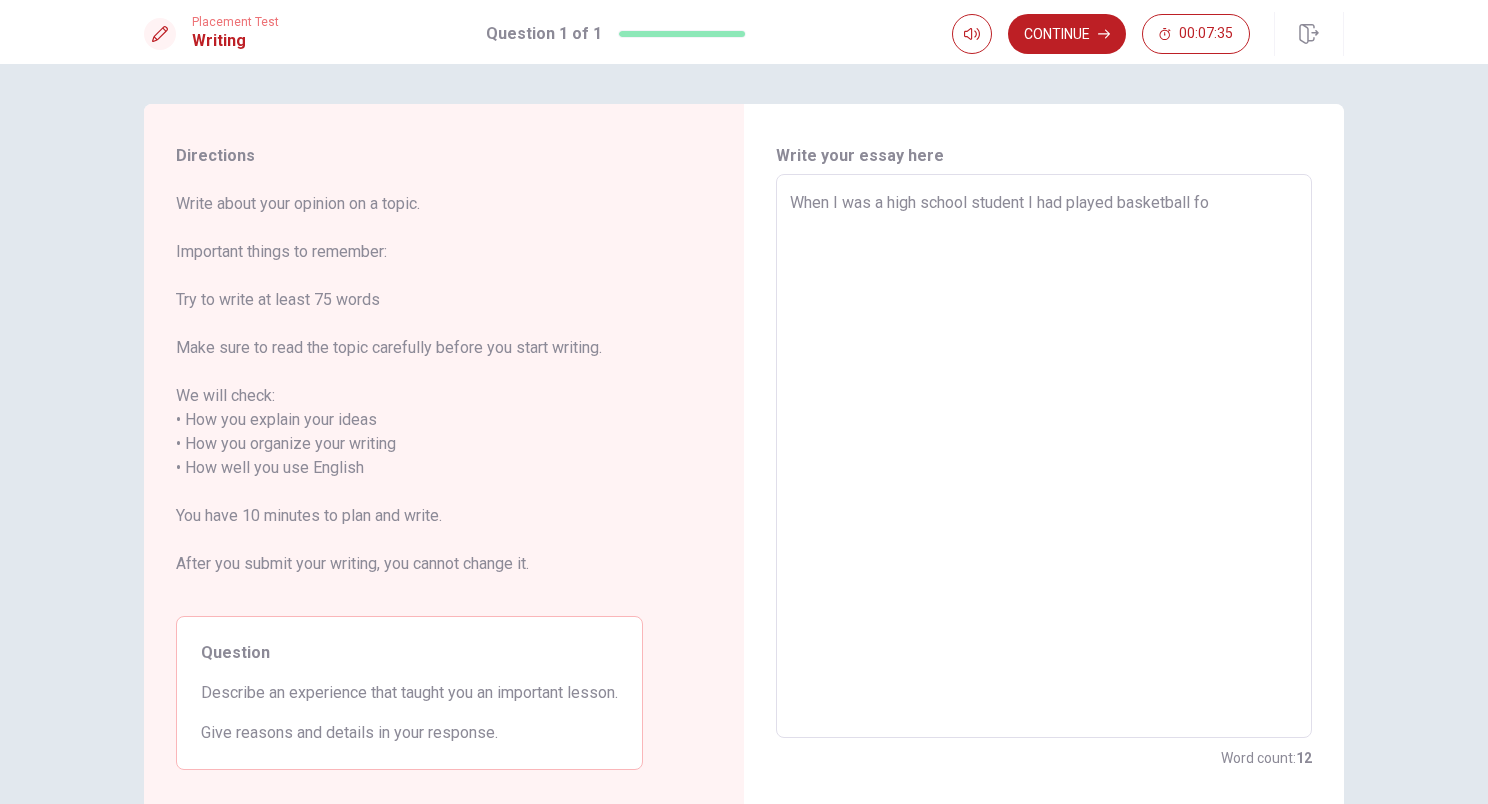 type on "x" 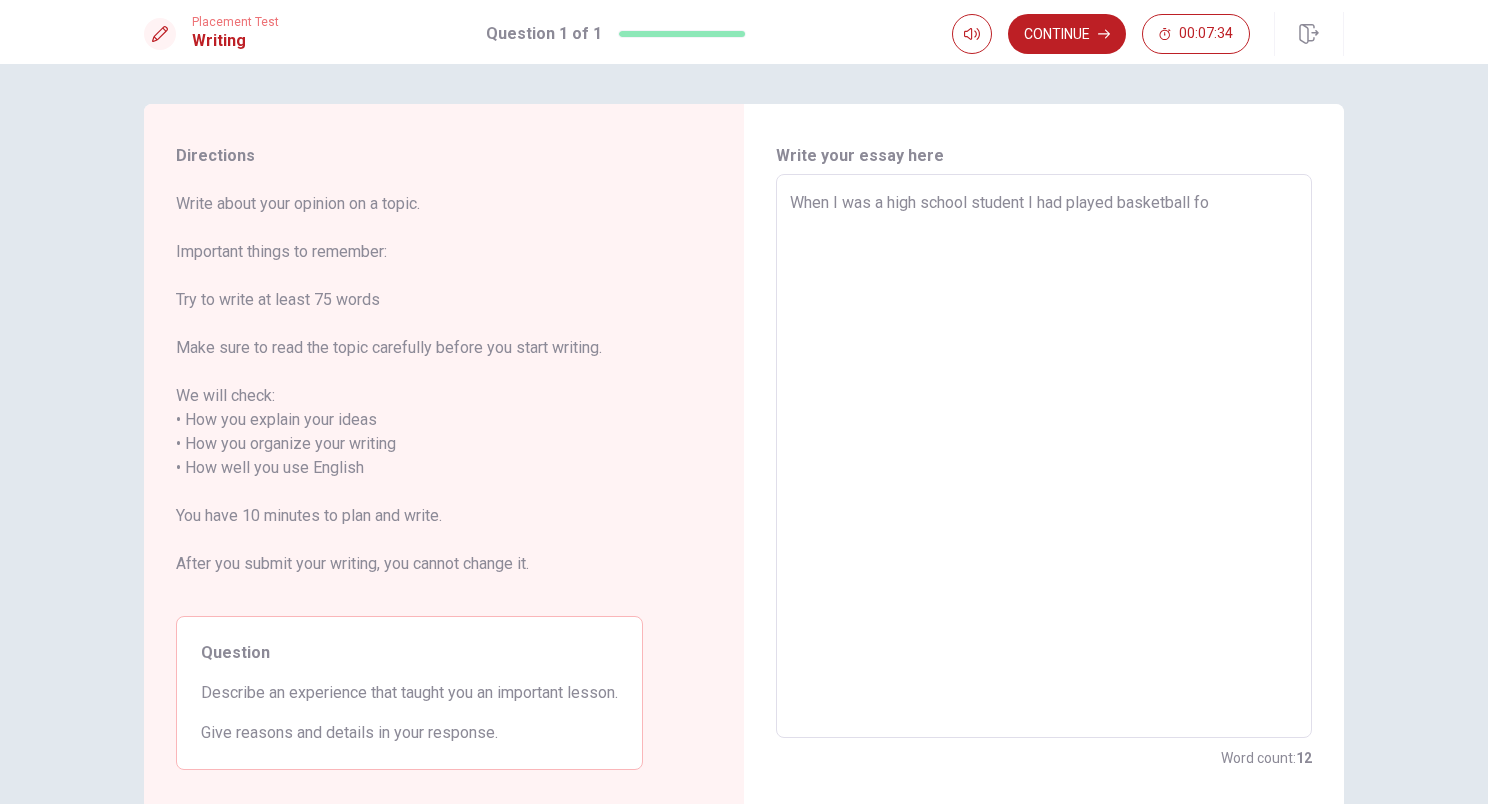 type on "When I was a high school student I had played basketball for" 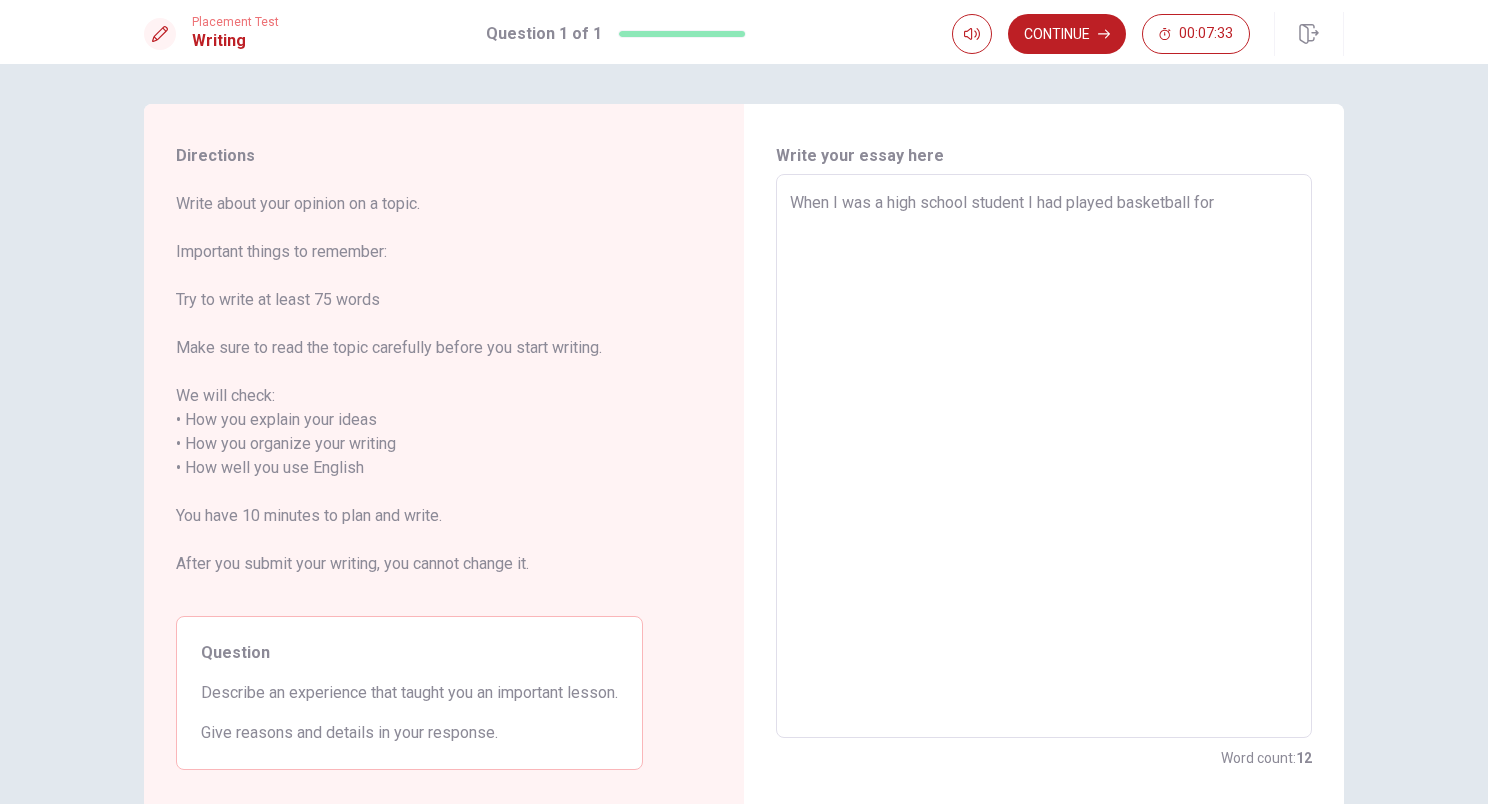 type on "x" 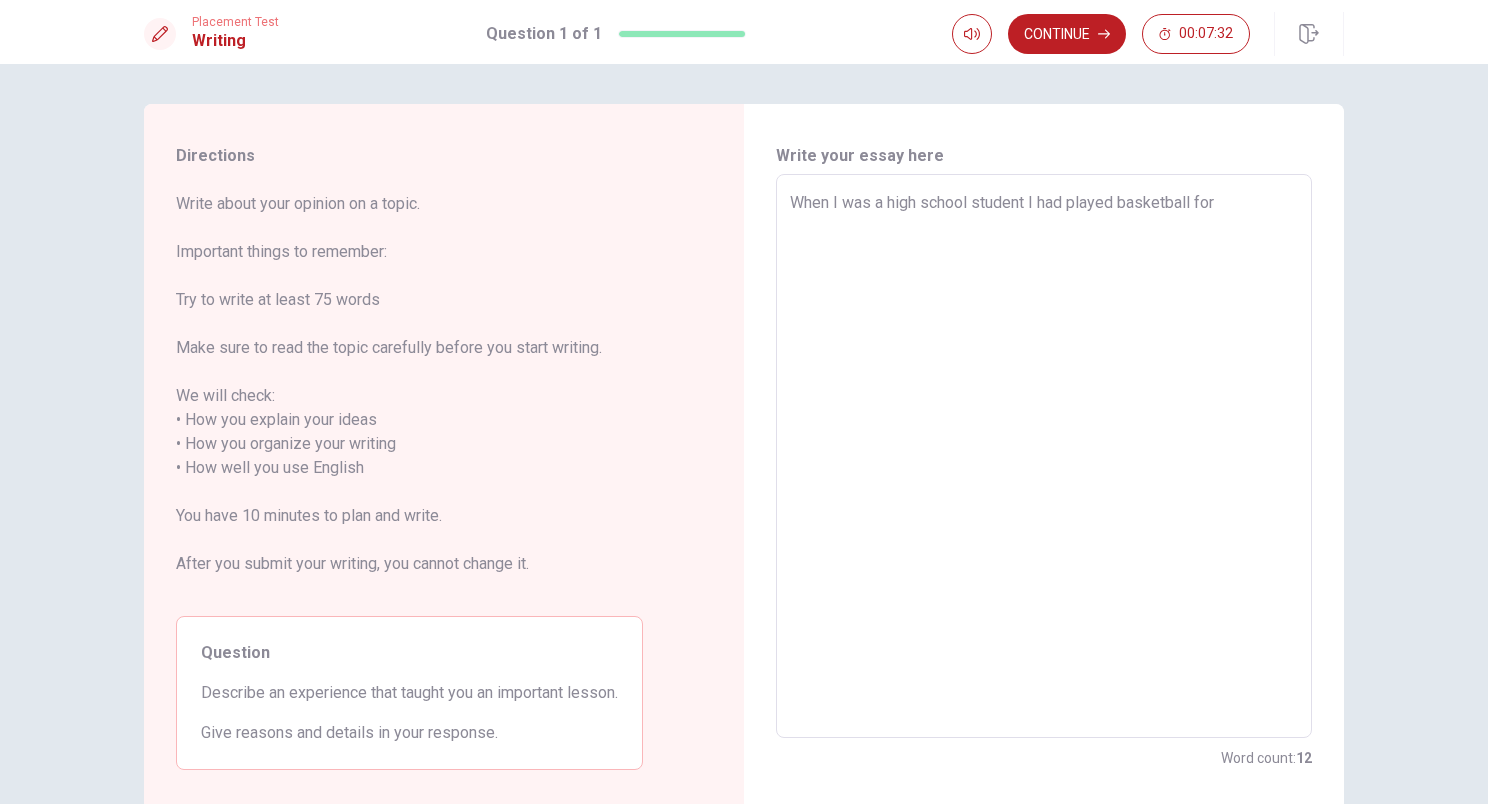 type on "When I was a high school student I had played basketball for" 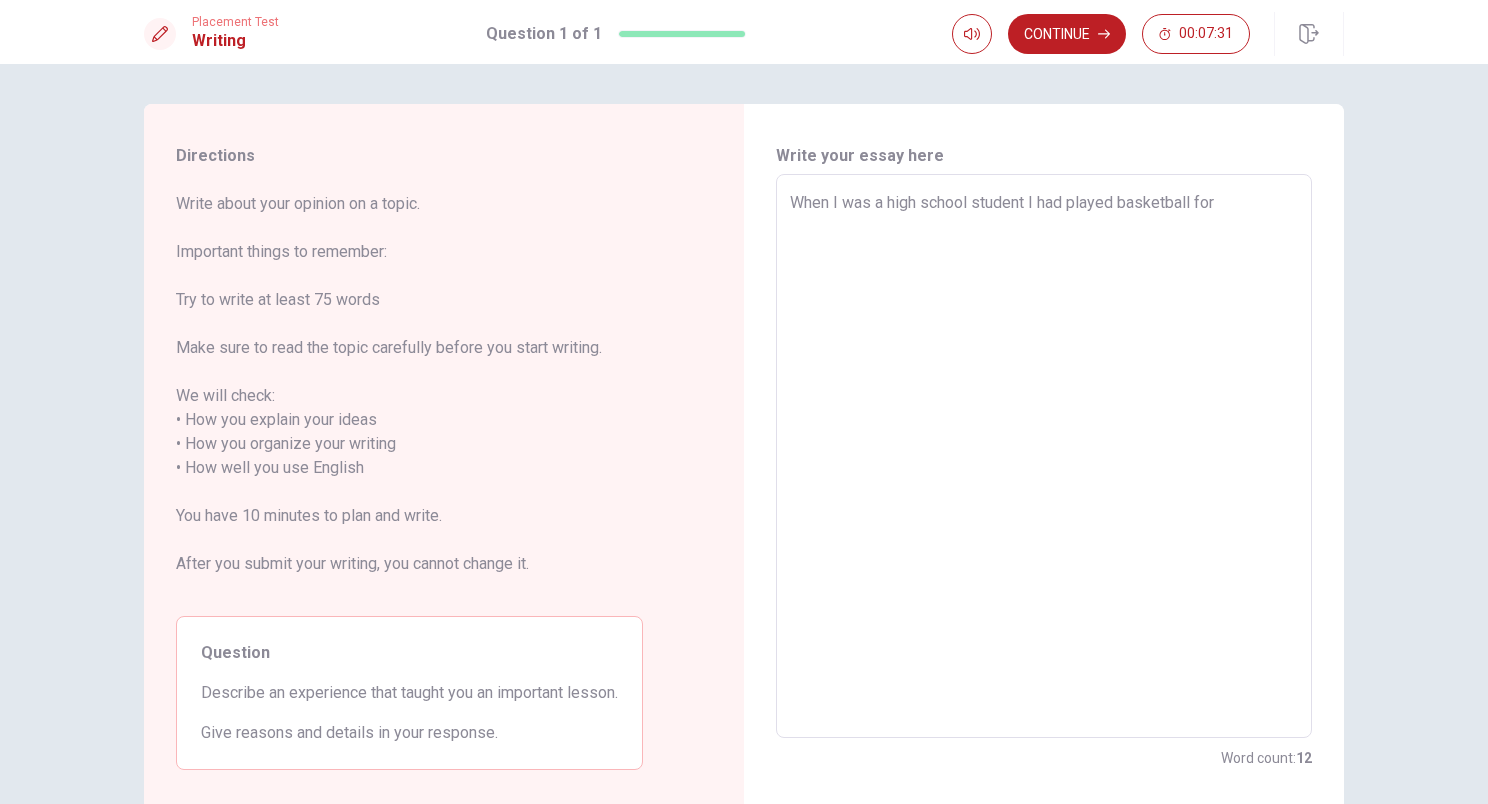 type on "When I was a high school student I had played basketball for 3" 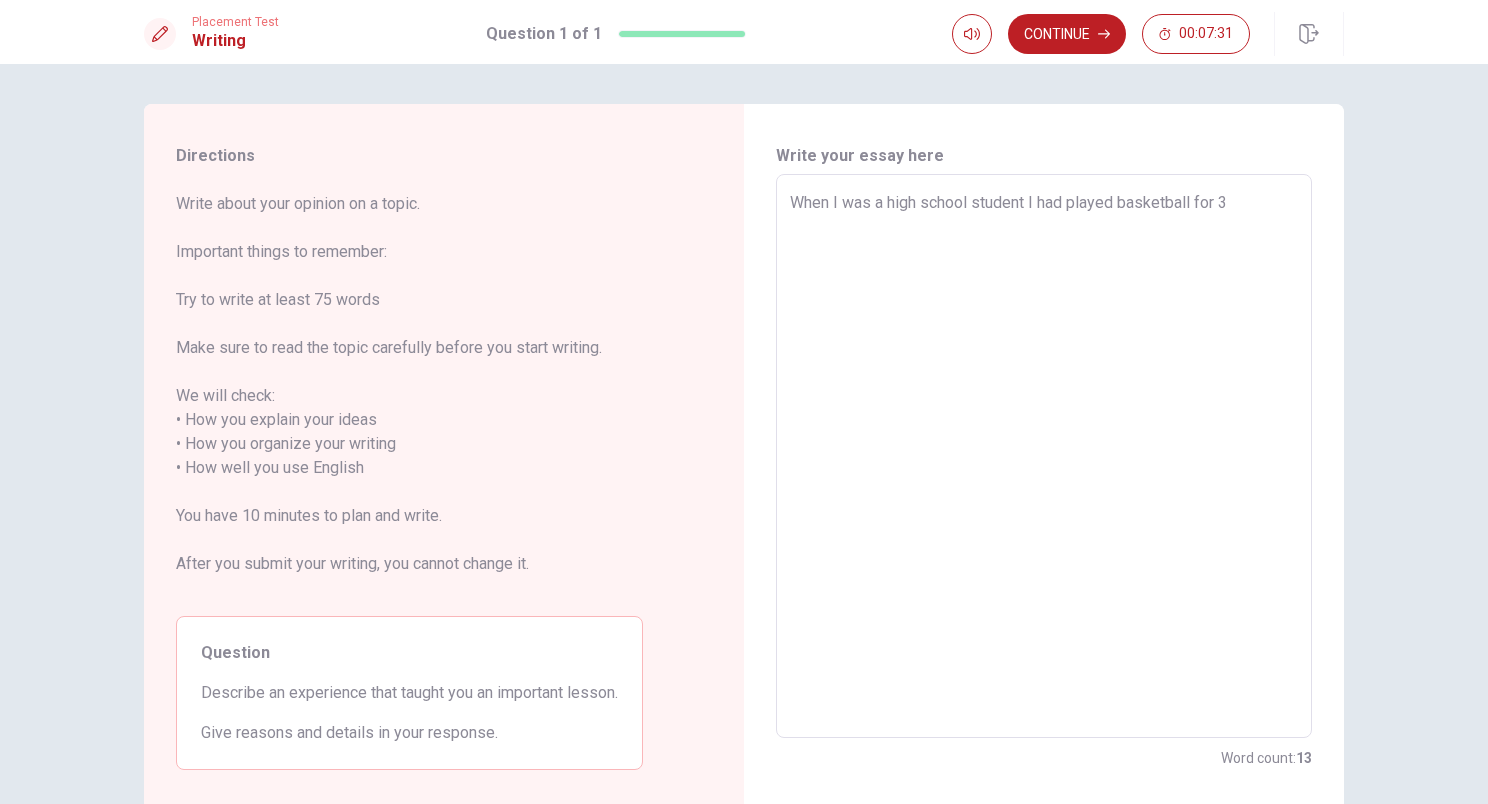 type on "x" 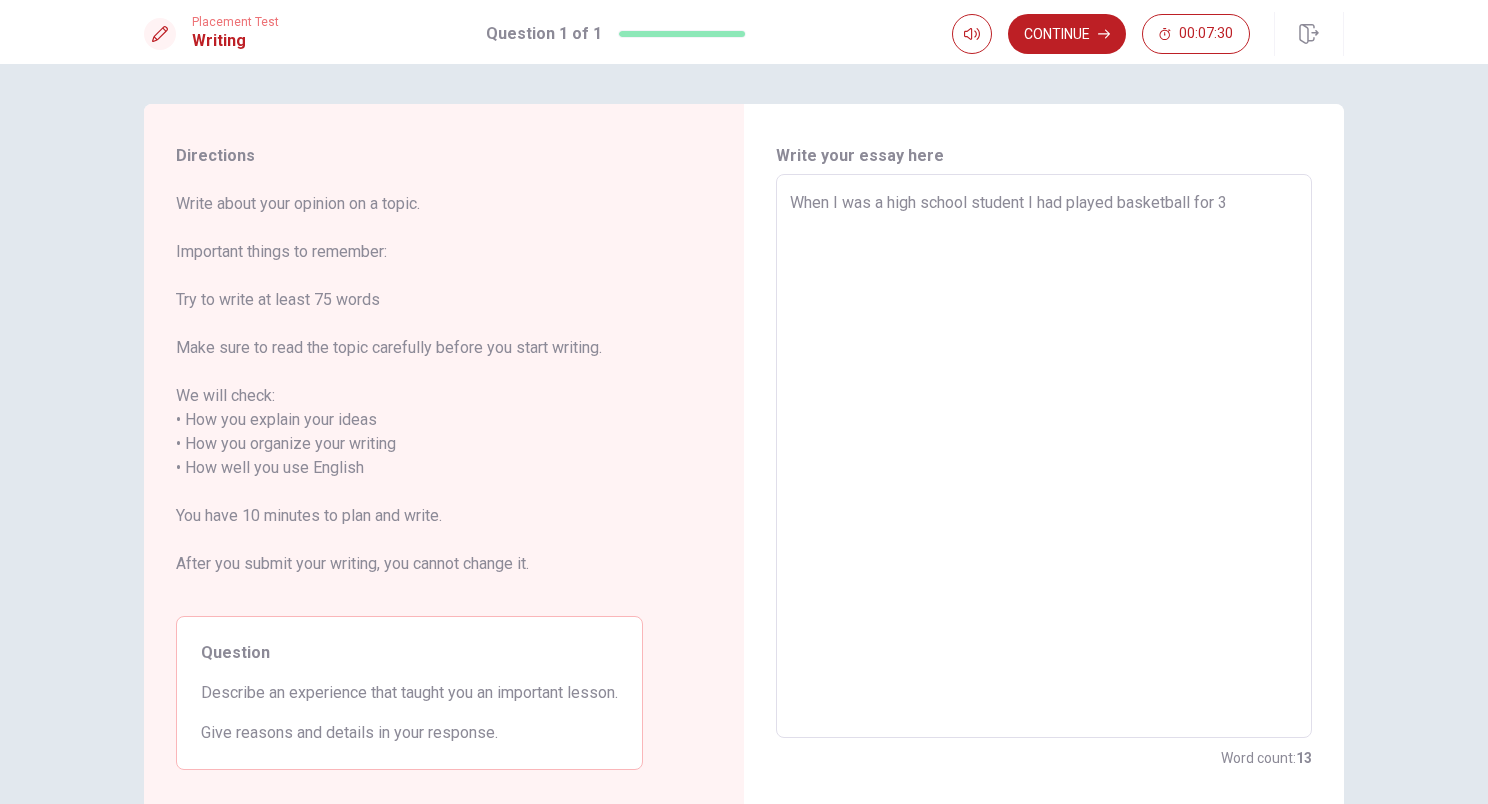 type on "When I was a high school student I had played basketball for 3" 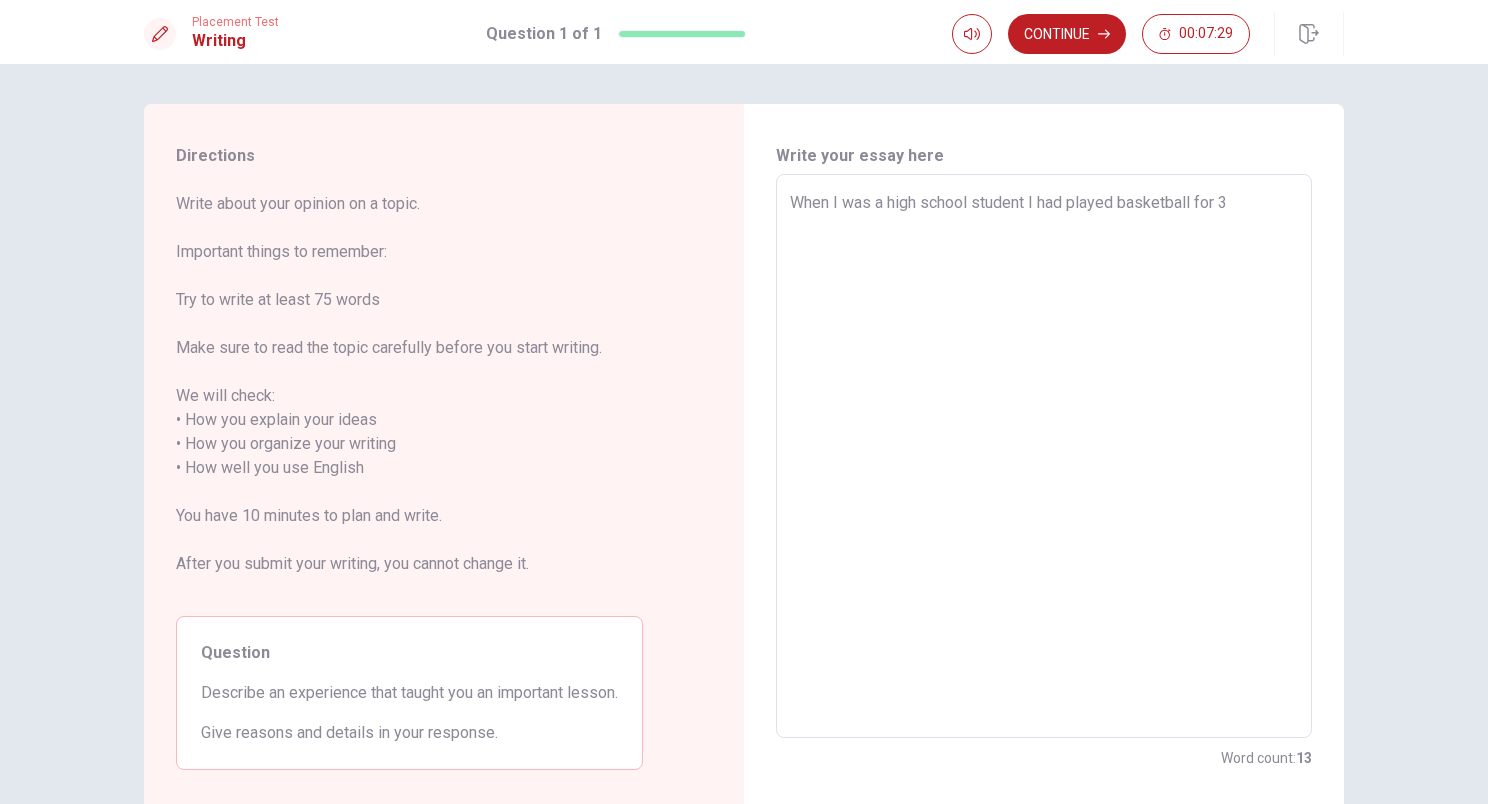 type on "When I was a high school student I had played basketball for 3 y" 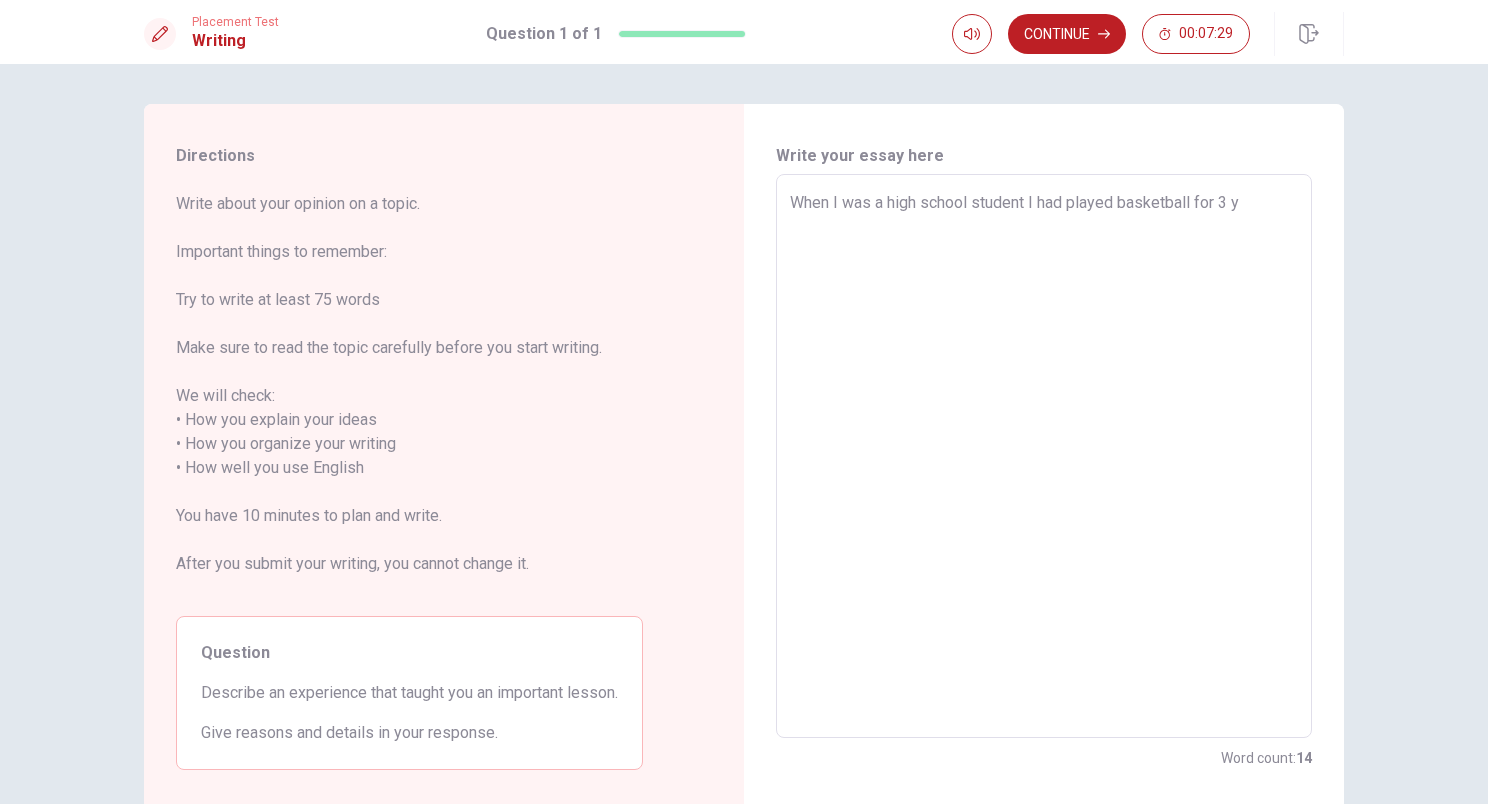 type on "x" 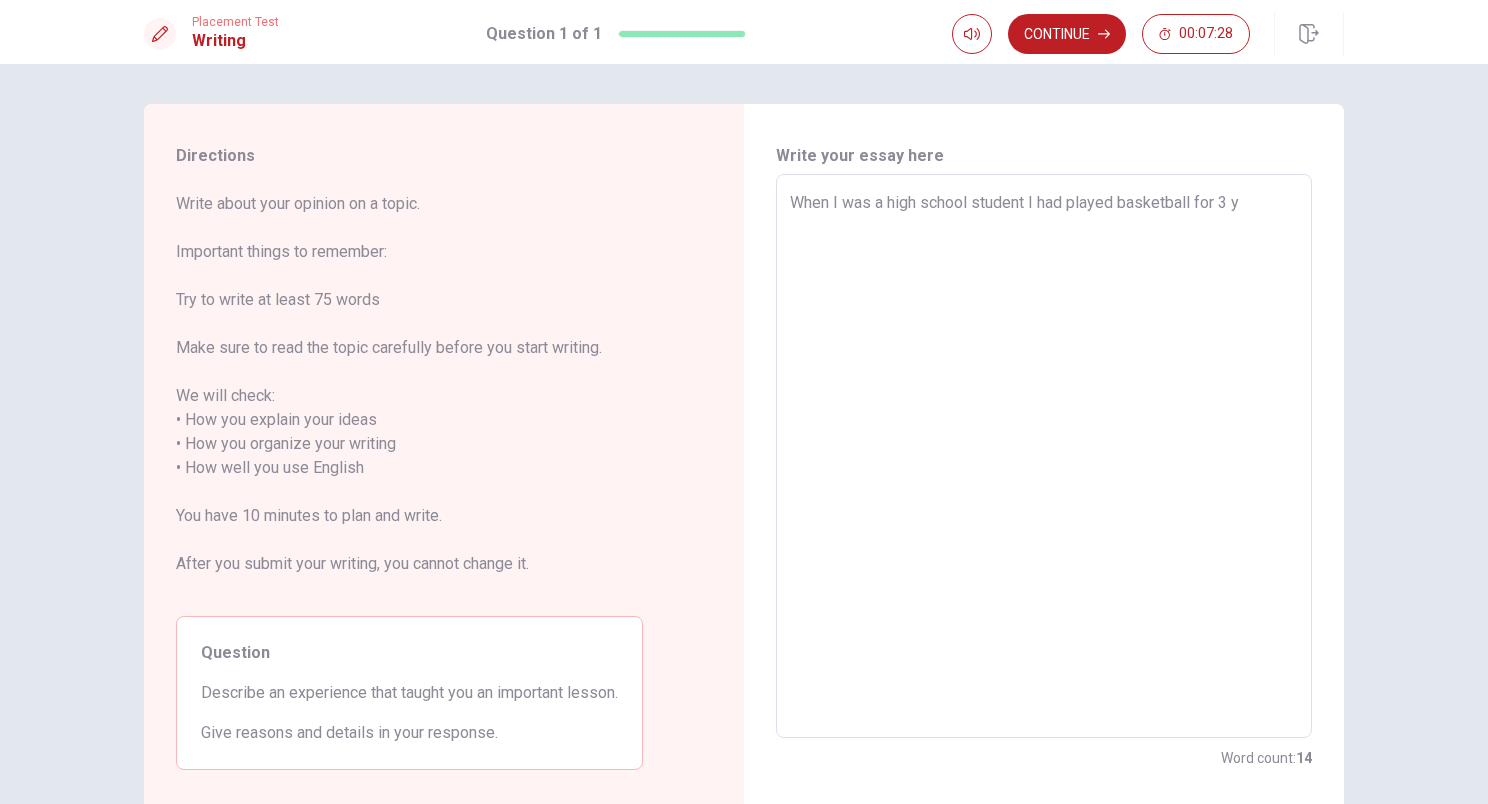 type on "When I was a high school student I had played basketball for 3 ye" 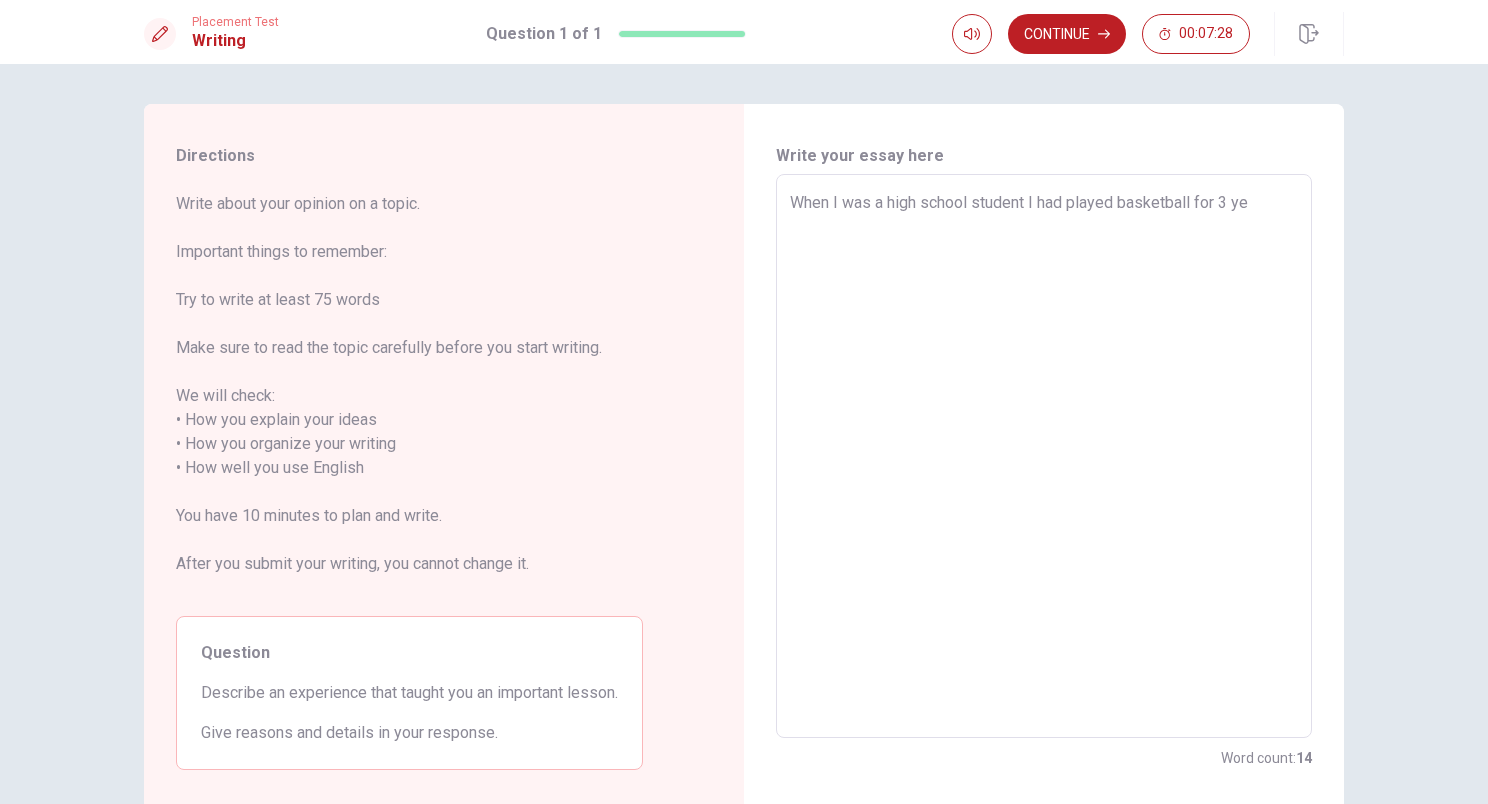 type on "x" 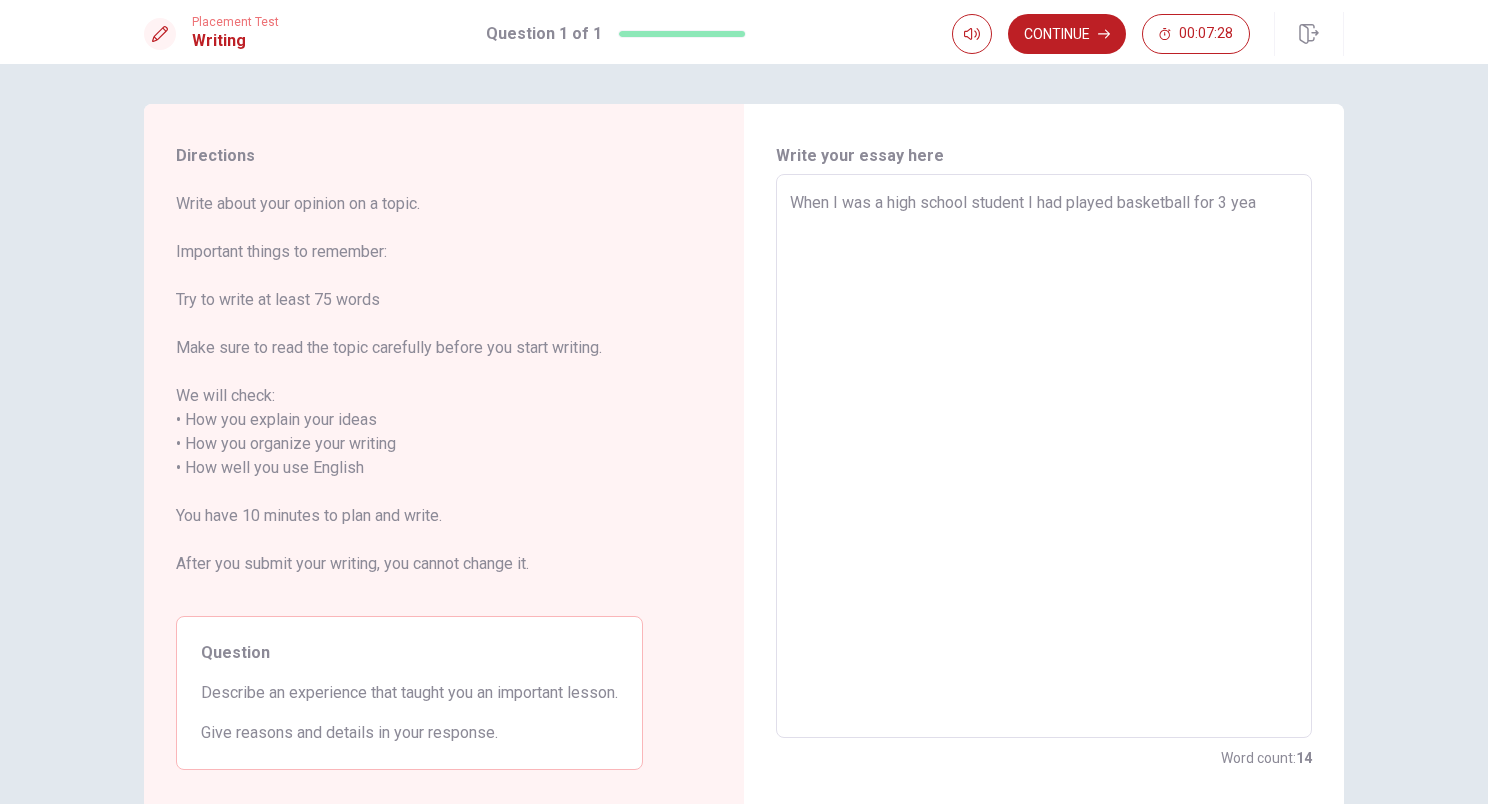 type on "x" 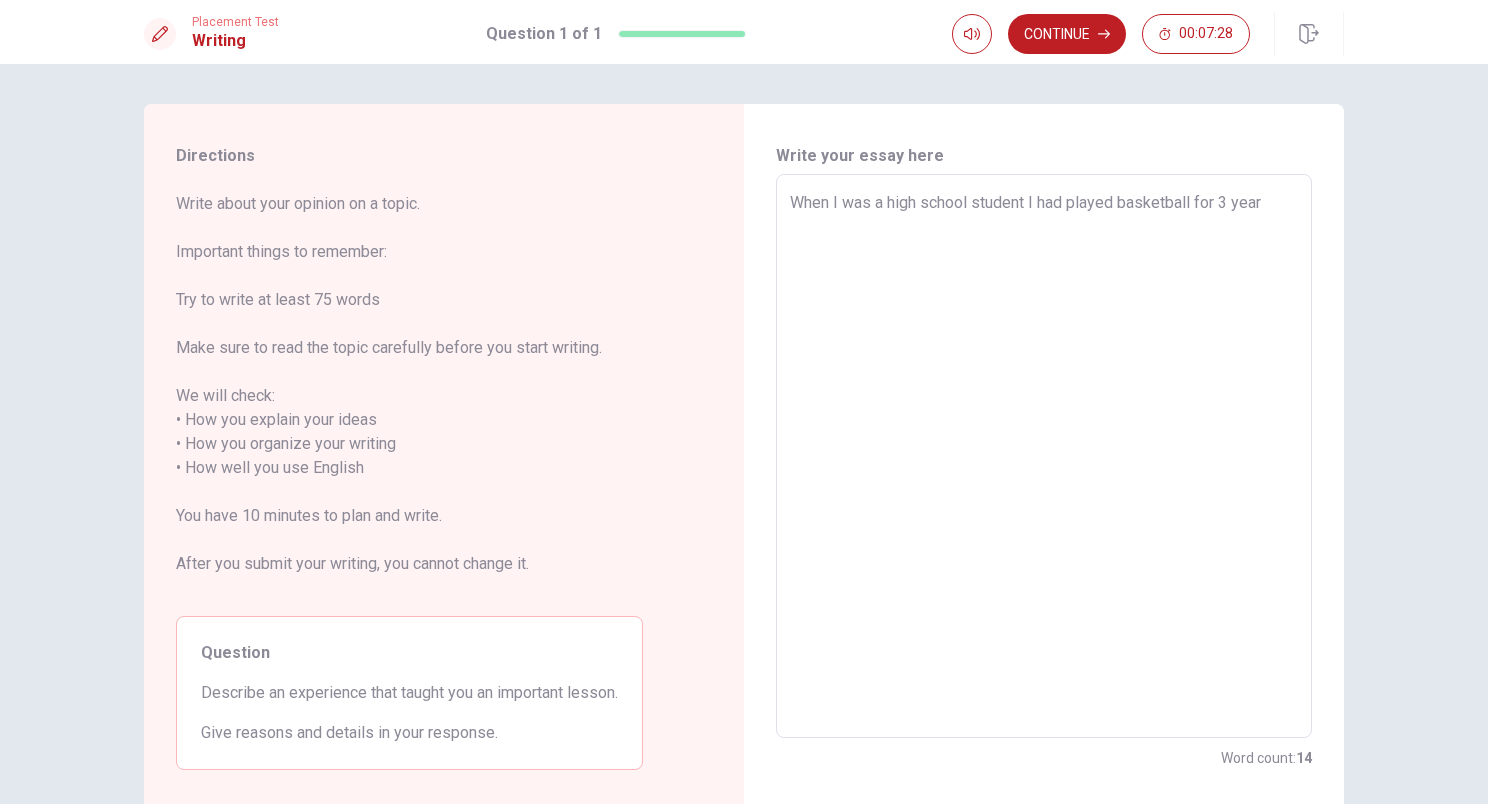type on "x" 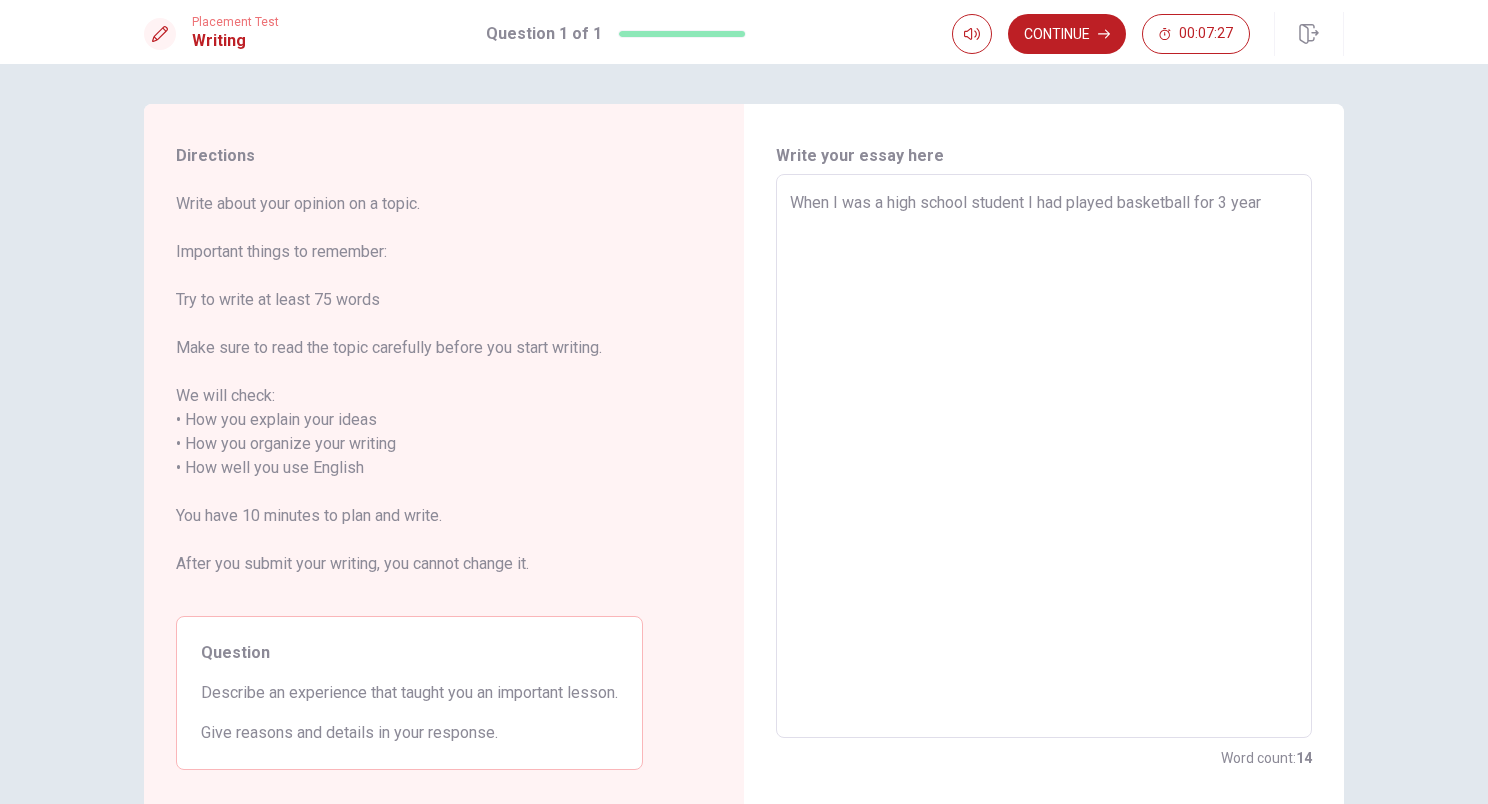 type on "When I was a high school student I had played basketball for 3 years" 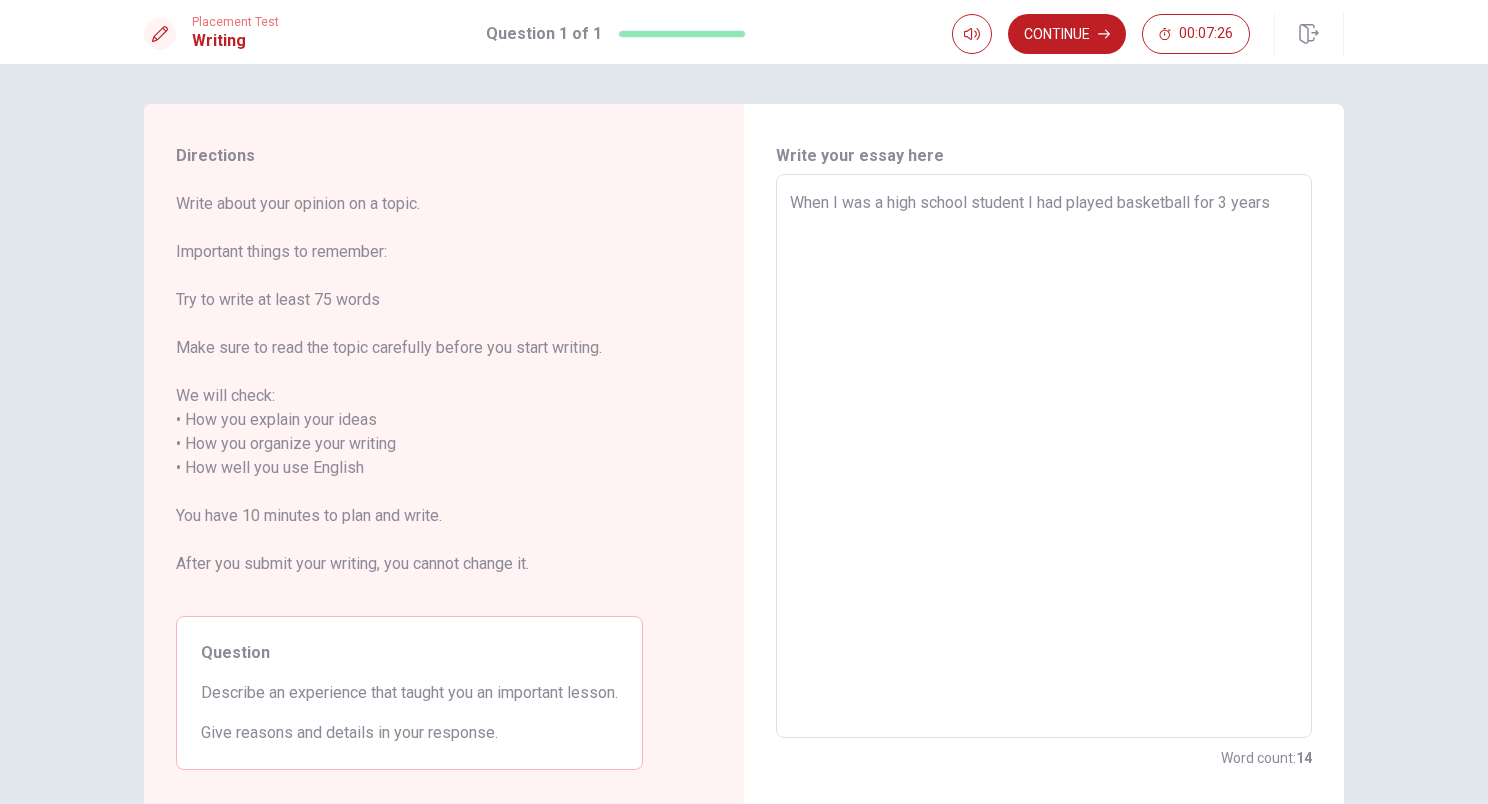 type on "x" 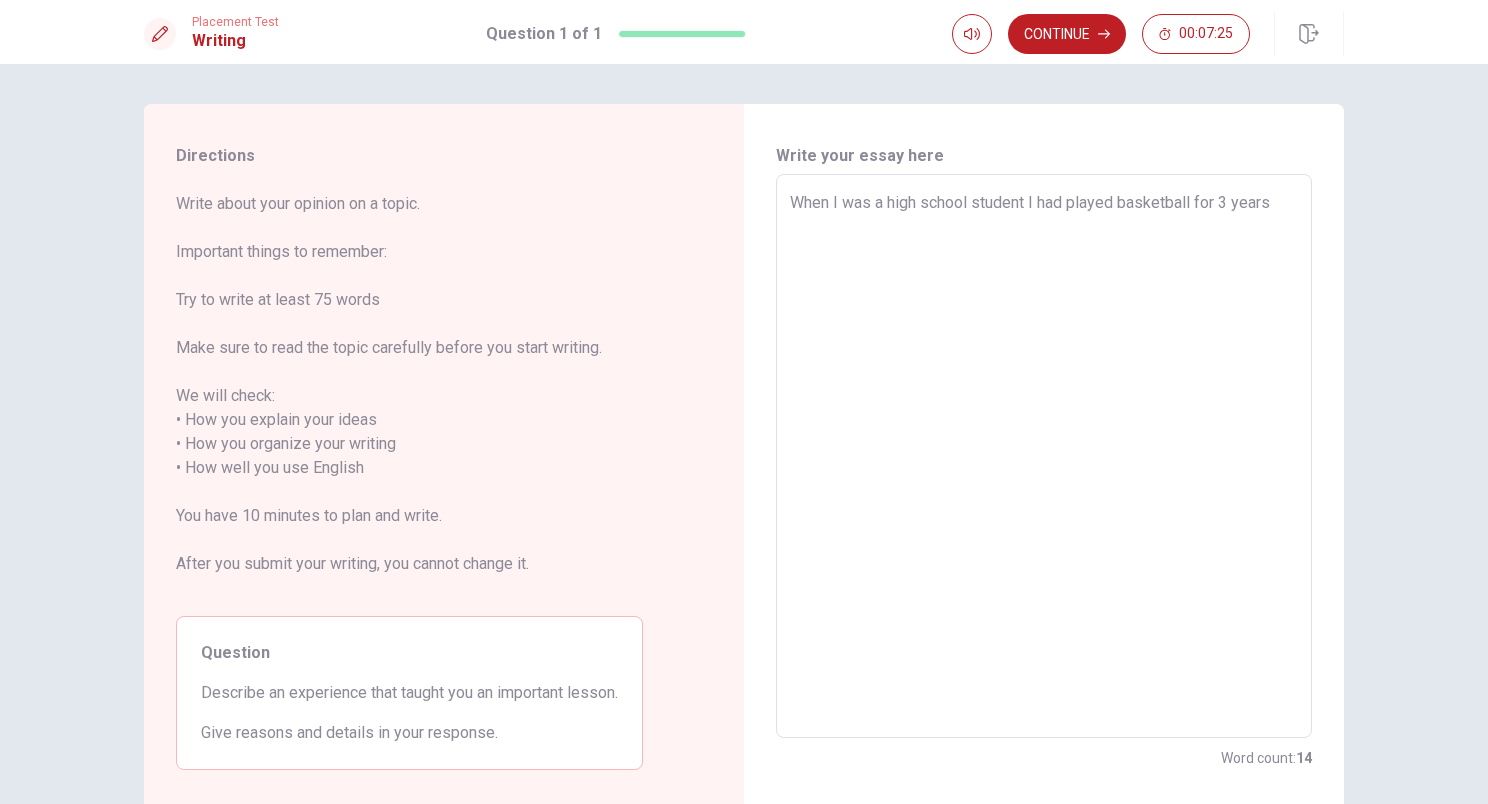 type on "When I was a high school student I had played basketball for 3 years." 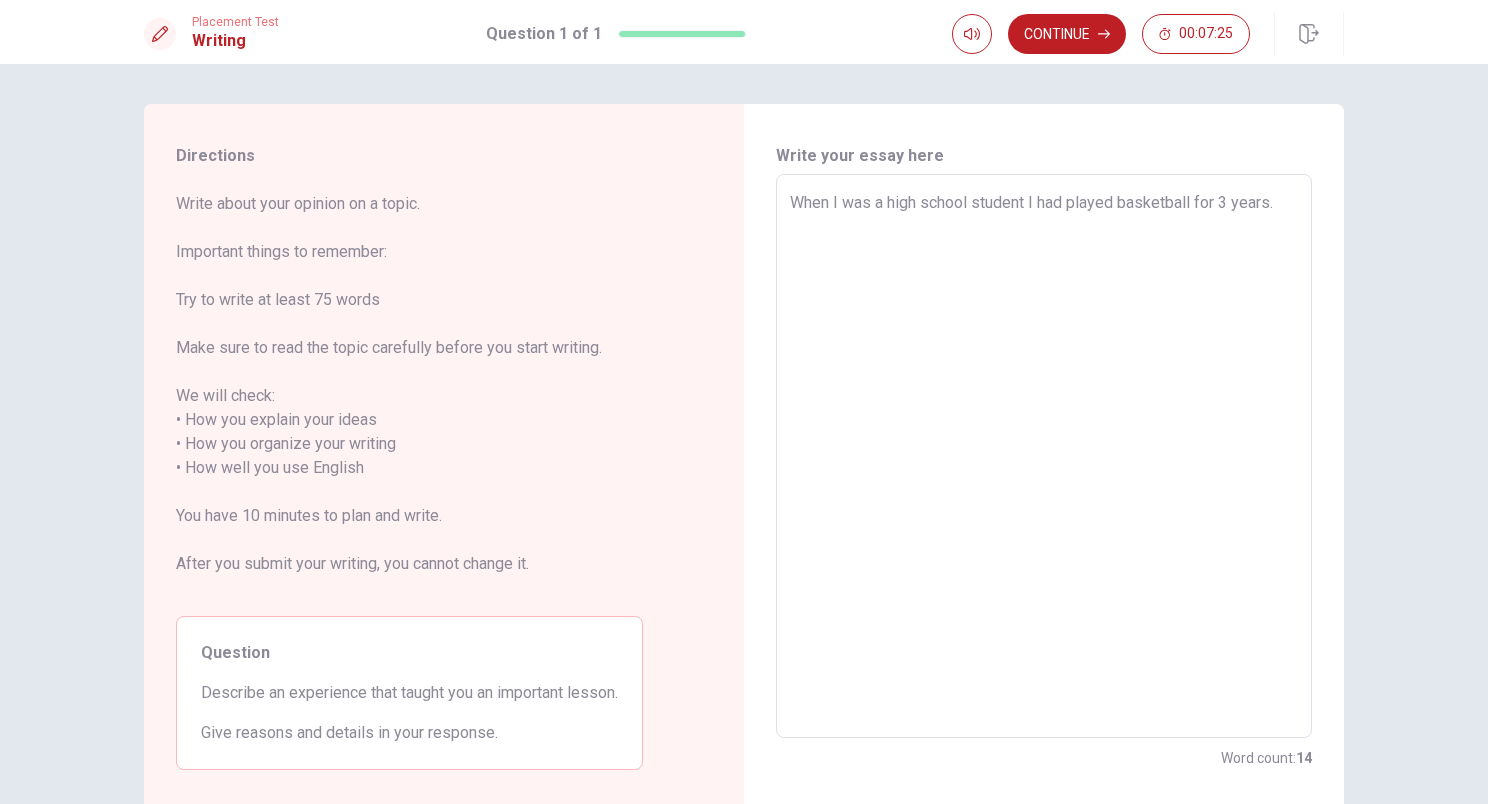 type on "x" 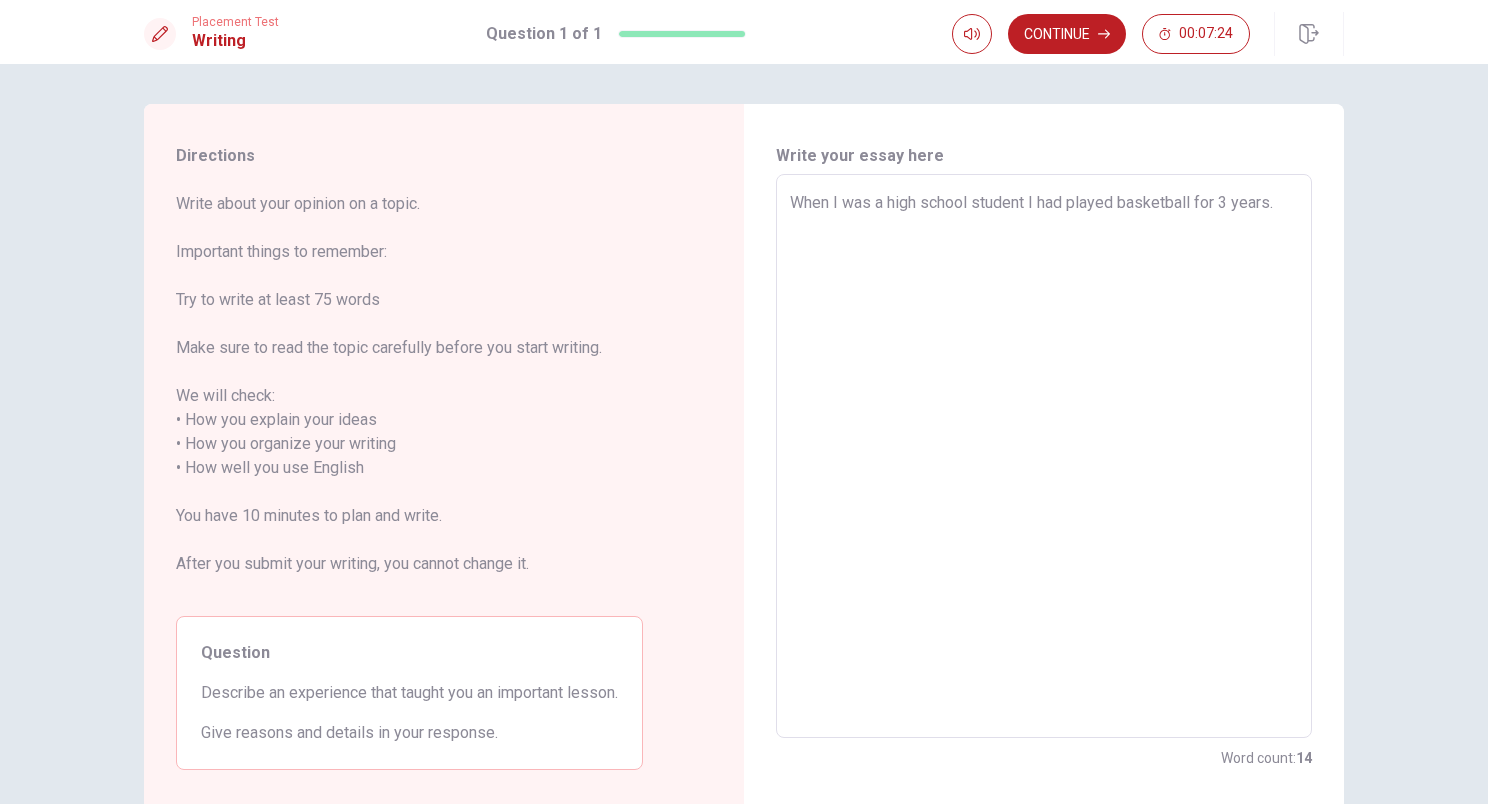 type on "When I was a high school student I had played basketball for 3 years." 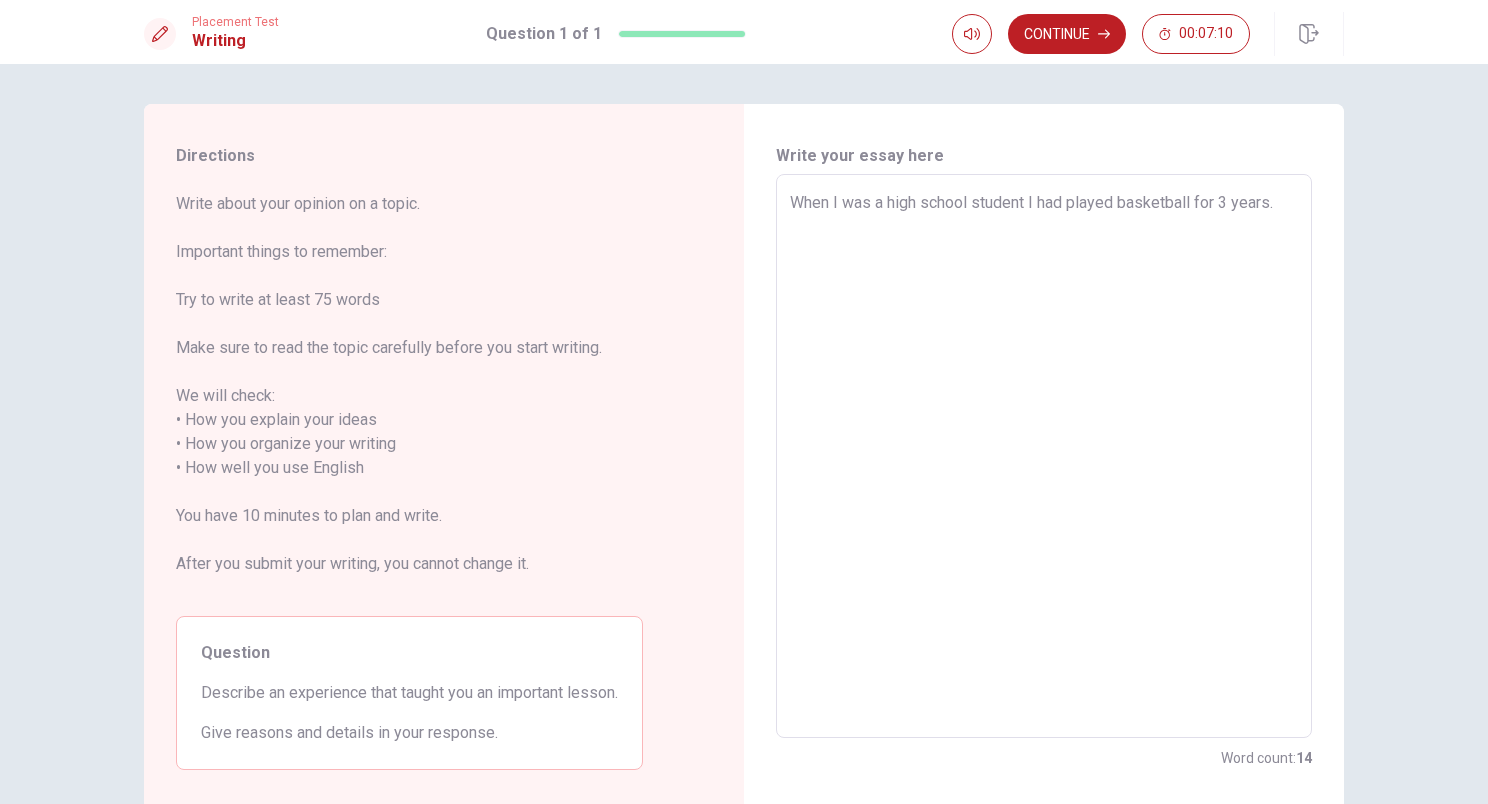 type on "x" 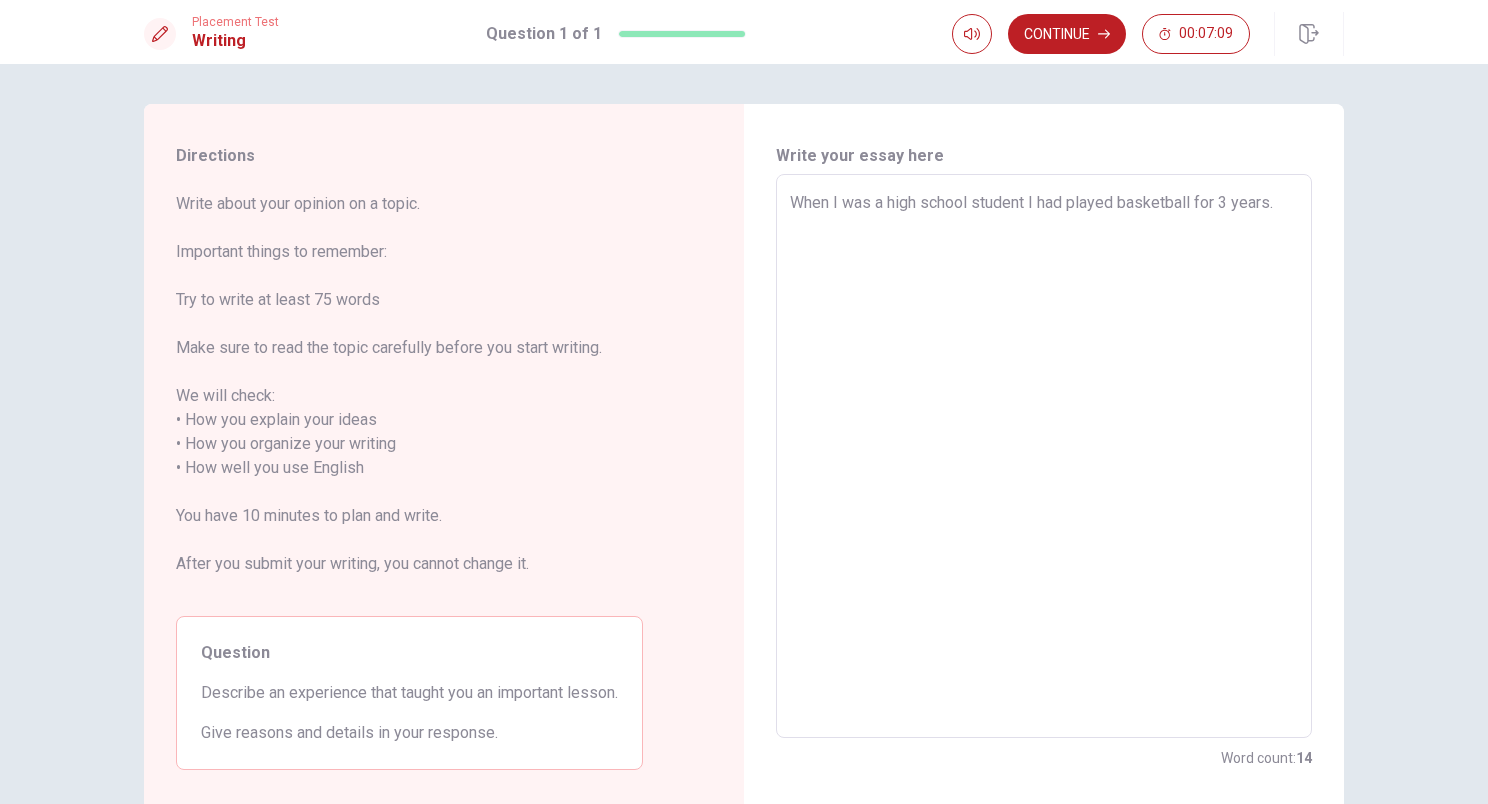type on "When I was a high school student I had played basketball for 3 years.
I" 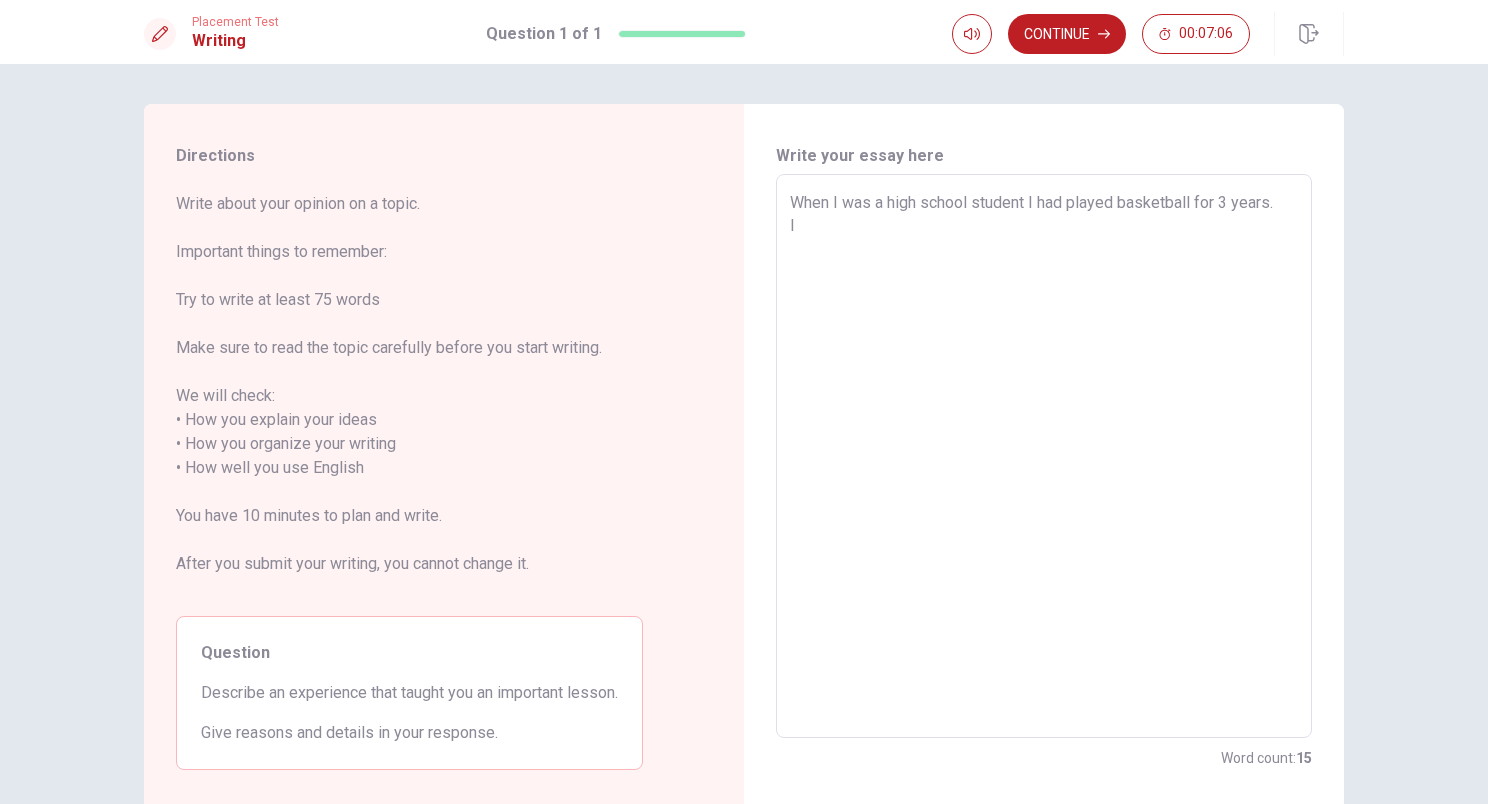 type on "x" 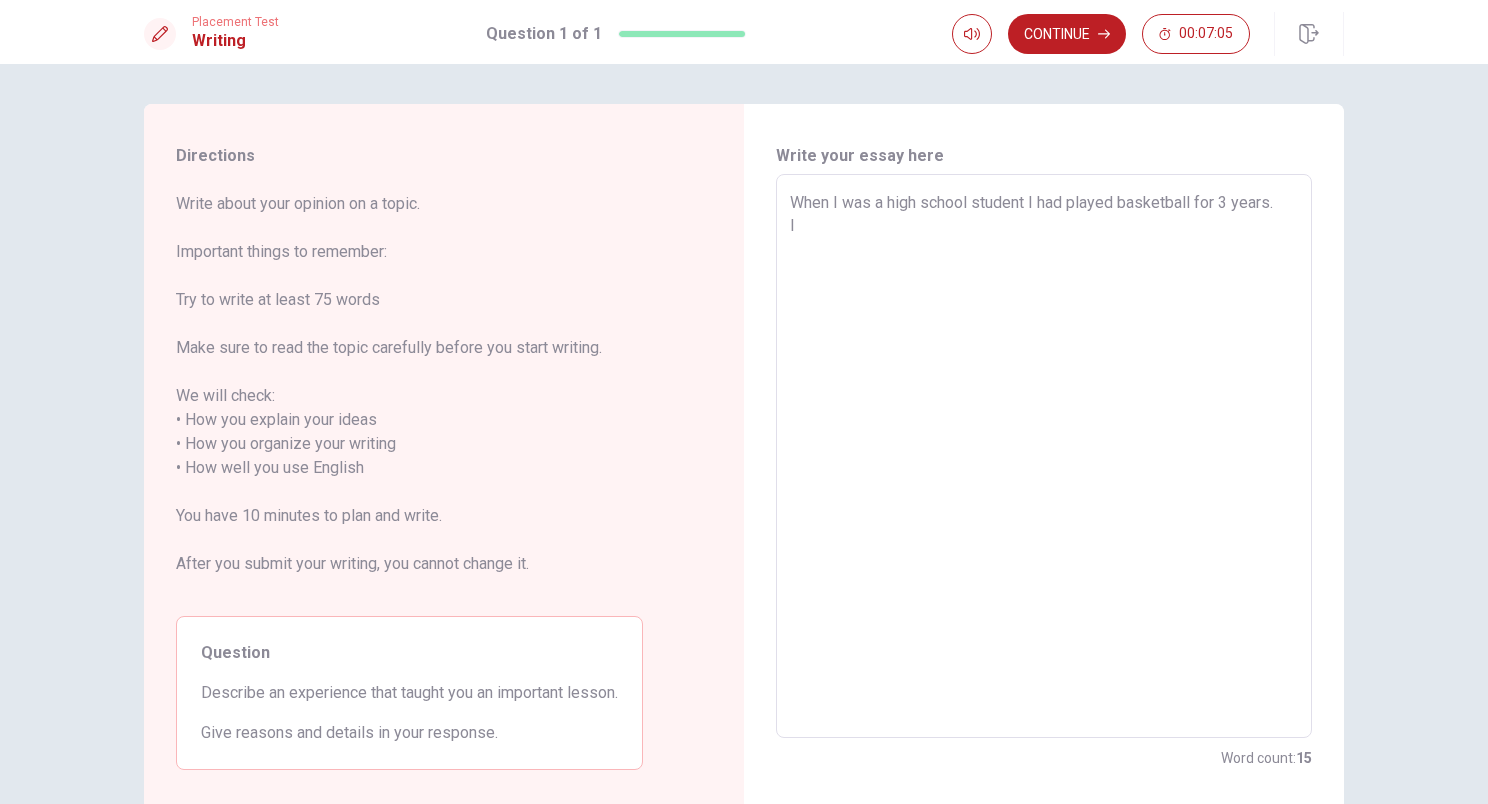 type on "When I was a high school student I had played basketball for 3 years.
I" 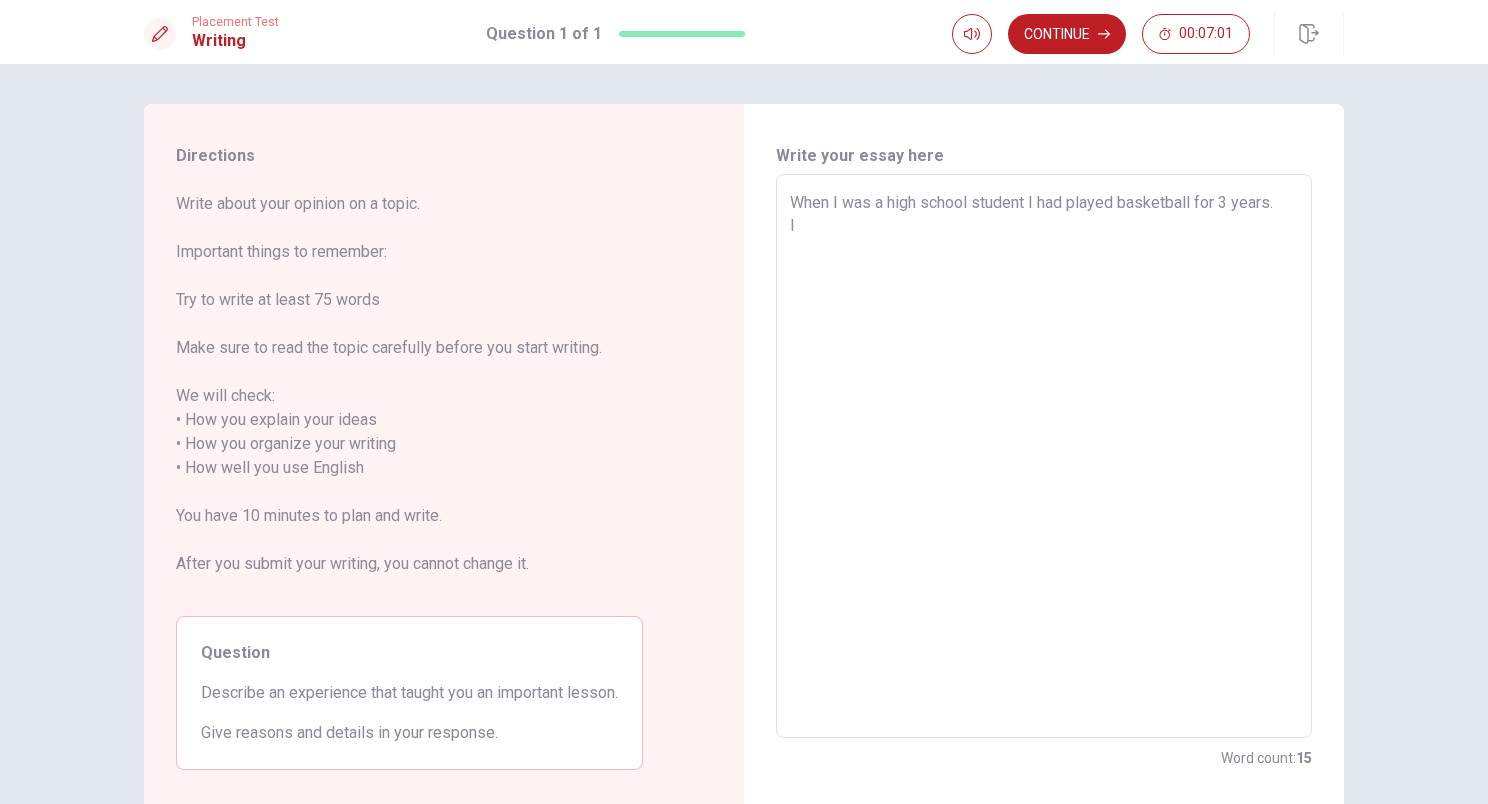 type on "x" 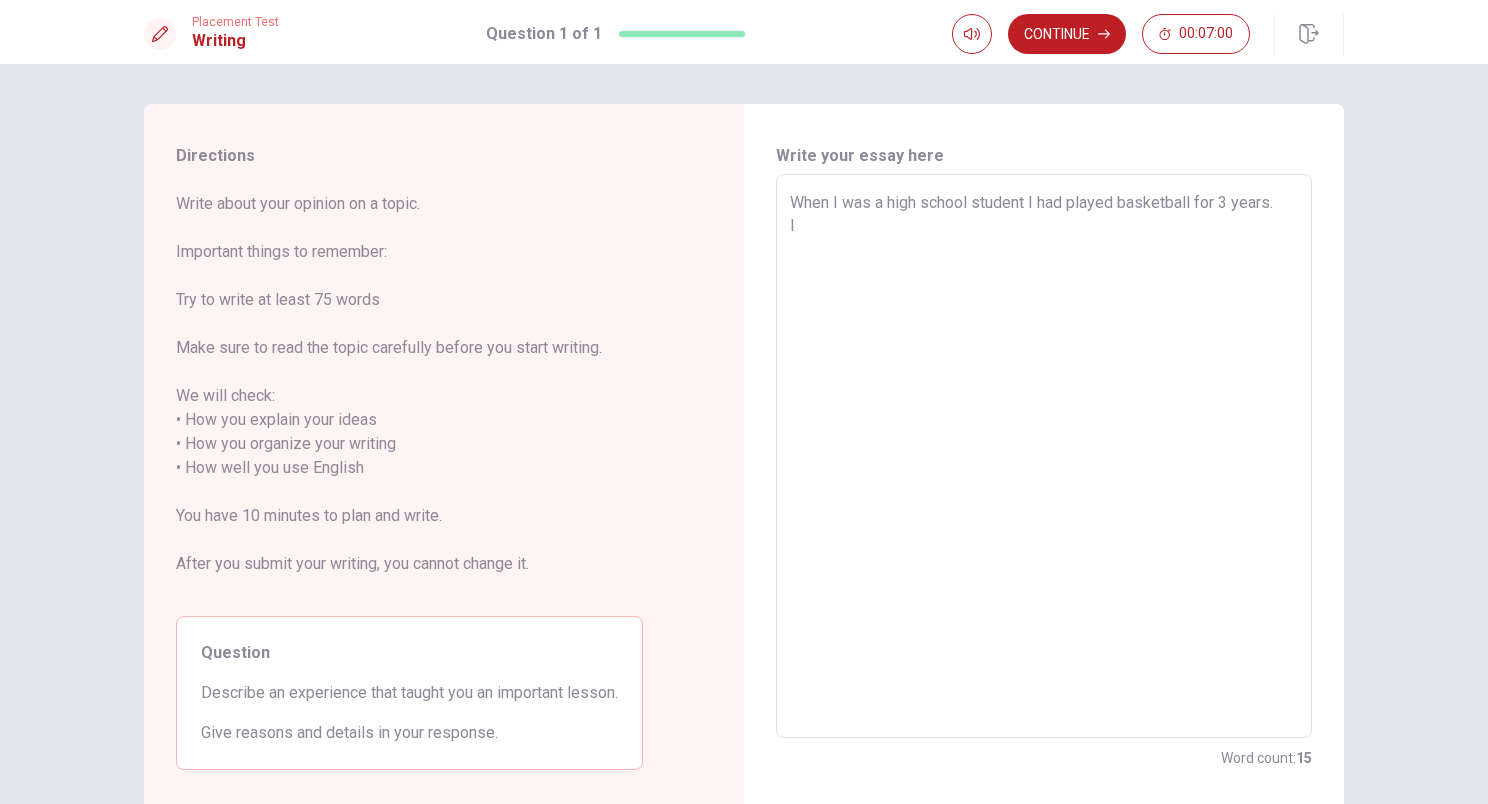type on "When I was a high school student I had played basketball for 3 years.
I b" 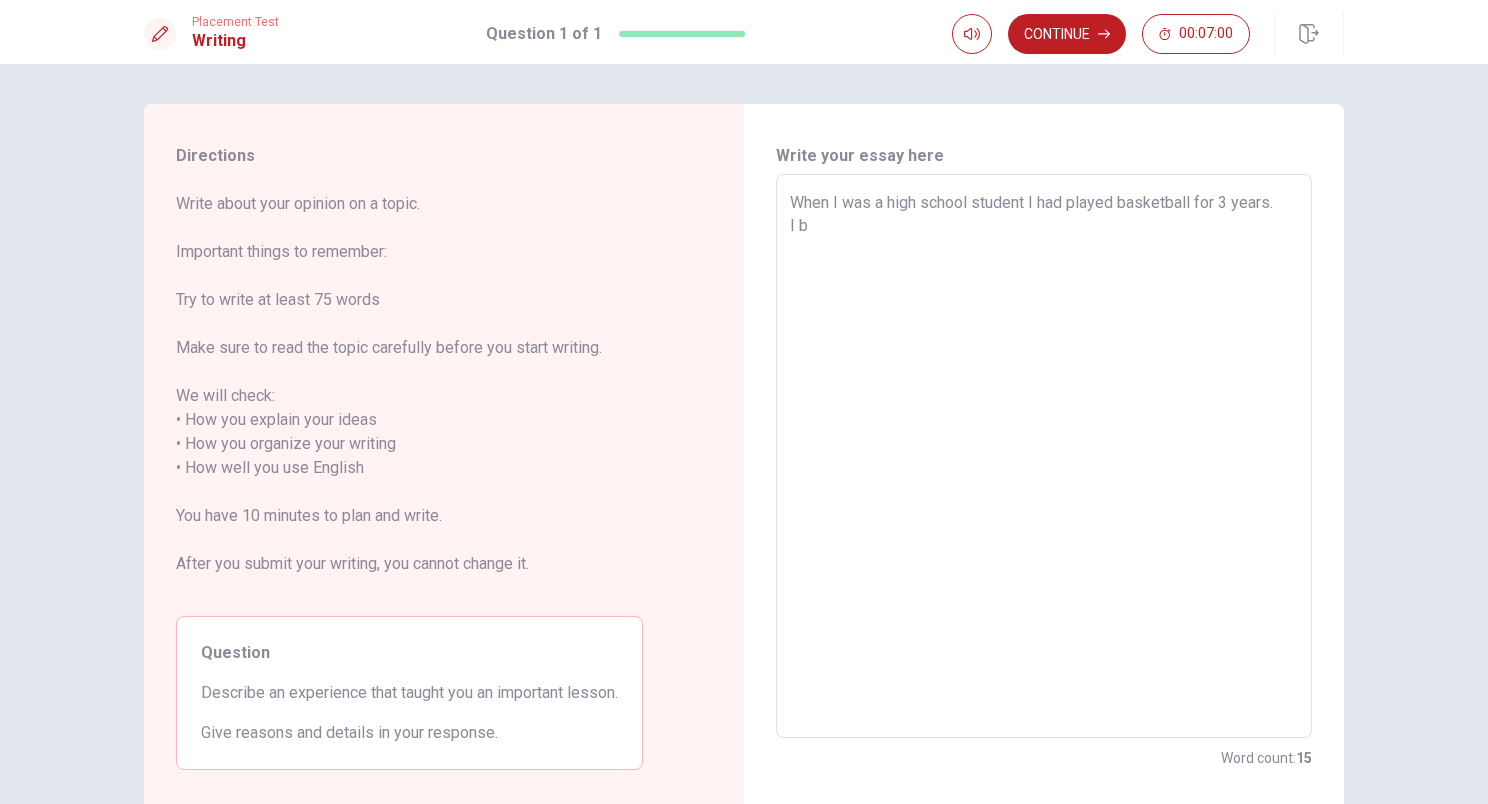 type on "x" 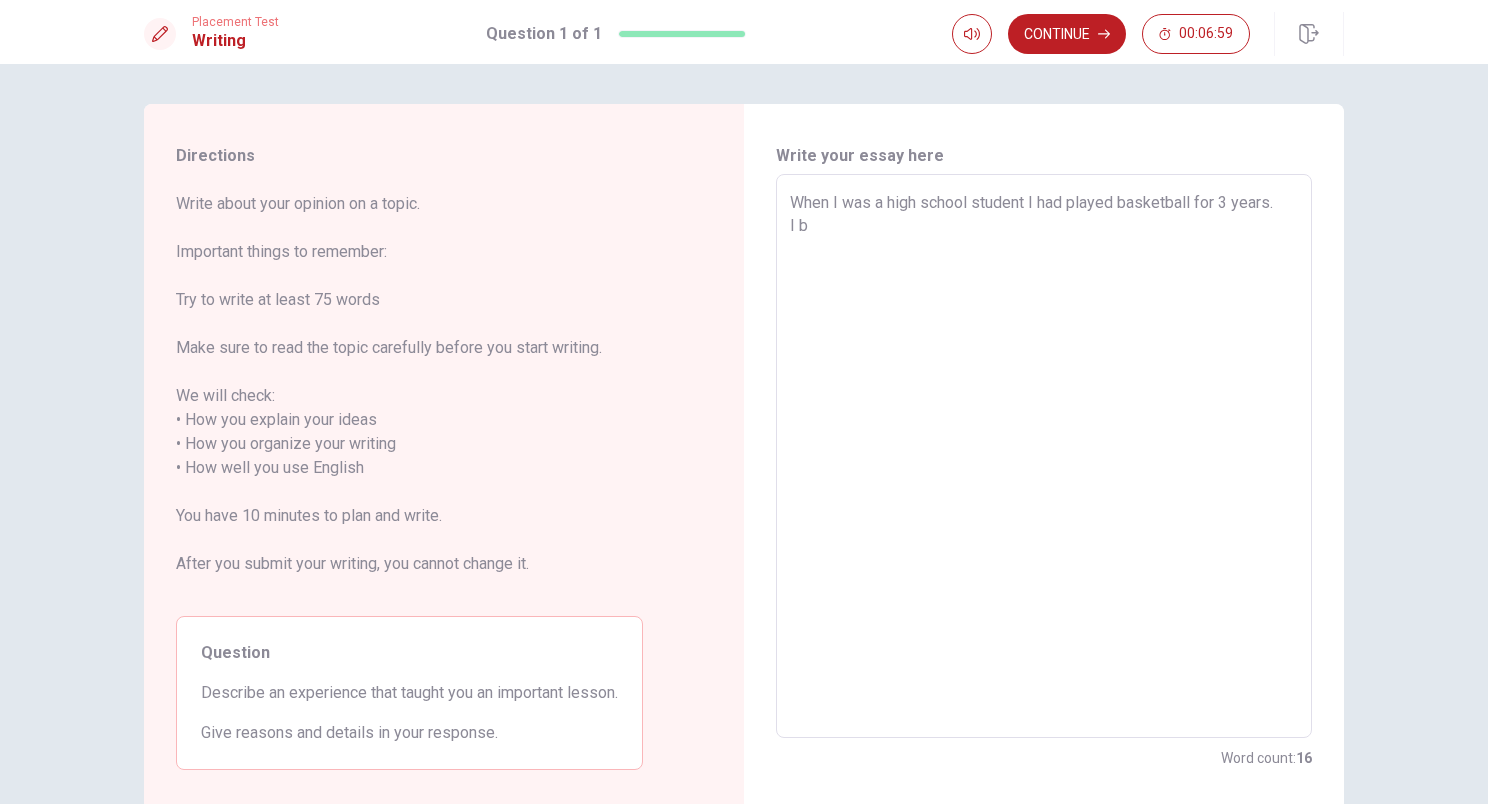 type on "When I was a high school student I had played basketball for 3 years.
I be" 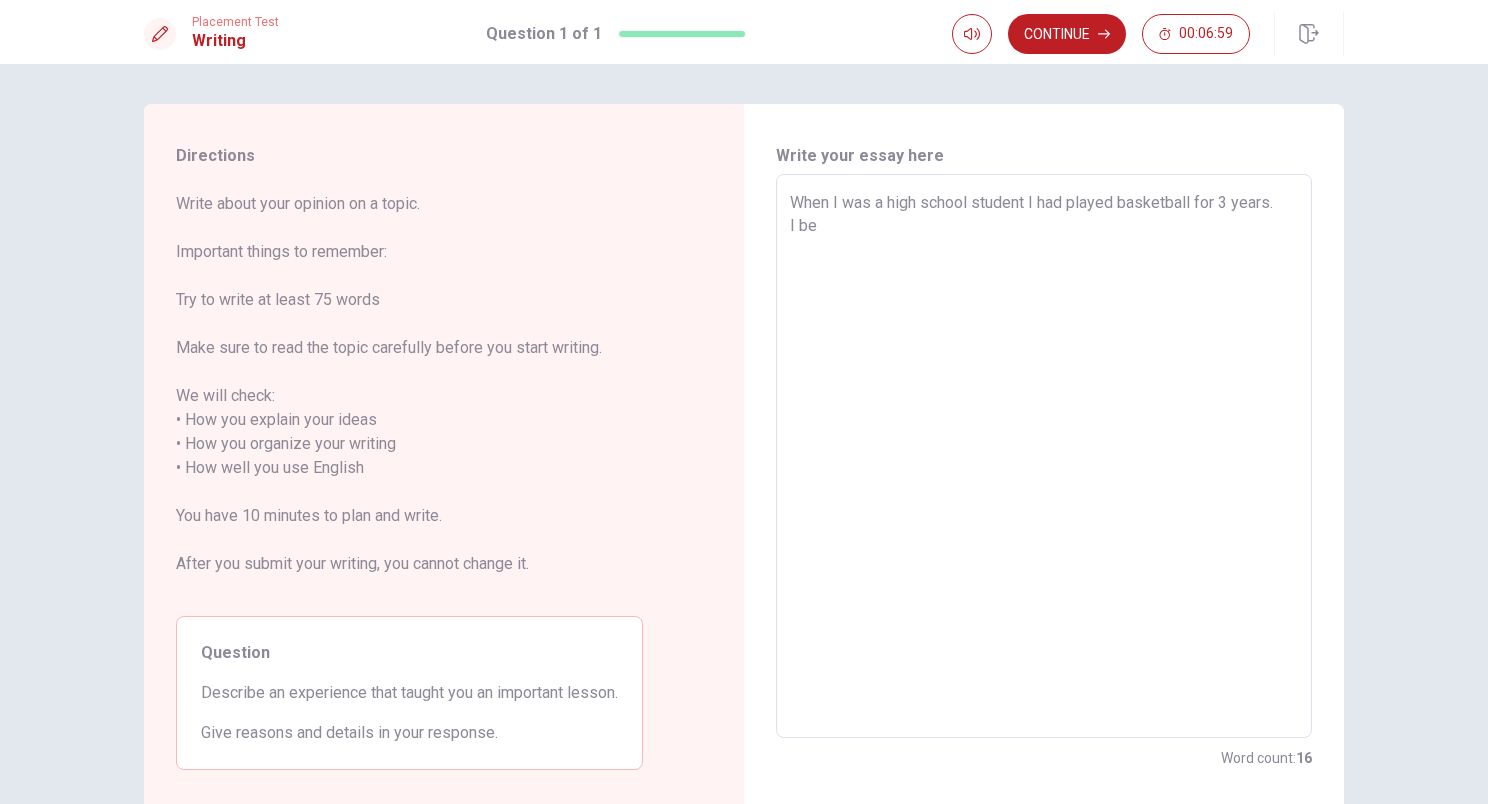 type on "x" 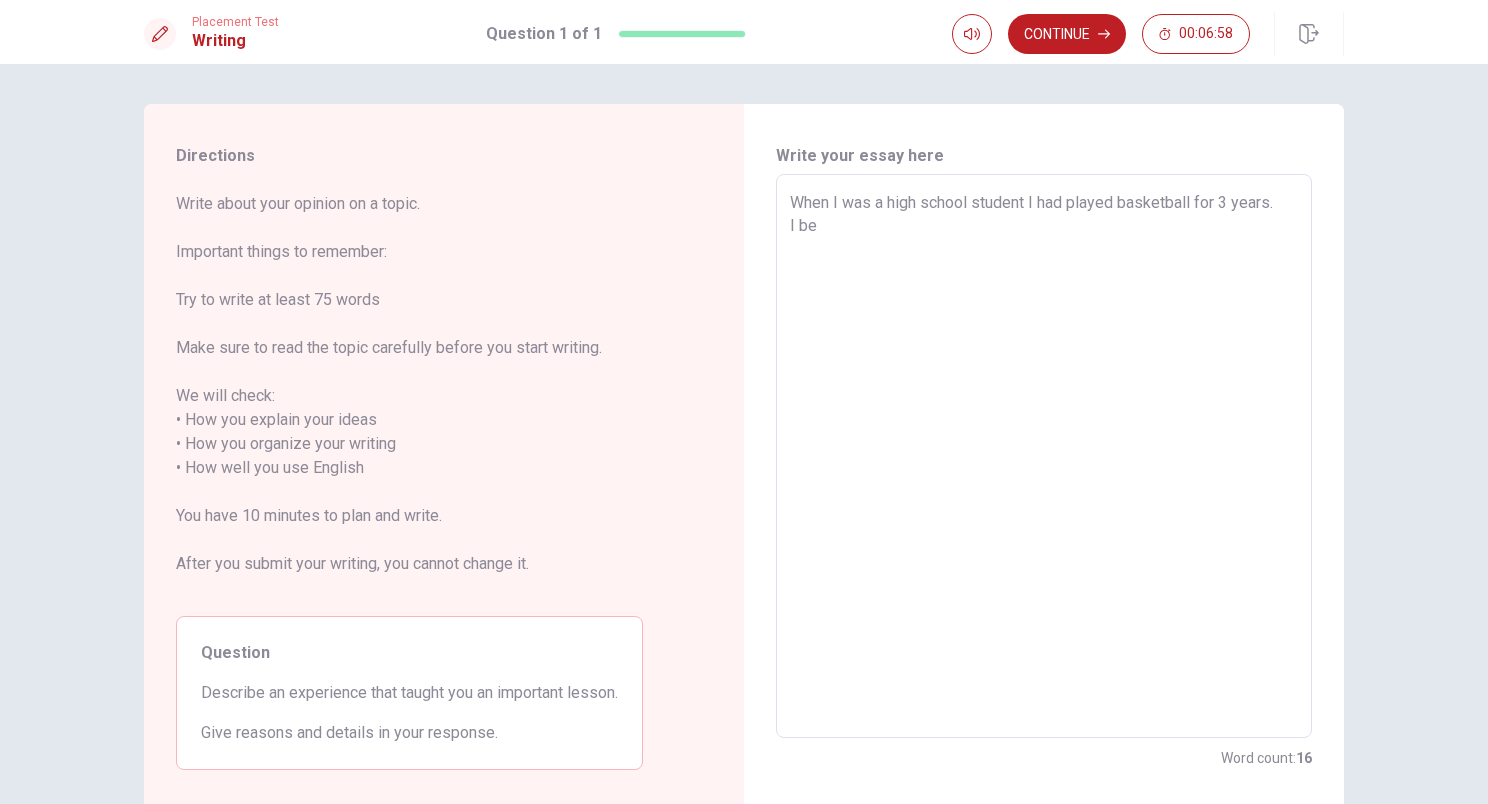 type on "When I was a high school student I had played basketball for 3 years.
I bec" 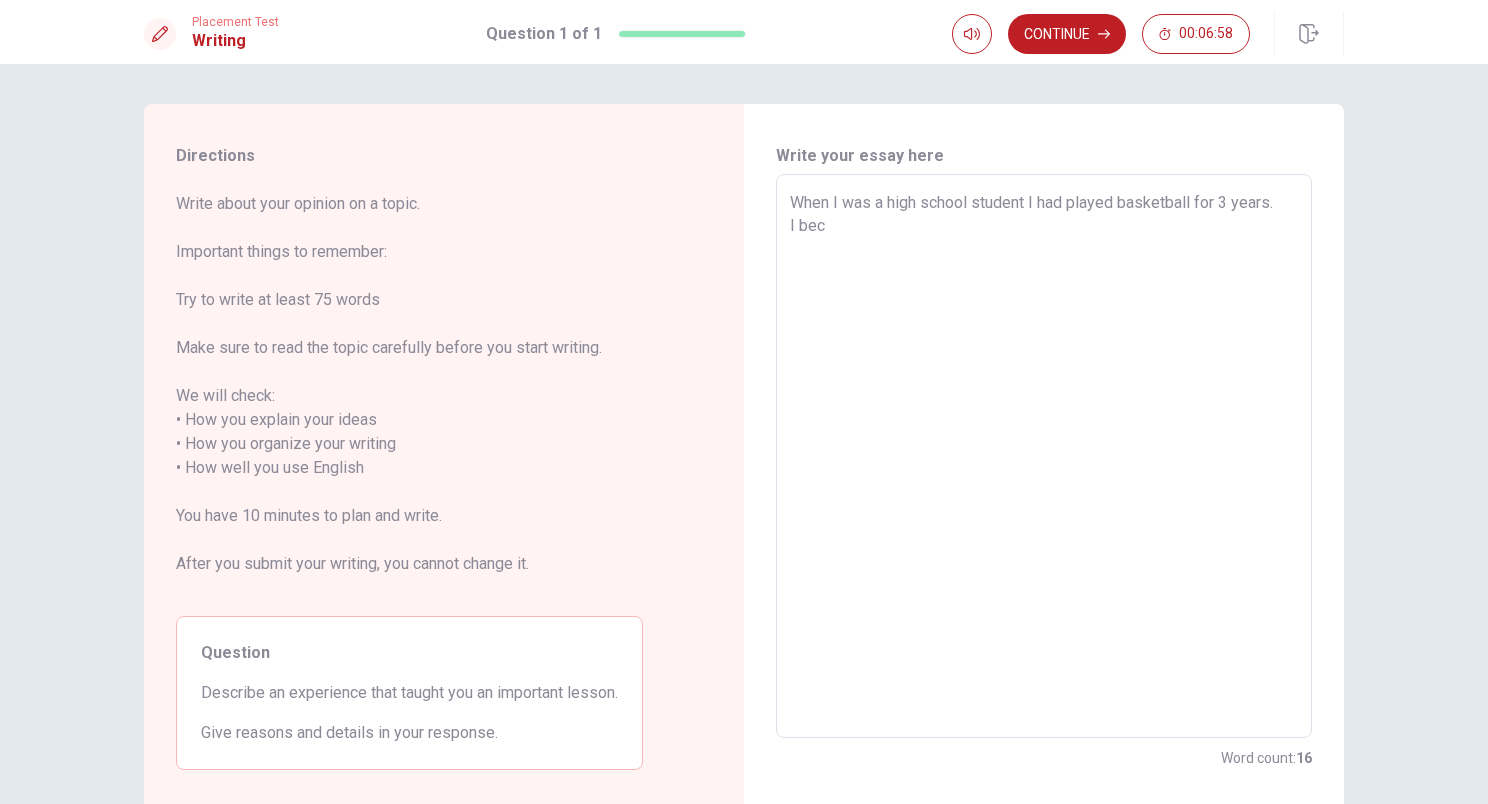 type on "x" 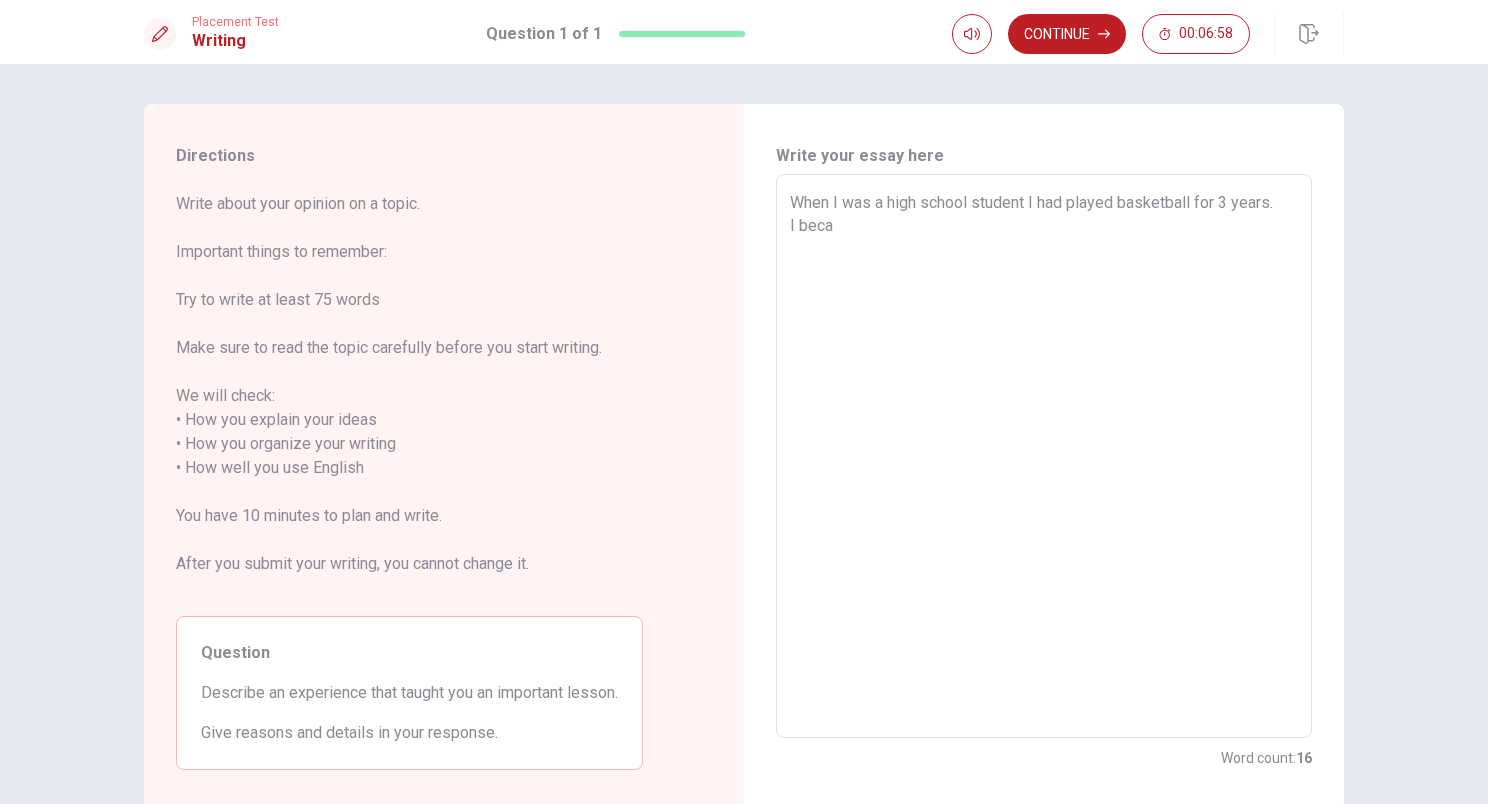 type on "x" 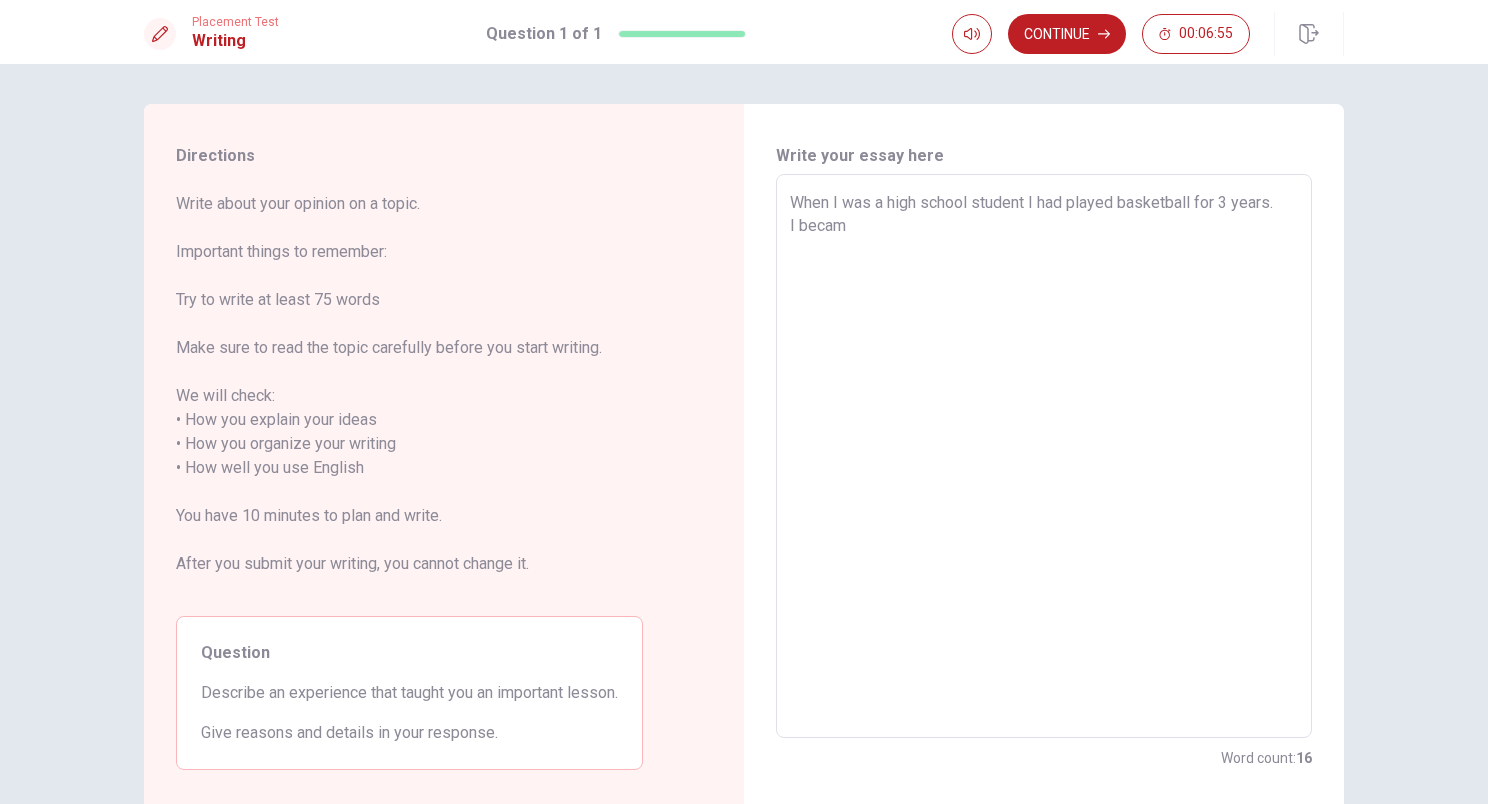 type 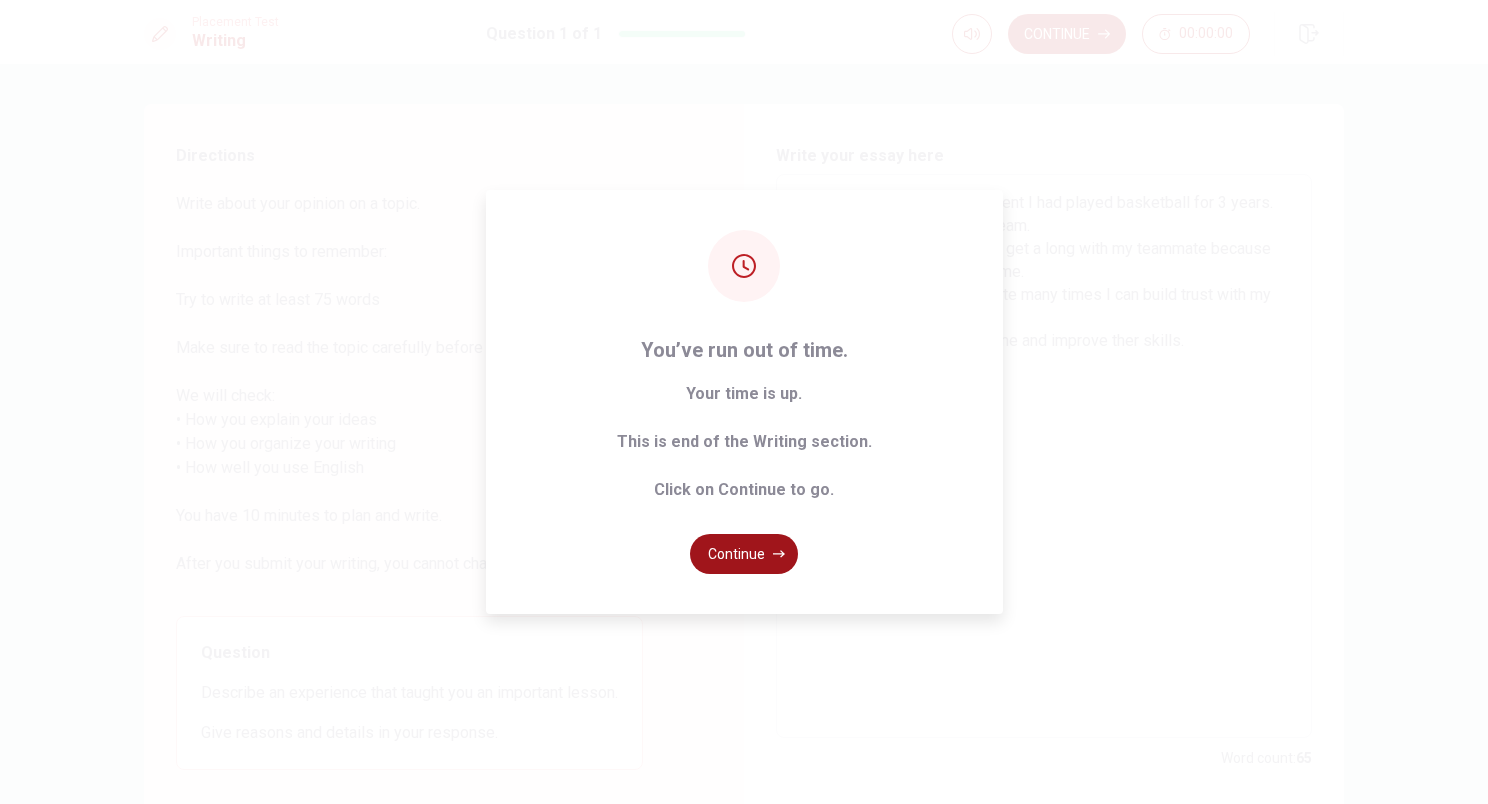 click on "Continue" at bounding box center (744, 554) 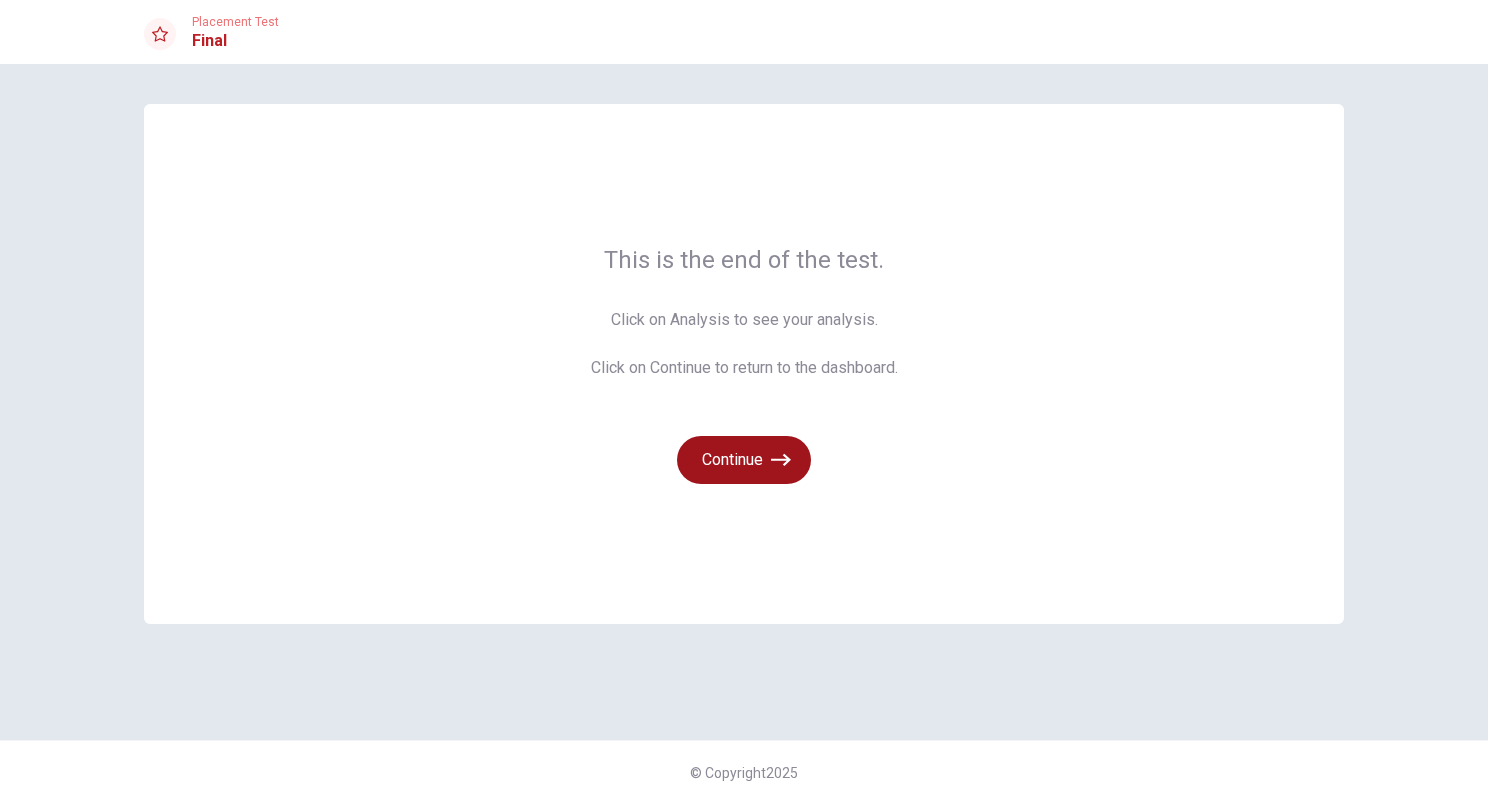 click on "Continue" at bounding box center [744, 460] 